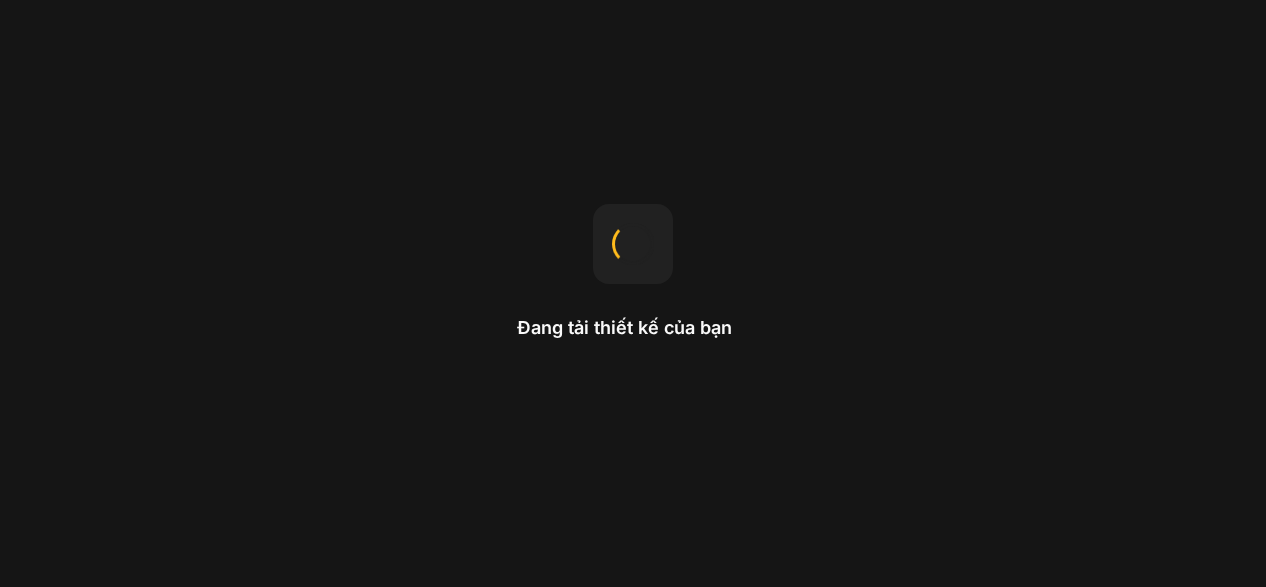scroll, scrollTop: 0, scrollLeft: 0, axis: both 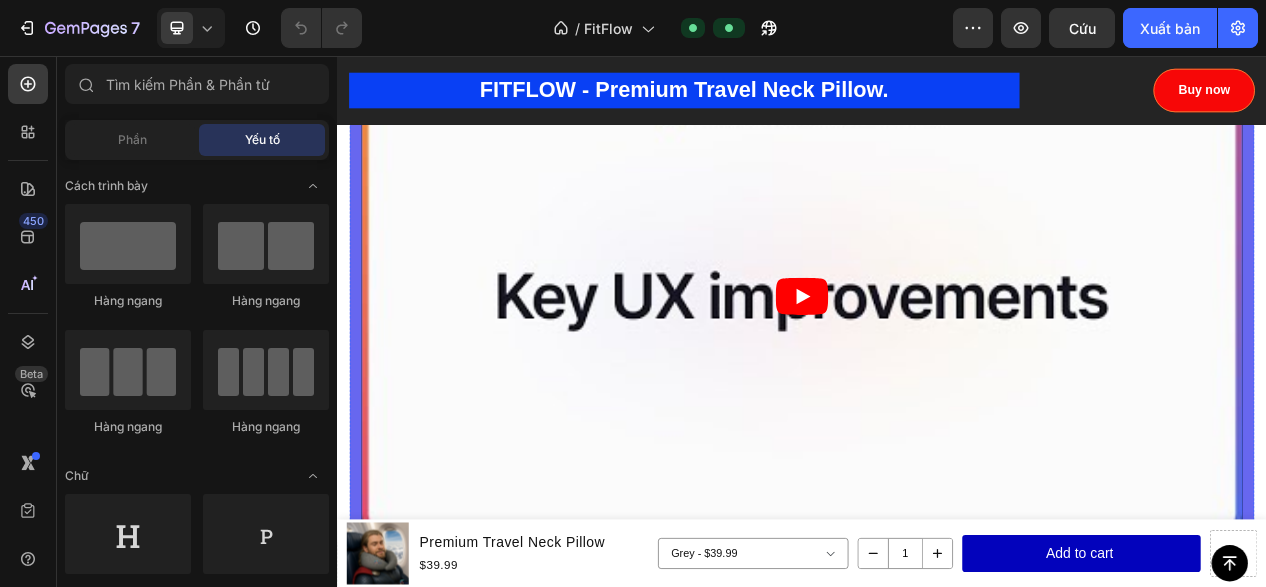 click at bounding box center [937, 366] 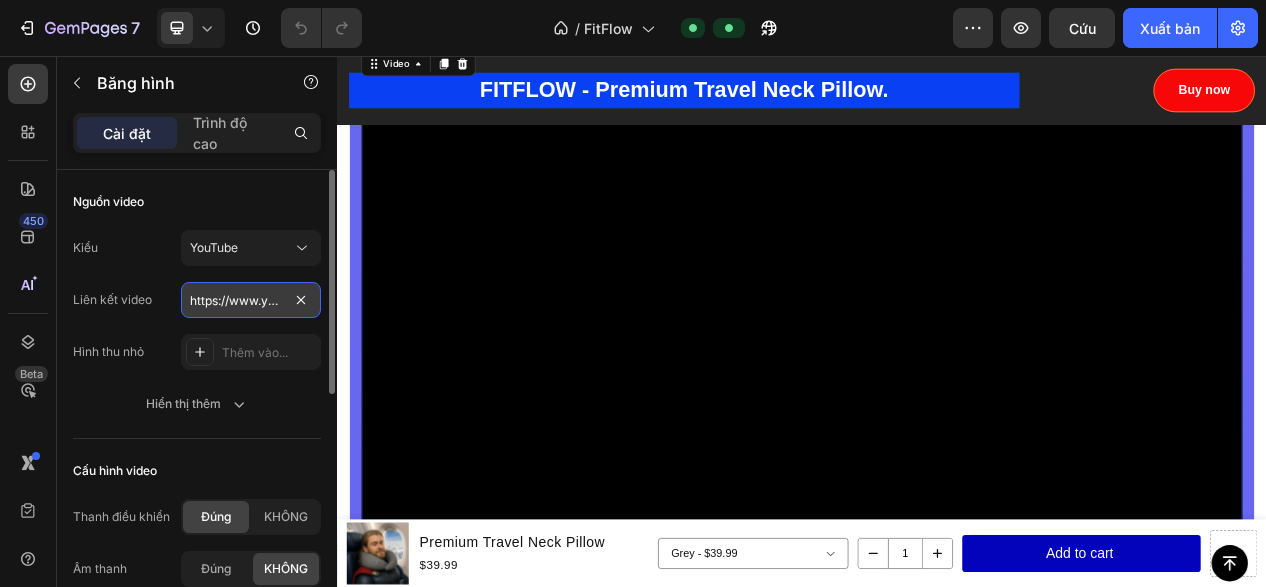 click on "https://www.youtube.com/watch?v=cyzh48XRS4M" at bounding box center [251, 300] 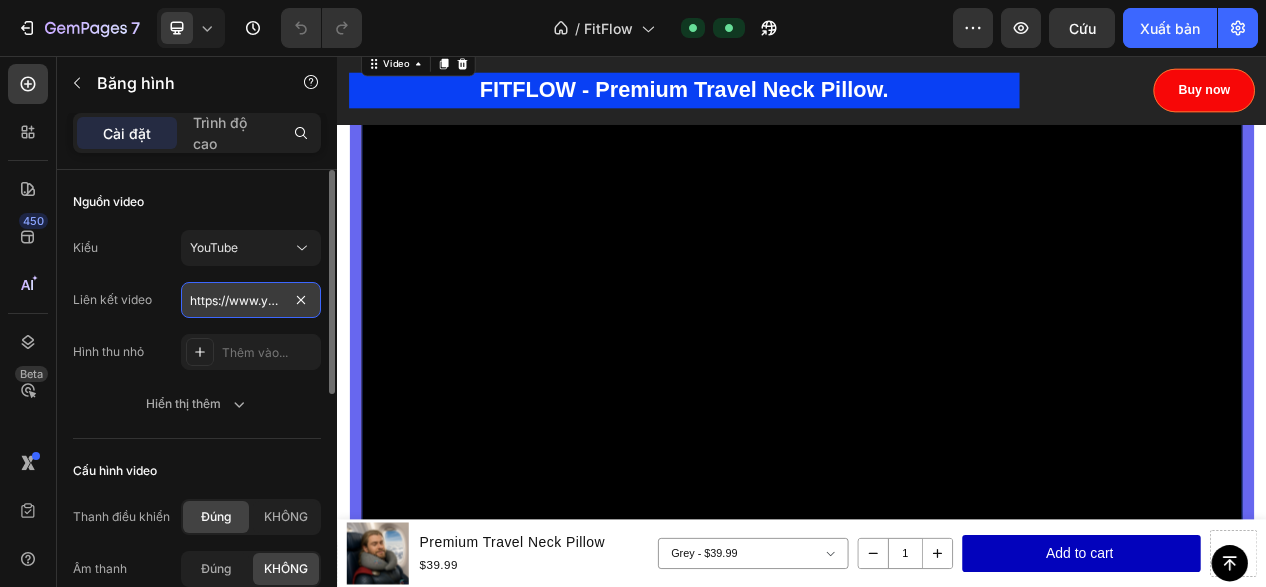 click on "https://www.youtube.com/watch?v=cyzh48XRS4M" at bounding box center [251, 300] 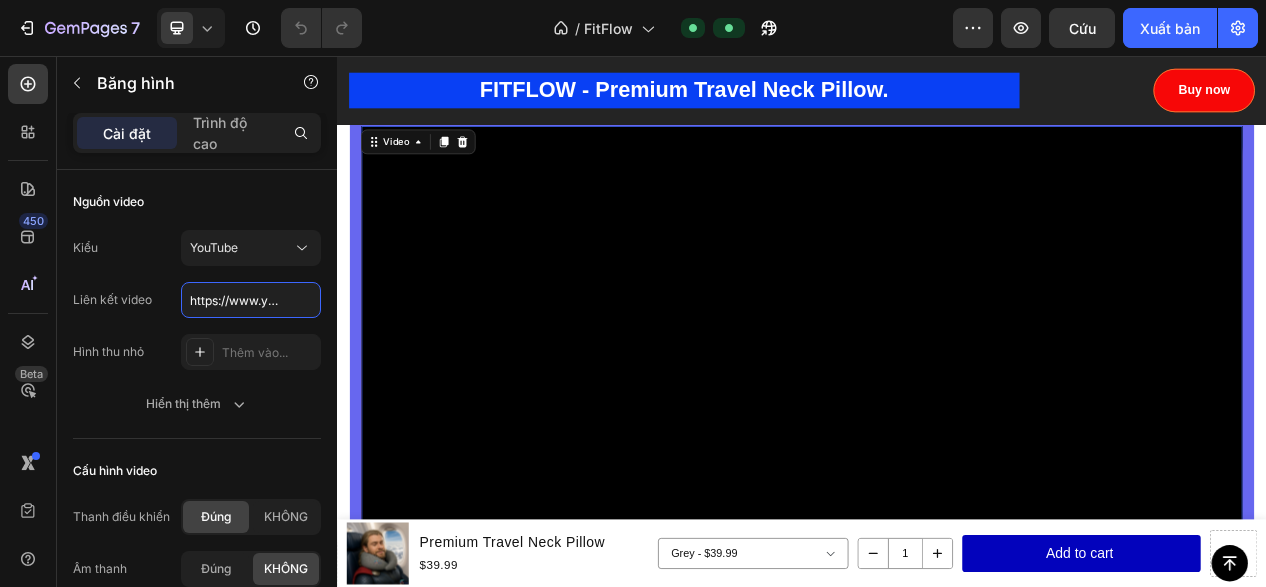 scroll, scrollTop: 4400, scrollLeft: 0, axis: vertical 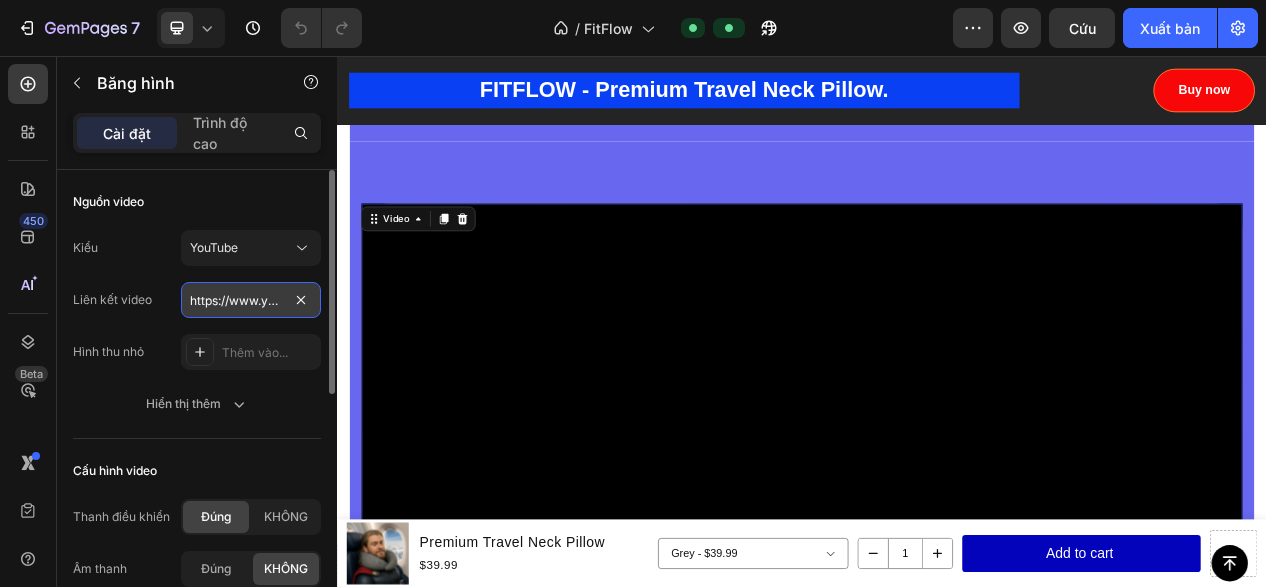 click on "https://www.youtube.com/watch?v=cyzh48XRS4M" at bounding box center (251, 300) 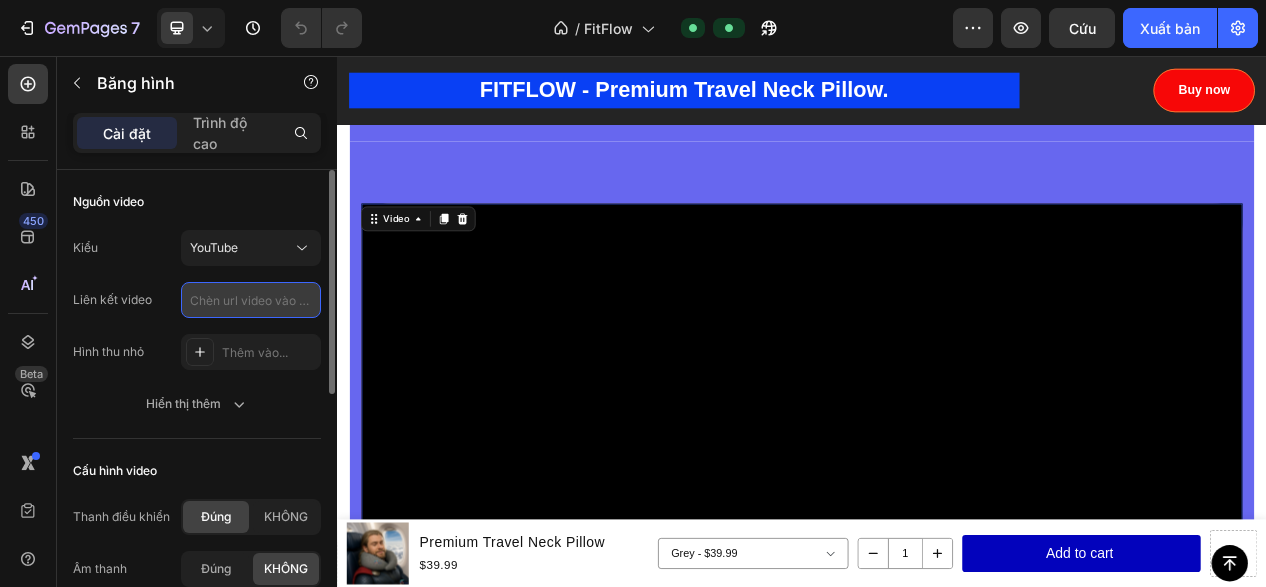 paste on "https://youtu.be/[ID]" 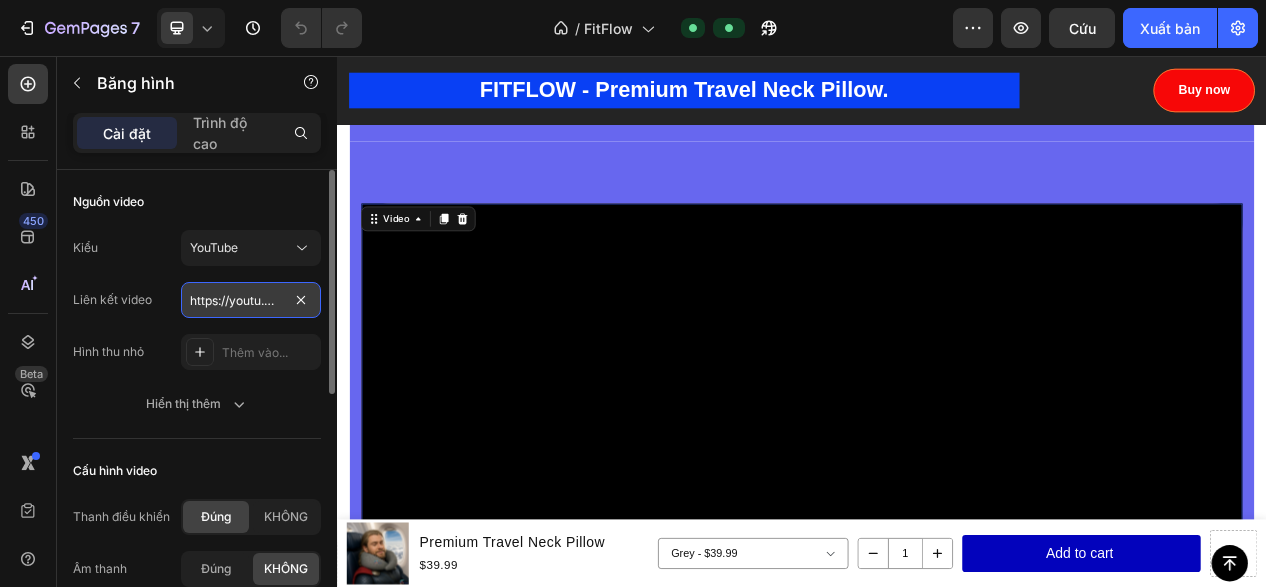 scroll, scrollTop: 0, scrollLeft: 71, axis: horizontal 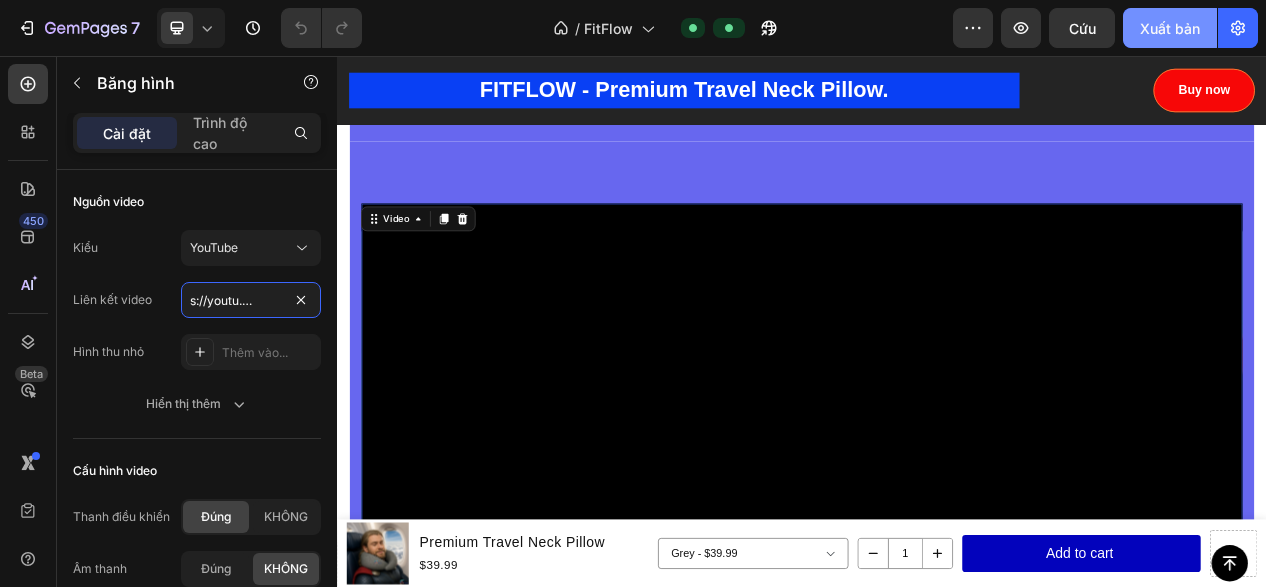 type on "https://youtu.be/[ID]" 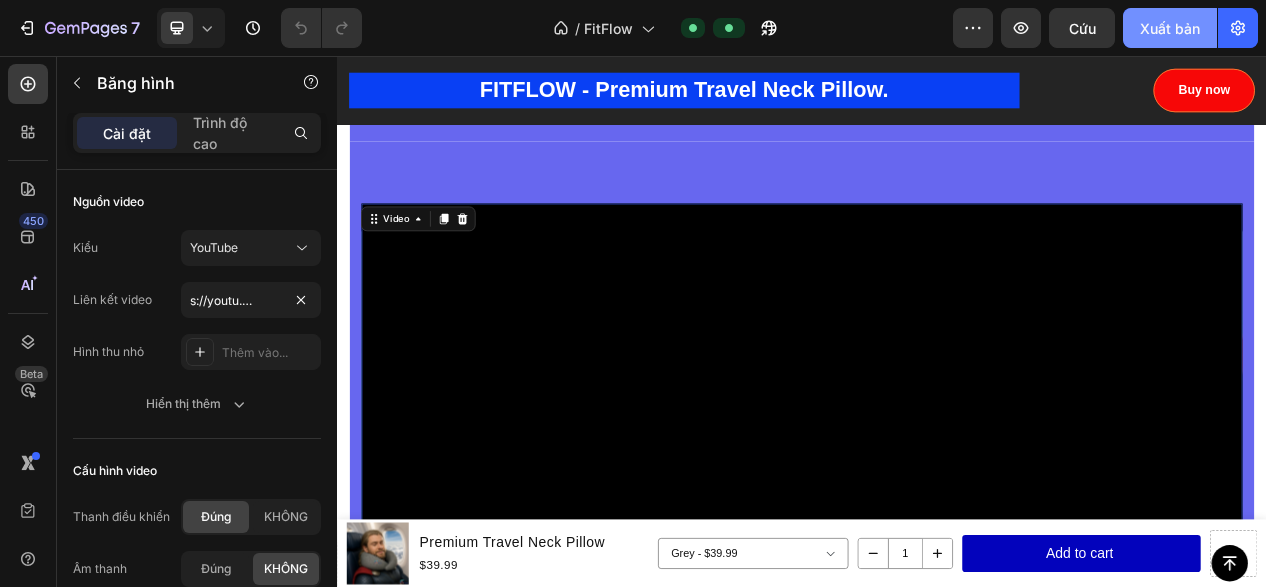 click on "Xuất bản" 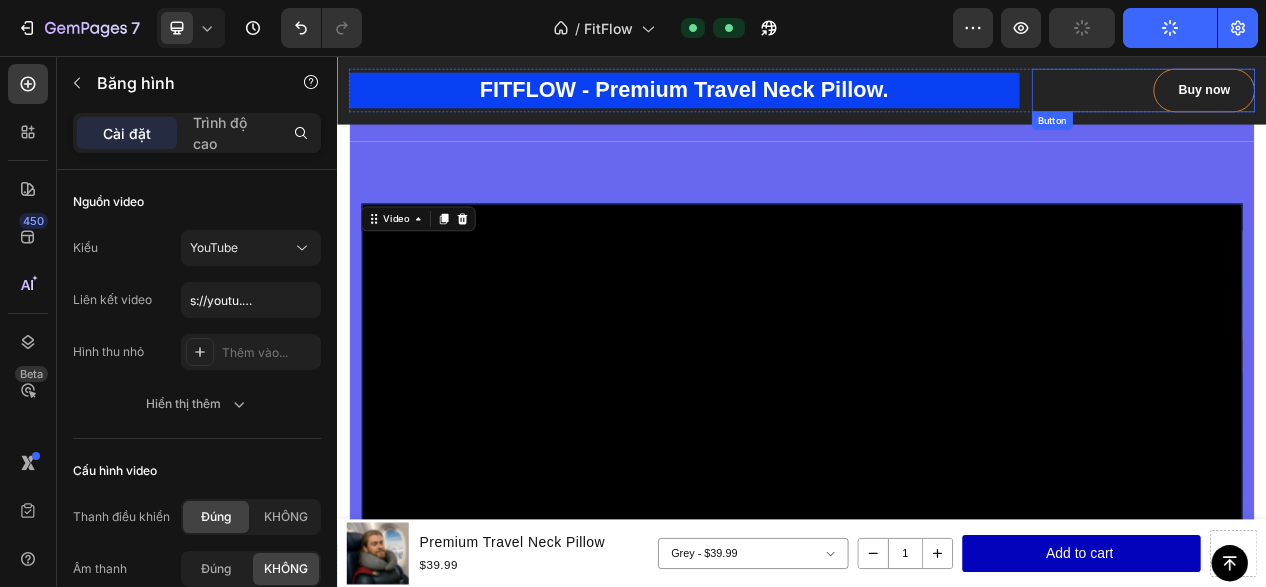 scroll, scrollTop: 0, scrollLeft: 0, axis: both 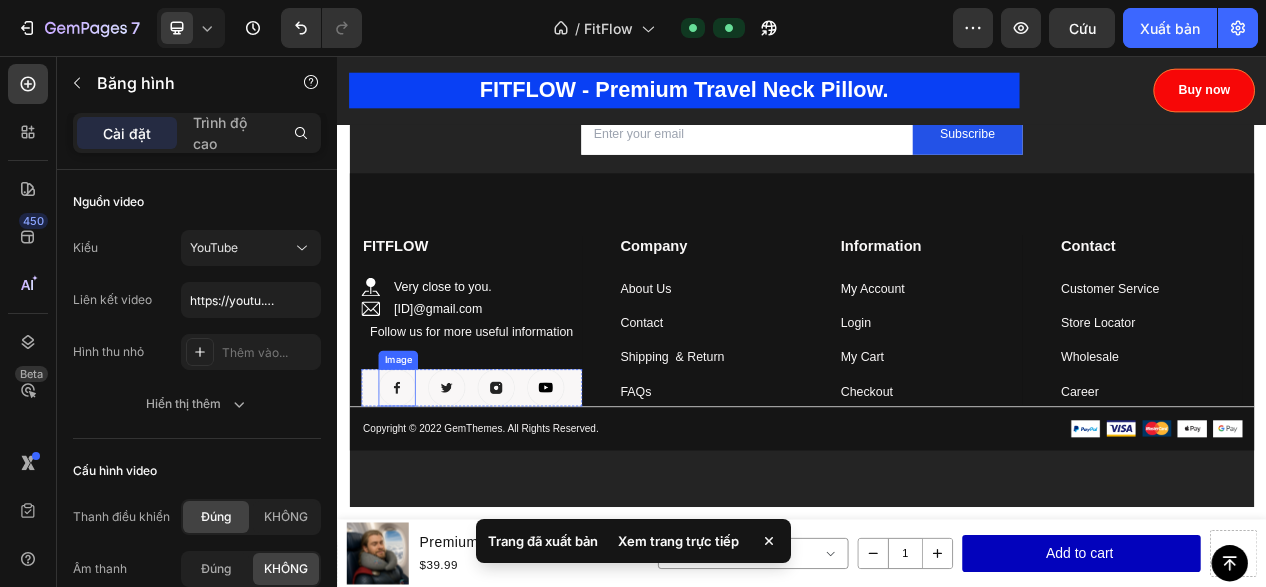 click at bounding box center (414, 484) 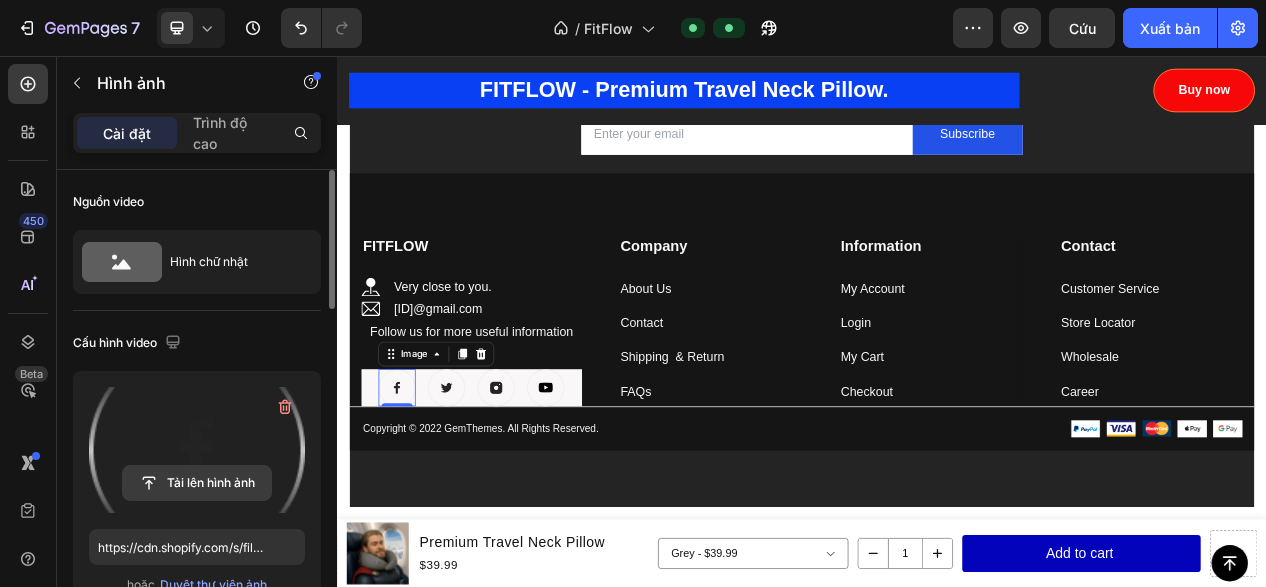 click on "Tải lên hình ảnh" at bounding box center [197, 483] 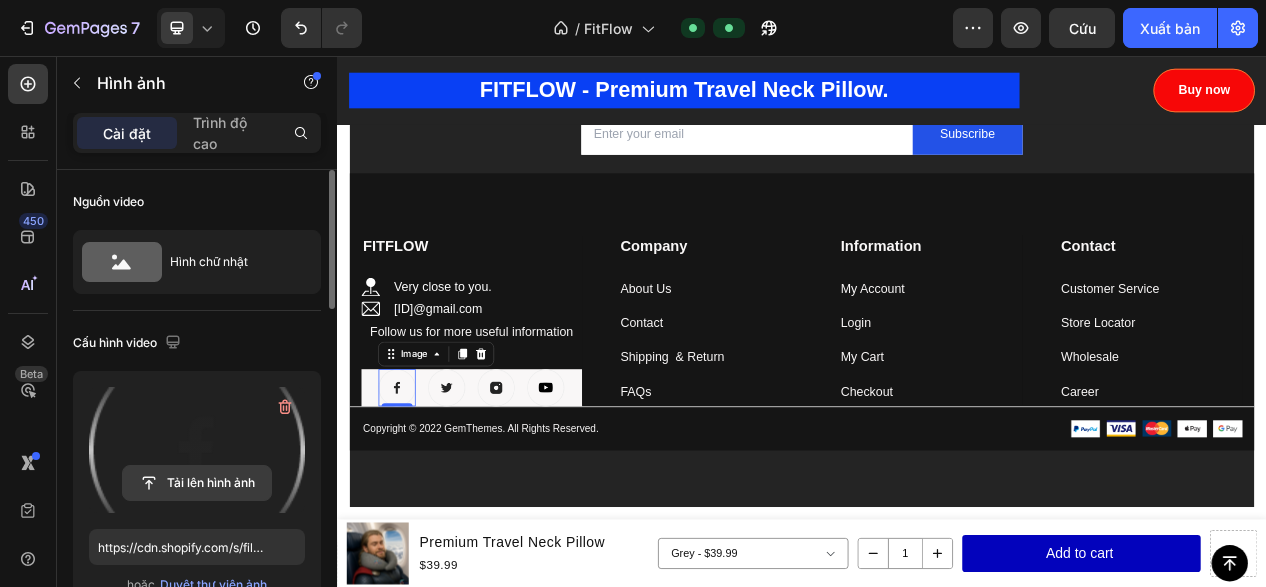 click 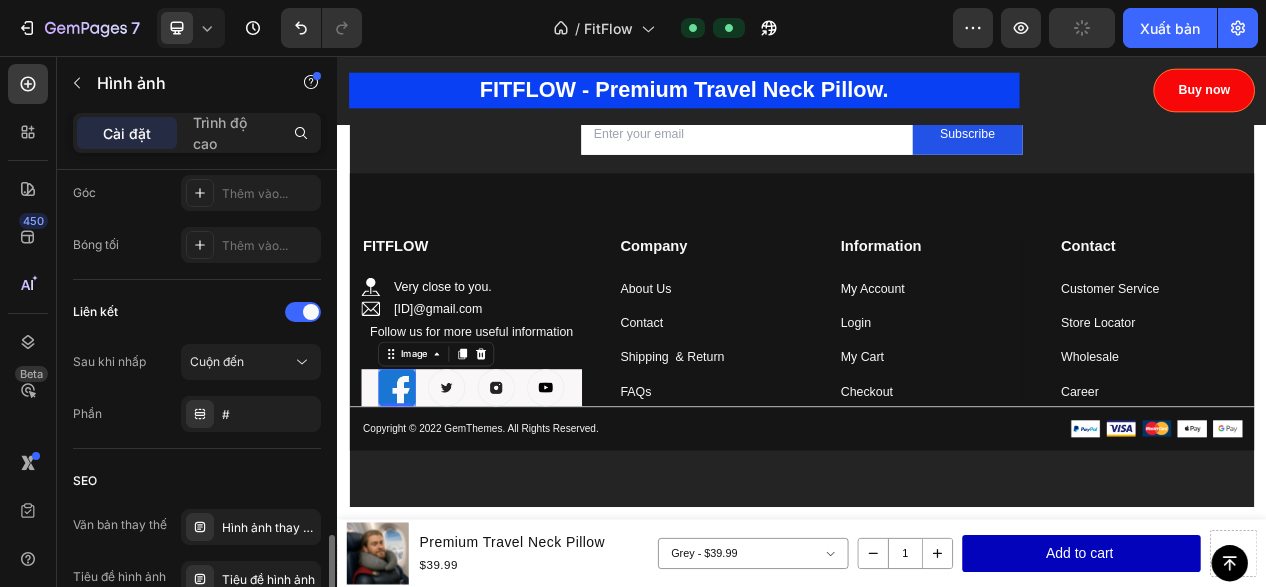 scroll, scrollTop: 900, scrollLeft: 0, axis: vertical 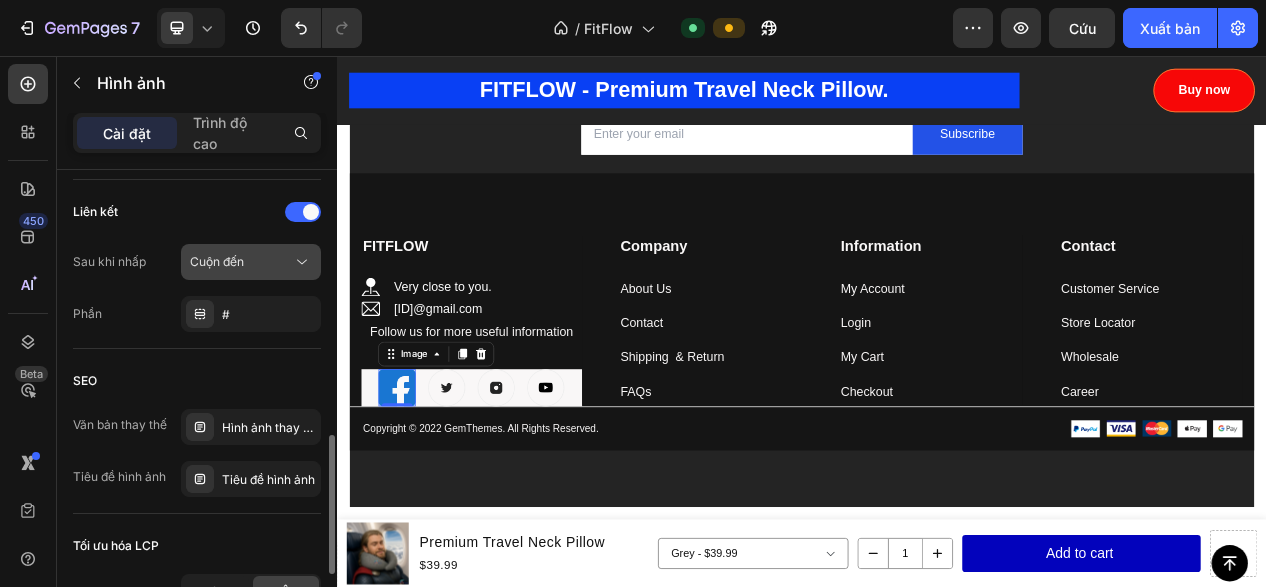 click on "Cuộn đến" at bounding box center [241, 262] 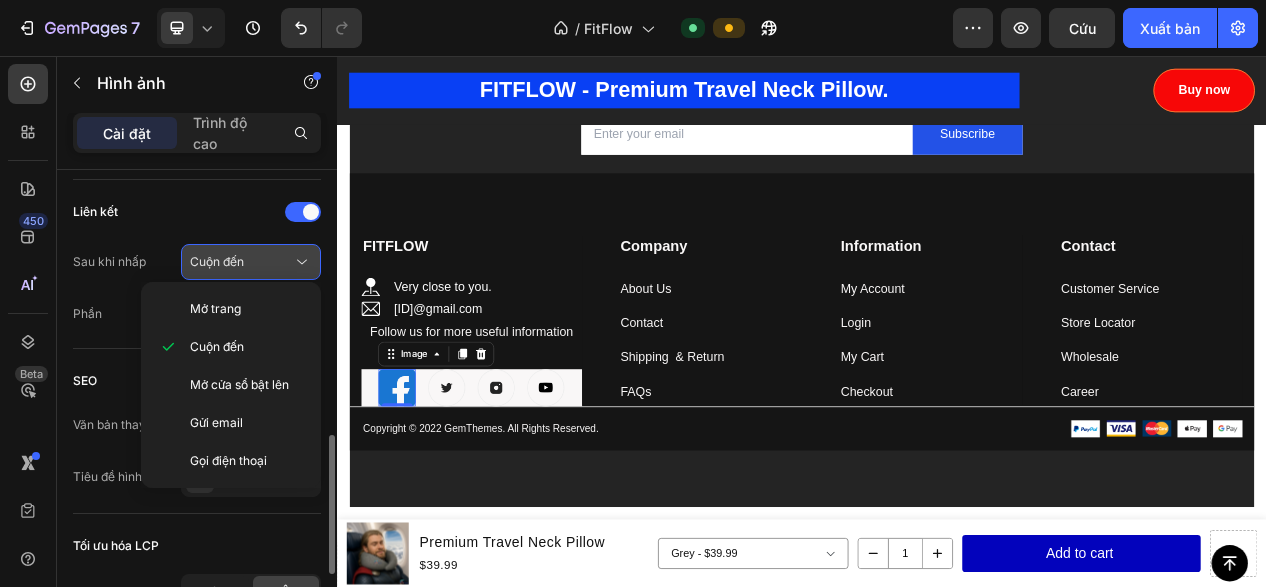 click on "Cuộn đến" at bounding box center [241, 262] 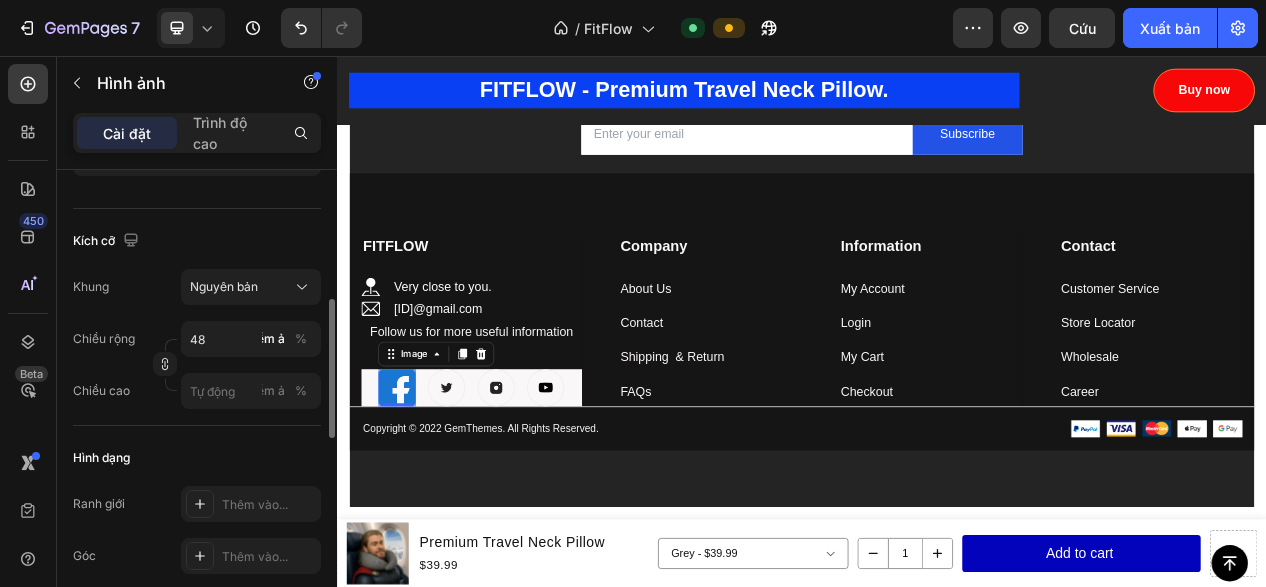 scroll, scrollTop: 237, scrollLeft: 0, axis: vertical 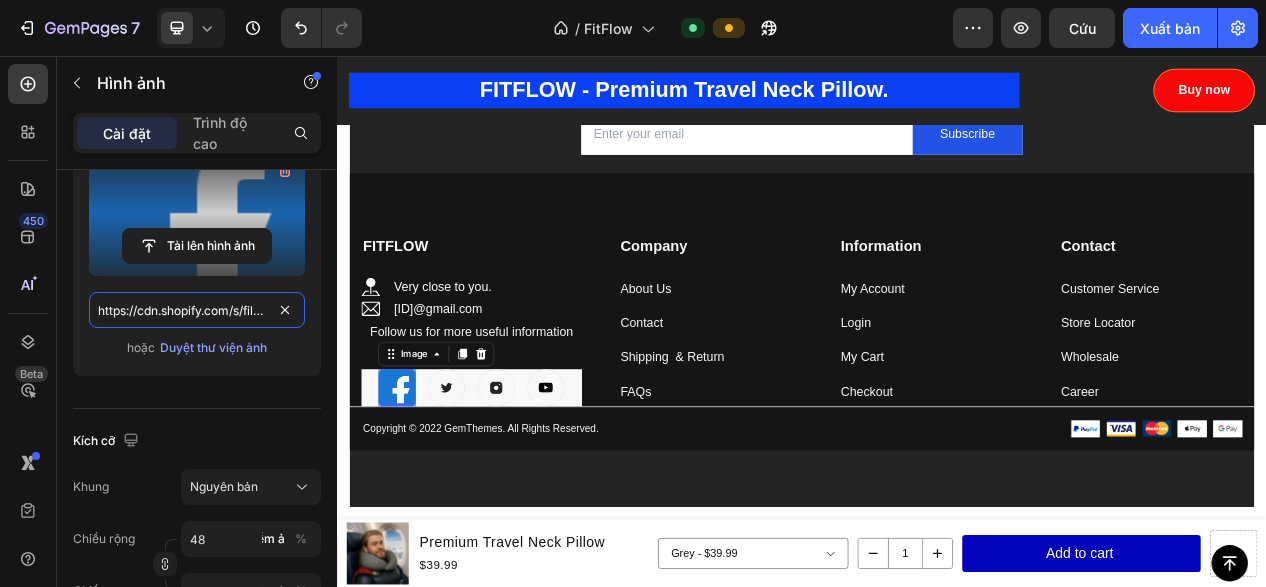 click on "https://cdn.shopify.com/s/files/1/0764/9312/7919/files/gempages_575976983058449347-[ID].png" at bounding box center (197, 310) 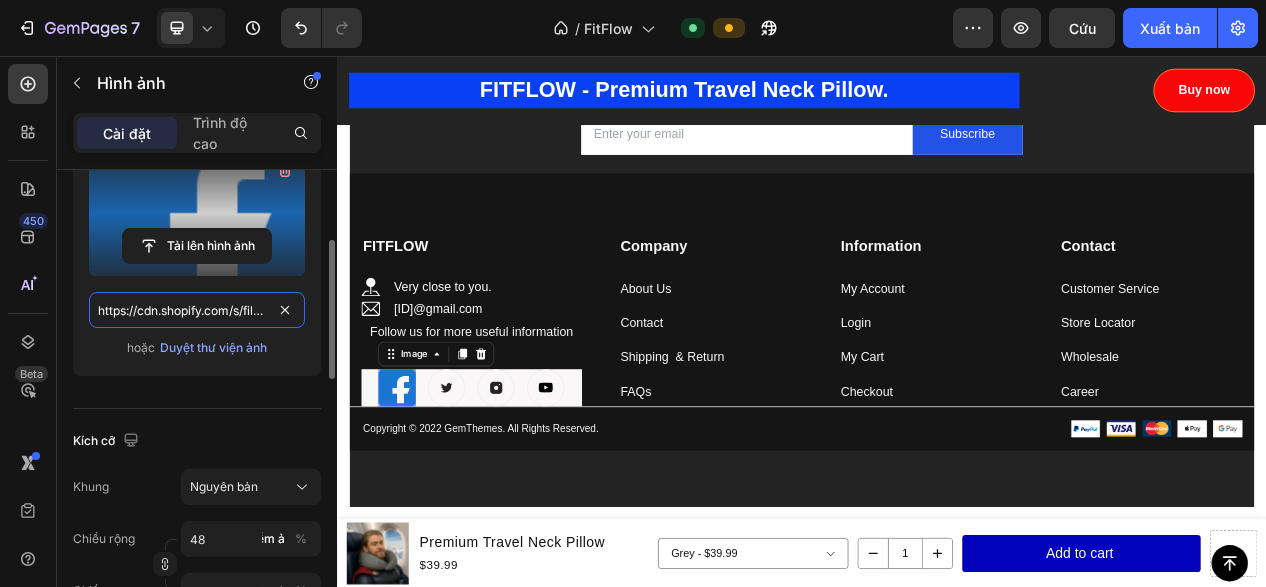 paste on "facebook.com/profile.php?id=[ID]&locale=vi_VN" 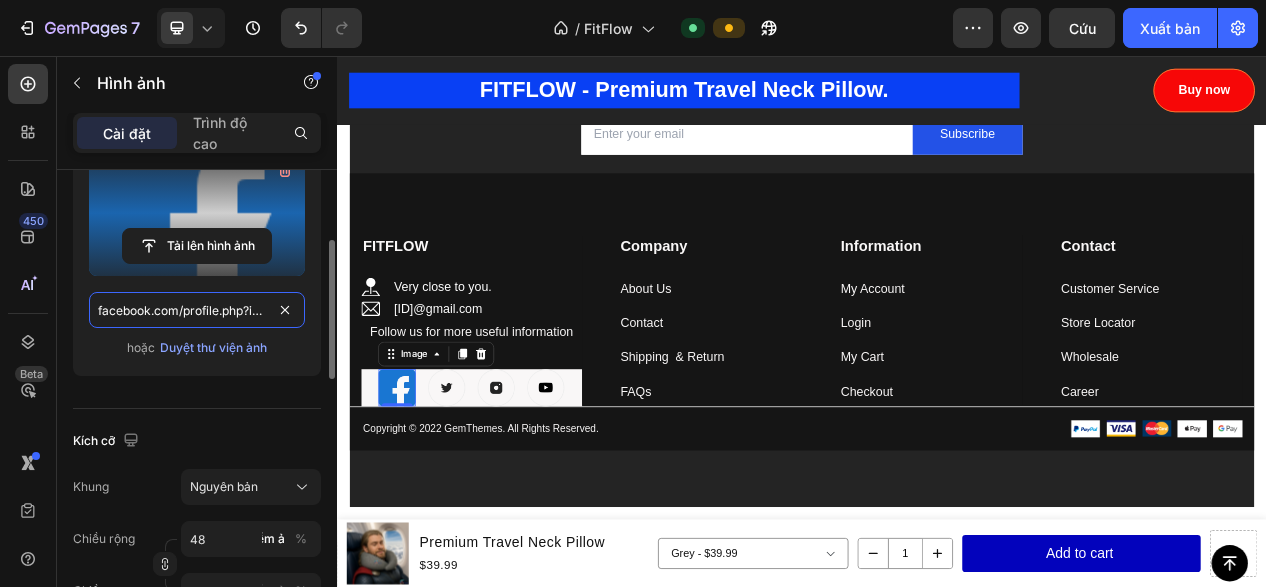 scroll, scrollTop: 0, scrollLeft: 182, axis: horizontal 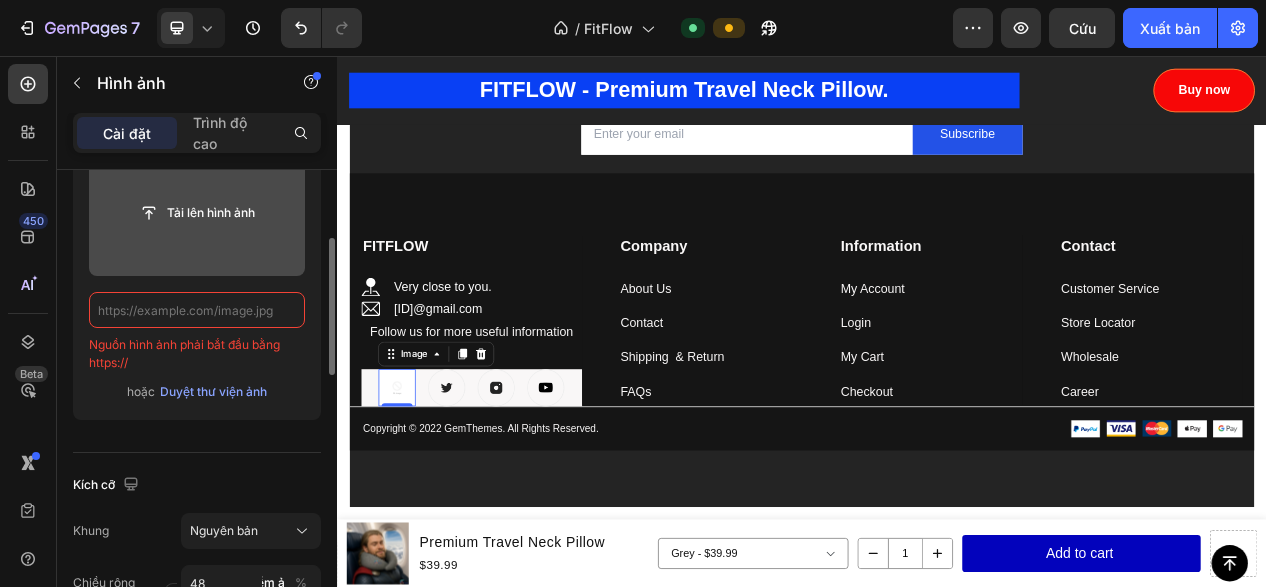 type on "https://cdn.shopify.com/s/files/1/0764/9312/7919/files/gempages_575976983058449347-[ID].png" 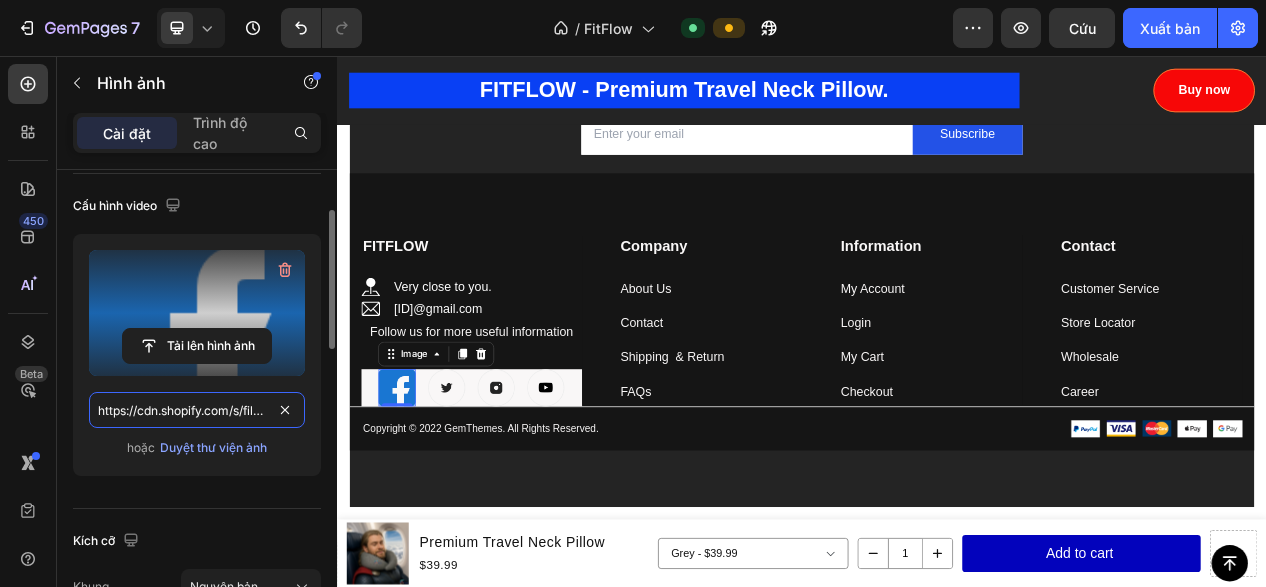 scroll, scrollTop: 0, scrollLeft: 0, axis: both 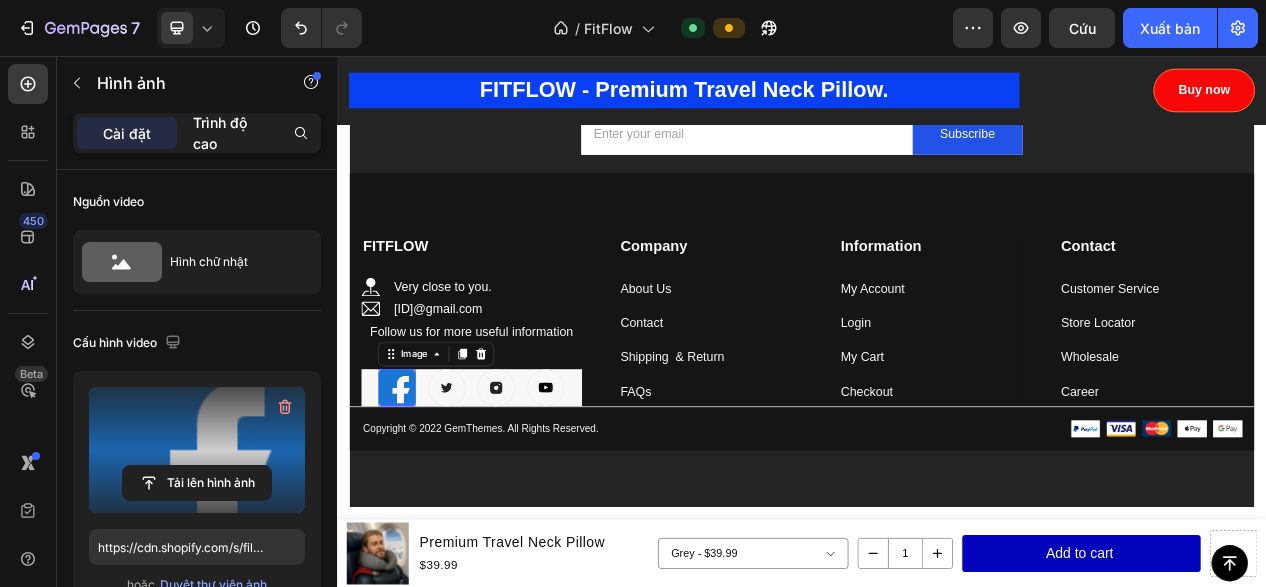 click on "Trình độ cao" at bounding box center [231, 133] 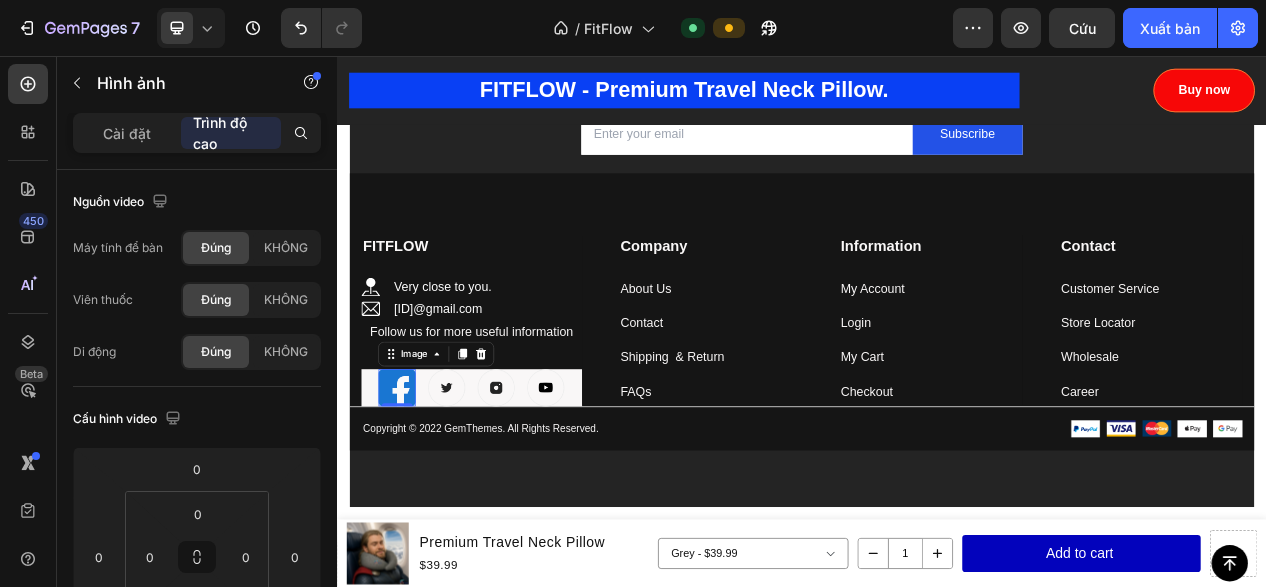 scroll, scrollTop: 400, scrollLeft: 0, axis: vertical 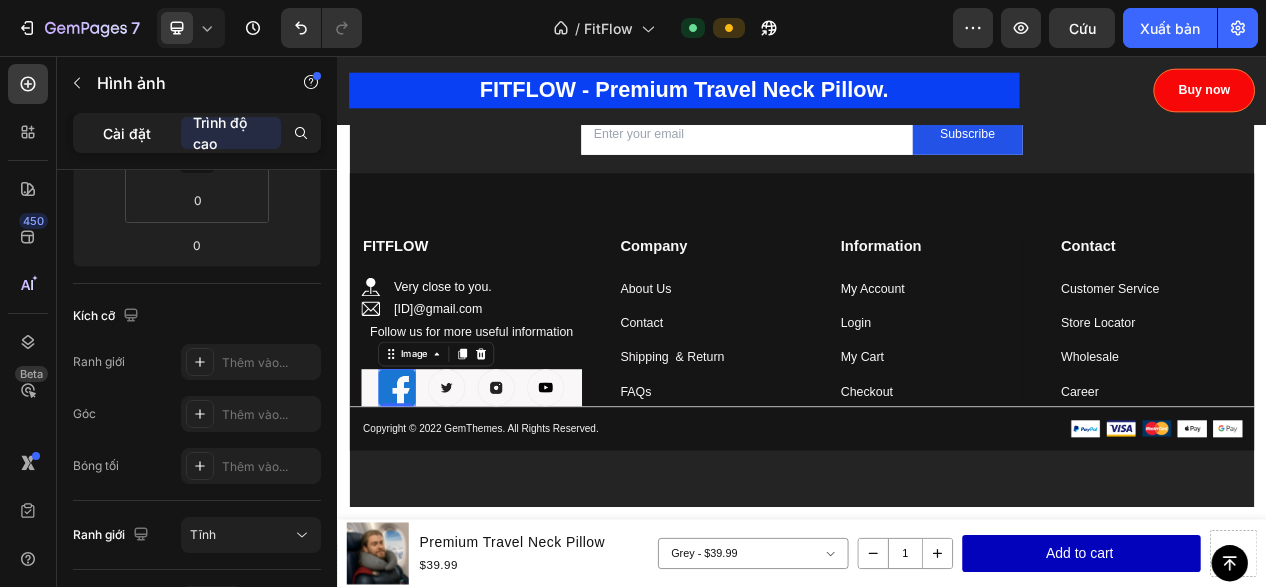 click on "Cài đặt" at bounding box center (127, 133) 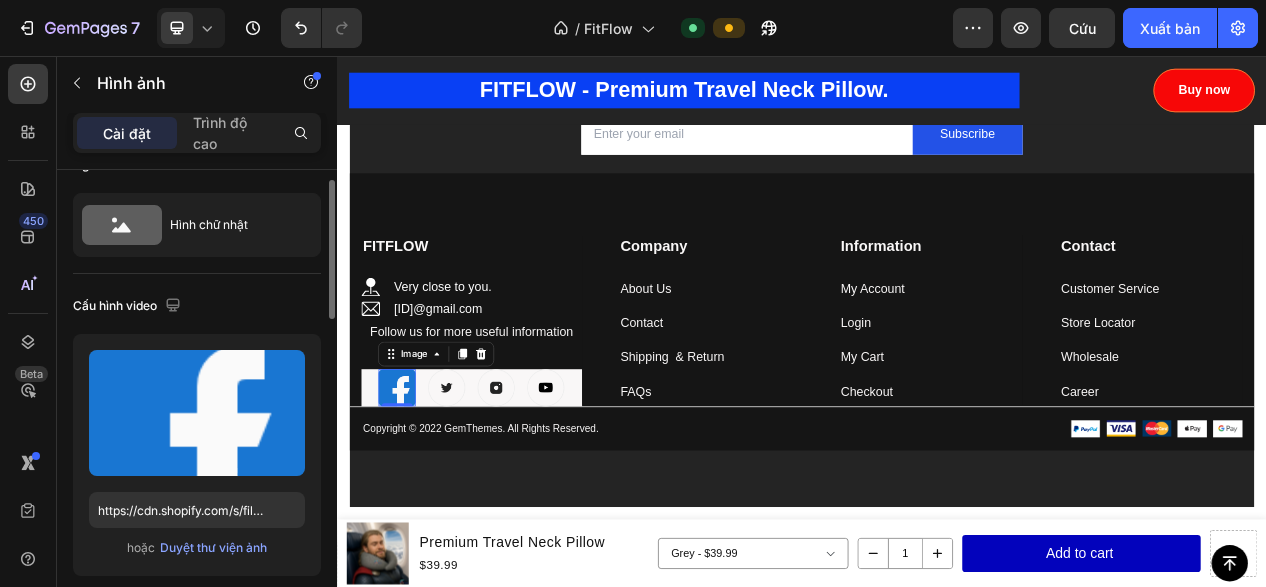 scroll, scrollTop: 0, scrollLeft: 0, axis: both 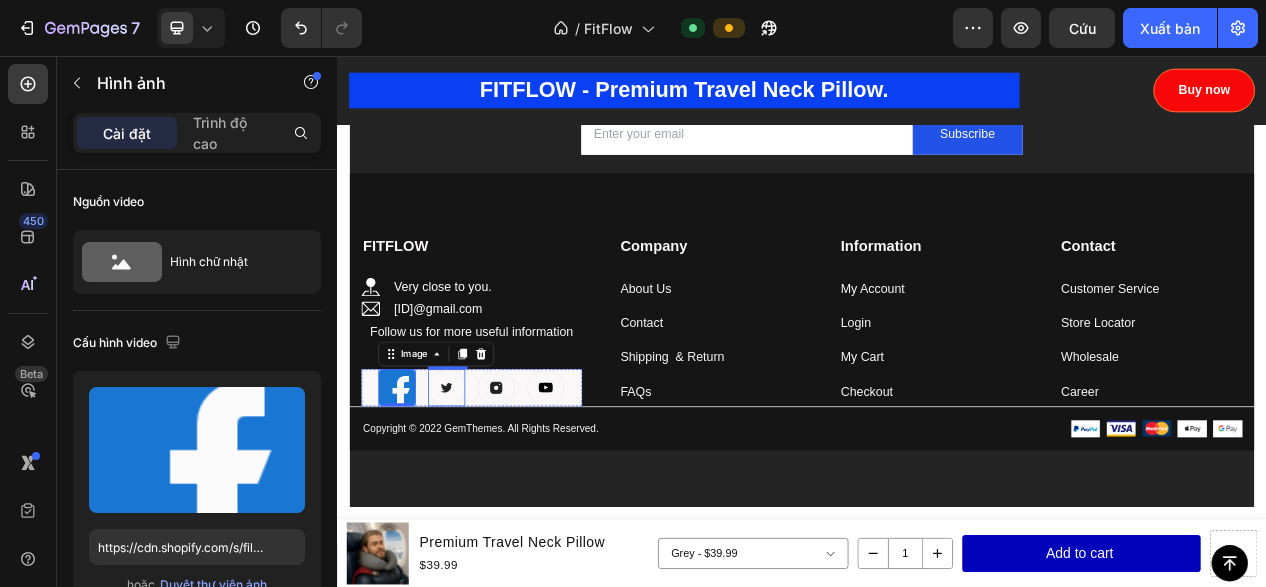 click at bounding box center (478, 484) 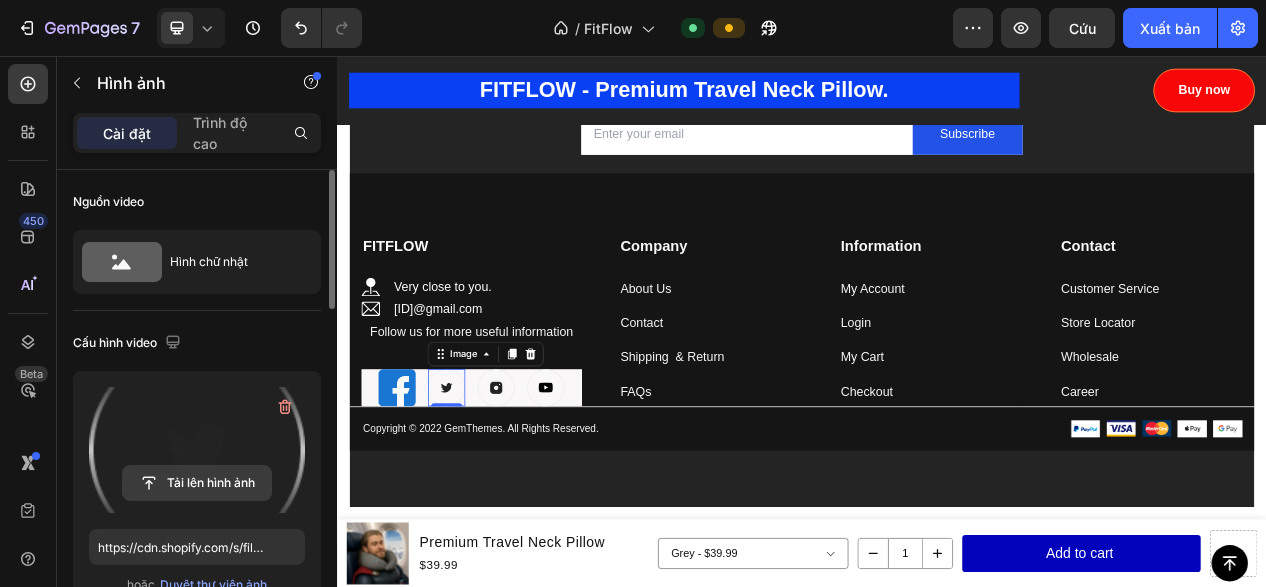 click 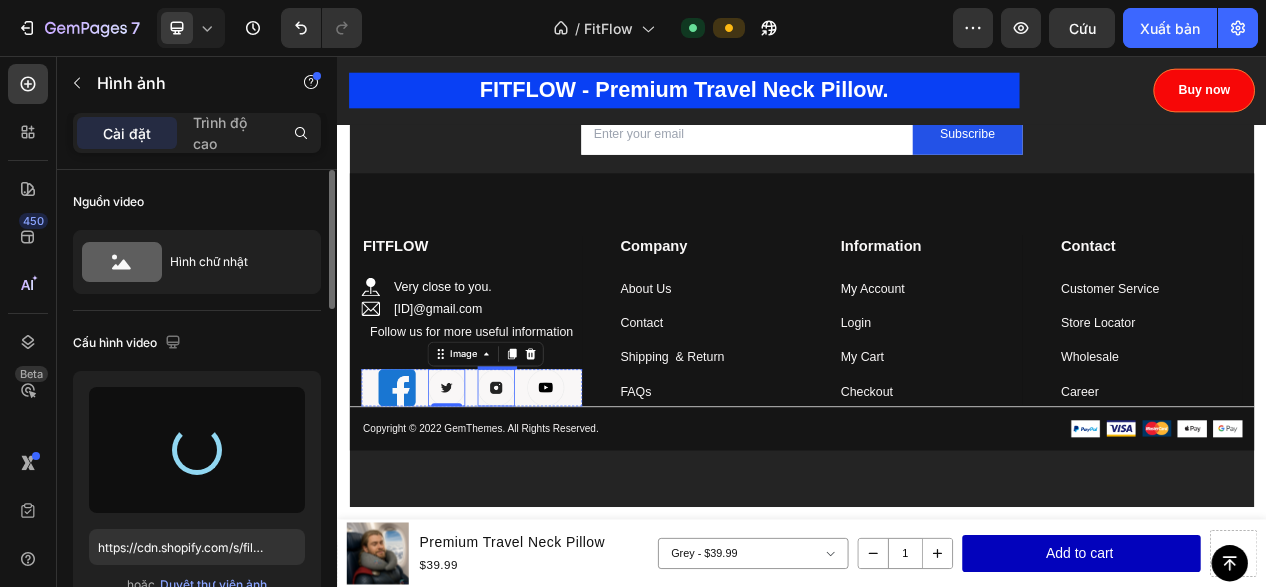 type on "https://cdn.shopify.com/s/files/1/0764/9312/7919/files/gempages_575976983058449347-7660d495-60d5-4ab7-b70c-040774510f88.png" 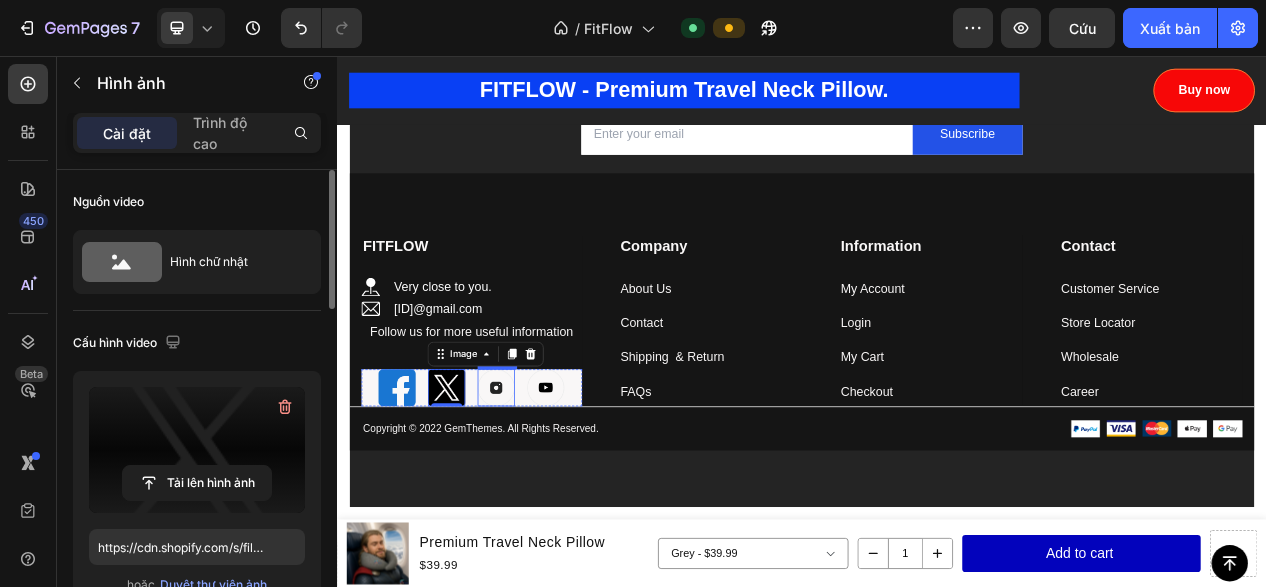 click at bounding box center [542, 484] 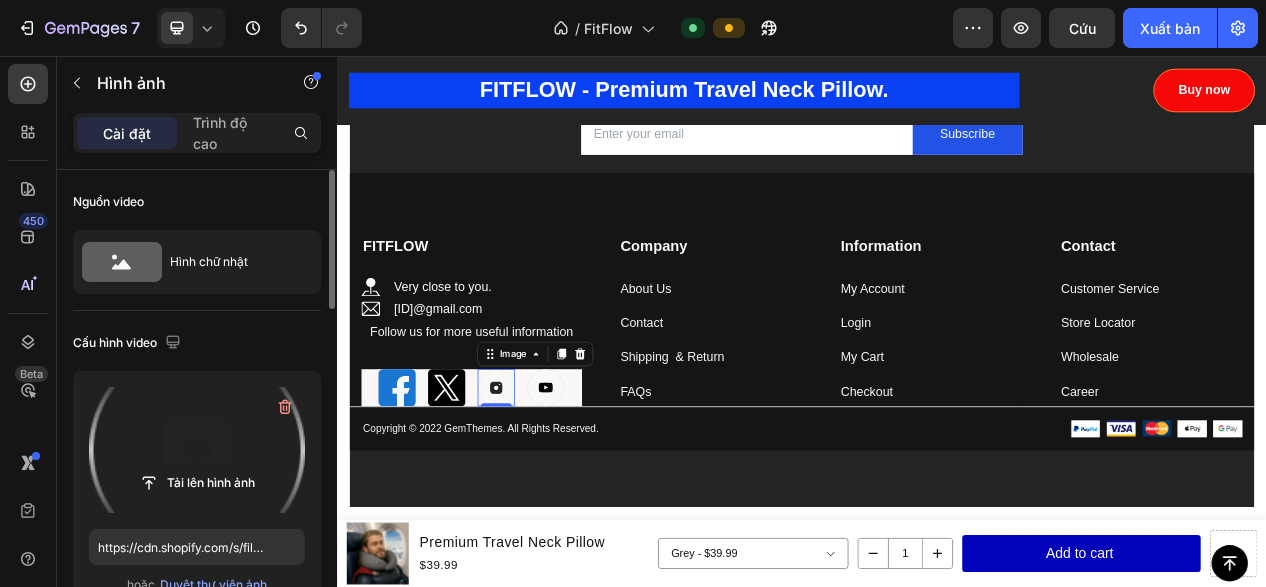 click at bounding box center (197, 450) 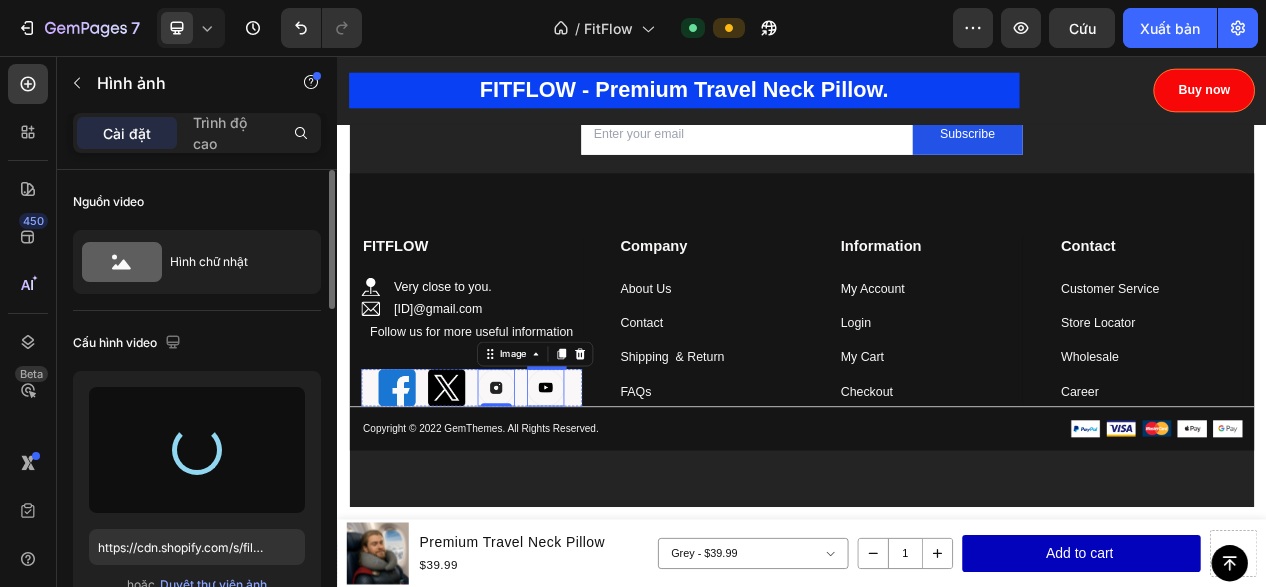 type on "https://cdn.shopify.com/s/files/1/0764/9312/7919/files/gempages_575976983058449347-[ID].png" 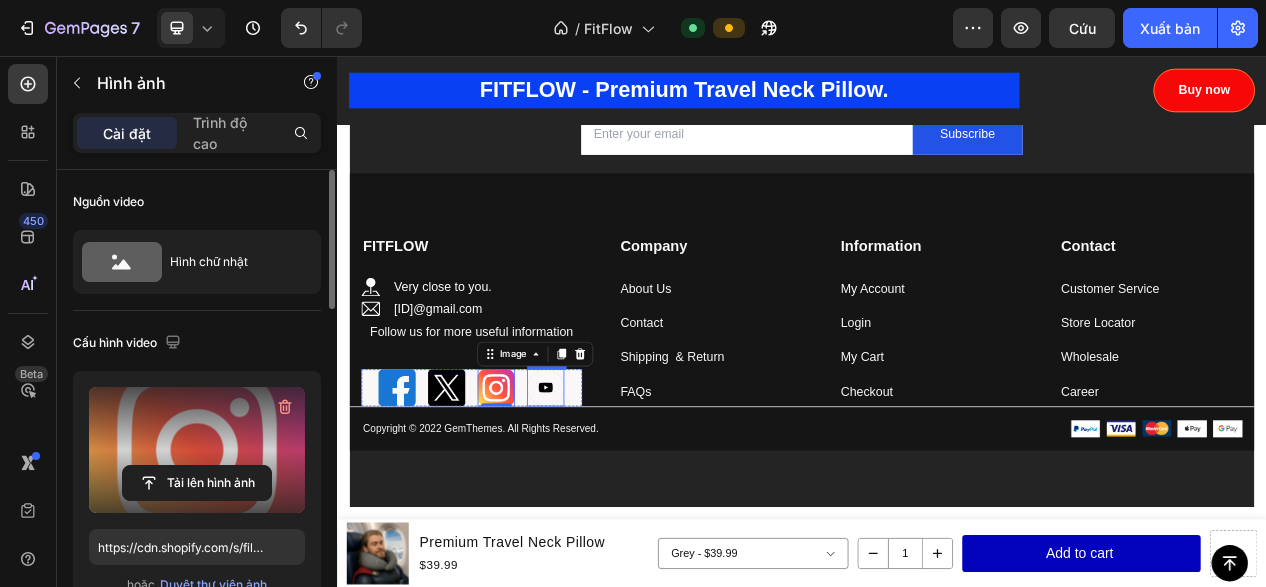 click at bounding box center [606, 484] 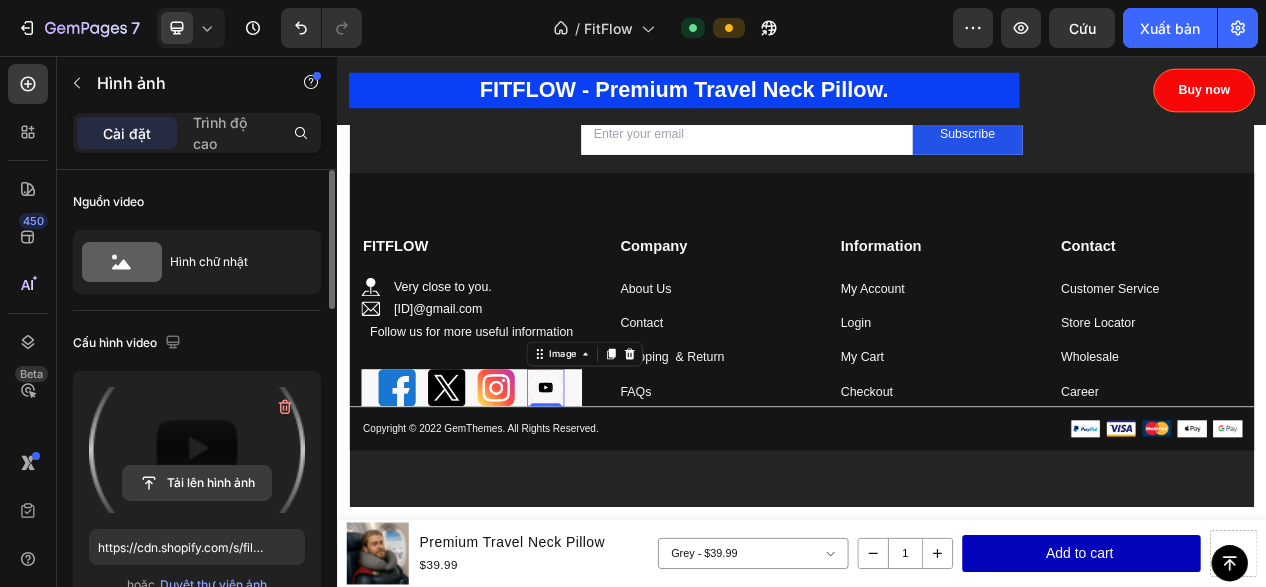 click 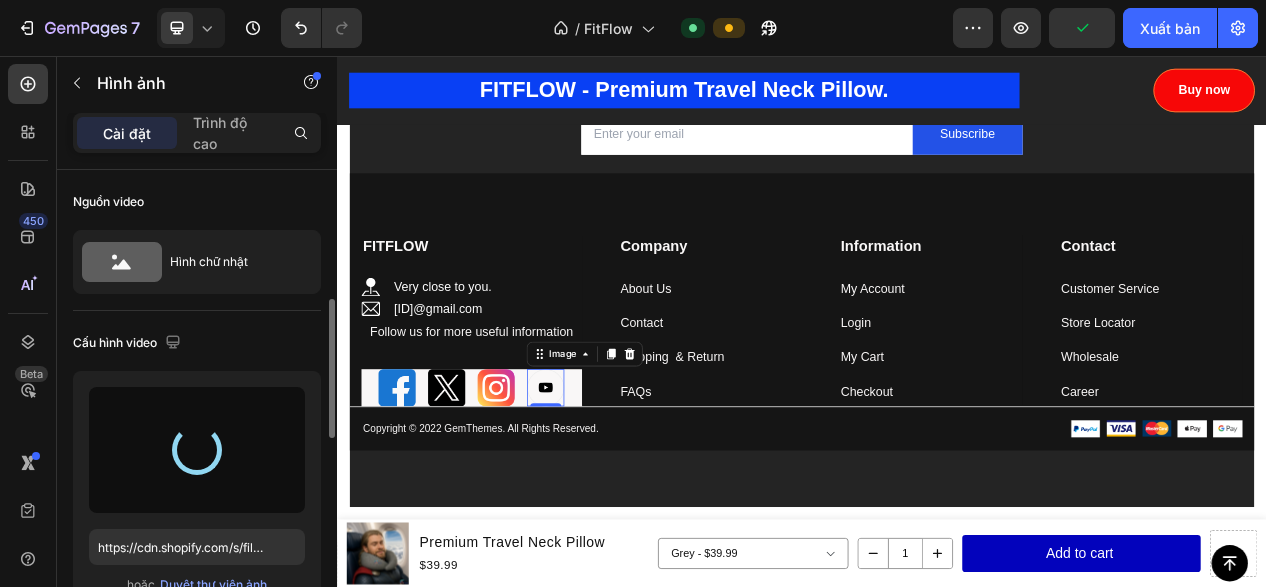 scroll, scrollTop: 300, scrollLeft: 0, axis: vertical 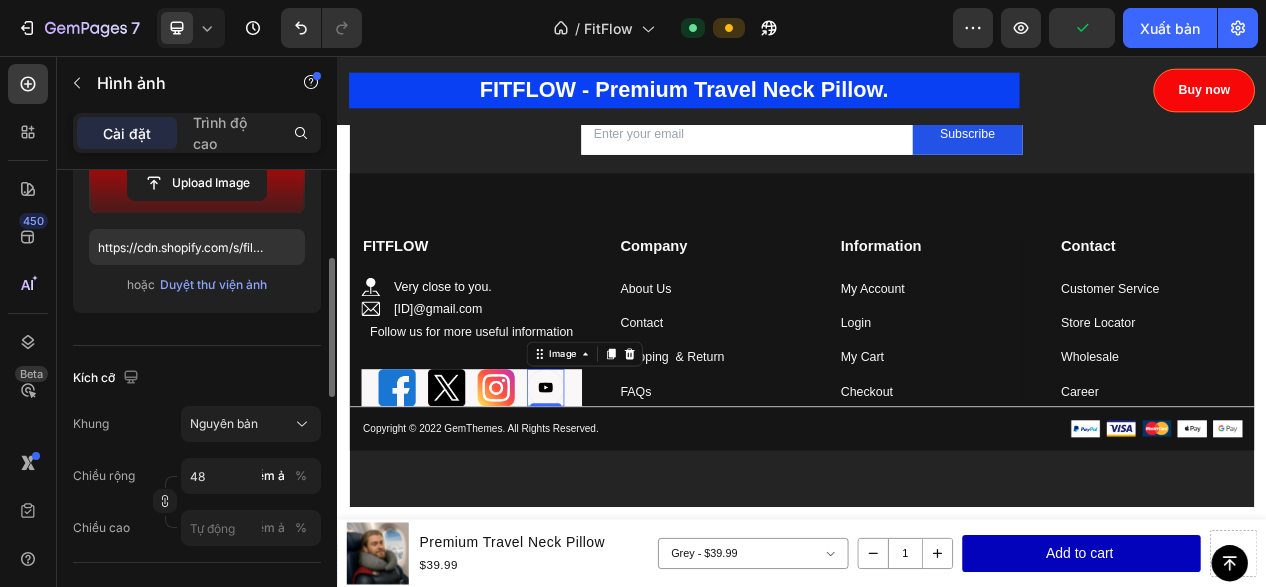 type on "https://cdn.shopify.com/s/files/1/0764/9312/7919/files/gempages_575976983058449347-[ID].png" 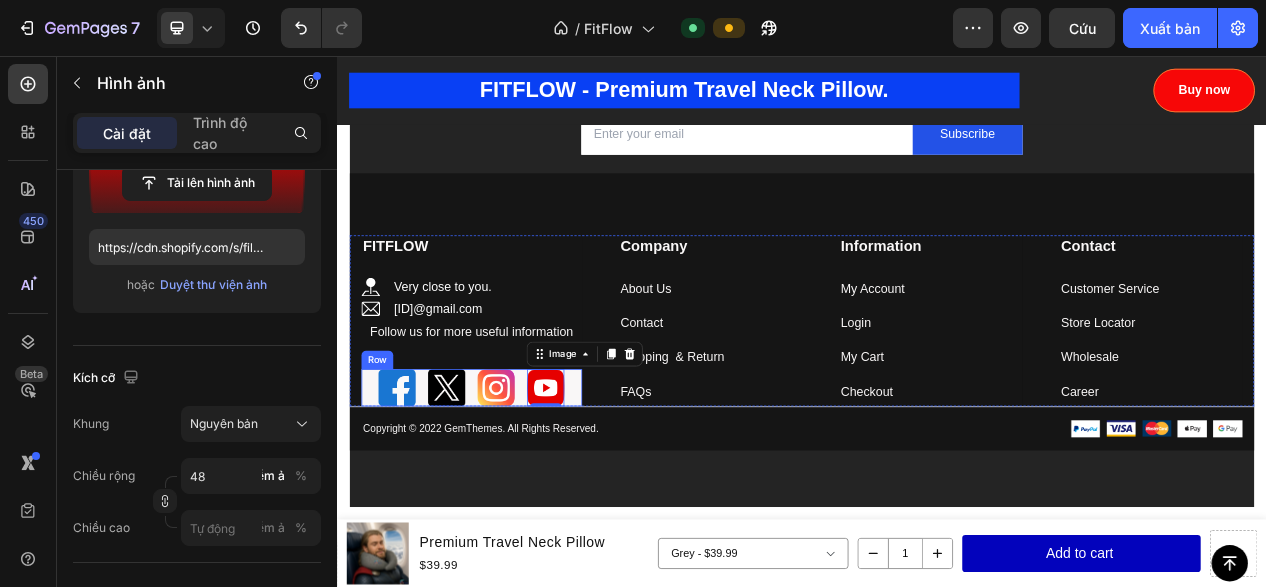 click on "Image Image Image Image   0 Row" at bounding box center (510, 484) 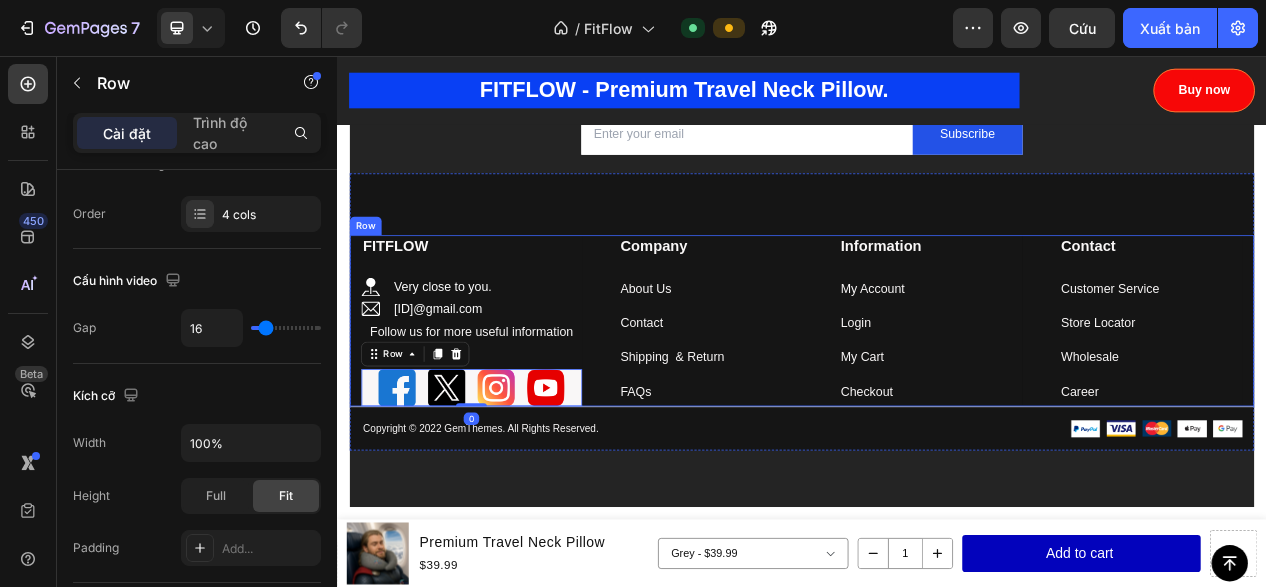 scroll, scrollTop: 0, scrollLeft: 0, axis: both 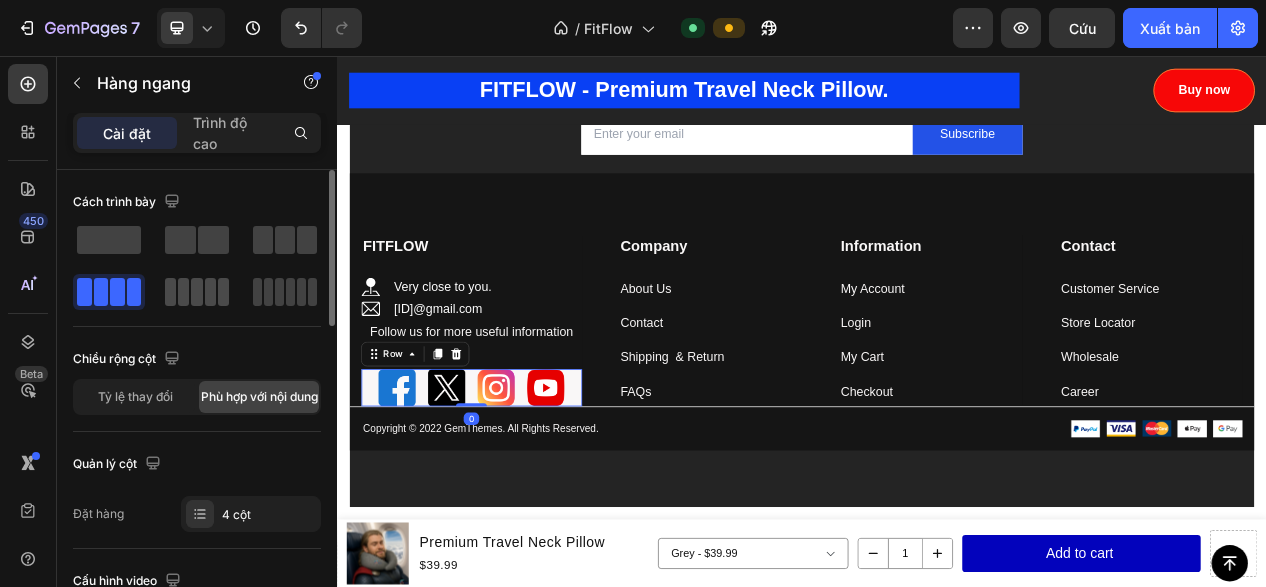 click 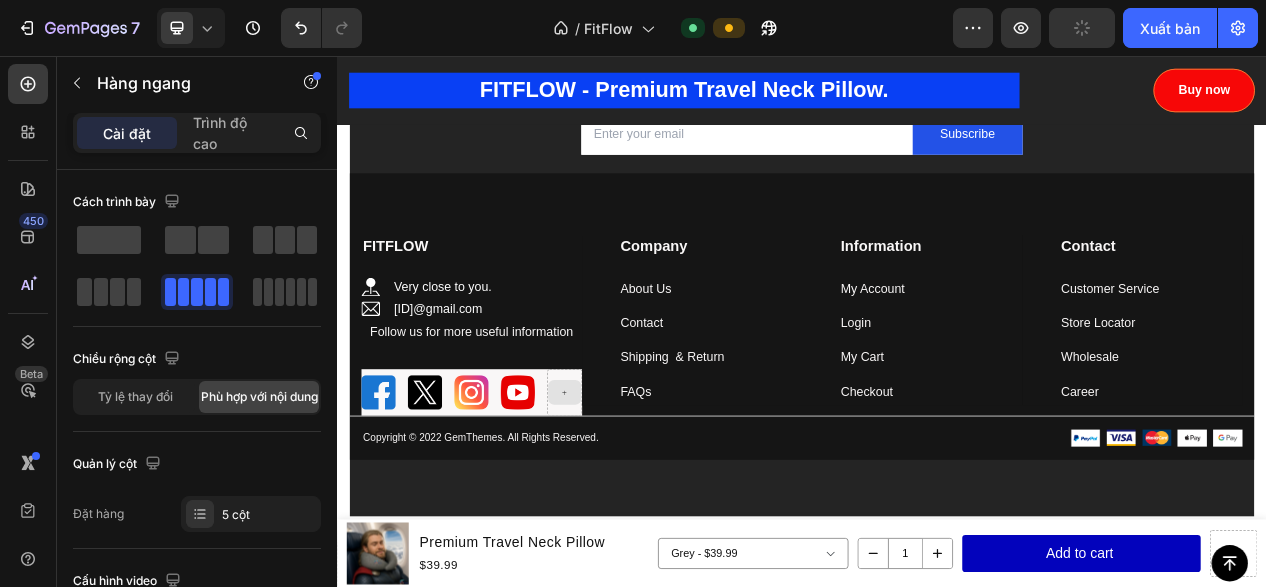 click 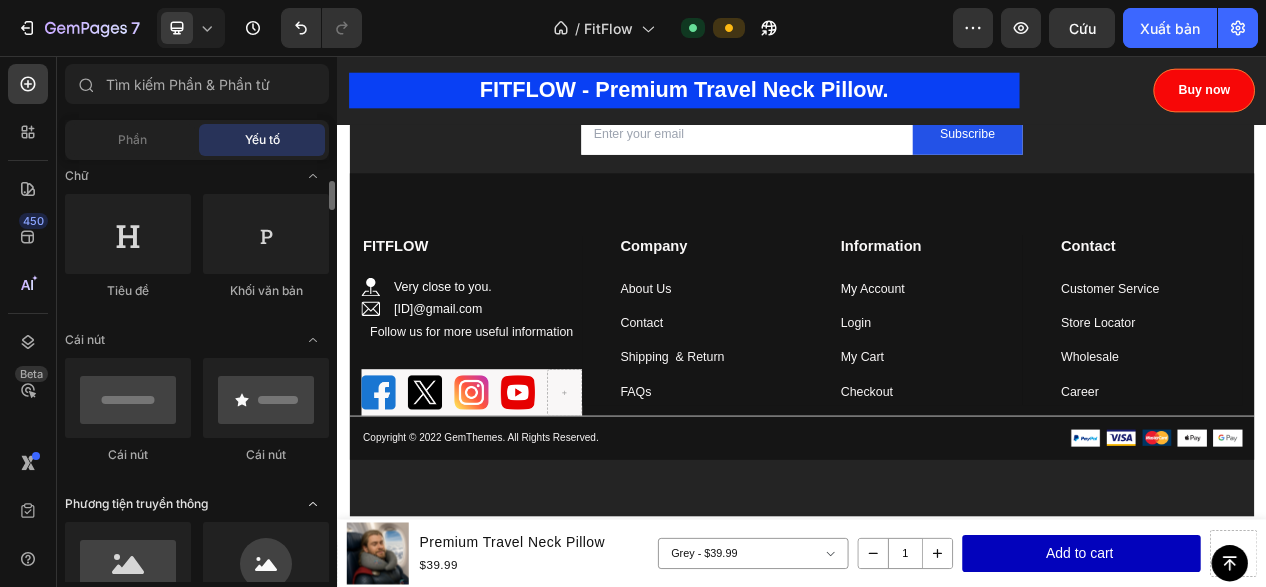 scroll, scrollTop: 600, scrollLeft: 0, axis: vertical 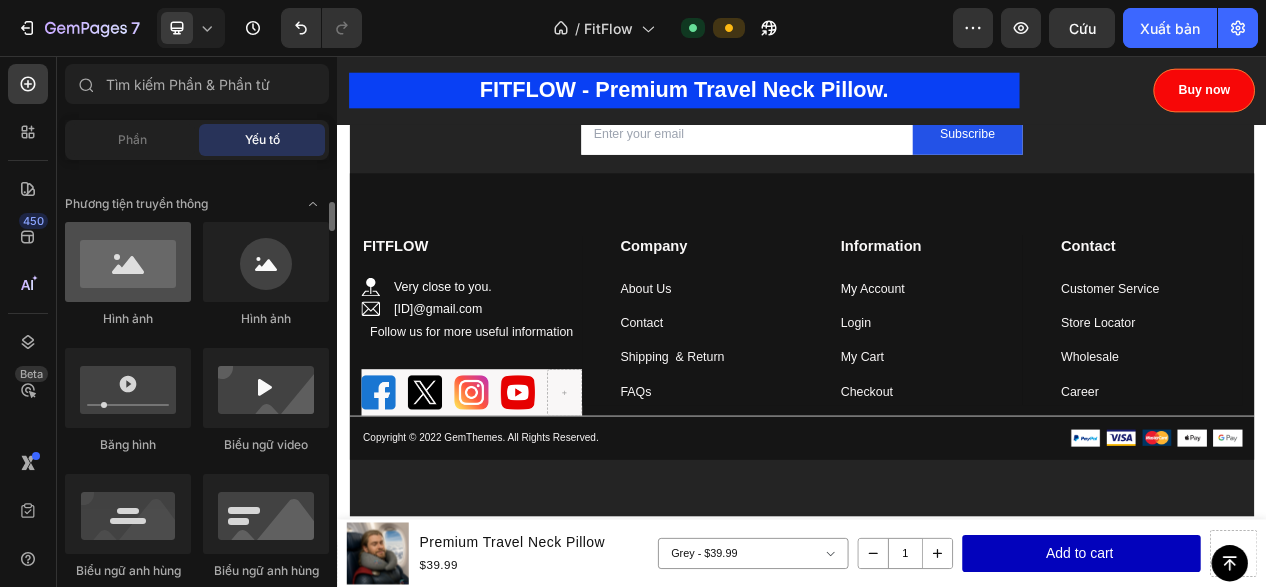 click at bounding box center [128, 262] 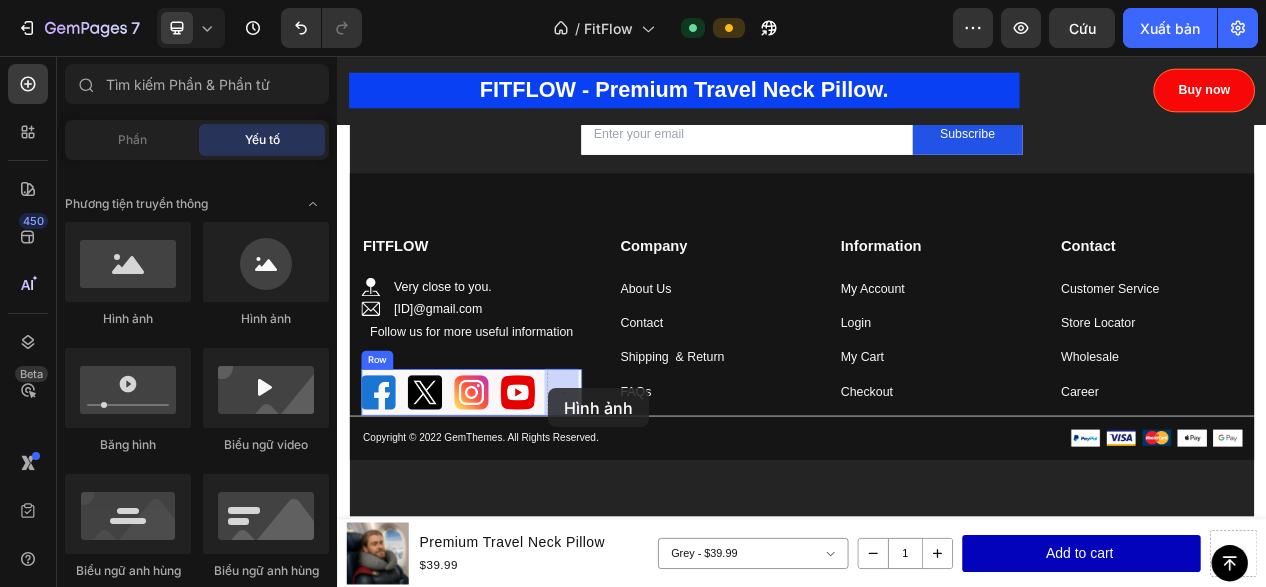 drag, startPoint x: 463, startPoint y: 465, endPoint x: 609, endPoint y: 485, distance: 147.3635 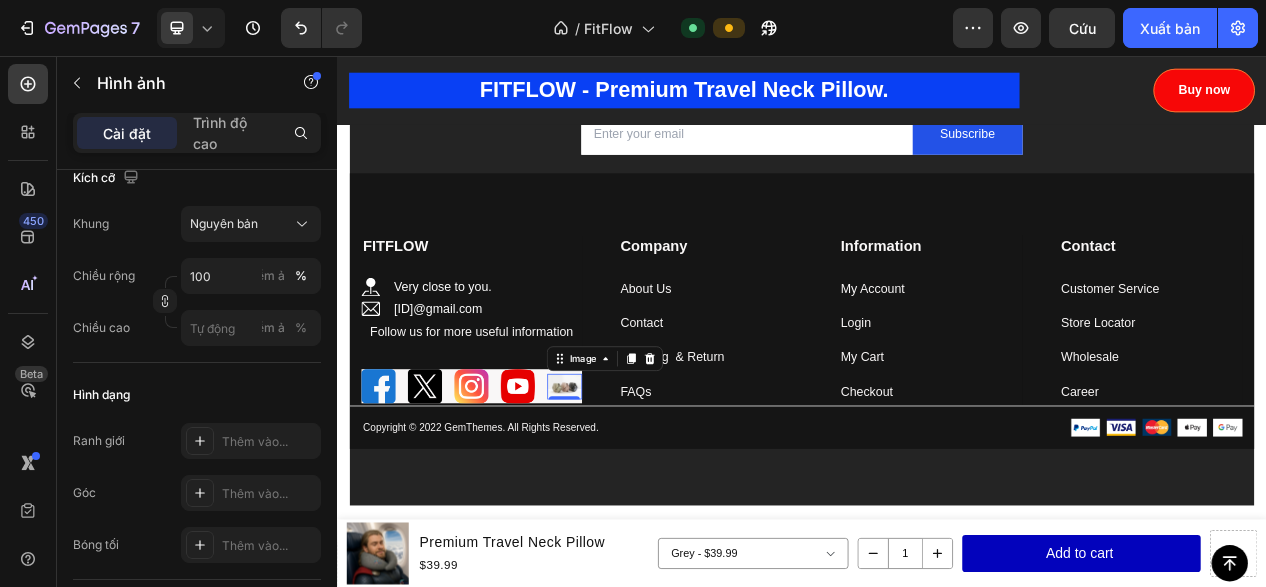 scroll, scrollTop: 200, scrollLeft: 0, axis: vertical 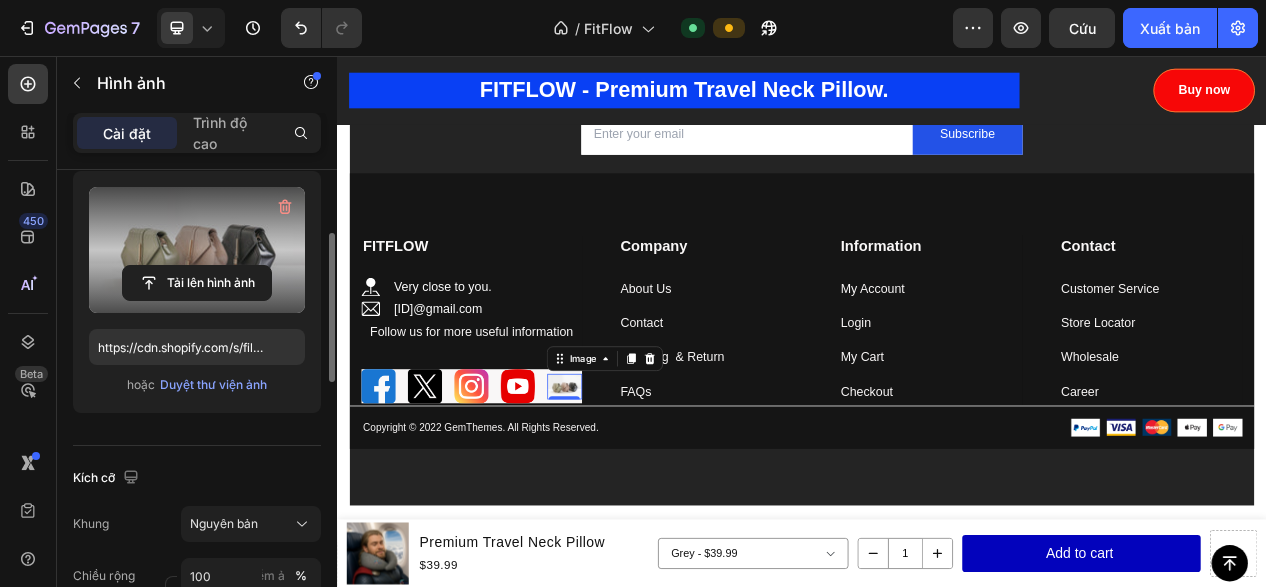 click at bounding box center (197, 250) 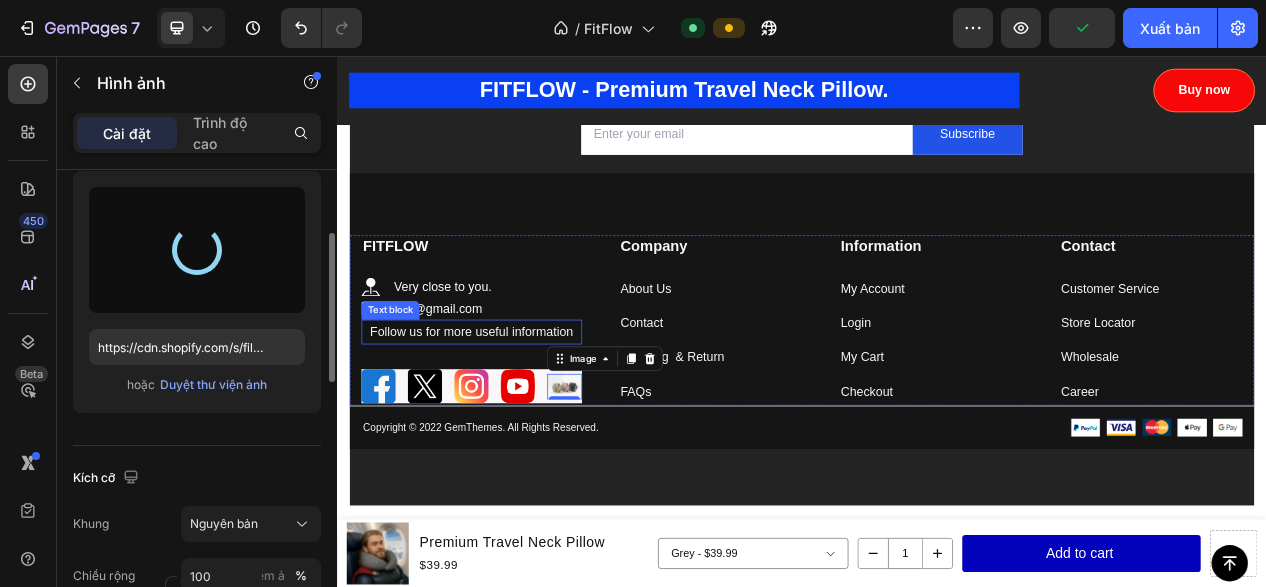 type on "https://cdn.shopify.com/s/files/1/0764/9312/7919/files/gempages_575976983058449347-[ID].png" 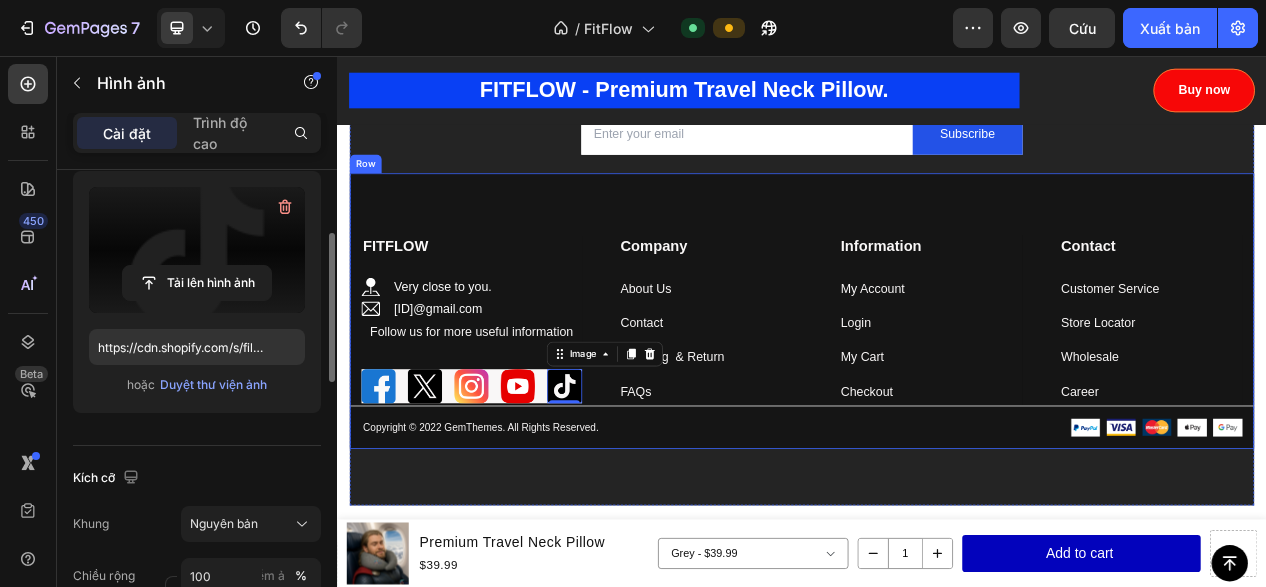 scroll, scrollTop: 9700, scrollLeft: 0, axis: vertical 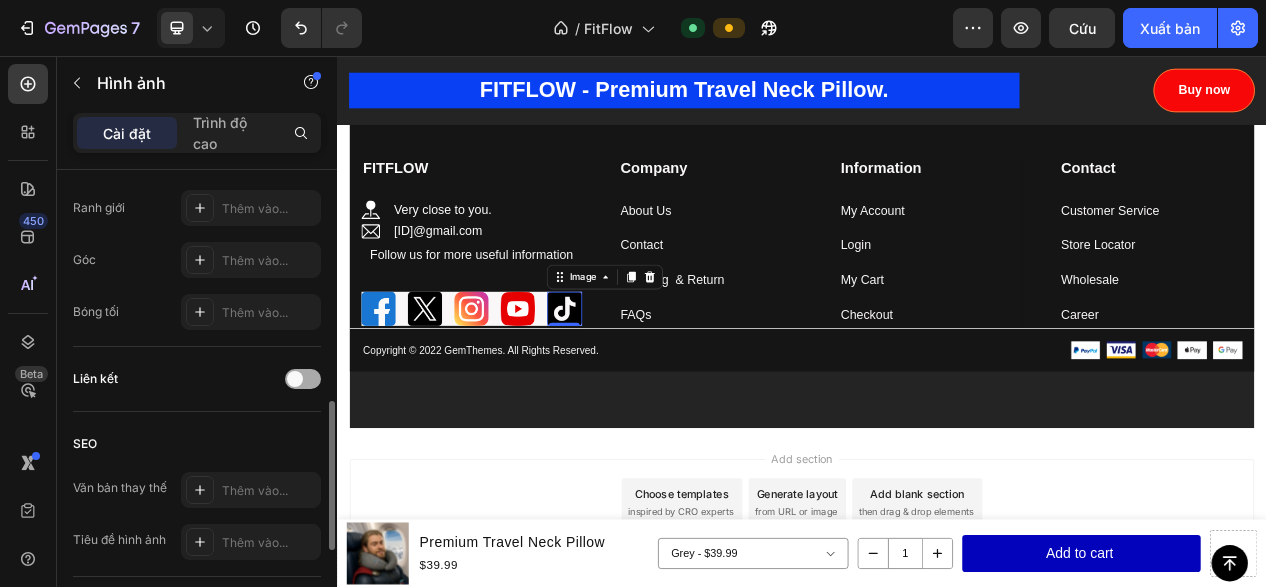 click at bounding box center [303, 379] 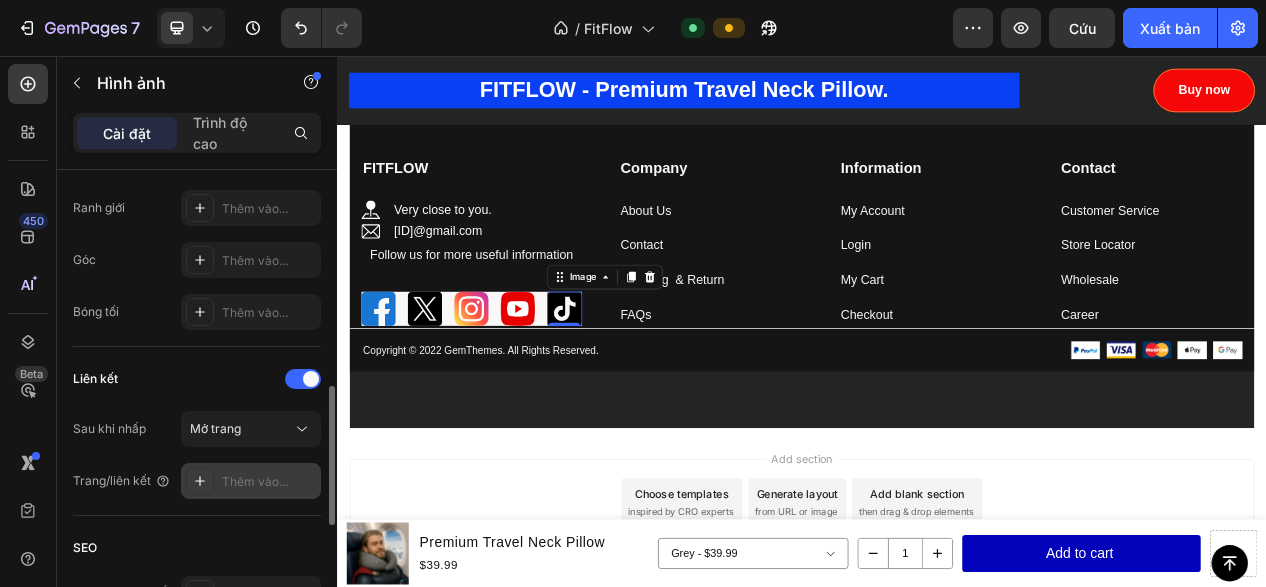 click on "Thêm vào..." at bounding box center (255, 481) 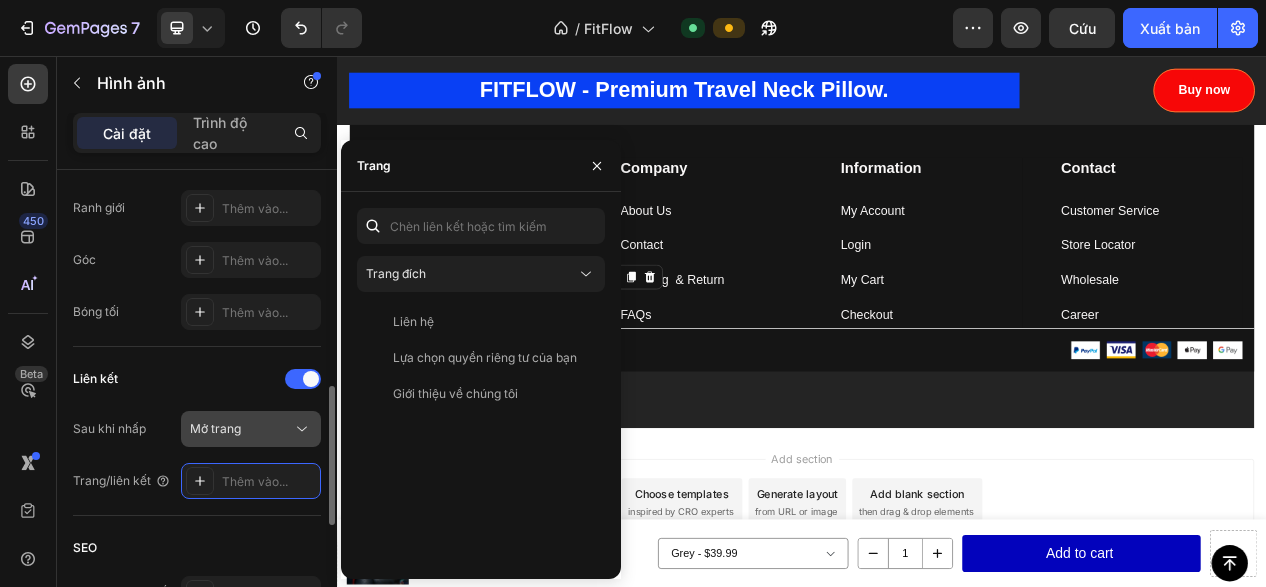 click on "Mở trang" at bounding box center [241, 429] 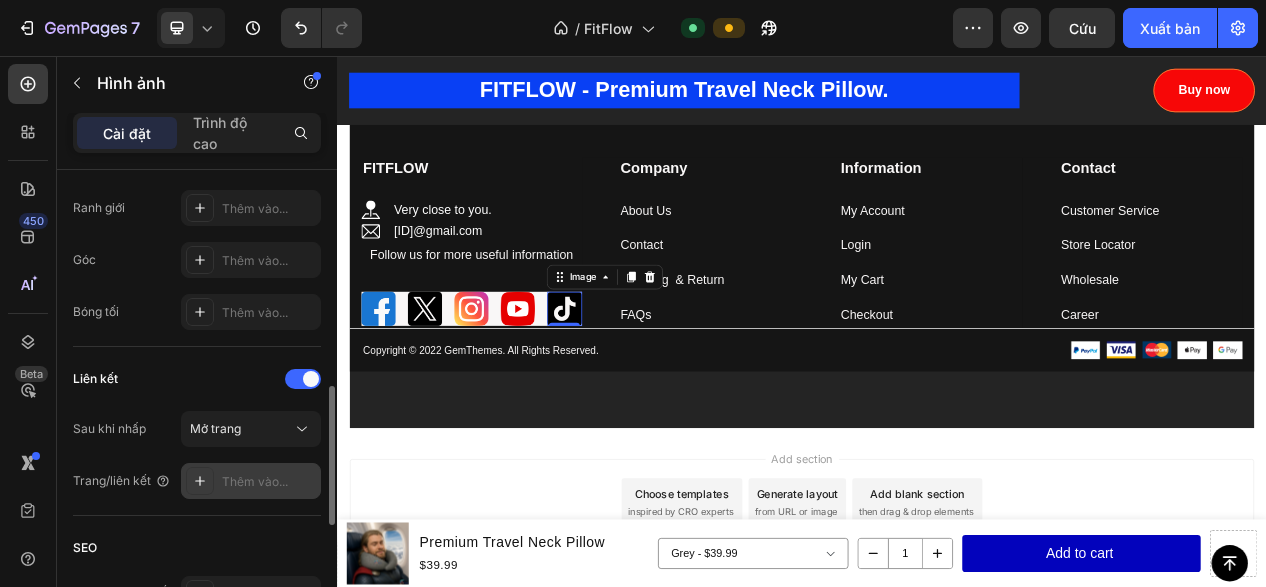 click on "Thêm vào..." at bounding box center (255, 481) 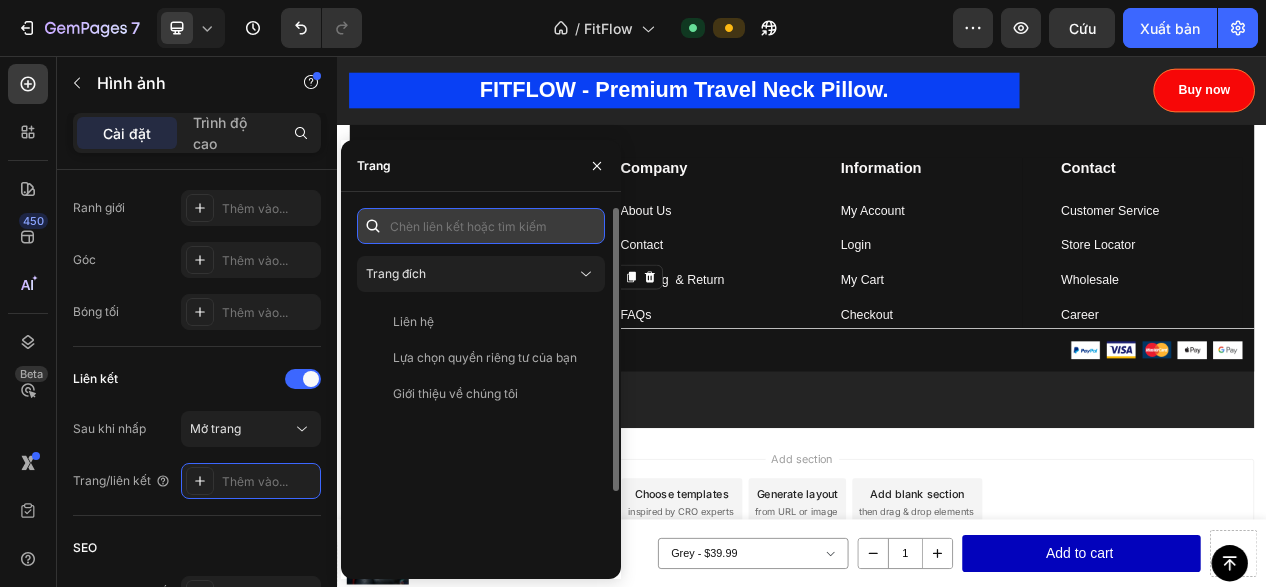 click at bounding box center (481, 226) 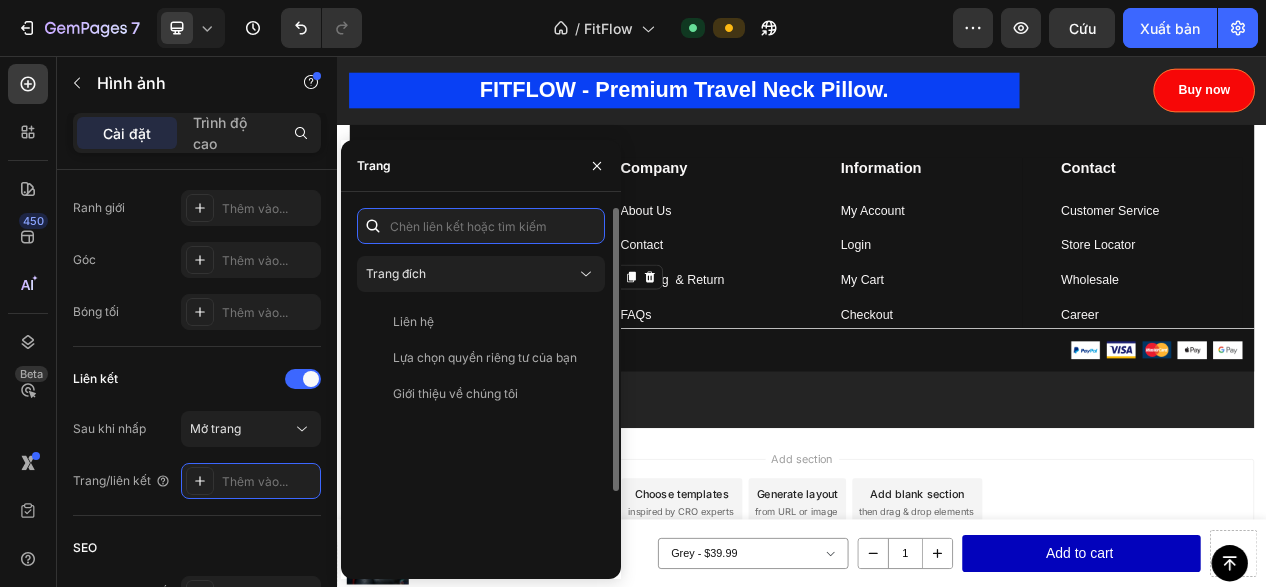 paste on "facebook.com/profile.php?id=[ID]&locale=vi_VN" 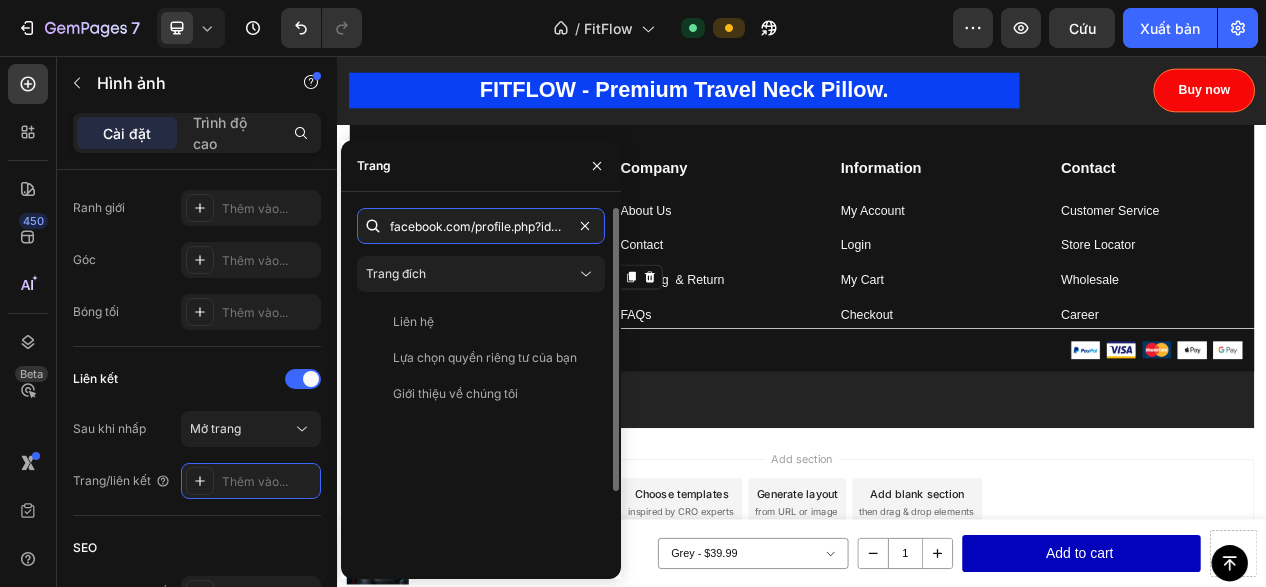 scroll, scrollTop: 0, scrollLeft: 174, axis: horizontal 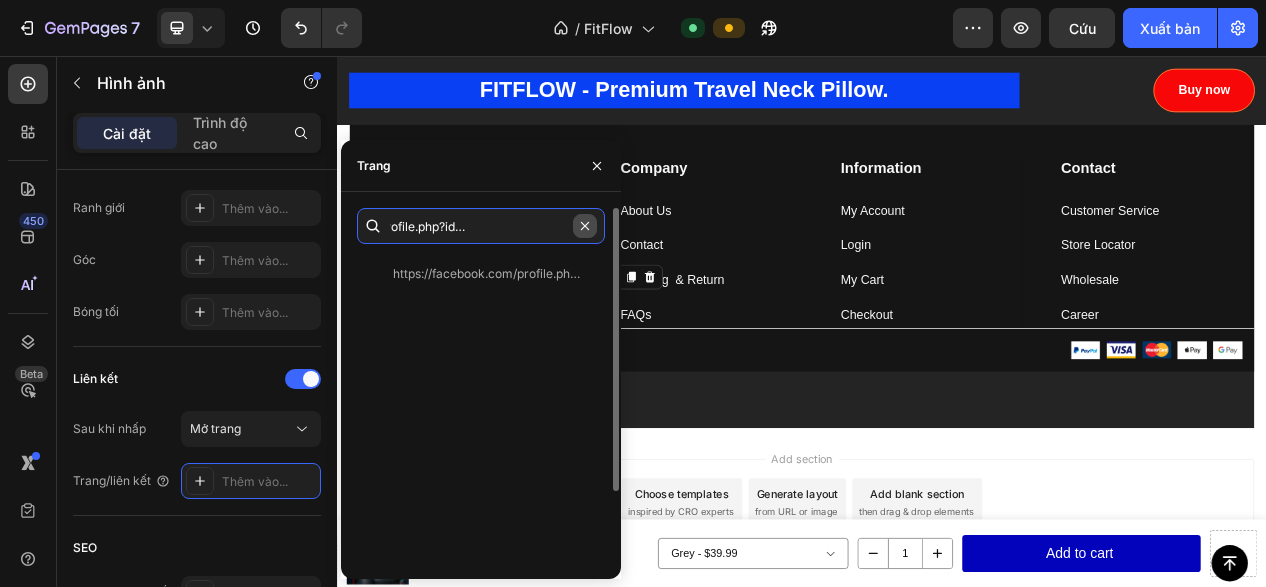 type 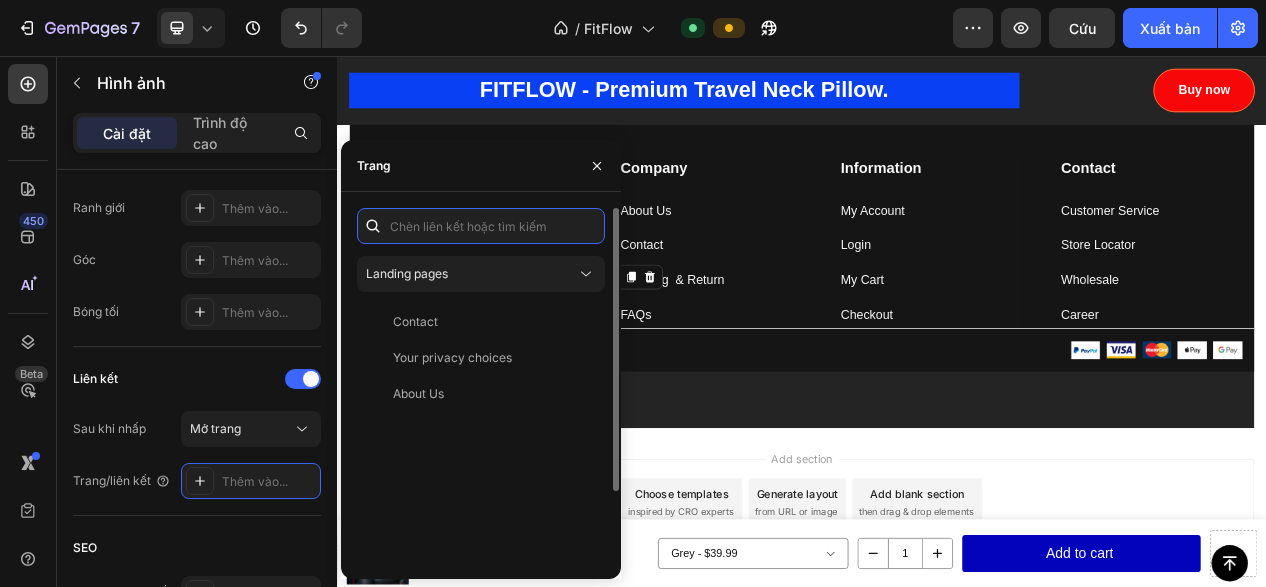 scroll, scrollTop: 0, scrollLeft: 0, axis: both 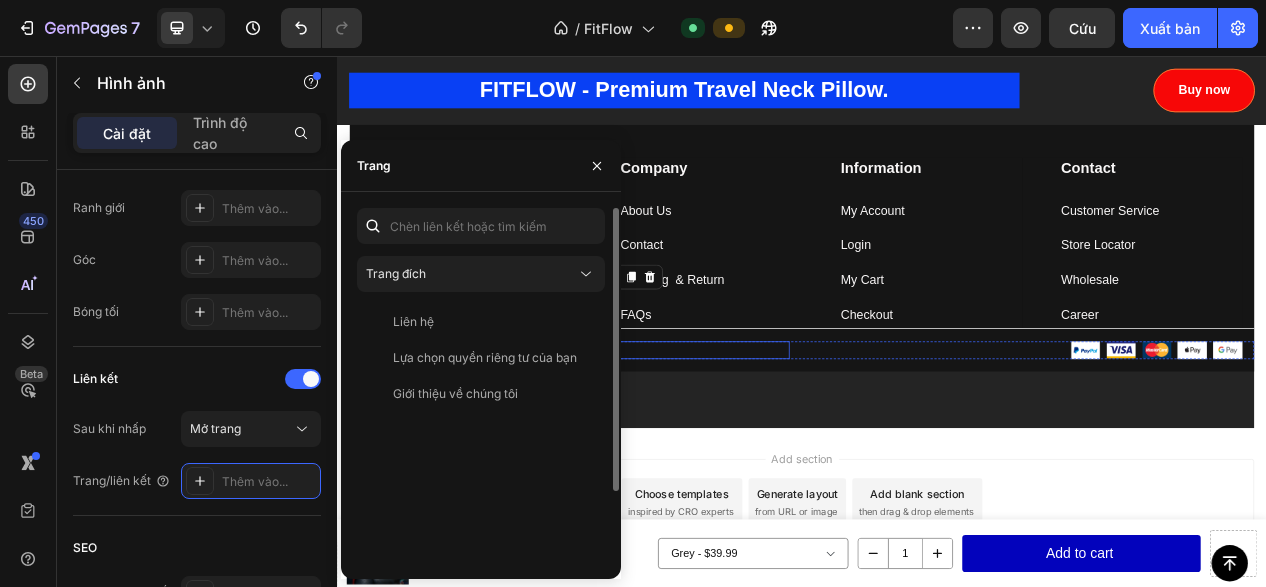 click on "Copyright © 2022 GemThemes. All Rights Reserved." at bounding box center (644, 436) 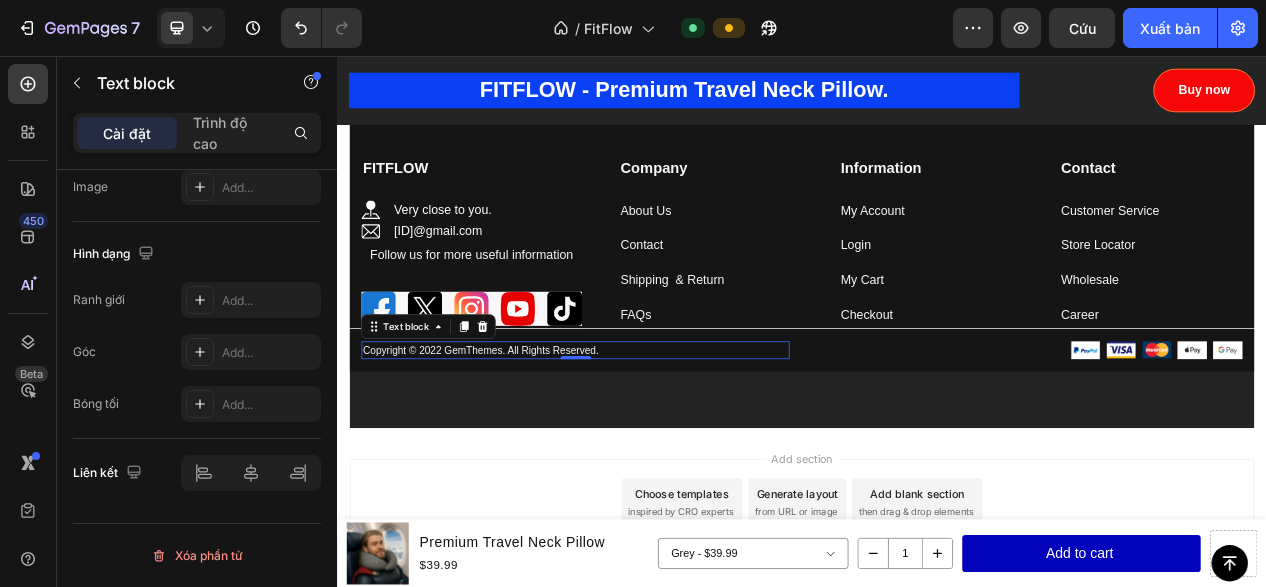 scroll, scrollTop: 0, scrollLeft: 0, axis: both 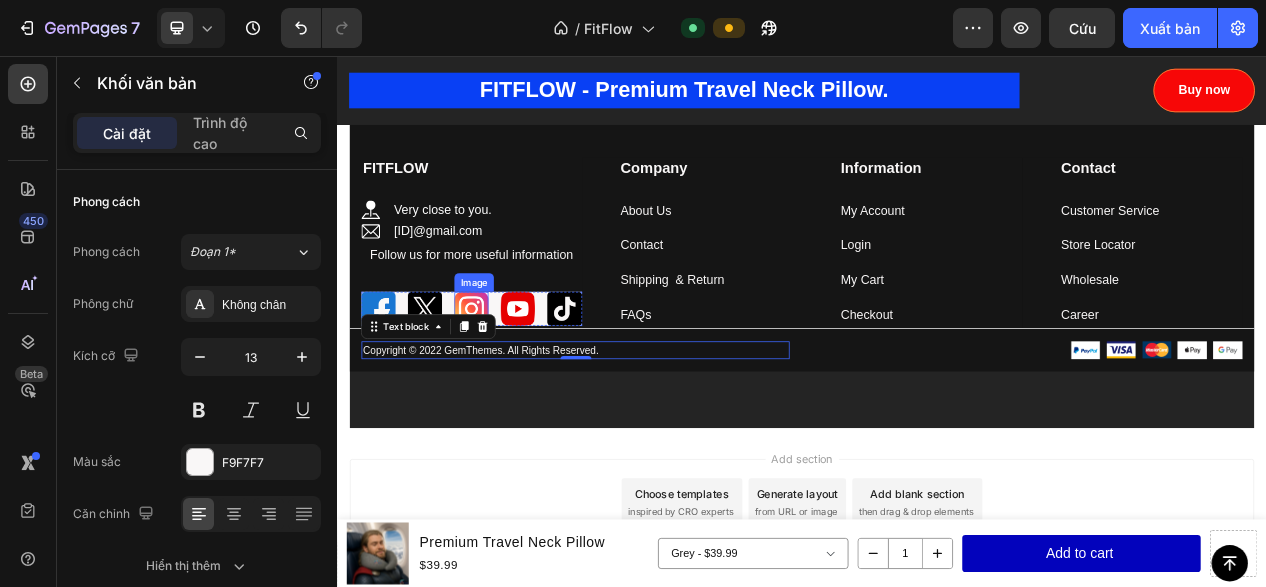 click at bounding box center (510, 382) 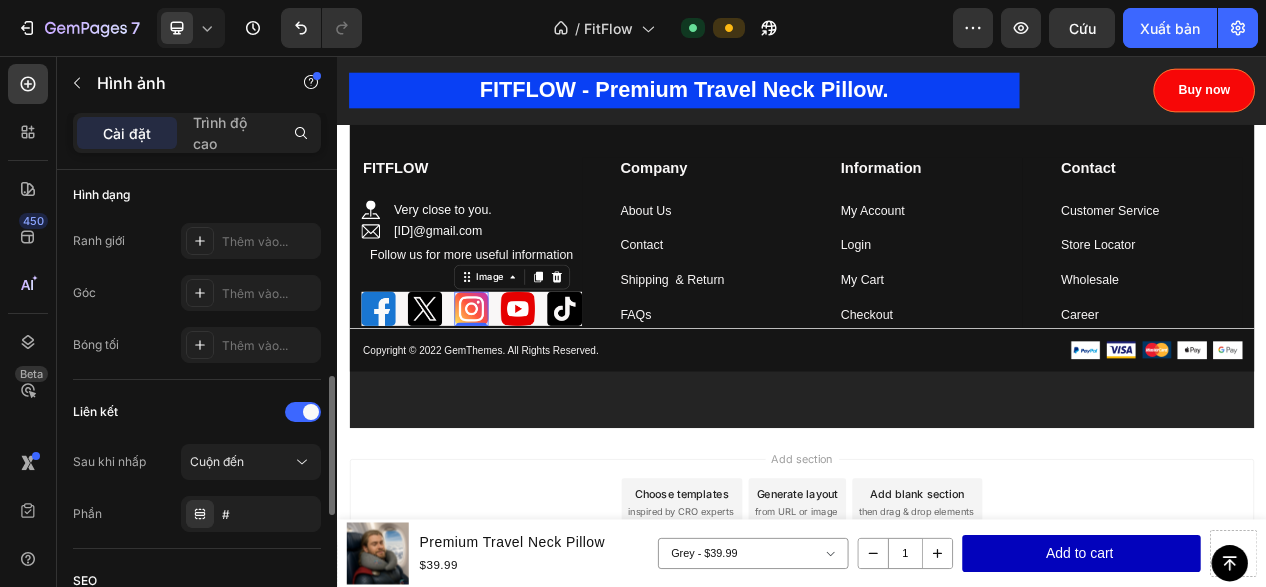 scroll, scrollTop: 800, scrollLeft: 0, axis: vertical 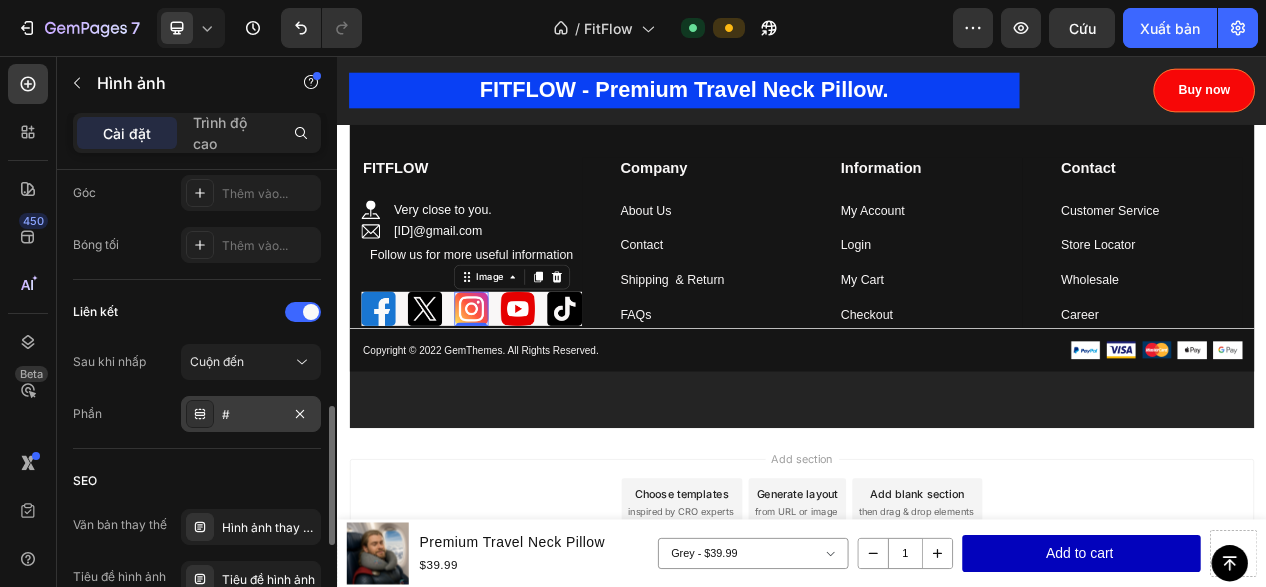click on "#" at bounding box center (251, 415) 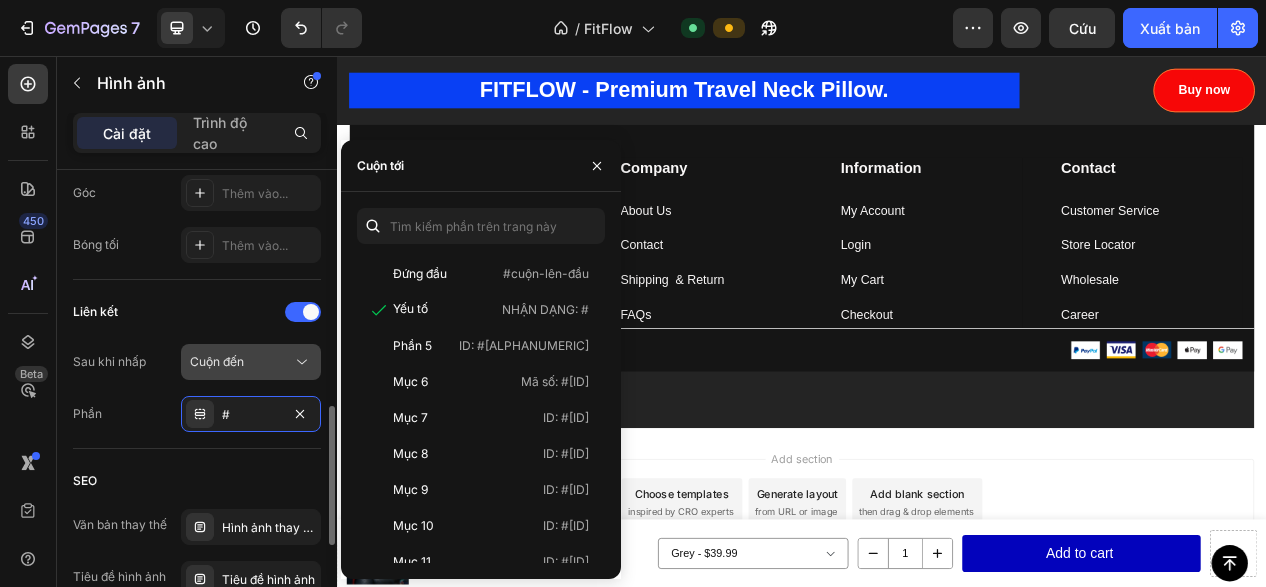 click on "Cuộn đến" at bounding box center (241, 362) 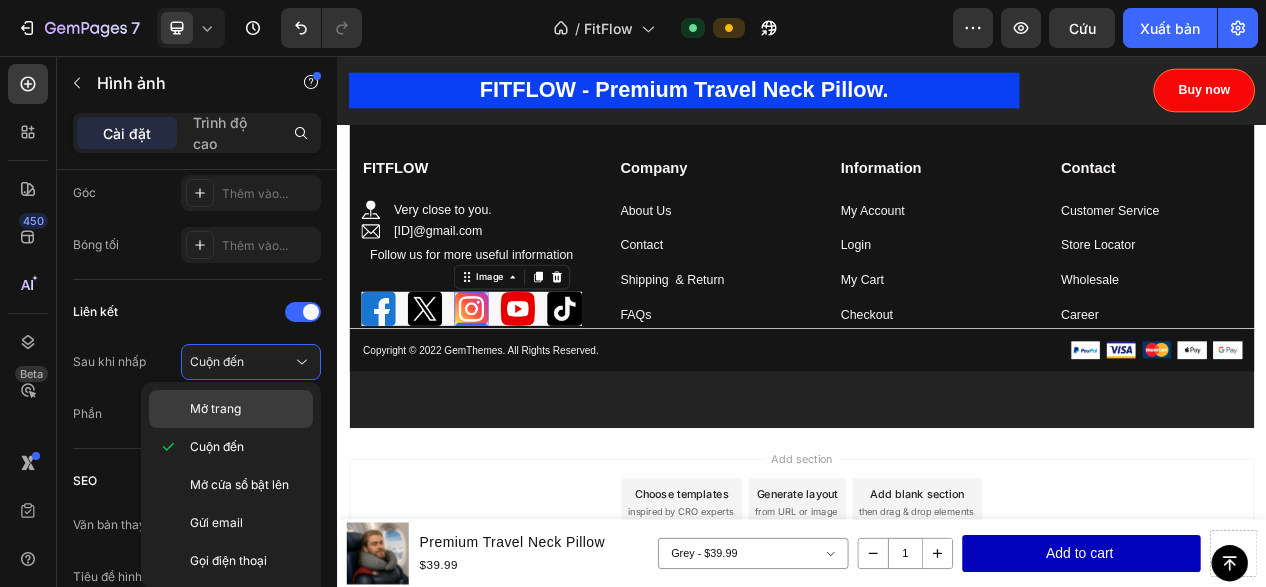 click on "Mở trang" at bounding box center (247, 409) 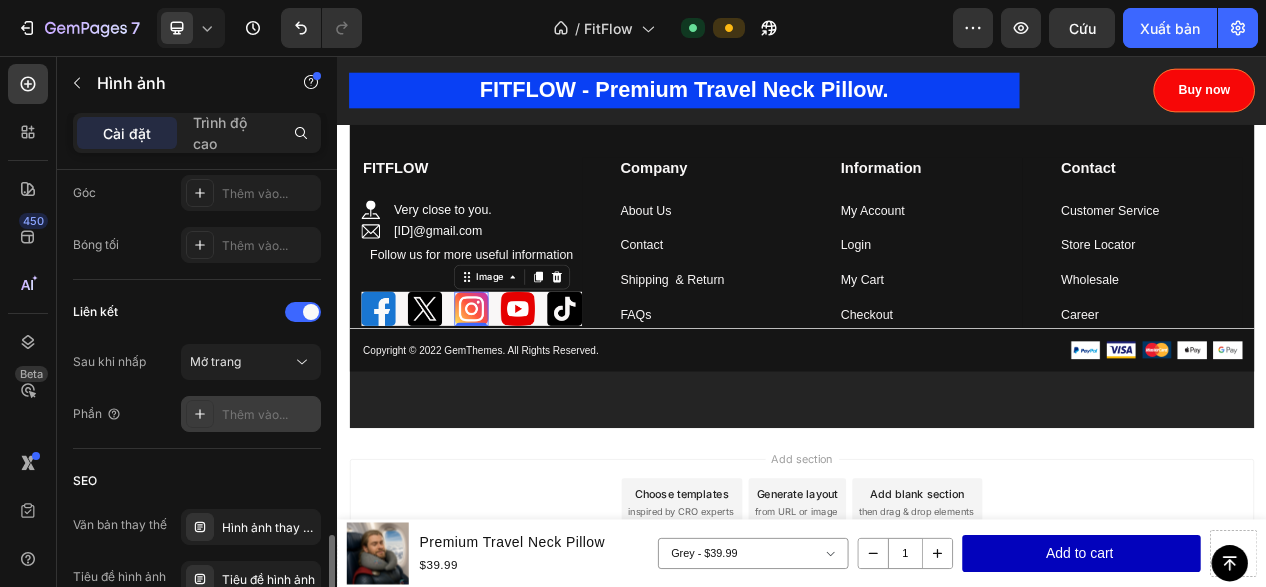 scroll, scrollTop: 900, scrollLeft: 0, axis: vertical 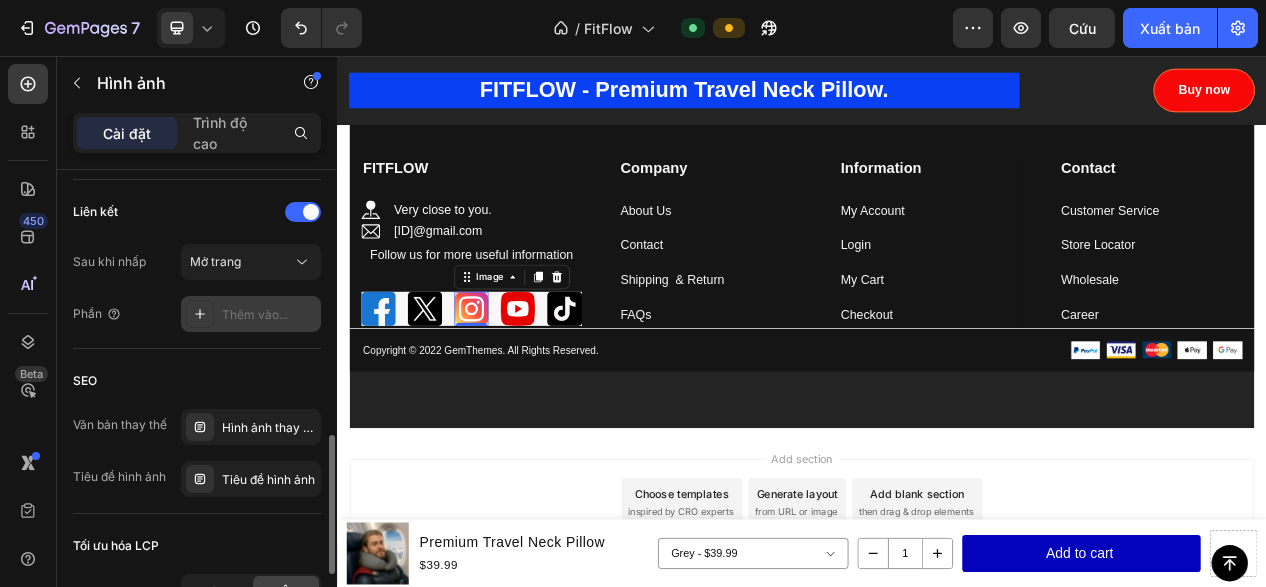 click on "Thêm vào..." at bounding box center (255, 314) 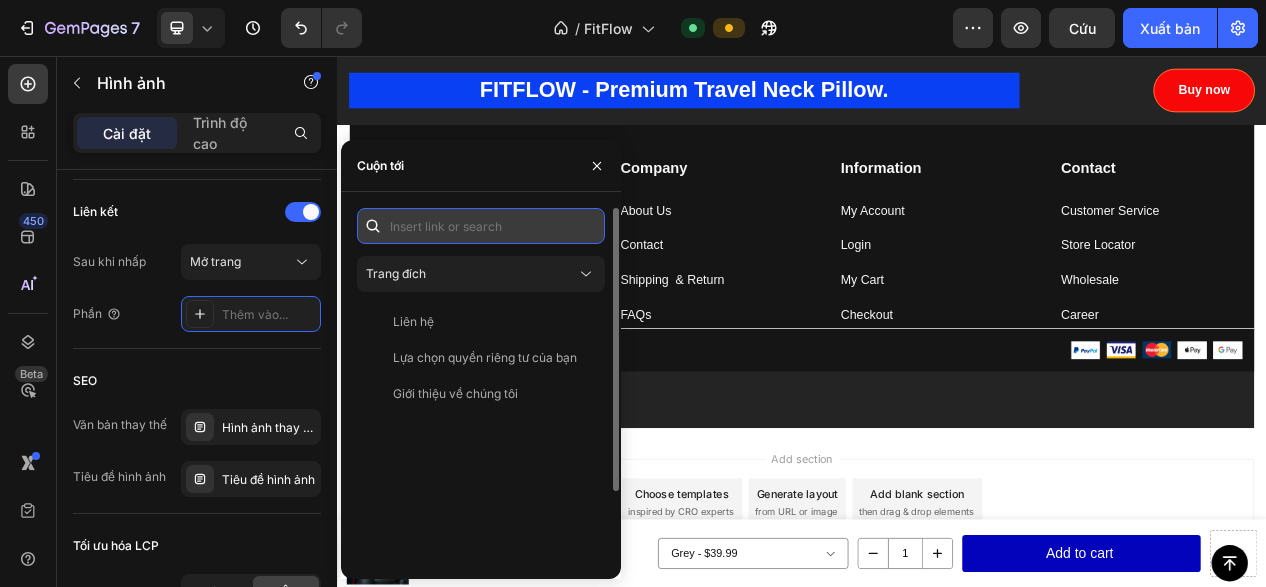 paste on "instagram.com/[ID]5.0" 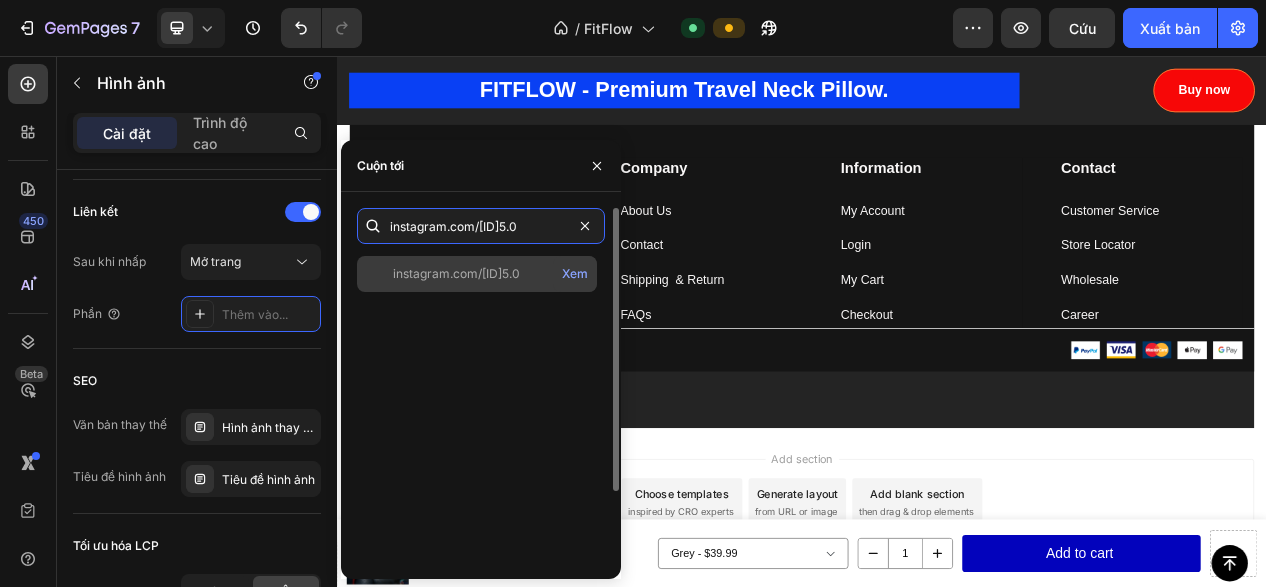 type on "instagram.com/[ID]5.0" 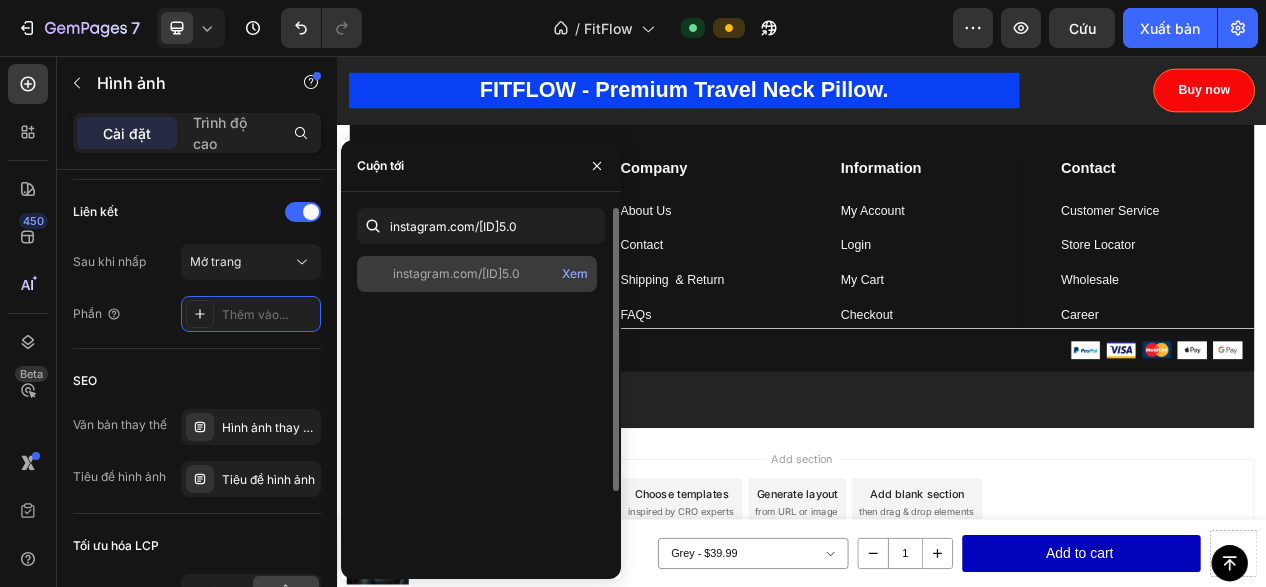 click on "instagram.com/[ID]5.0" 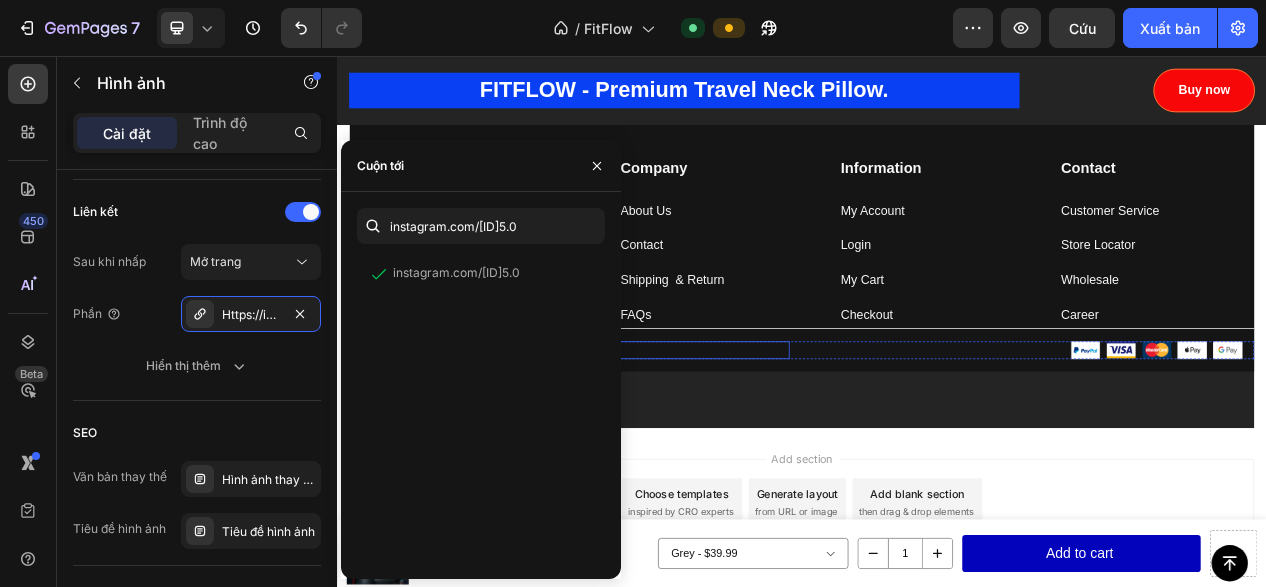 click on "Copyright © 2022 GemThemes. All Rights Reserved." at bounding box center (644, 436) 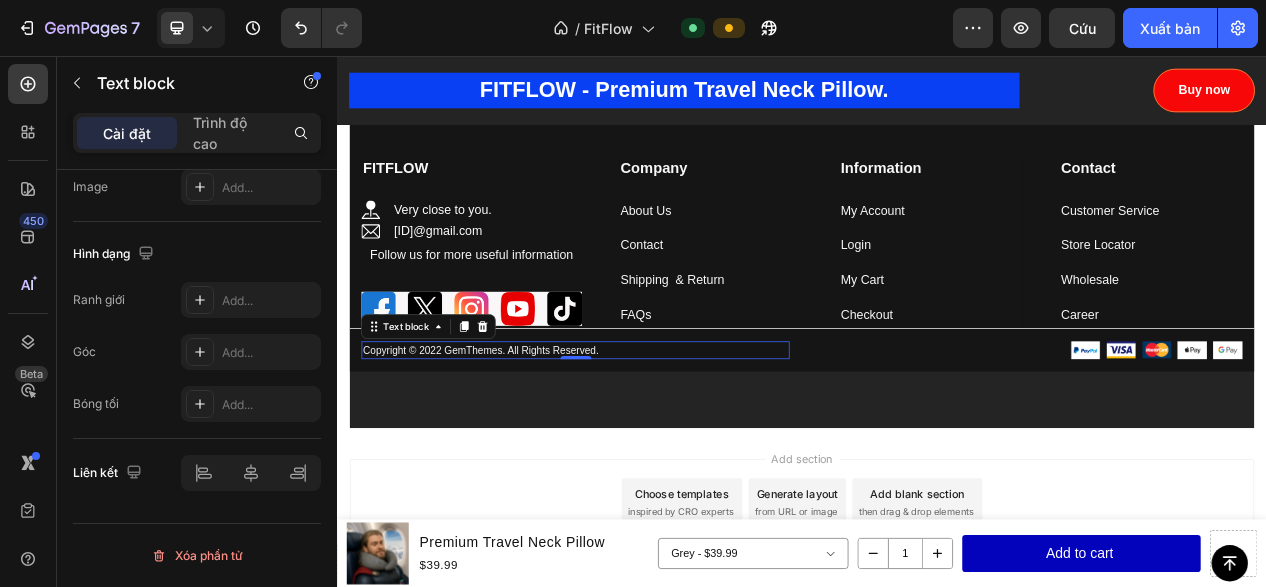 scroll, scrollTop: 0, scrollLeft: 0, axis: both 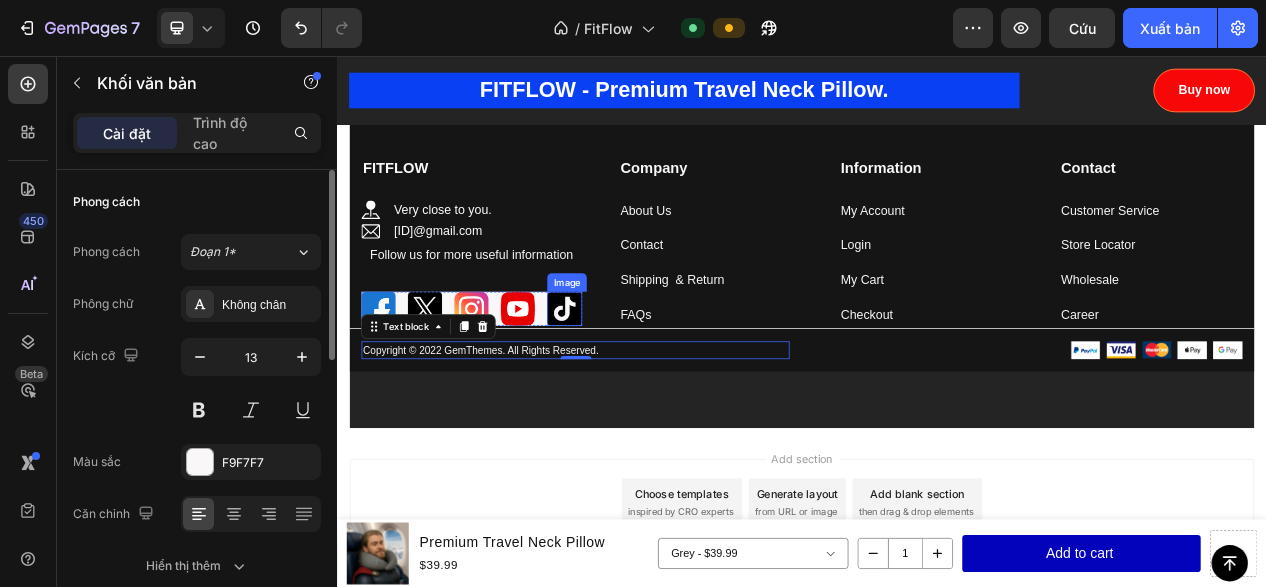 click at bounding box center (630, 382) 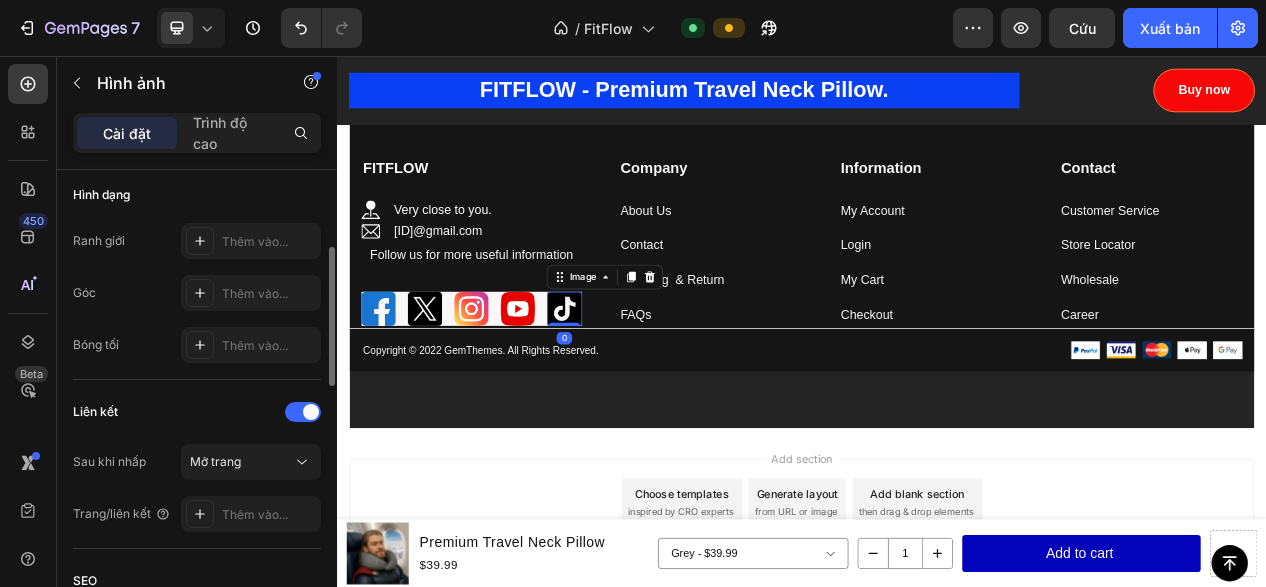 scroll, scrollTop: 800, scrollLeft: 0, axis: vertical 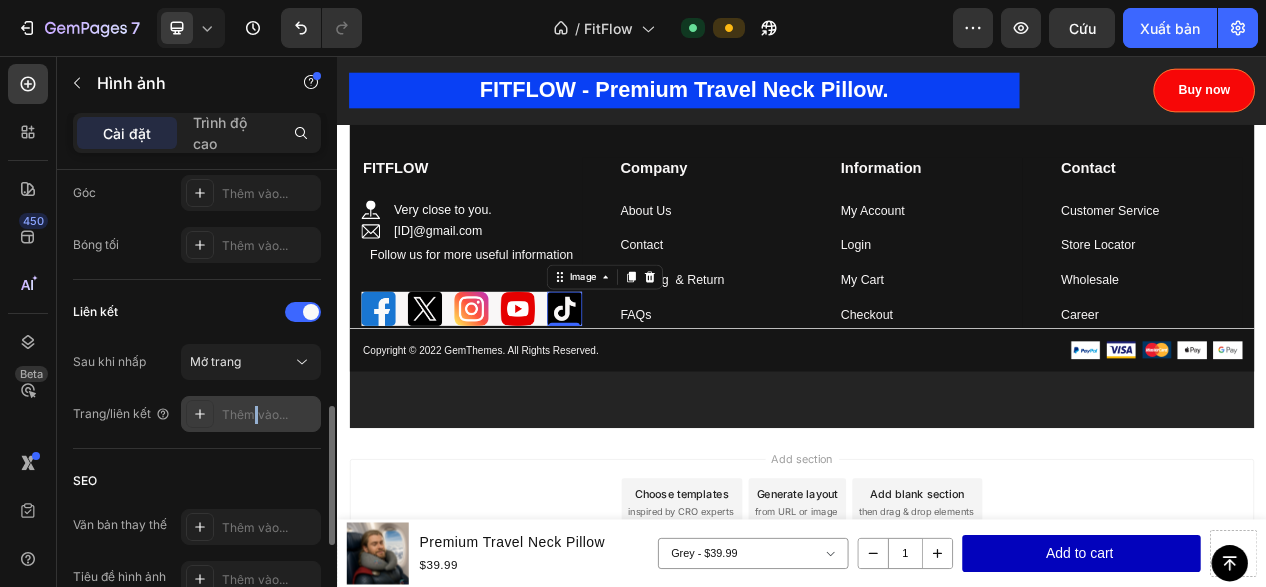 click on "Thêm vào..." at bounding box center (255, 414) 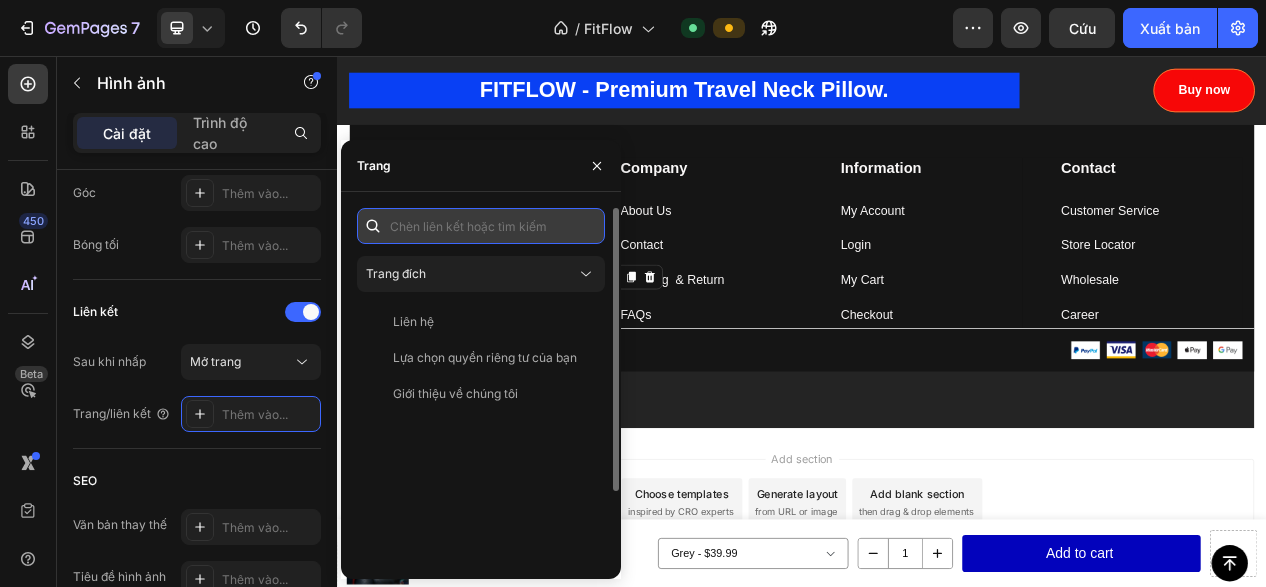 click at bounding box center [481, 226] 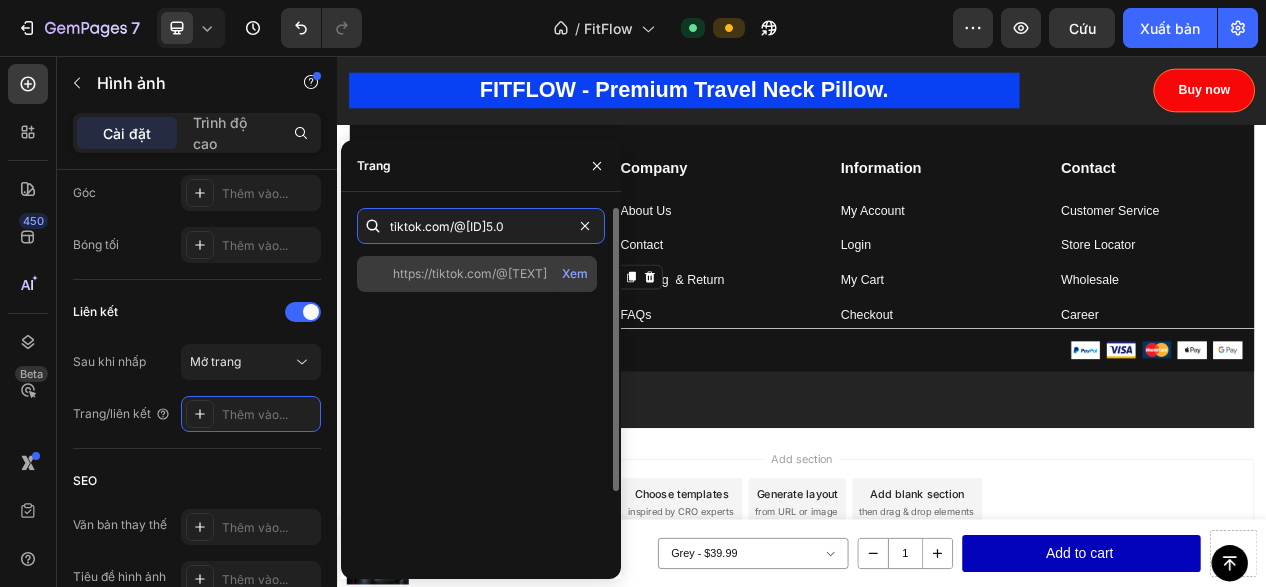 type on "tiktok.com/@[ID]5.0" 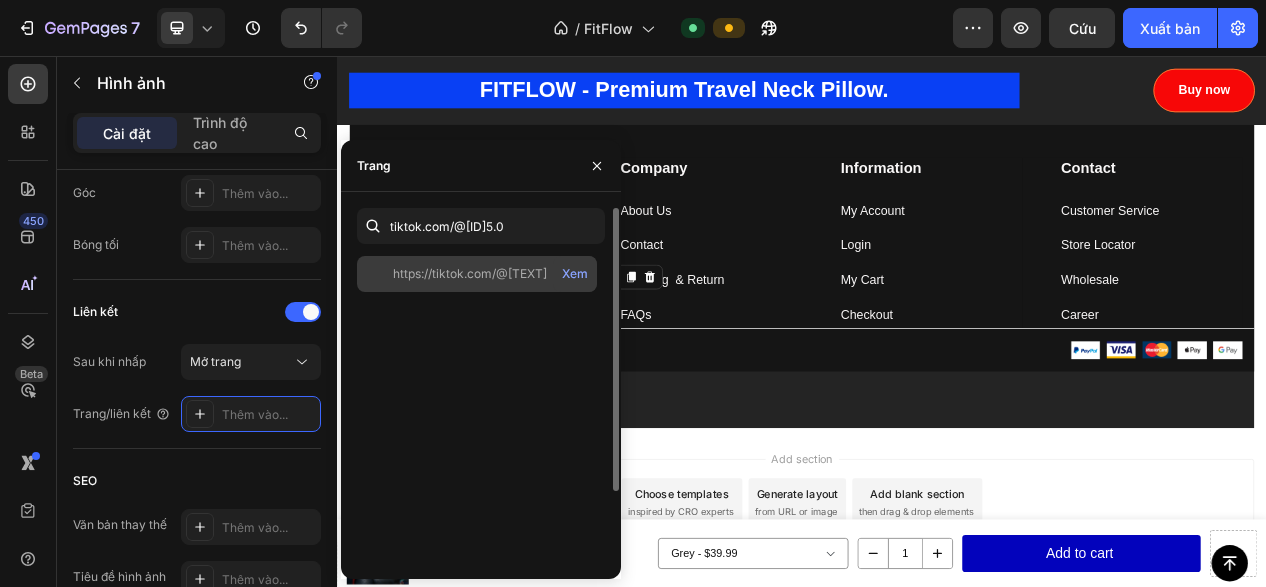 click on "https://tiktok.com/@[TEXT]" at bounding box center [470, 273] 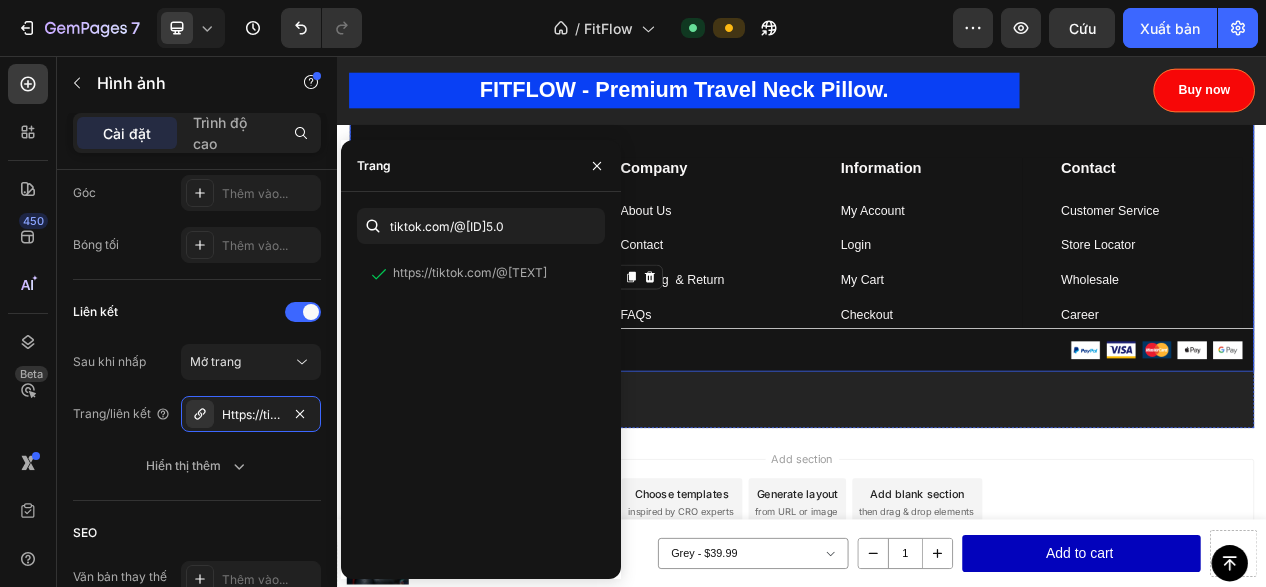 click on "Copyright © 2022 GemThemes. All Rights Reserved." at bounding box center [644, 436] 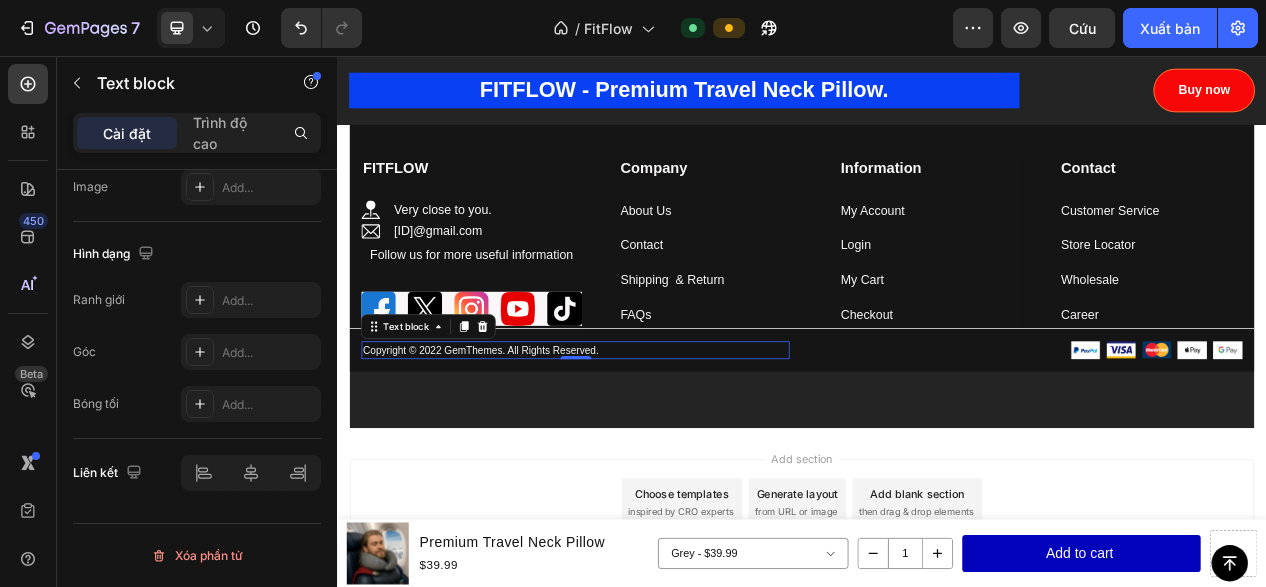scroll, scrollTop: 0, scrollLeft: 0, axis: both 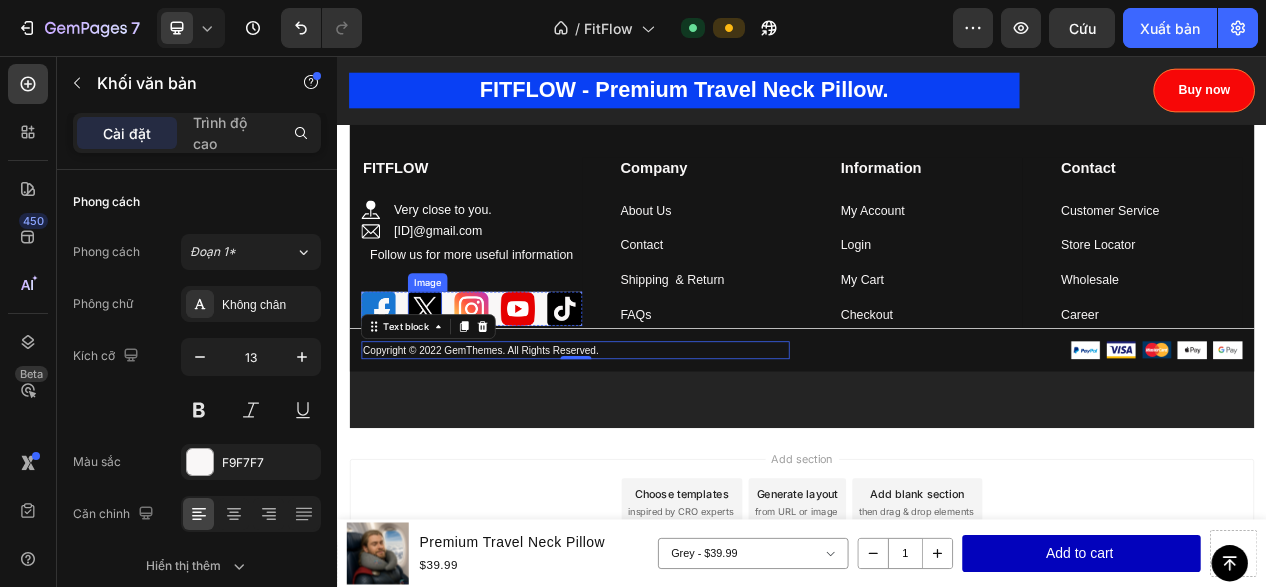 click at bounding box center [450, 382] 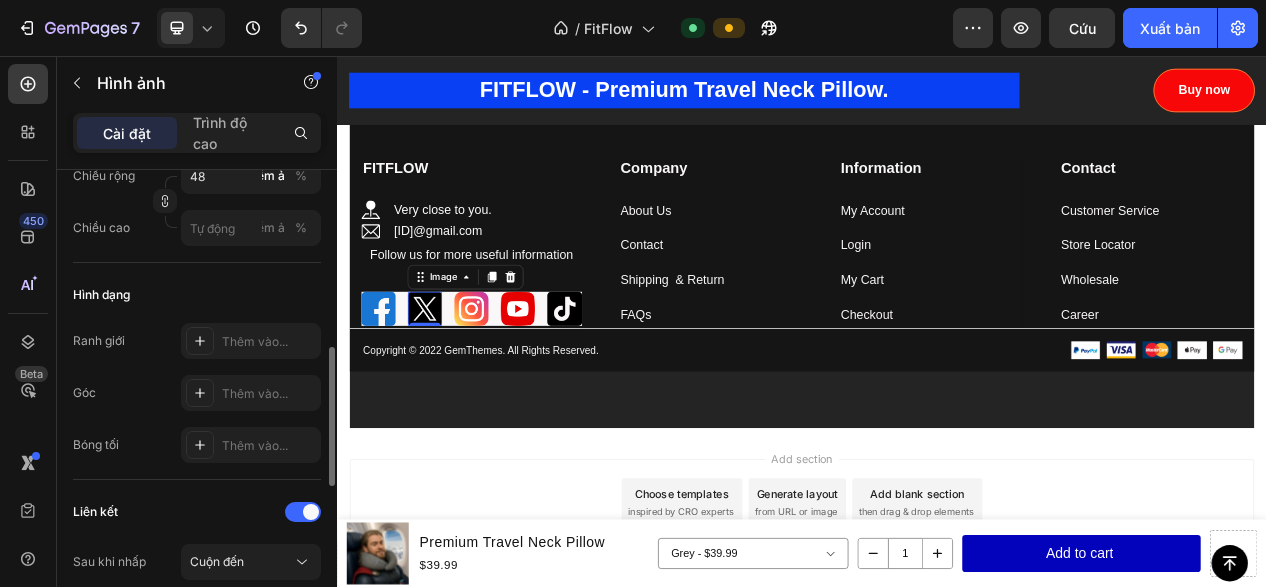 scroll, scrollTop: 700, scrollLeft: 0, axis: vertical 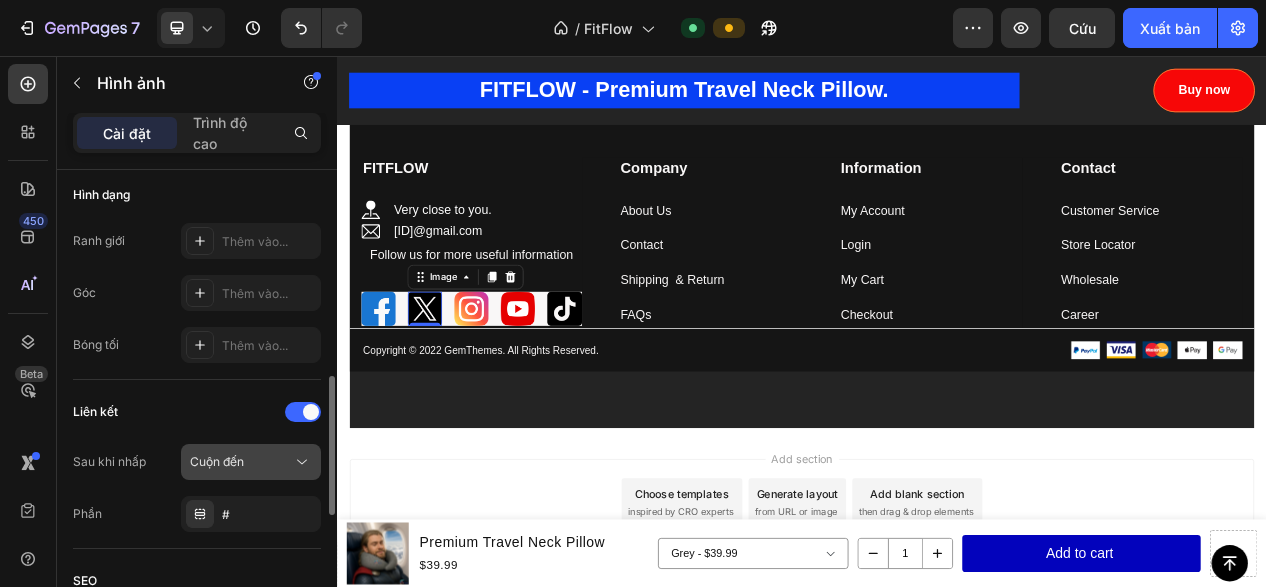 click on "Cuộn đến" at bounding box center [241, 462] 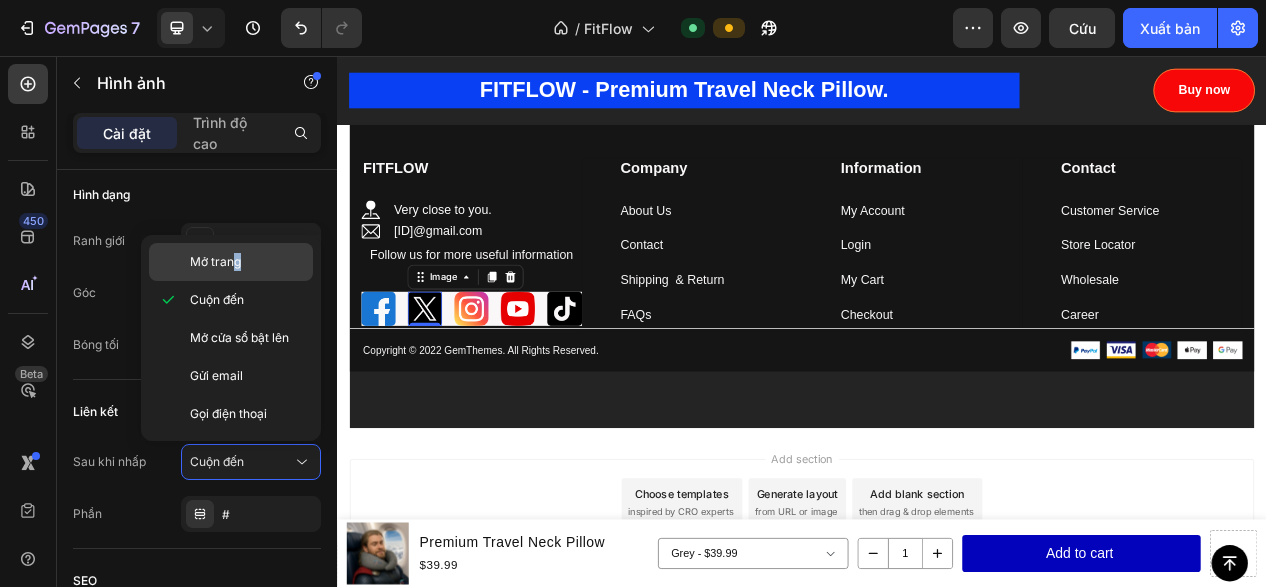 click on "Mở trang" at bounding box center (215, 261) 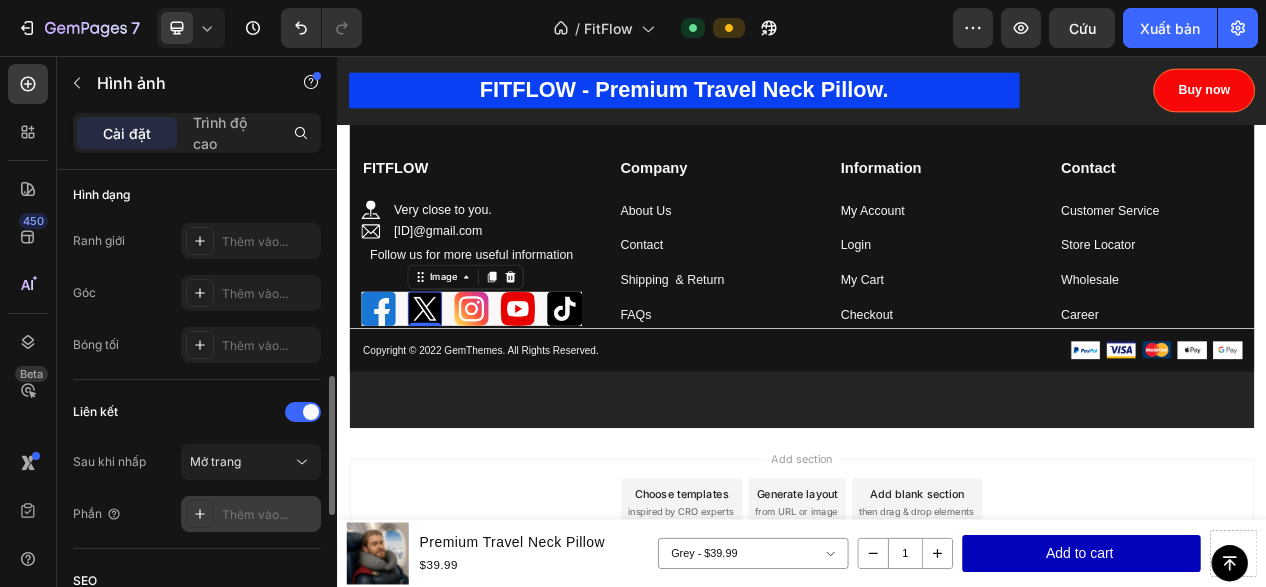 click on "Thêm vào..." at bounding box center (255, 514) 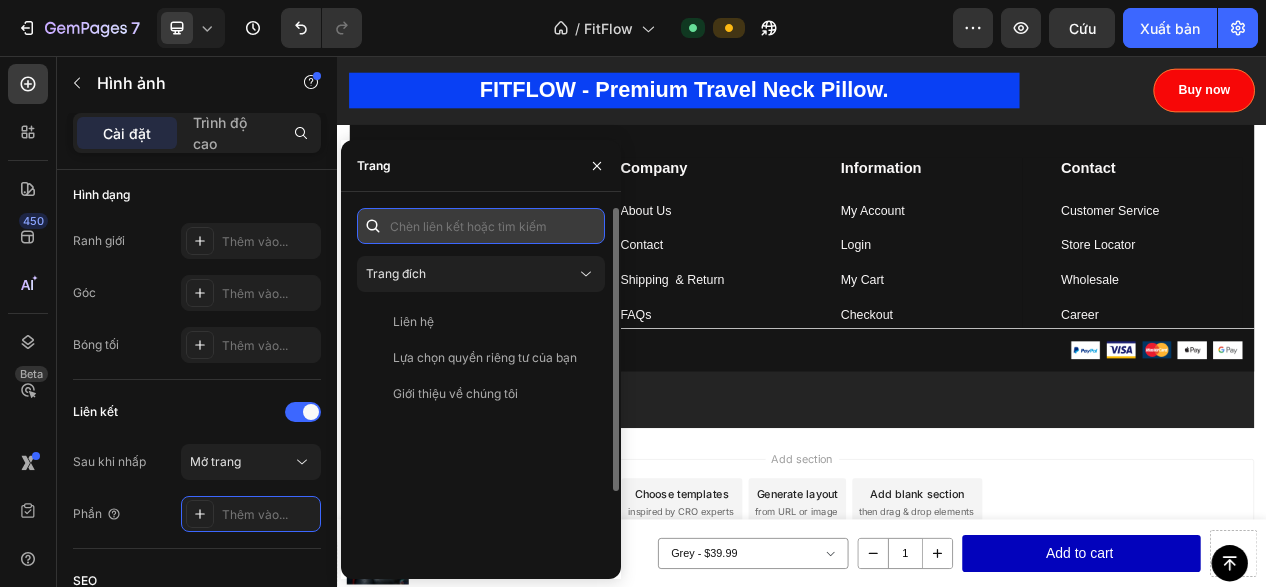 click at bounding box center [481, 226] 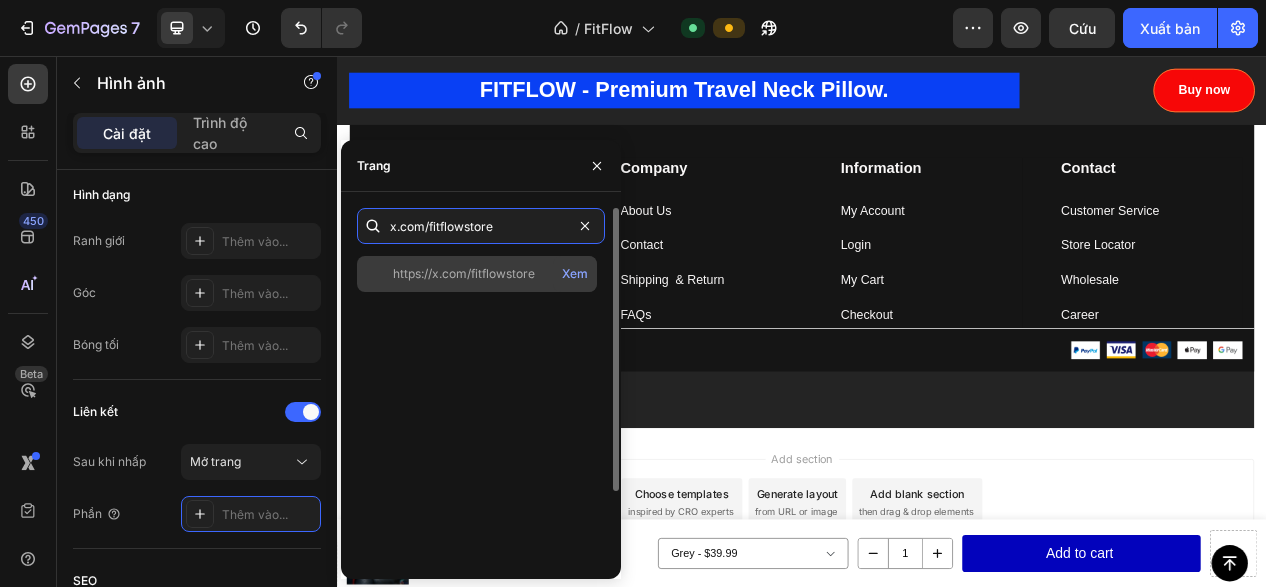 type on "x.com/fitflowstore" 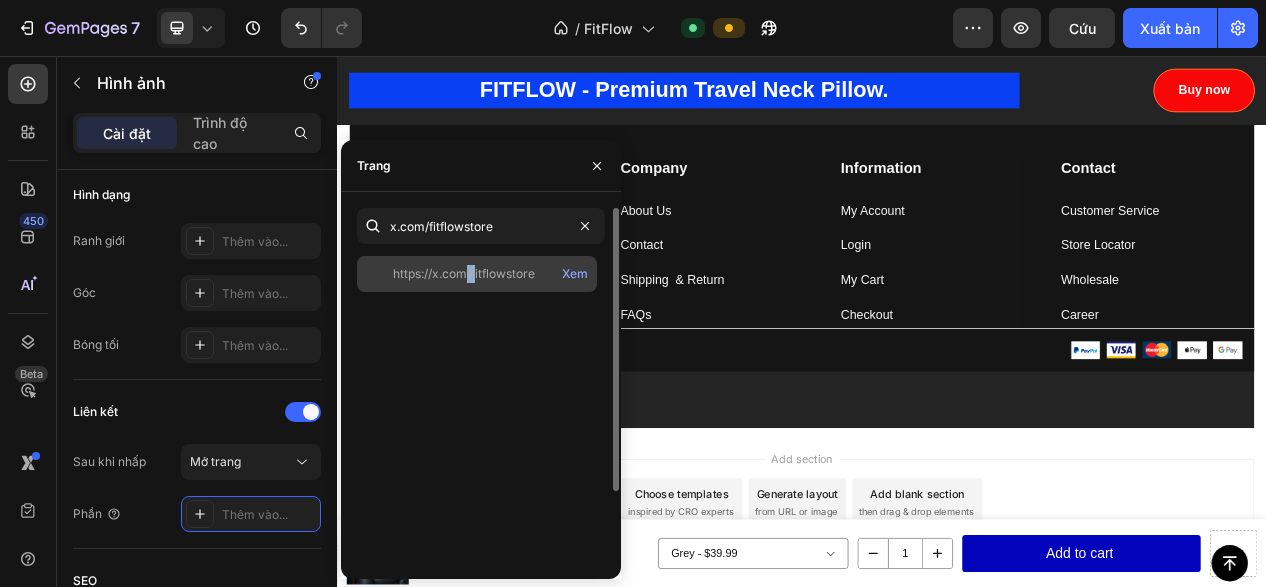 click on "https://x.com/[ID] Xem" 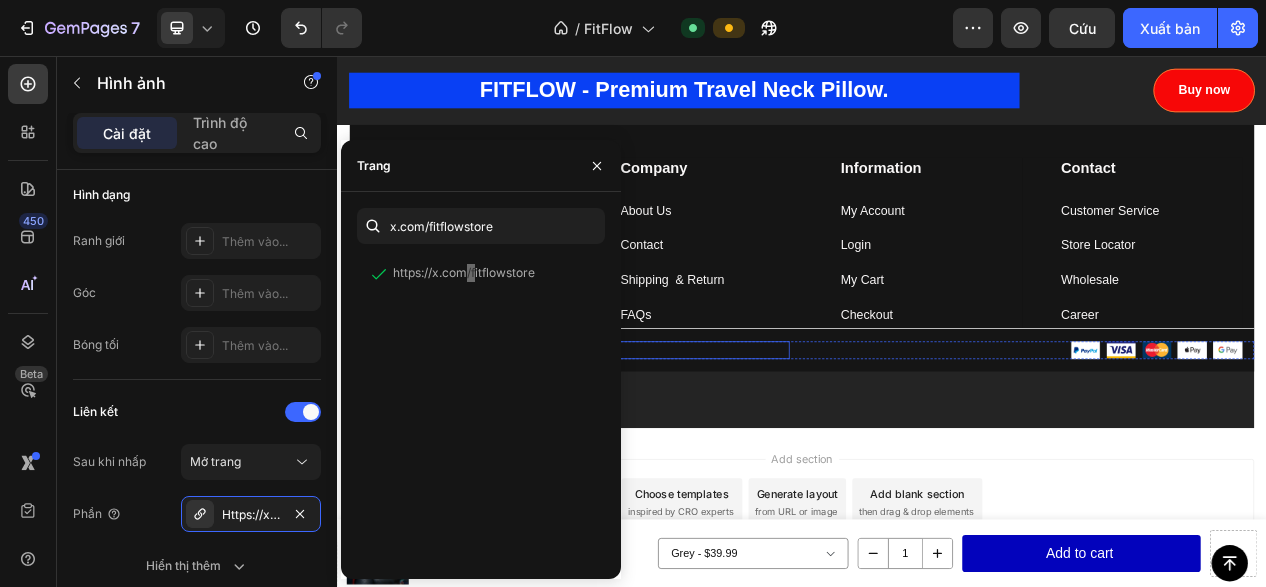 click on "Copyright © 2022 GemThemes. All Rights Reserved." at bounding box center [644, 436] 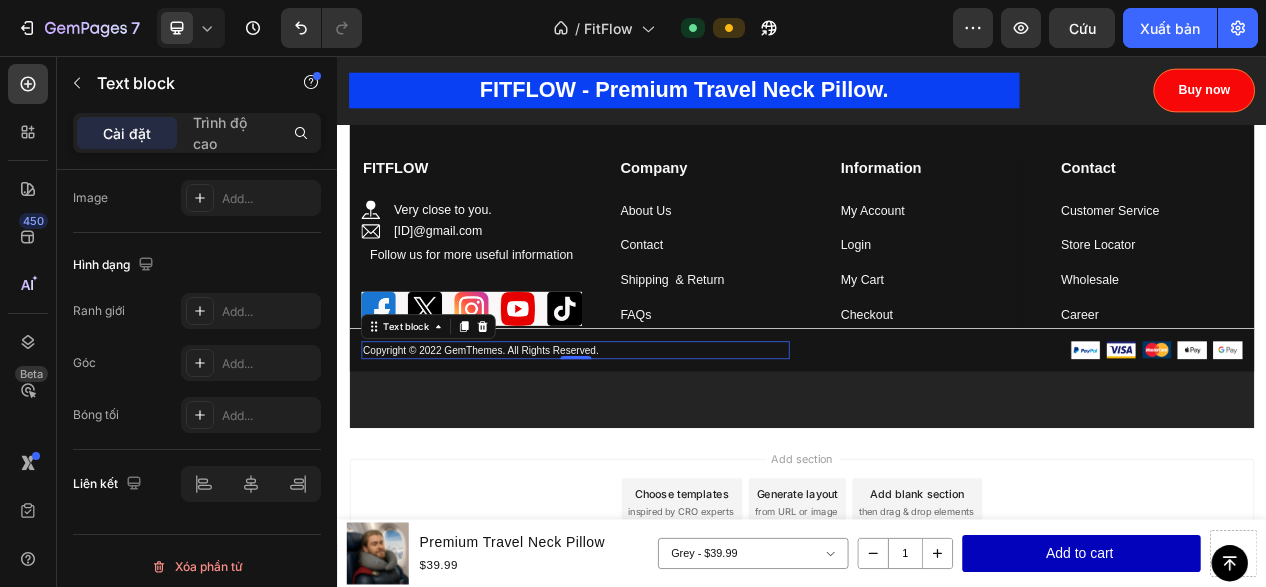 scroll, scrollTop: 0, scrollLeft: 0, axis: both 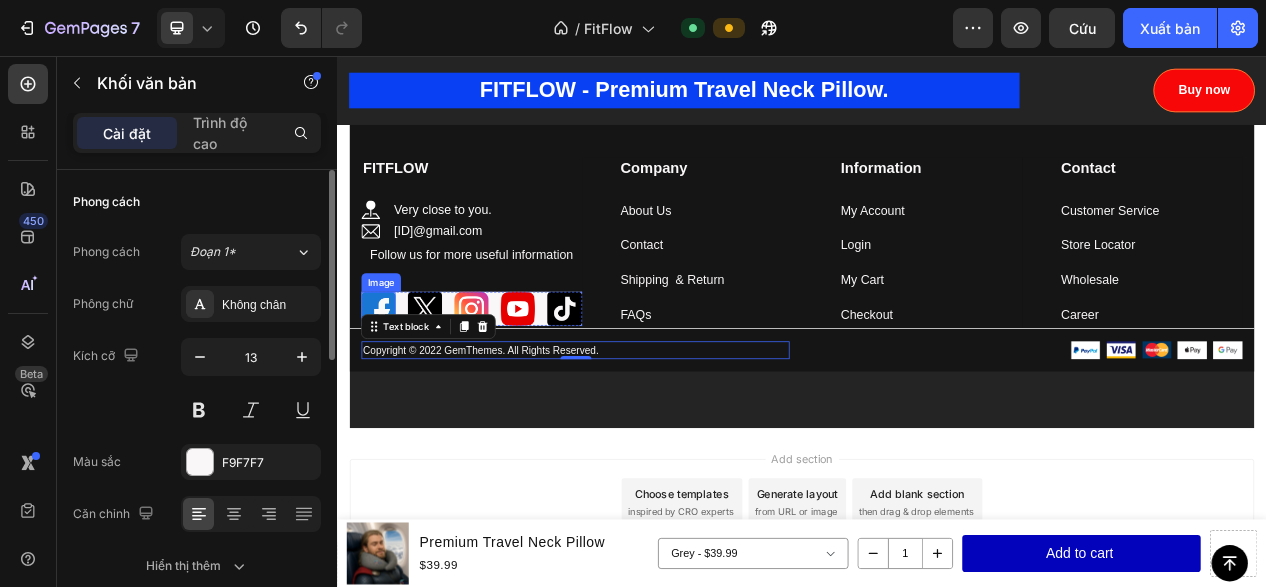 click at bounding box center (390, 382) 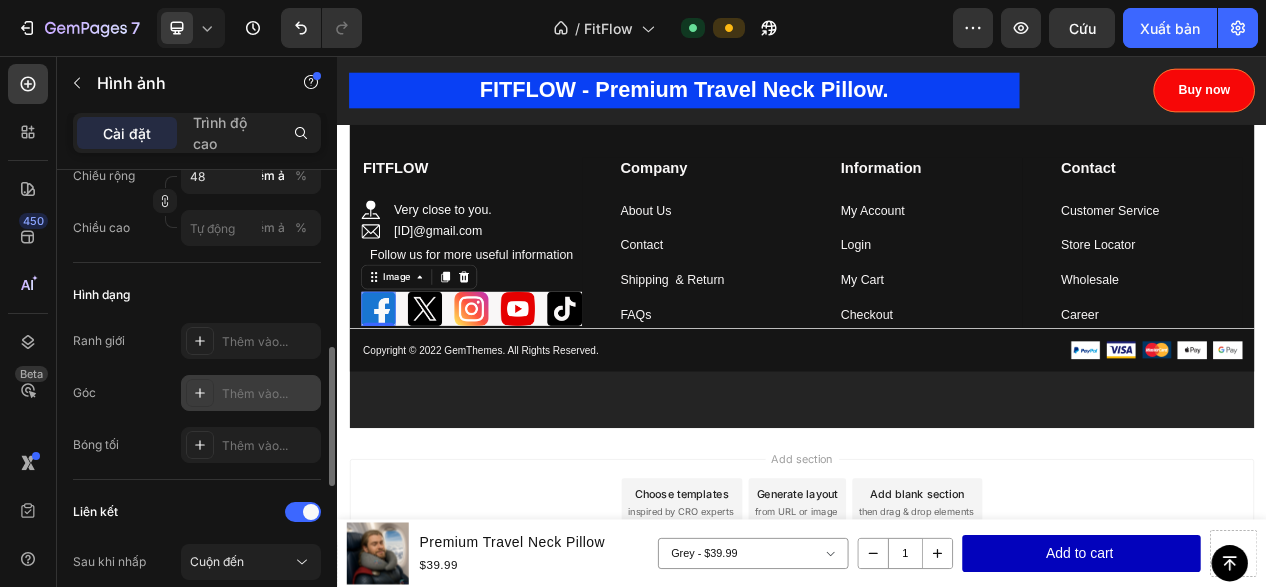 scroll, scrollTop: 700, scrollLeft: 0, axis: vertical 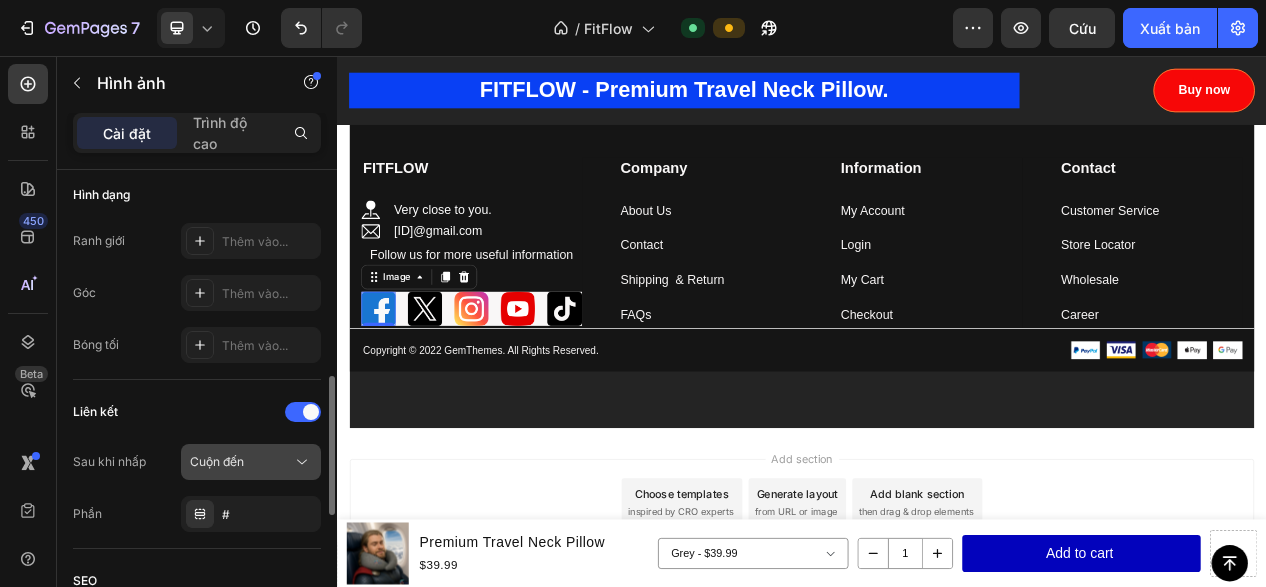 click on "Cuộn đến" at bounding box center [241, 462] 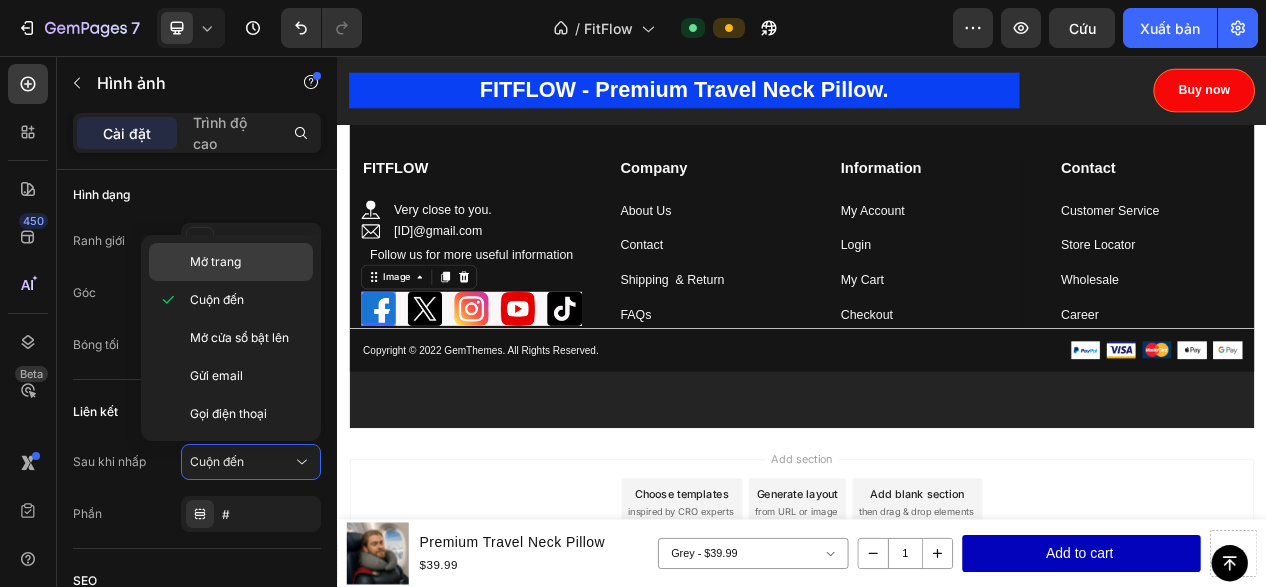 click on "Mở trang" at bounding box center [247, 262] 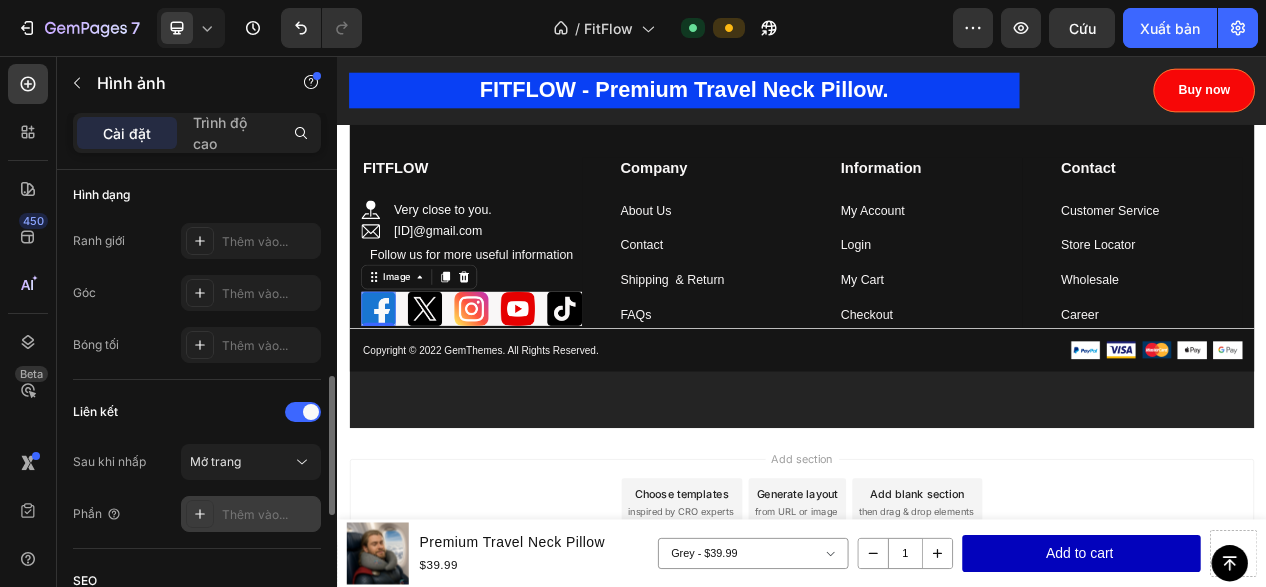 click on "Thêm vào..." at bounding box center (255, 514) 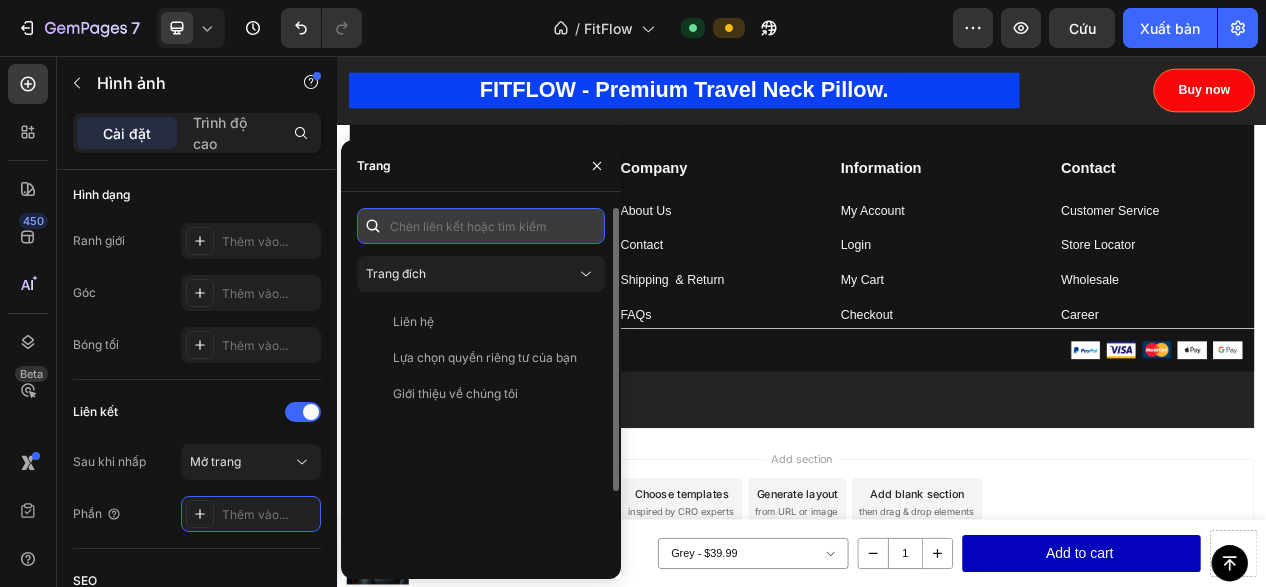 click at bounding box center [481, 226] 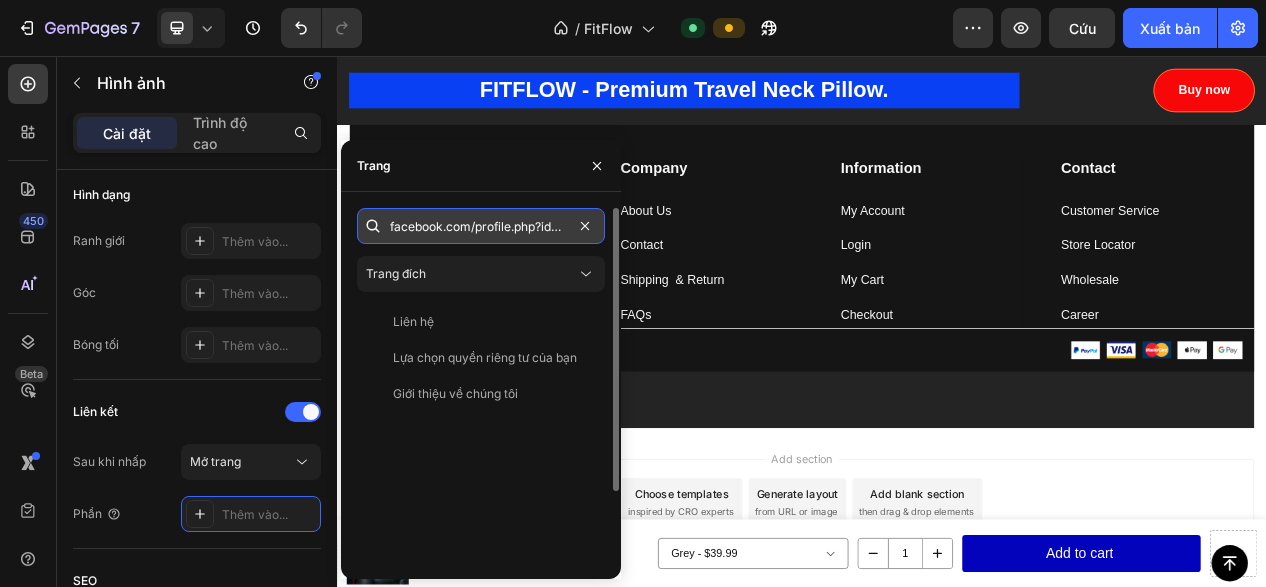 scroll, scrollTop: 0, scrollLeft: 174, axis: horizontal 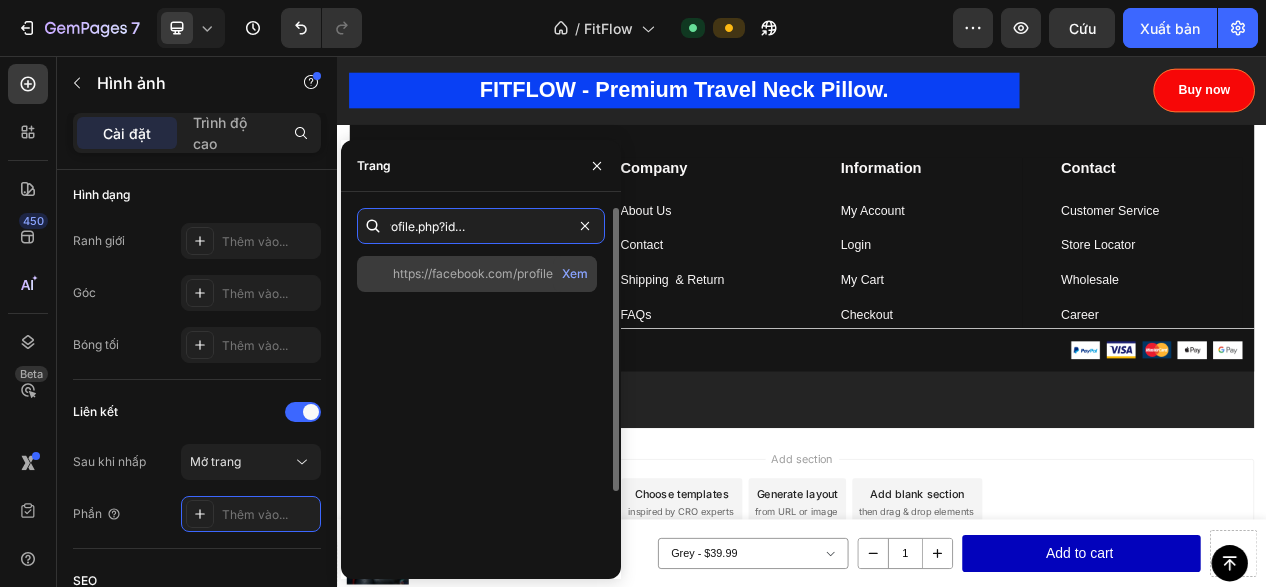 type on "facebook.com/profile.php?id=[ID]&locale=vi_VN" 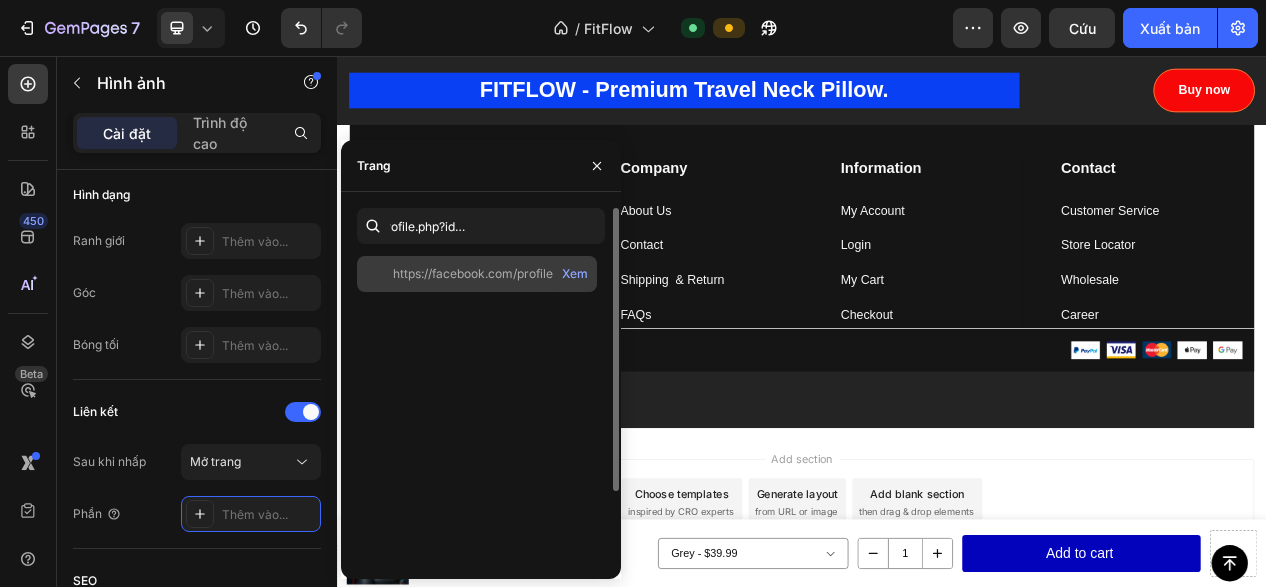 scroll, scrollTop: 0, scrollLeft: 0, axis: both 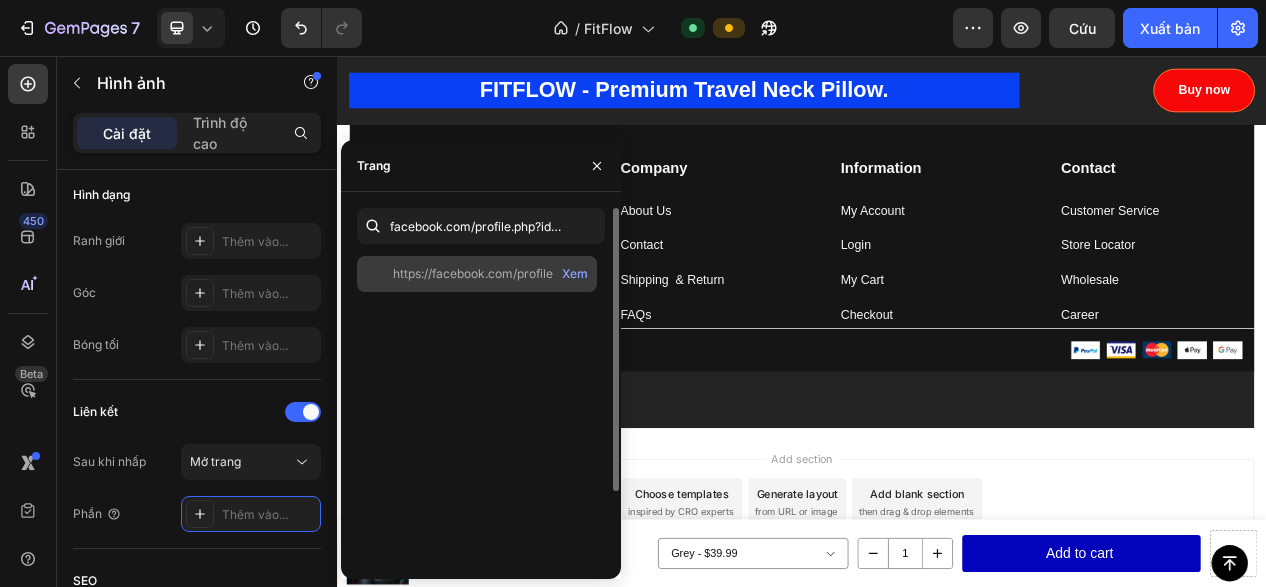 click on "https://facebook.com/profile.php?id=[ID]&locale=vi_VN" at bounding box center [547, 273] 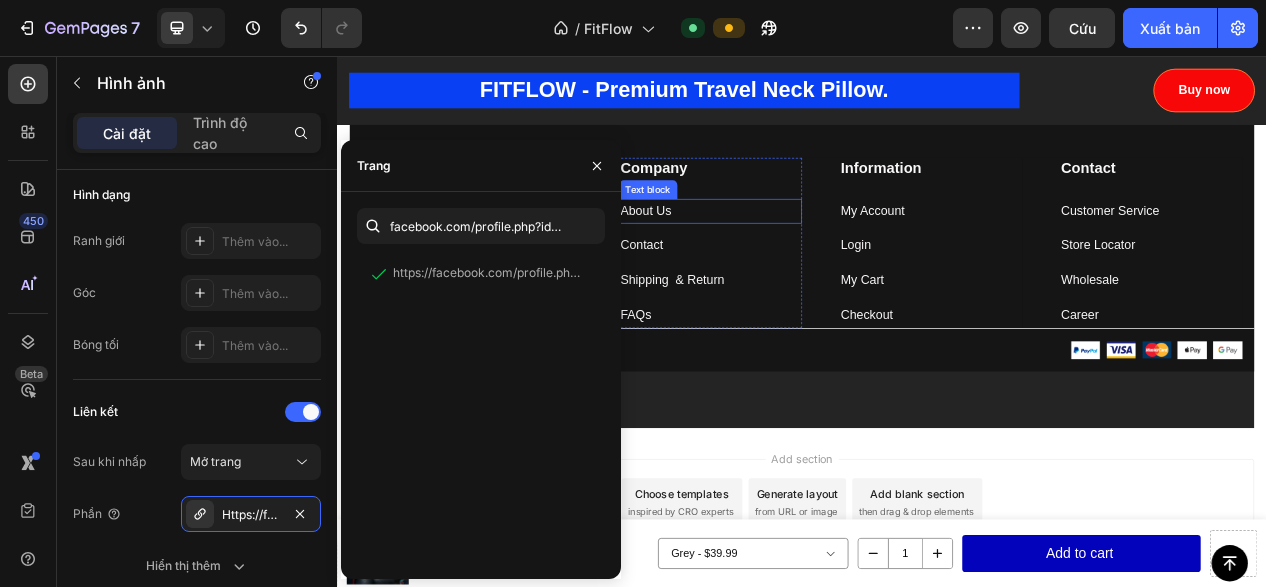 click on "About Us" at bounding box center (819, 256) 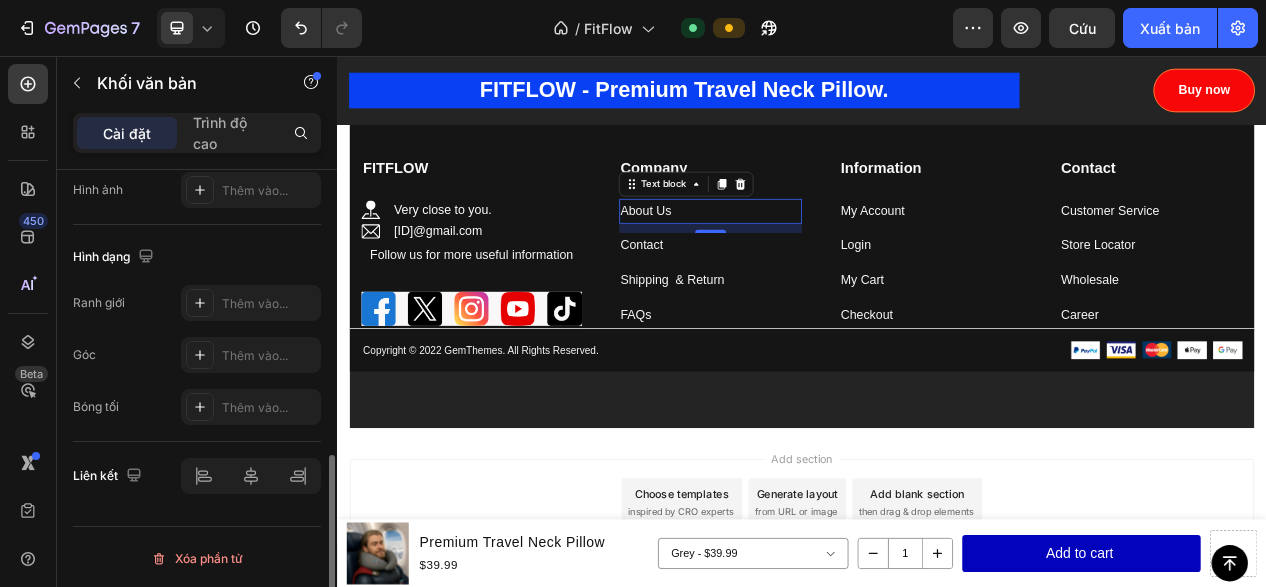 scroll, scrollTop: 708, scrollLeft: 0, axis: vertical 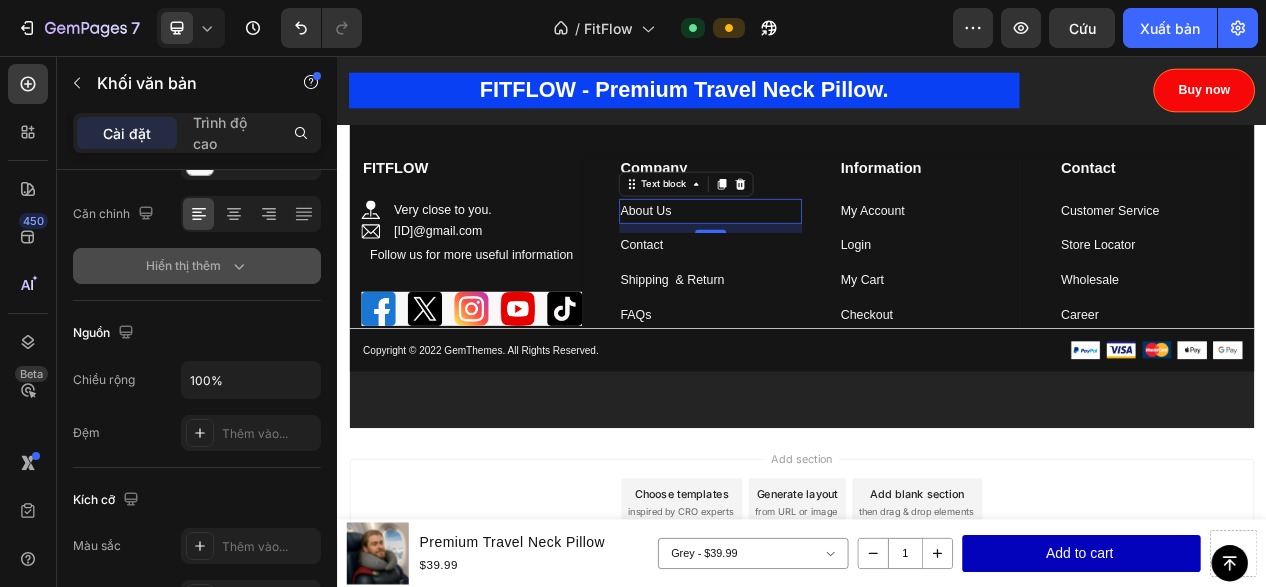 click on "Hiển thị thêm" at bounding box center [197, 266] 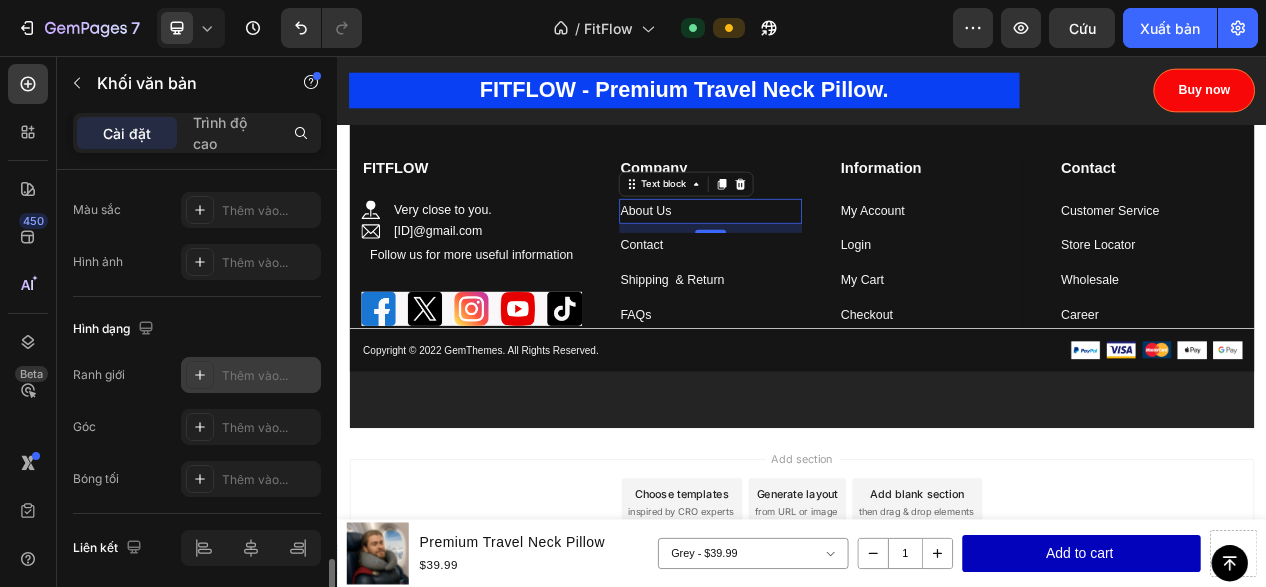 scroll, scrollTop: 970, scrollLeft: 0, axis: vertical 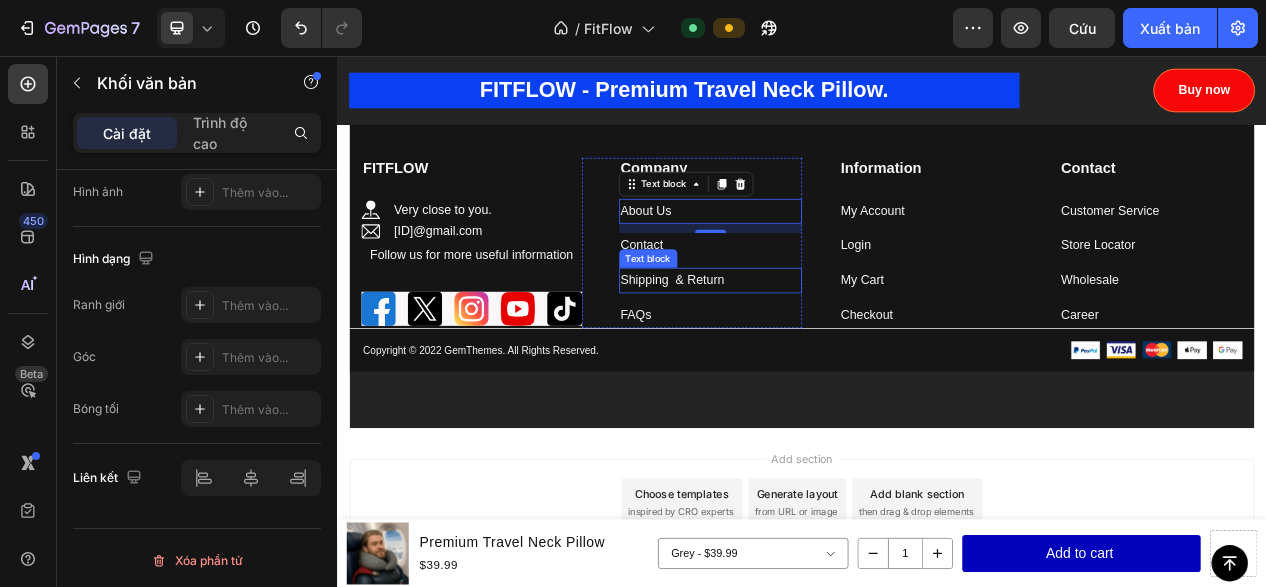 click on "Shipping  & Return" at bounding box center (770, 344) 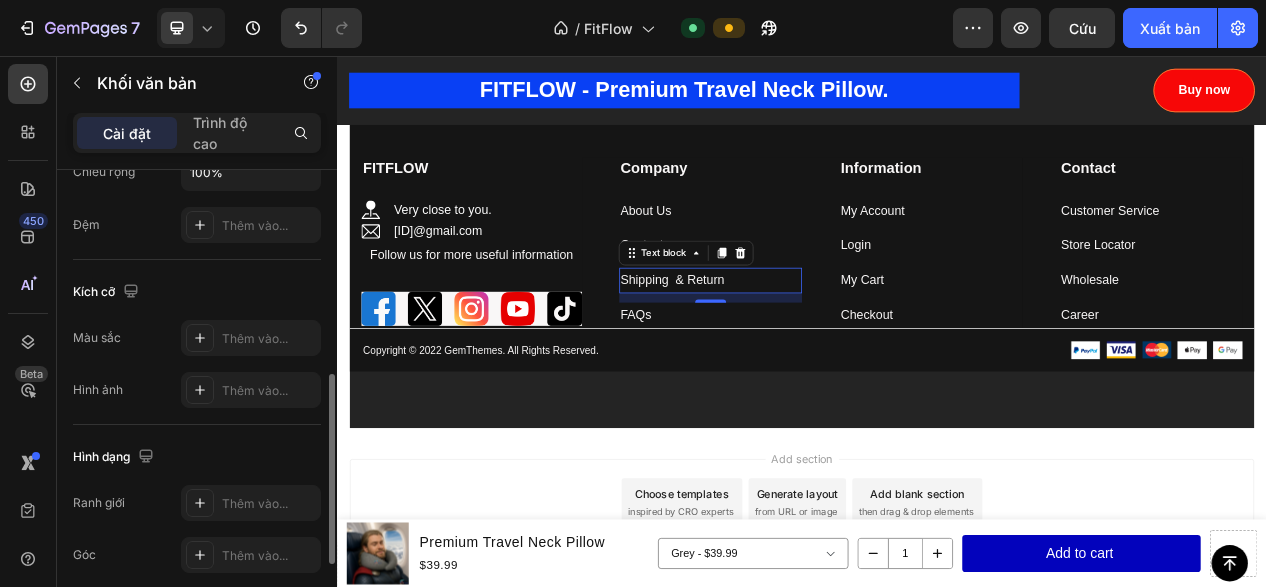scroll, scrollTop: 708, scrollLeft: 0, axis: vertical 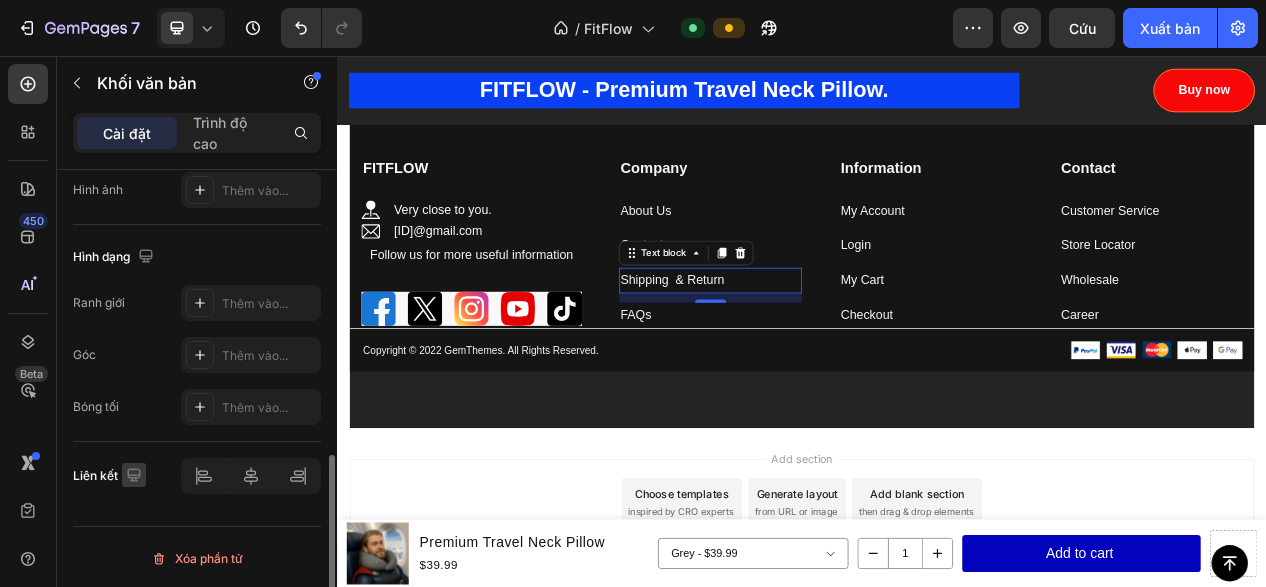 click 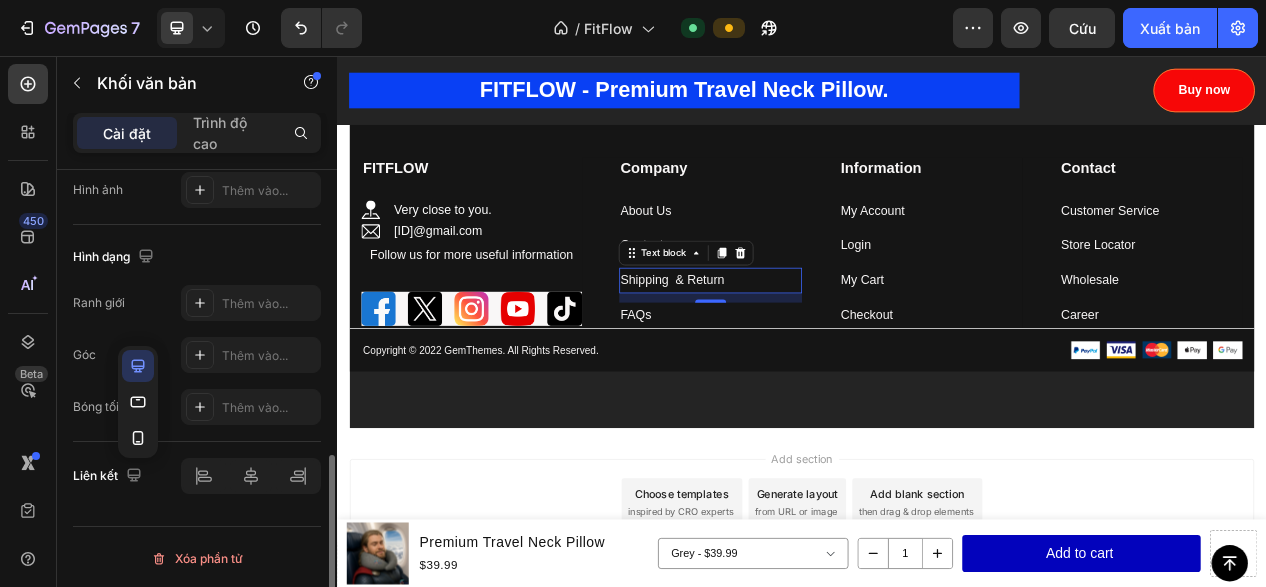 drag, startPoint x: 144, startPoint y: 389, endPoint x: 146, endPoint y: 403, distance: 14.142136 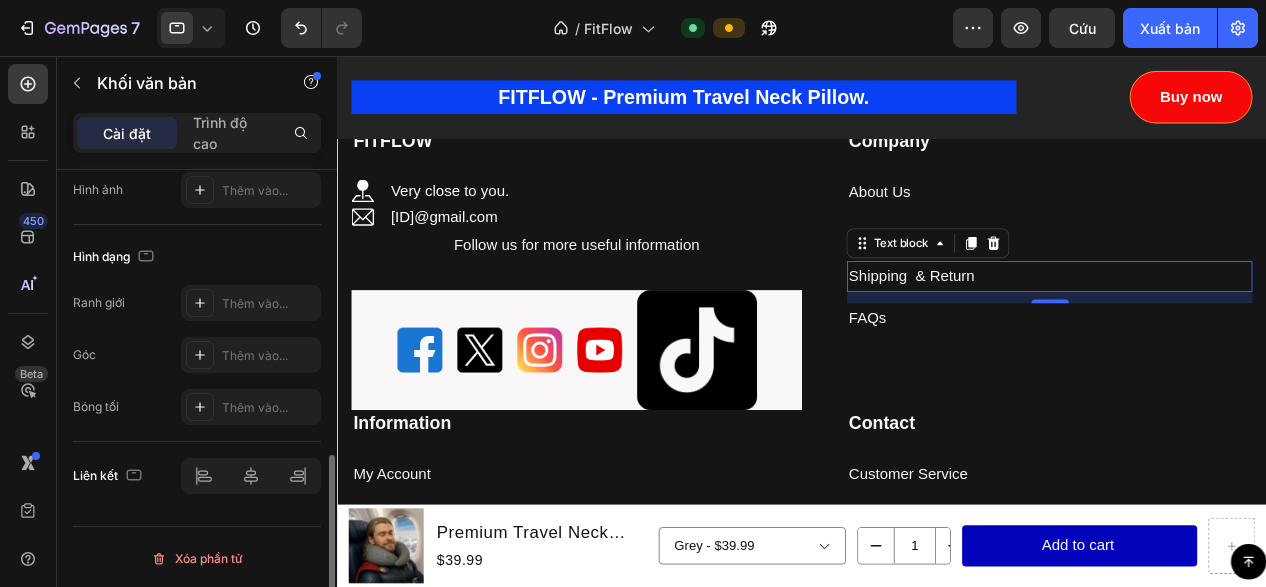 scroll, scrollTop: 708, scrollLeft: 0, axis: vertical 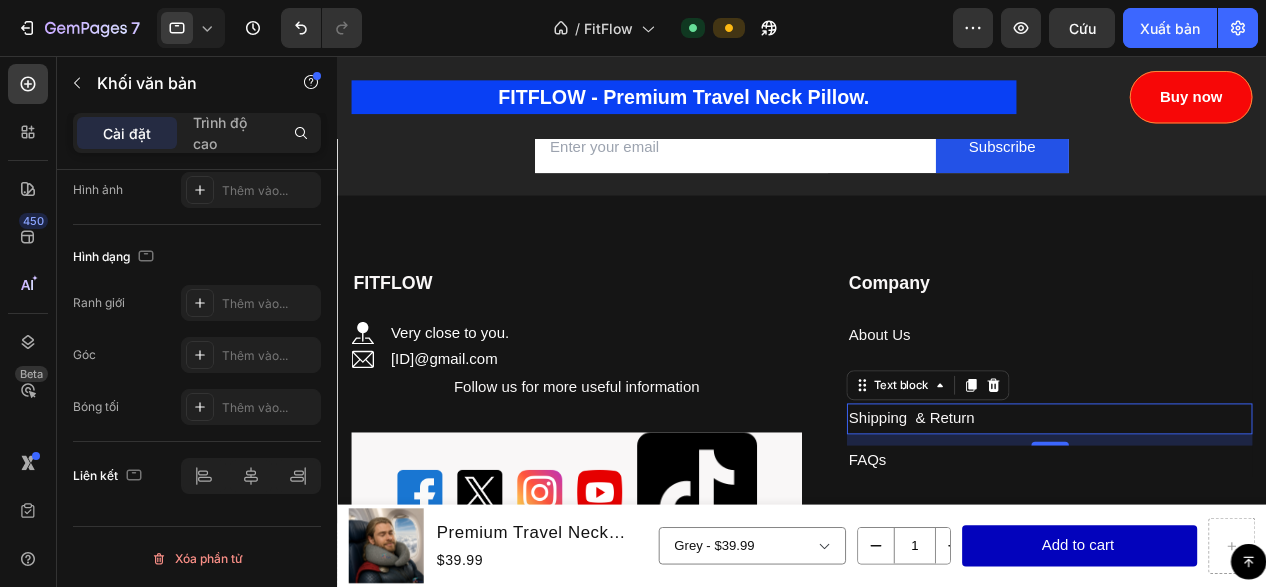 type 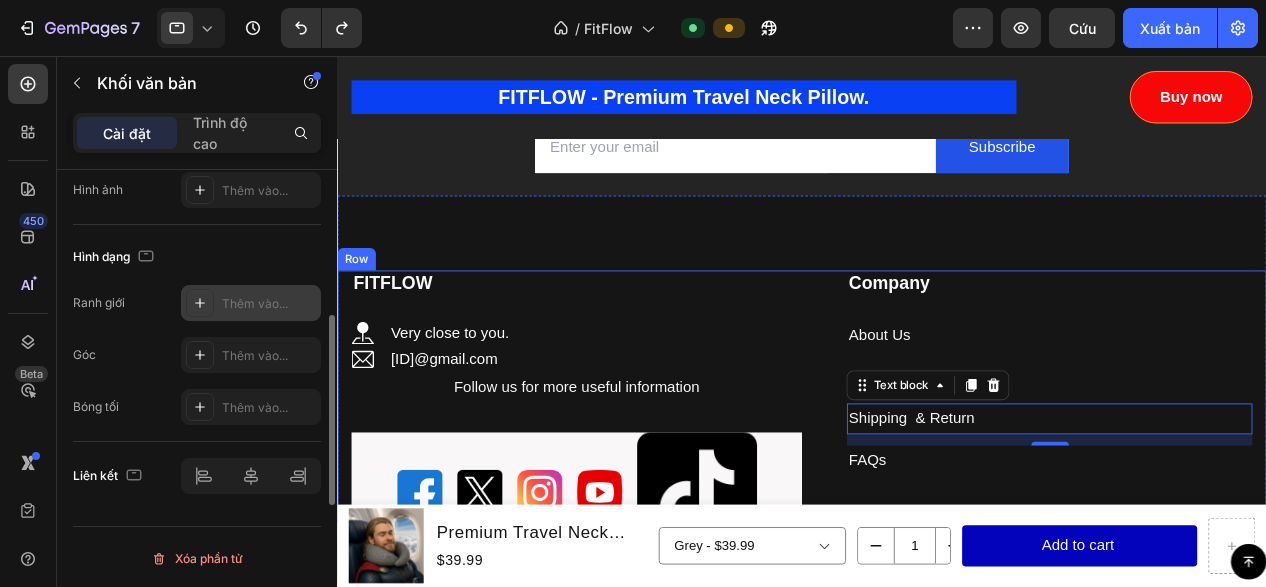 scroll, scrollTop: 608, scrollLeft: 0, axis: vertical 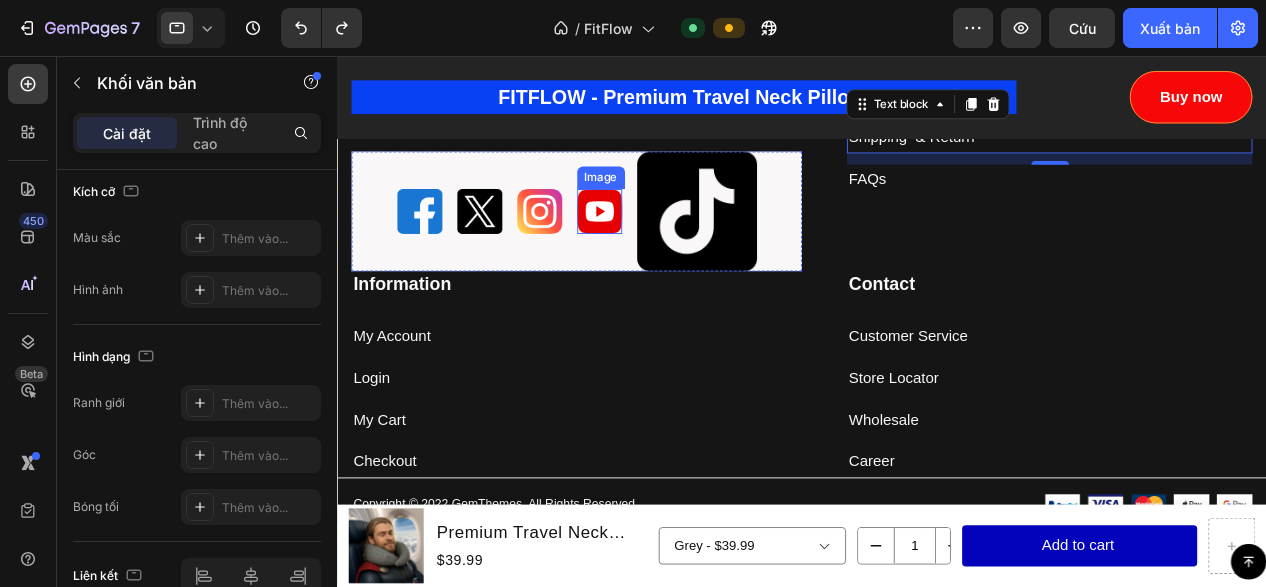 click at bounding box center [617, 222] 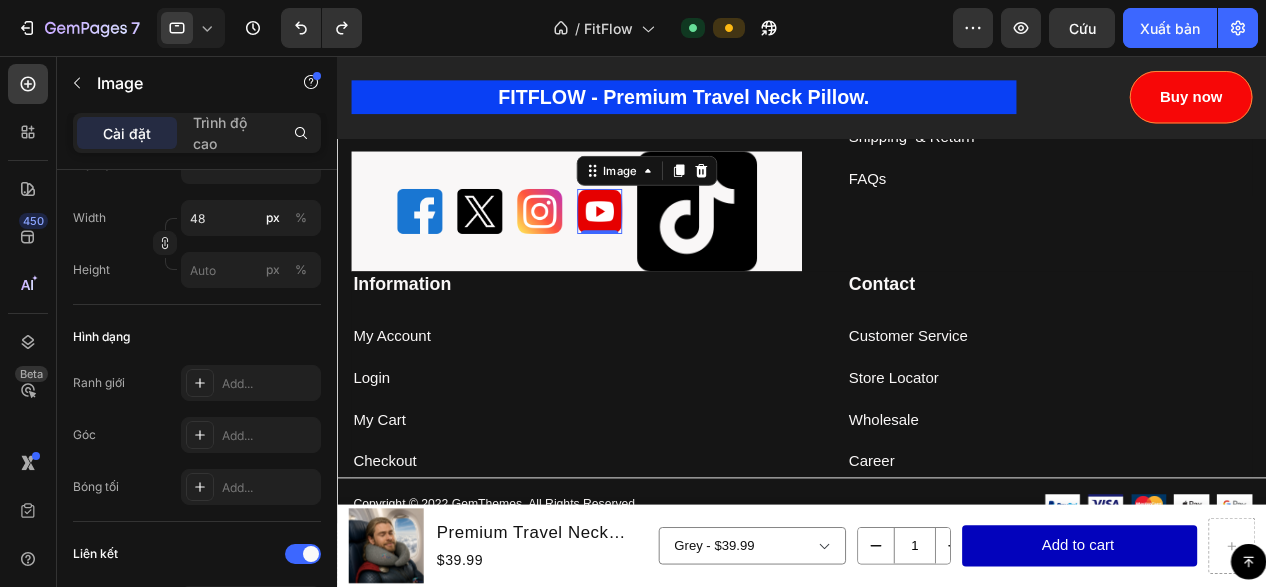 scroll, scrollTop: 0, scrollLeft: 0, axis: both 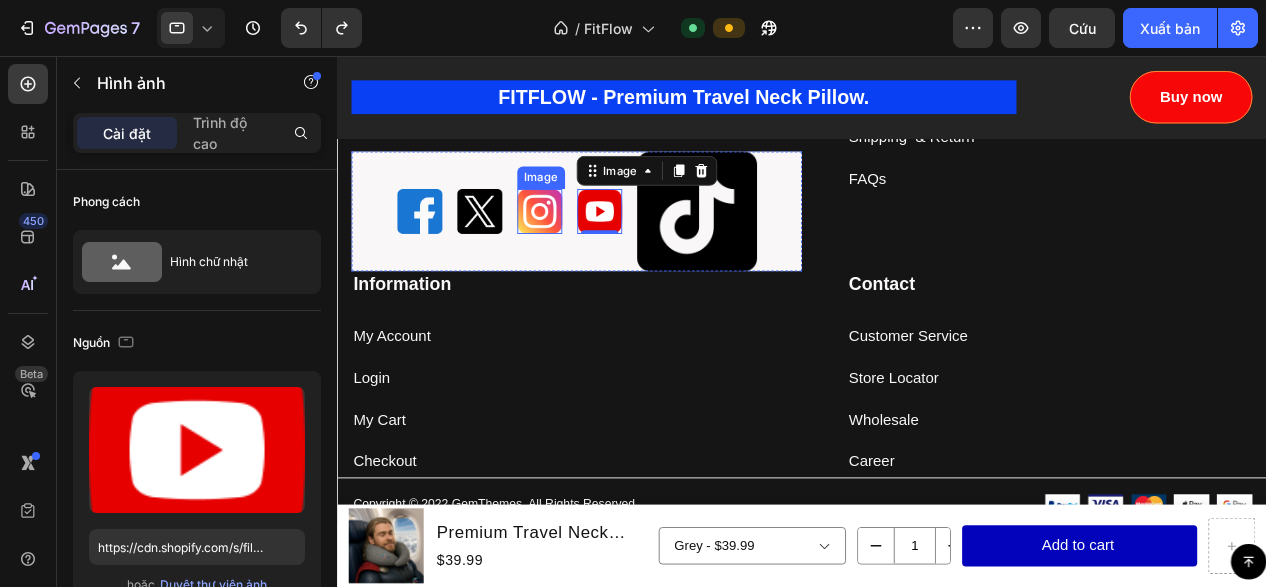 click at bounding box center [553, 222] 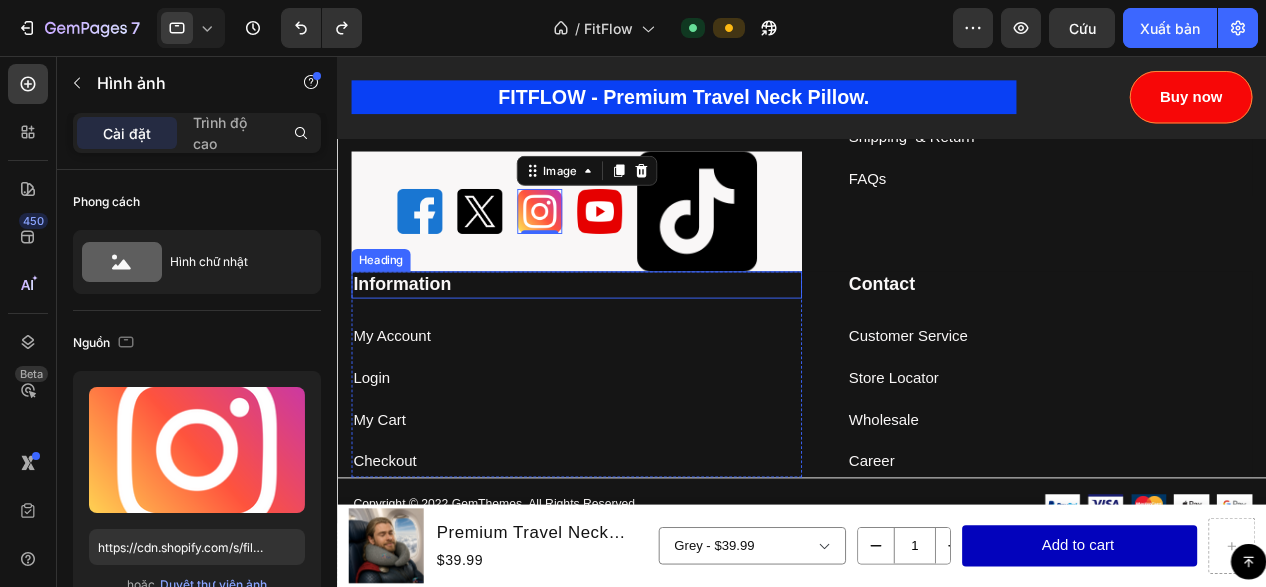 scroll, scrollTop: 9748, scrollLeft: 0, axis: vertical 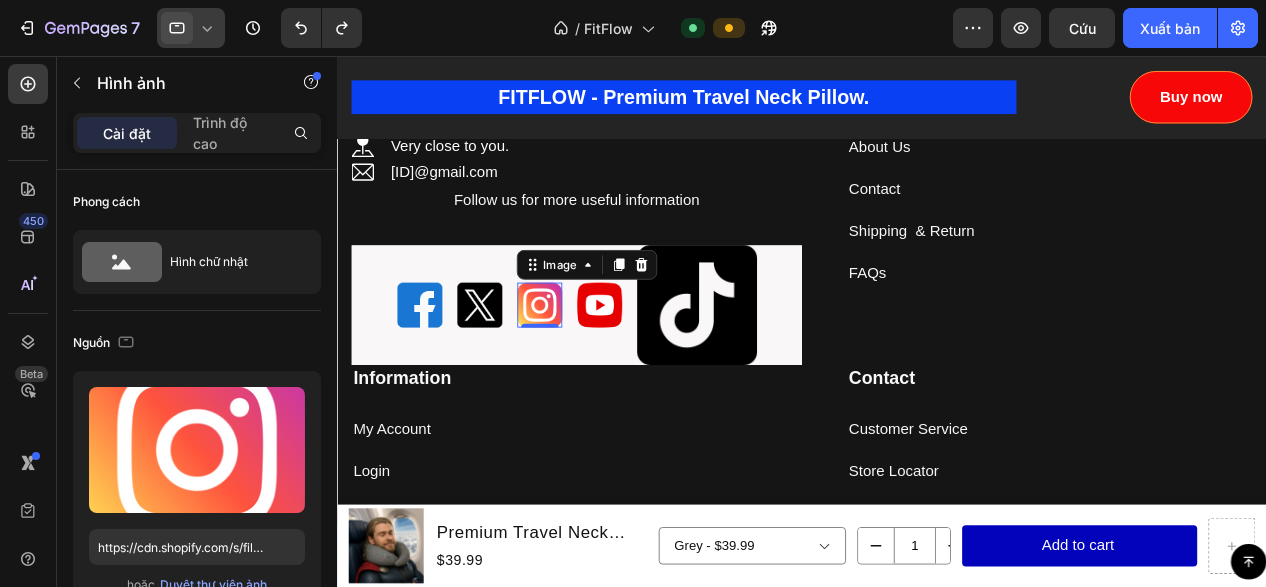 click 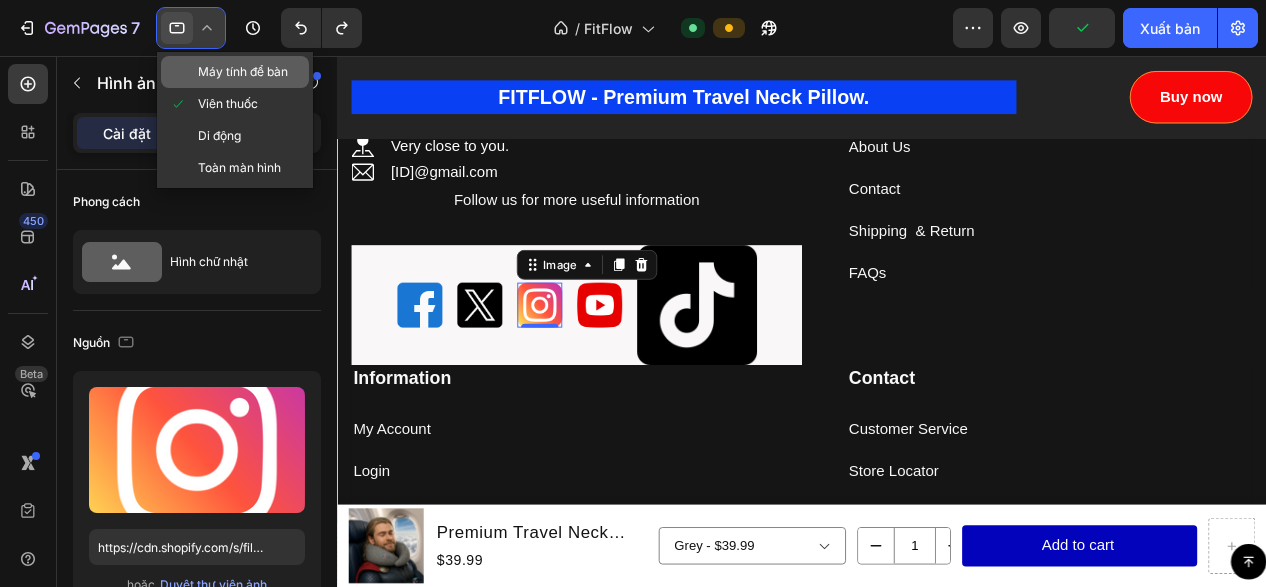 click on "Máy tính để bàn" at bounding box center (243, 71) 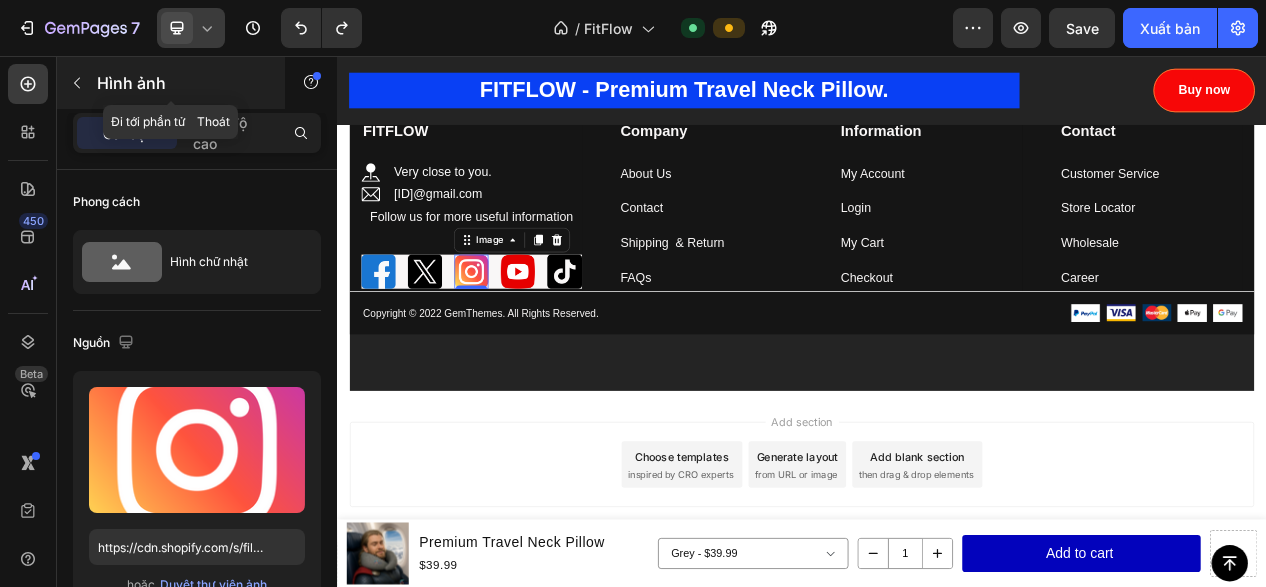 scroll, scrollTop: 9780, scrollLeft: 0, axis: vertical 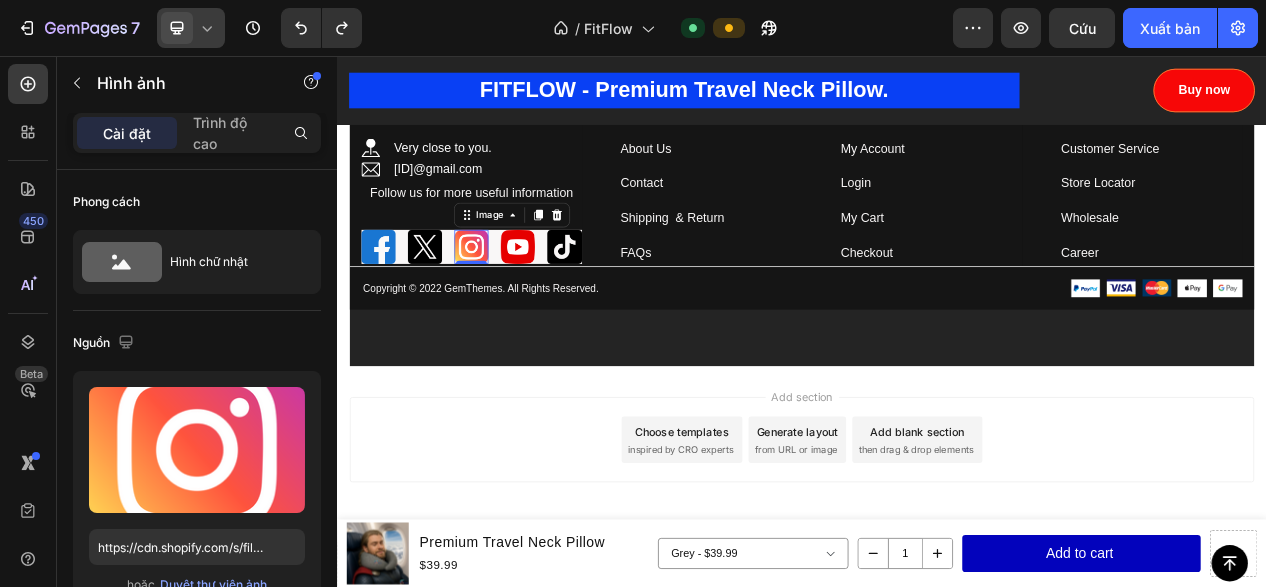 click 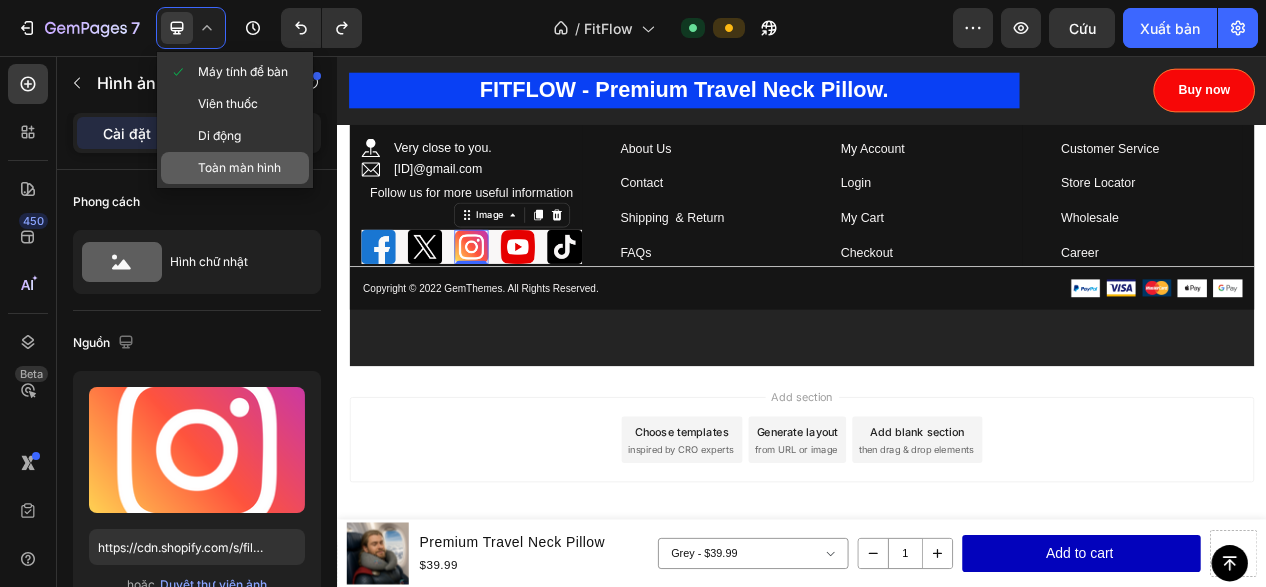 click on "Toàn màn hình" at bounding box center [239, 167] 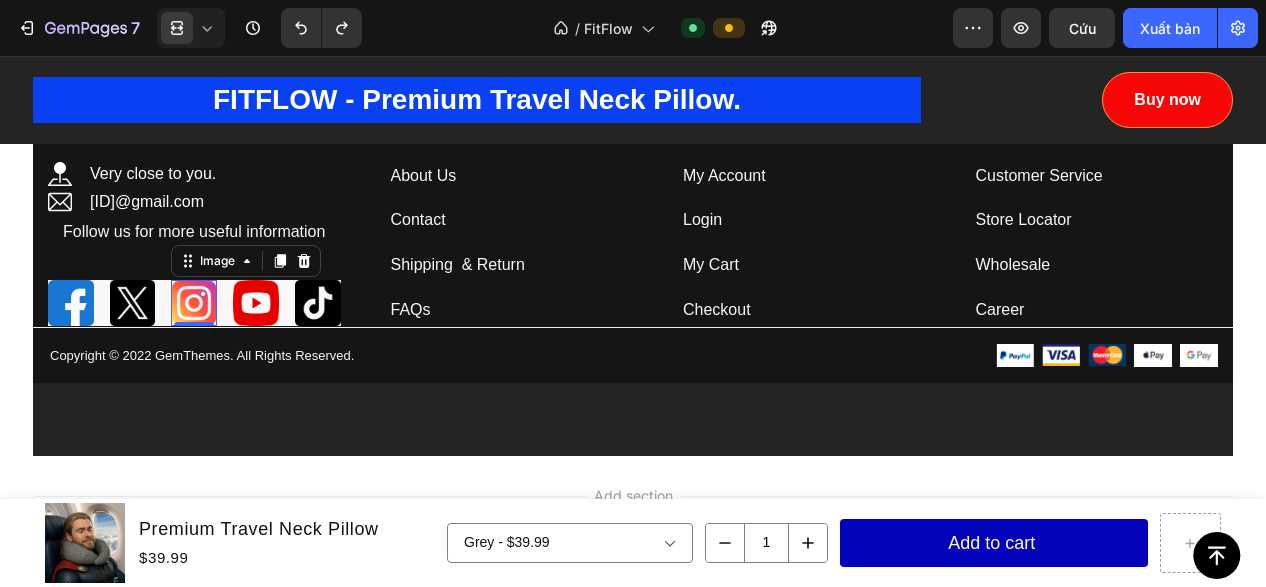 click 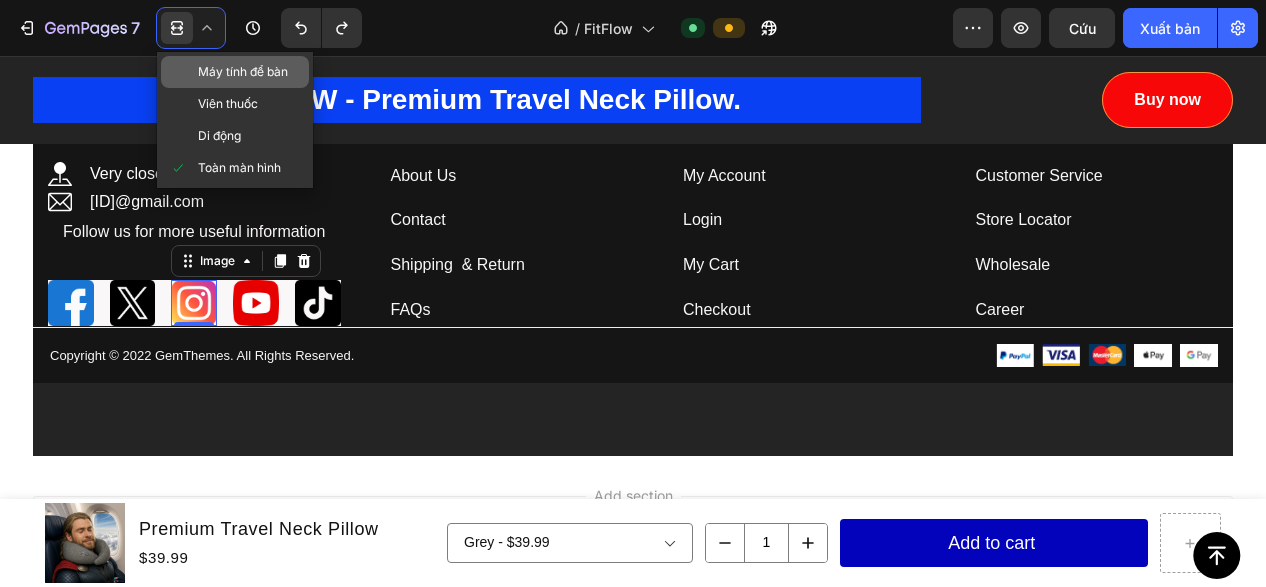 click on "Máy tính để bàn" at bounding box center (243, 71) 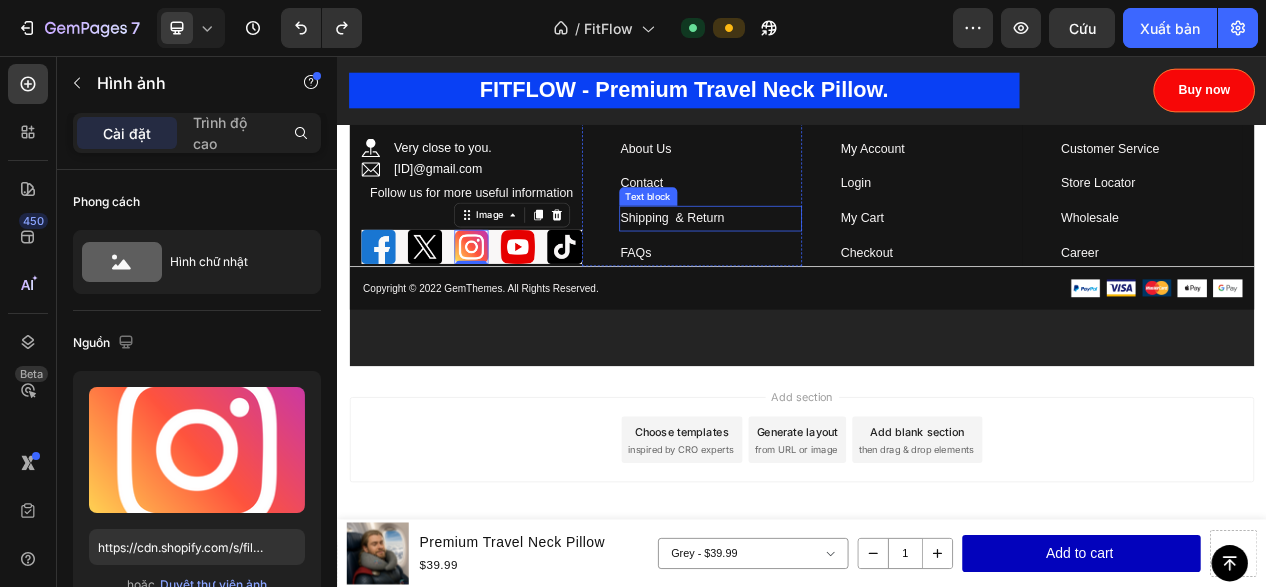 click on "Shipping  & Return" at bounding box center [770, 264] 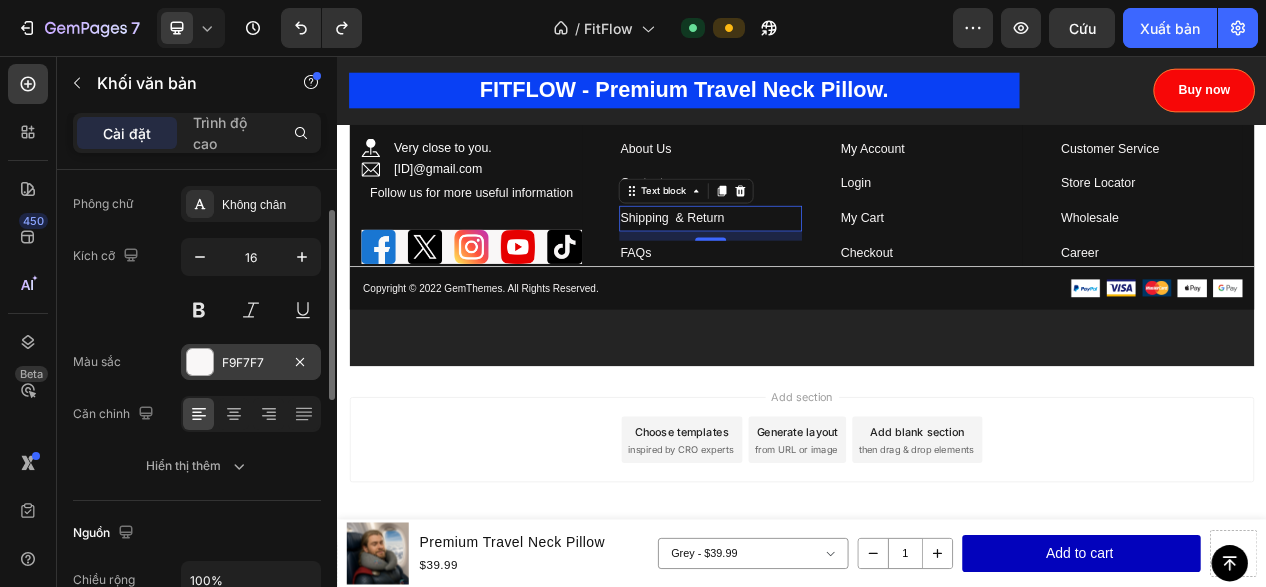 scroll, scrollTop: 200, scrollLeft: 0, axis: vertical 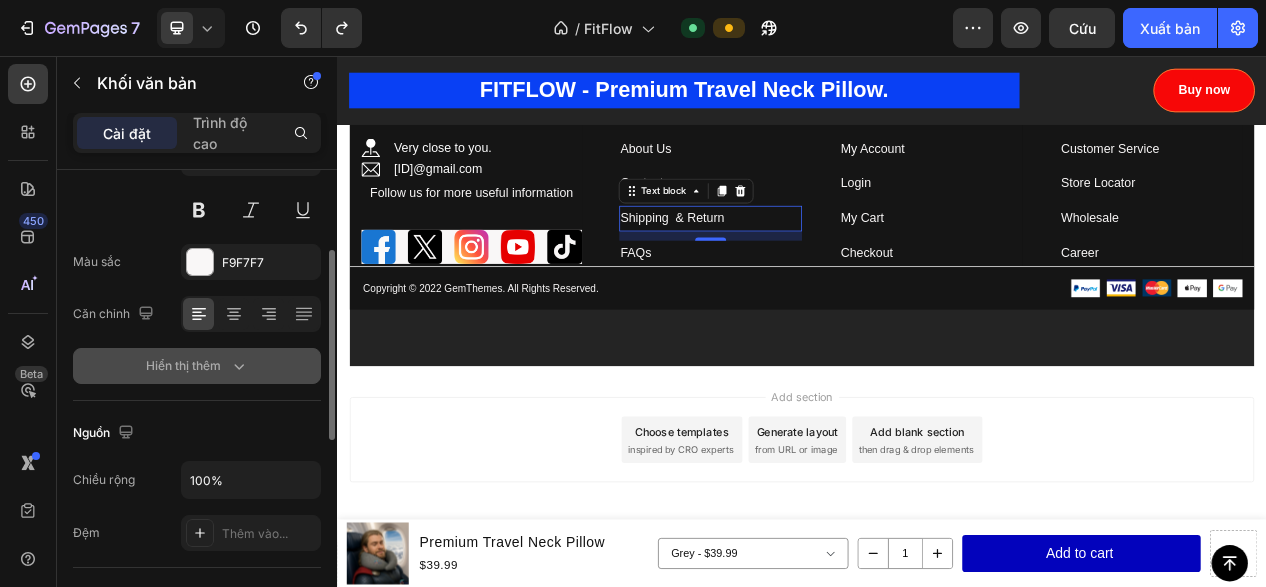 click 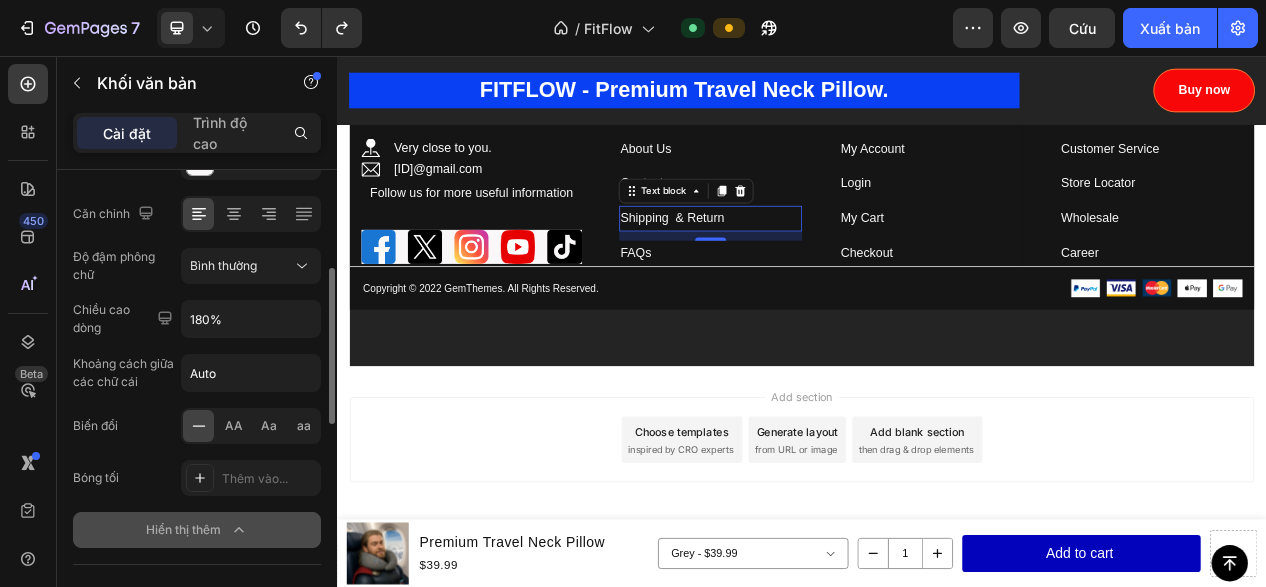 scroll, scrollTop: 400, scrollLeft: 0, axis: vertical 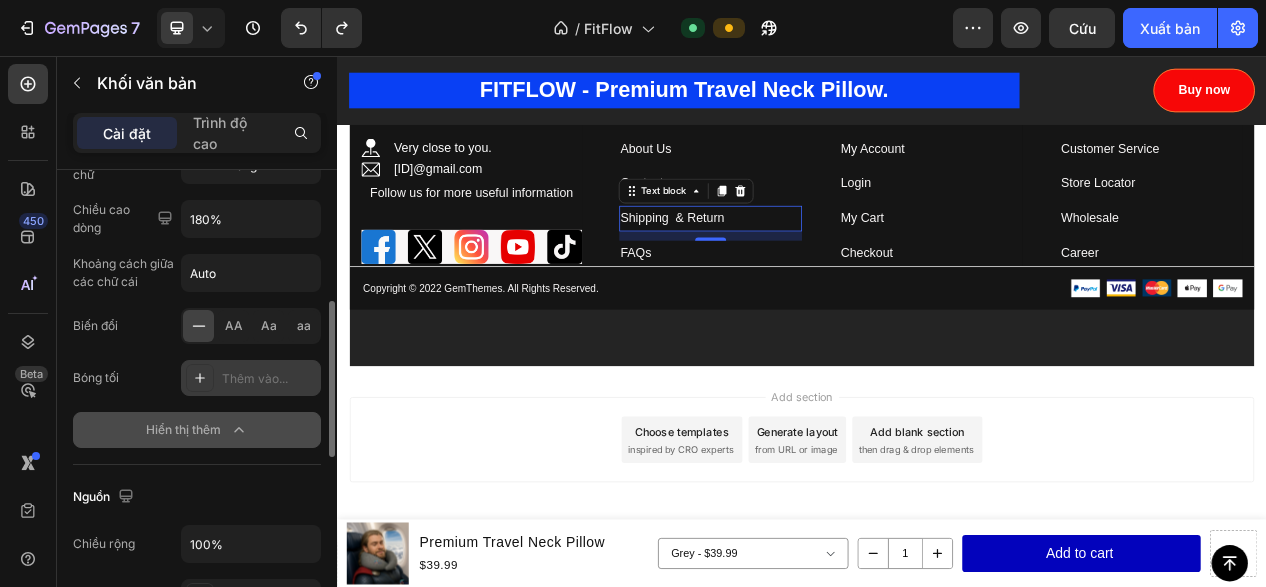 click on "Thêm vào..." at bounding box center [255, 378] 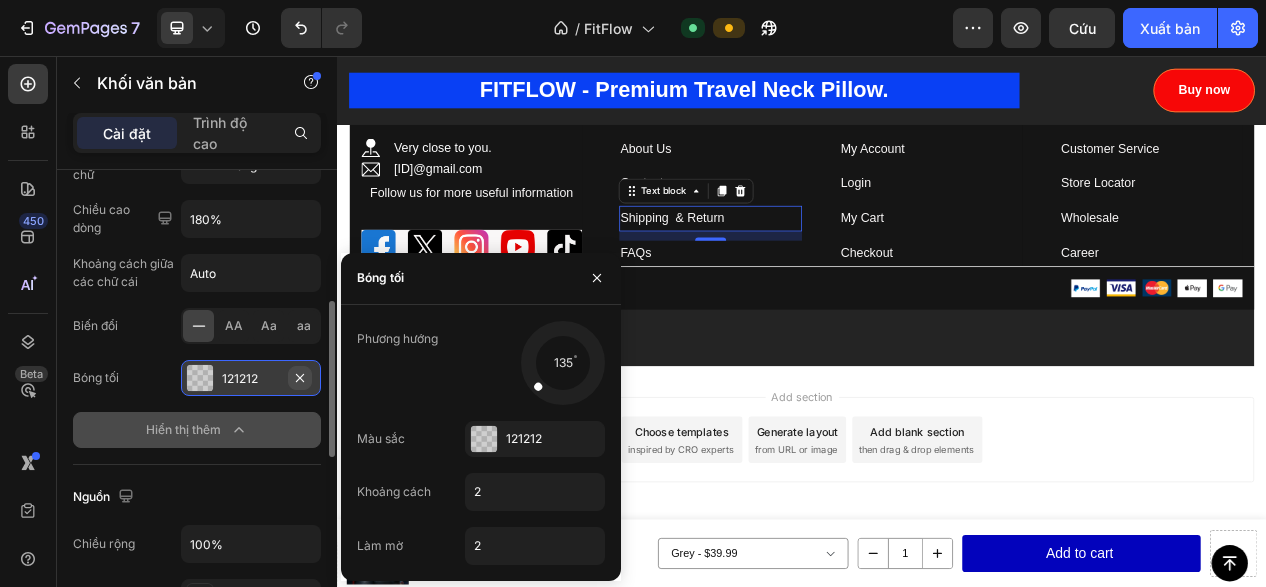 click 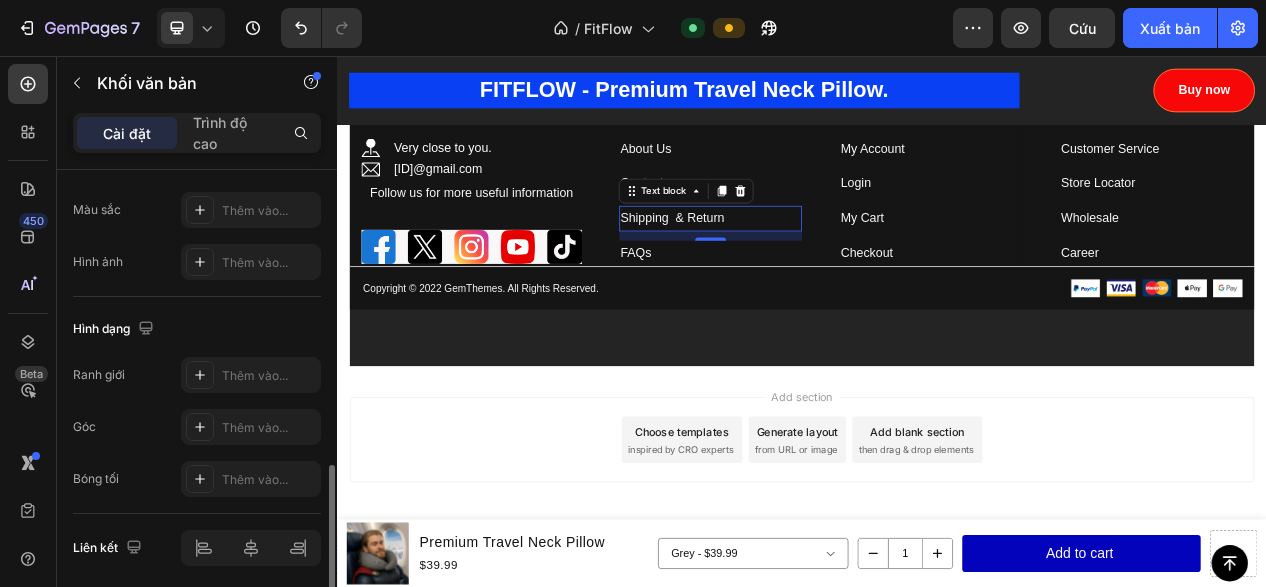 scroll, scrollTop: 970, scrollLeft: 0, axis: vertical 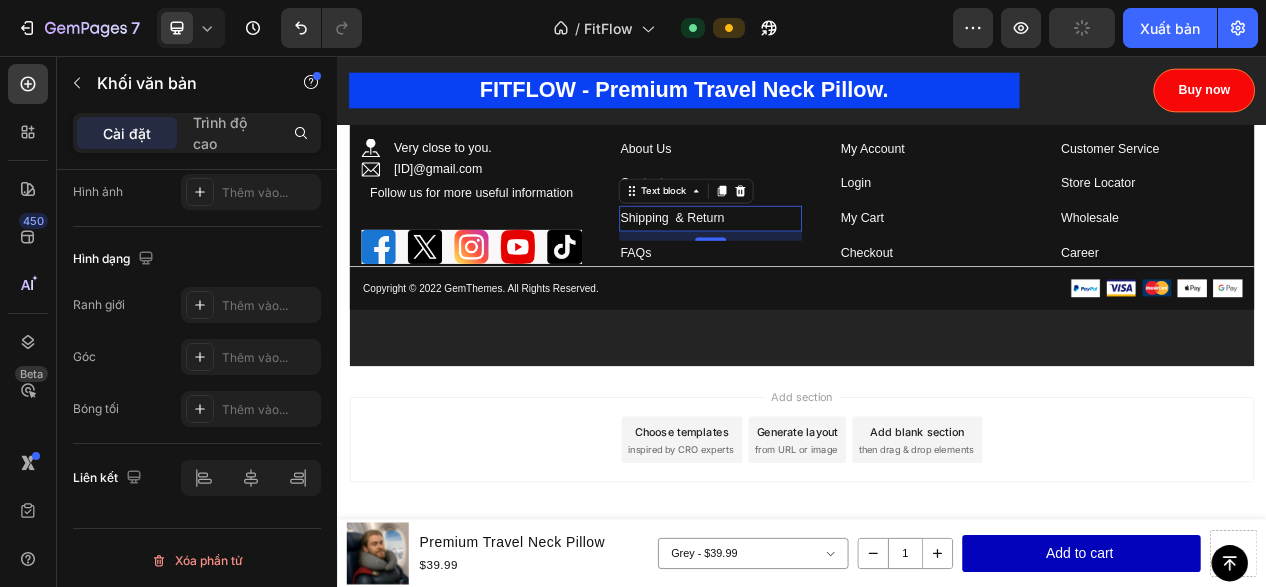 click 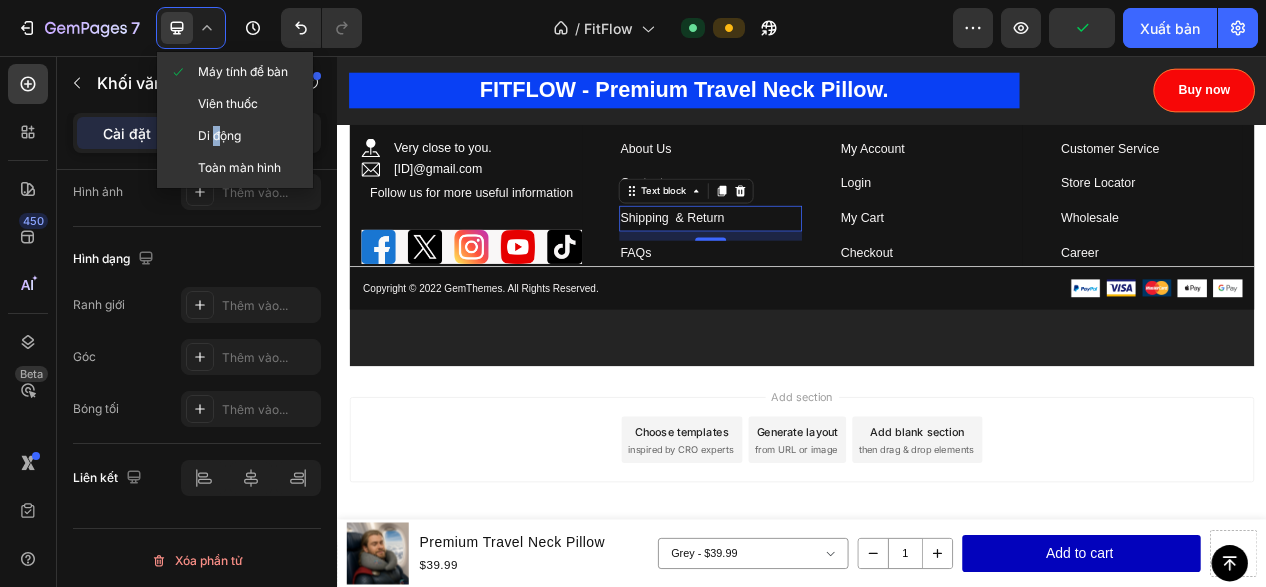 click on "Di động" at bounding box center (219, 135) 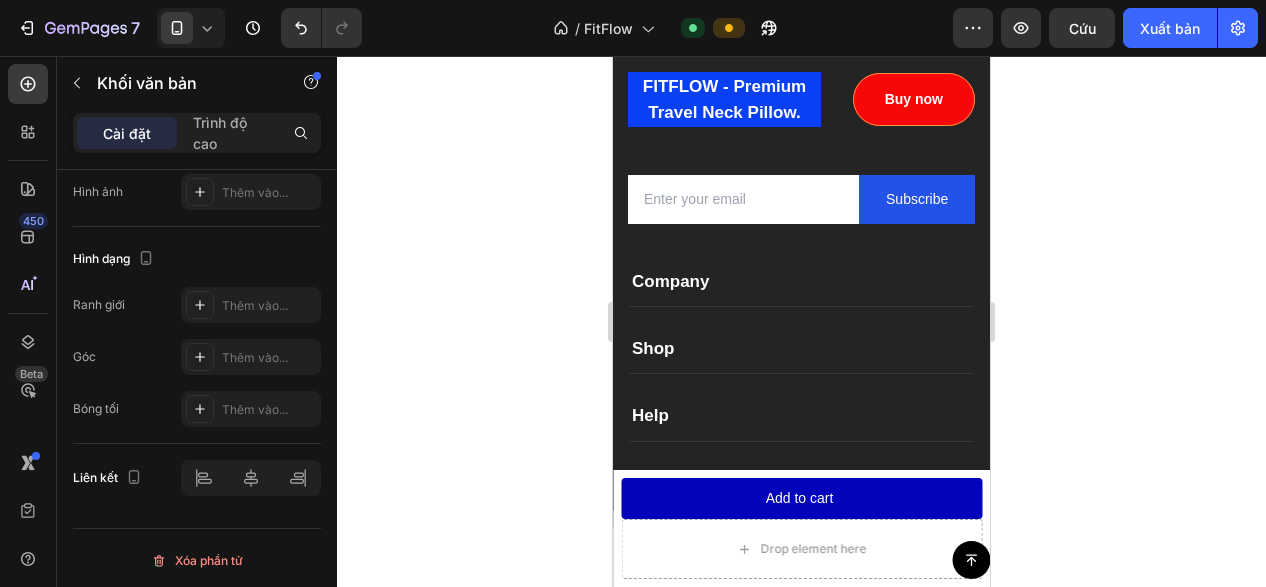 scroll, scrollTop: 12365, scrollLeft: 0, axis: vertical 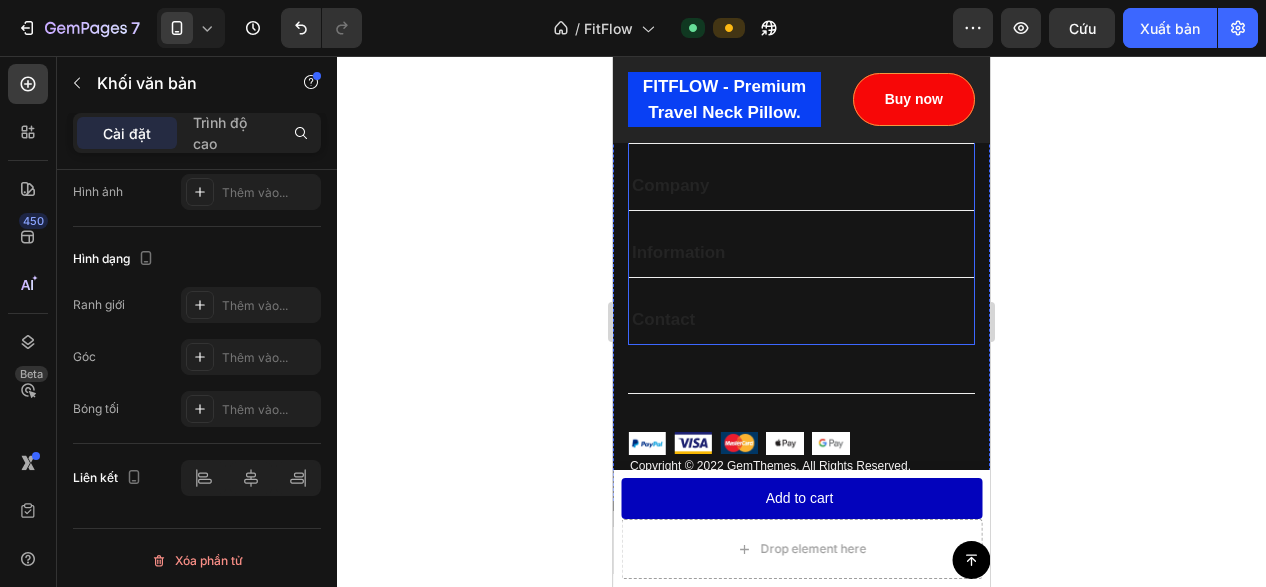 click on "Information" at bounding box center [679, 253] 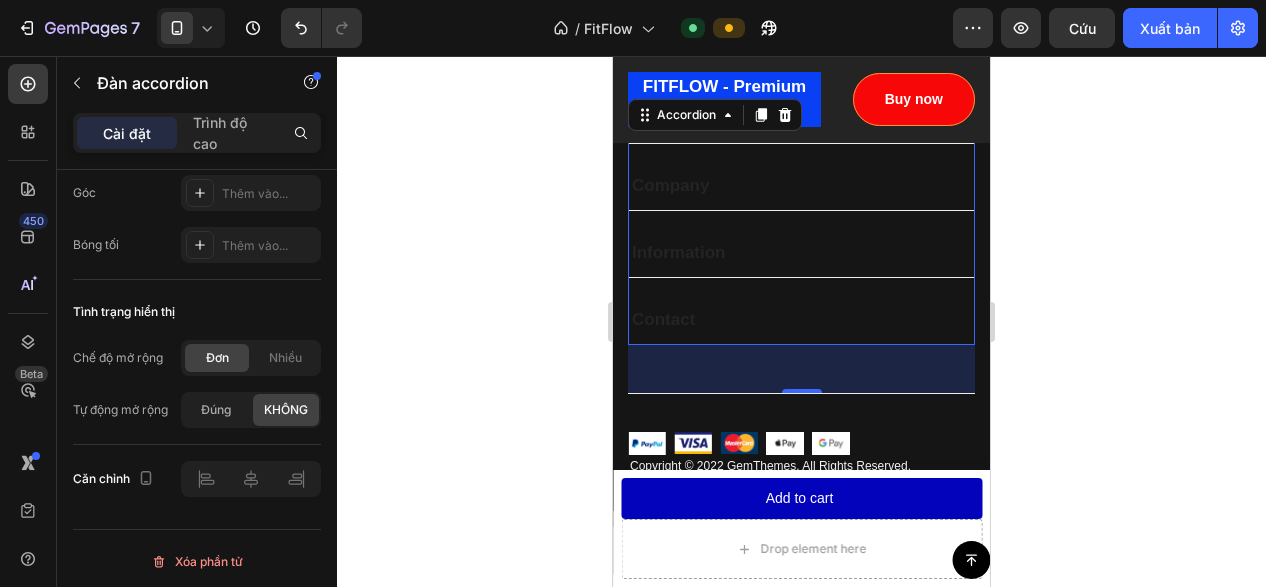 scroll, scrollTop: 1224, scrollLeft: 0, axis: vertical 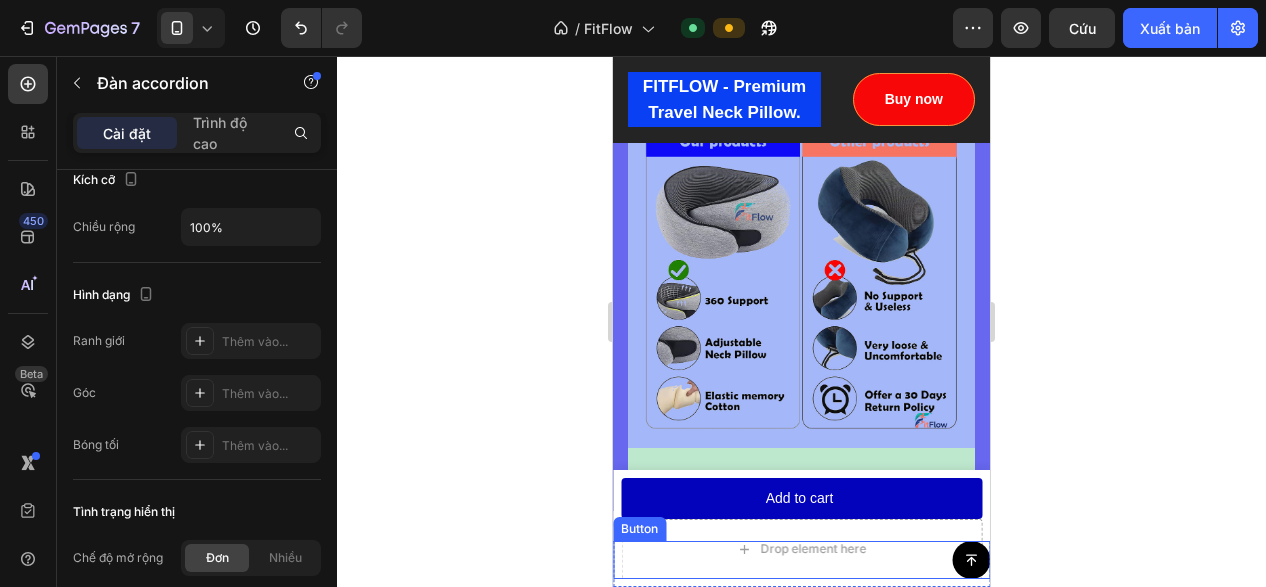 click on "Button" at bounding box center (801, 560) 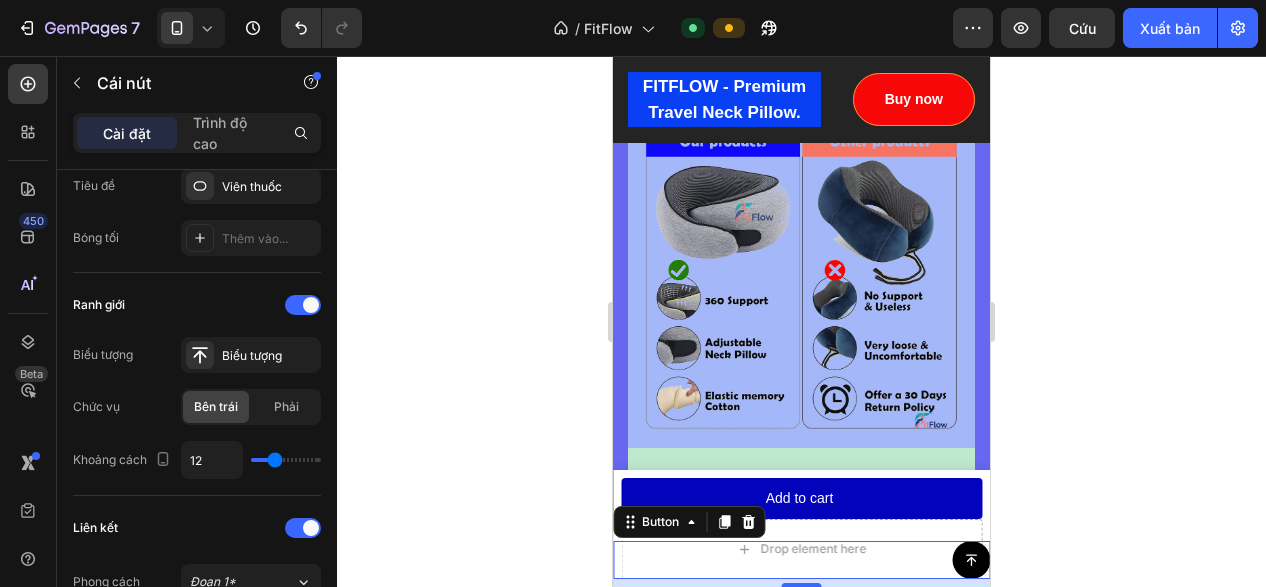 scroll, scrollTop: 1000, scrollLeft: 0, axis: vertical 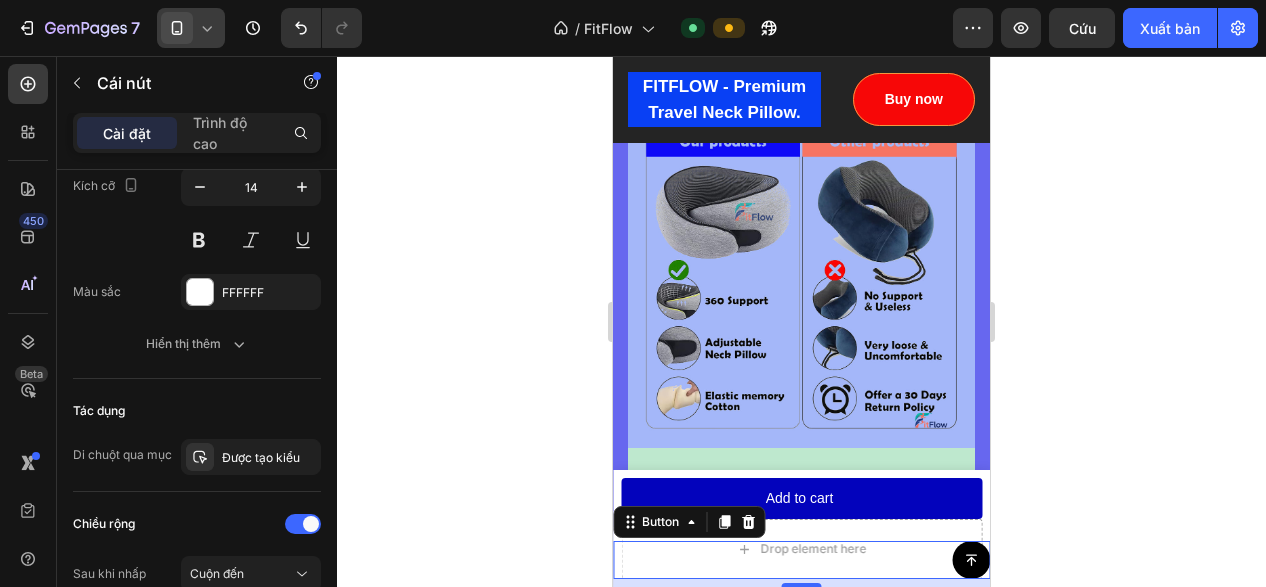 click at bounding box center (177, 28) 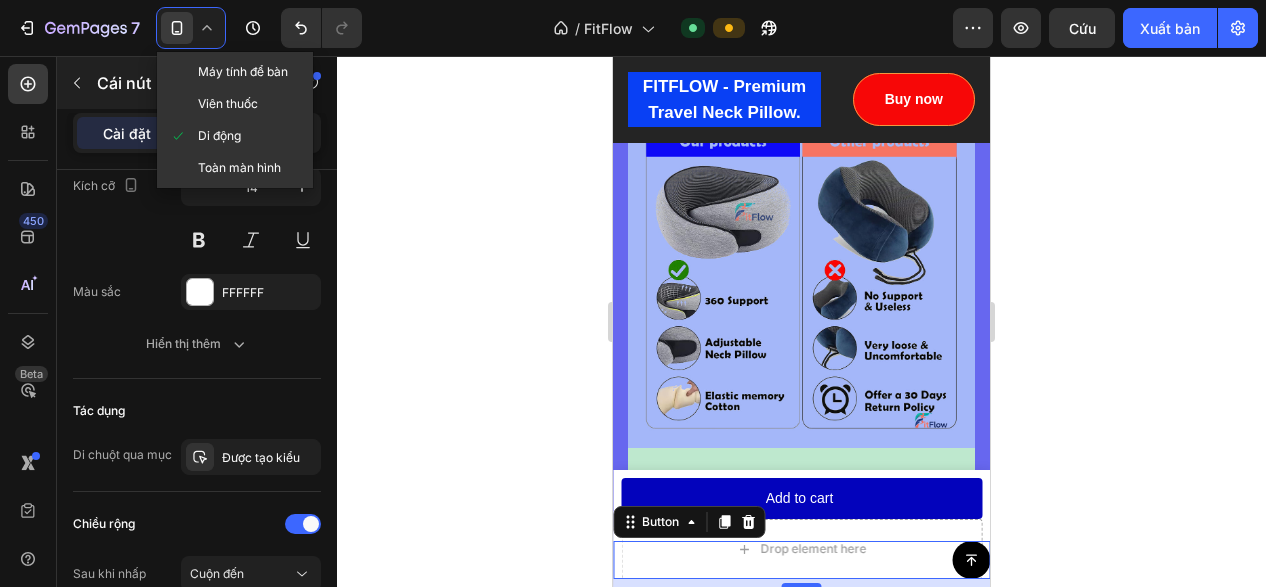 click on "Máy tính để bàn" at bounding box center (243, 71) 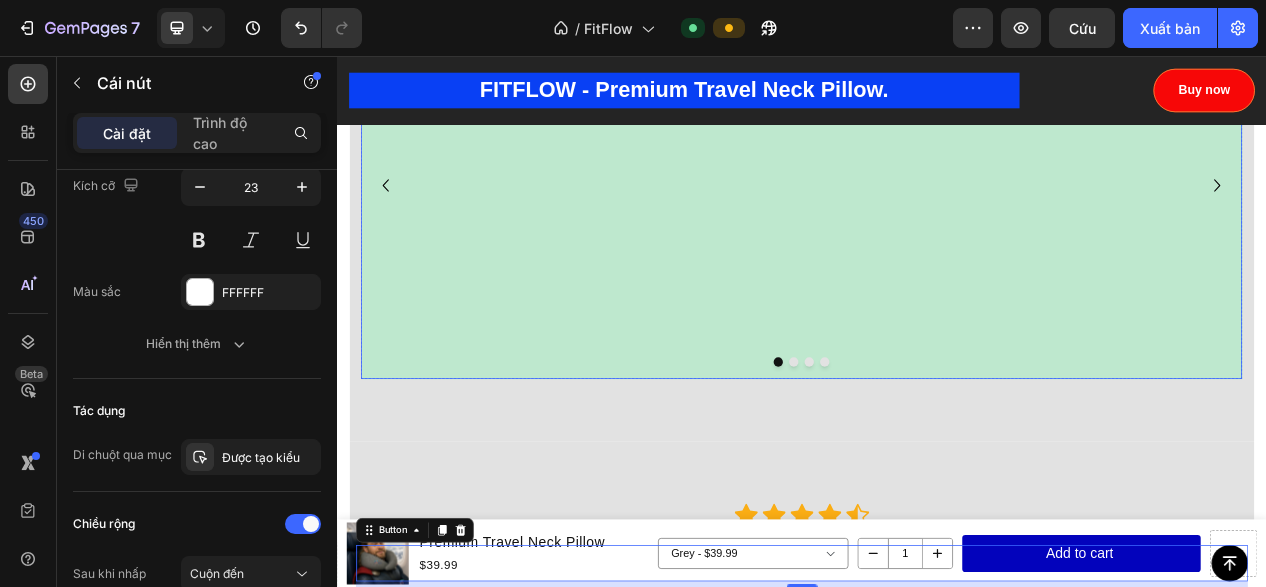 scroll, scrollTop: 8498, scrollLeft: 0, axis: vertical 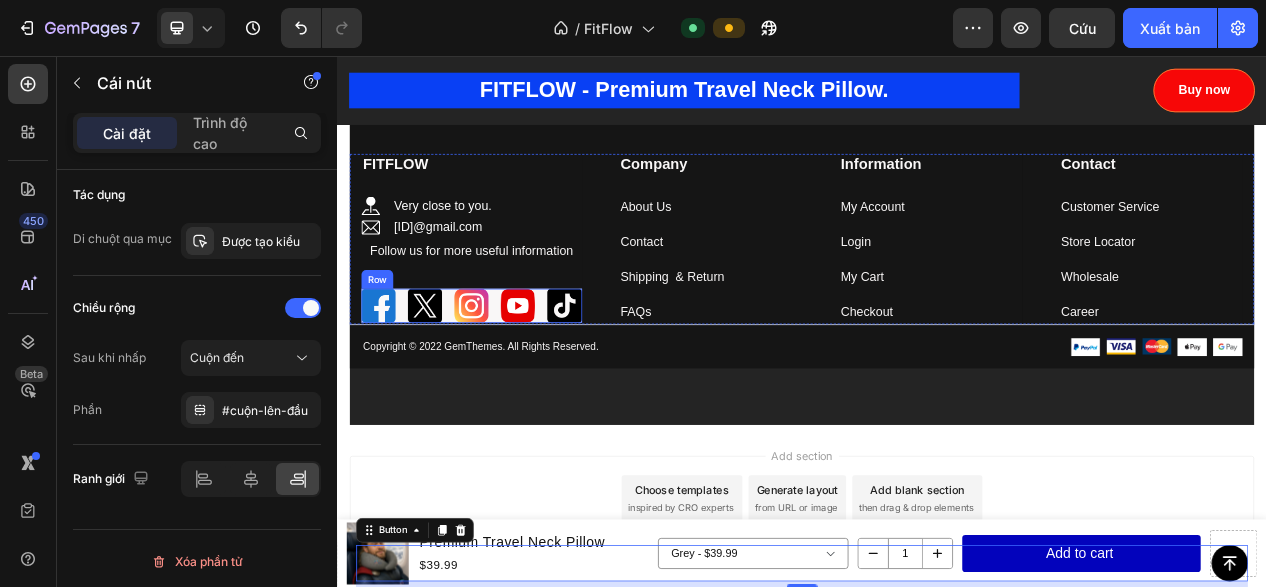 click on "Image Image Image Image Image Row" at bounding box center (510, 378) 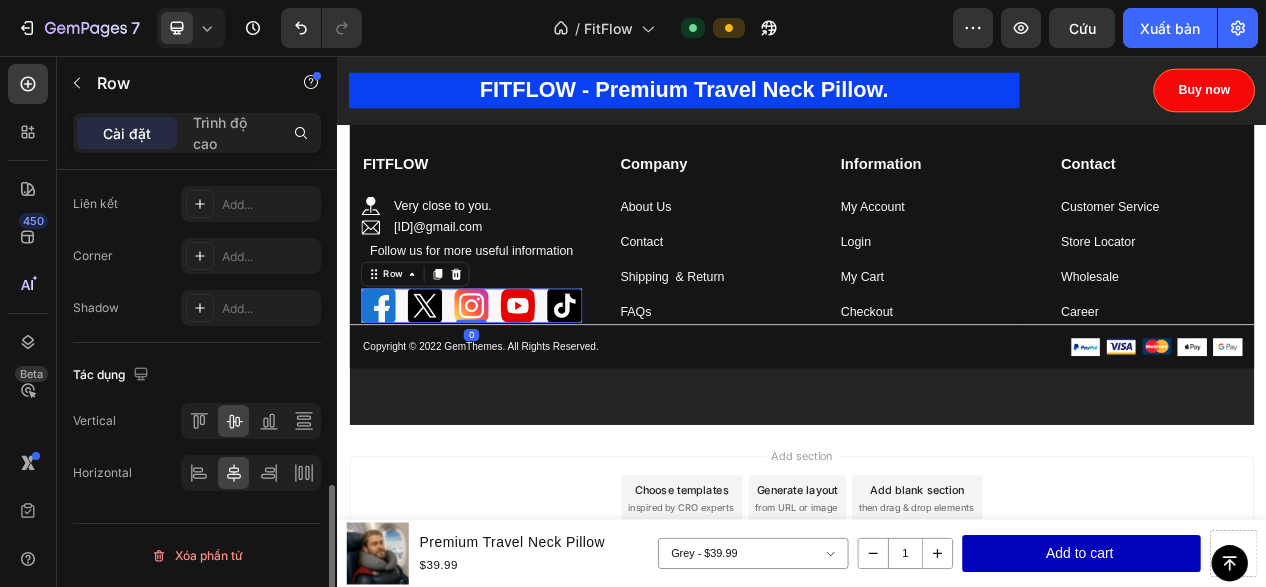 scroll, scrollTop: 0, scrollLeft: 0, axis: both 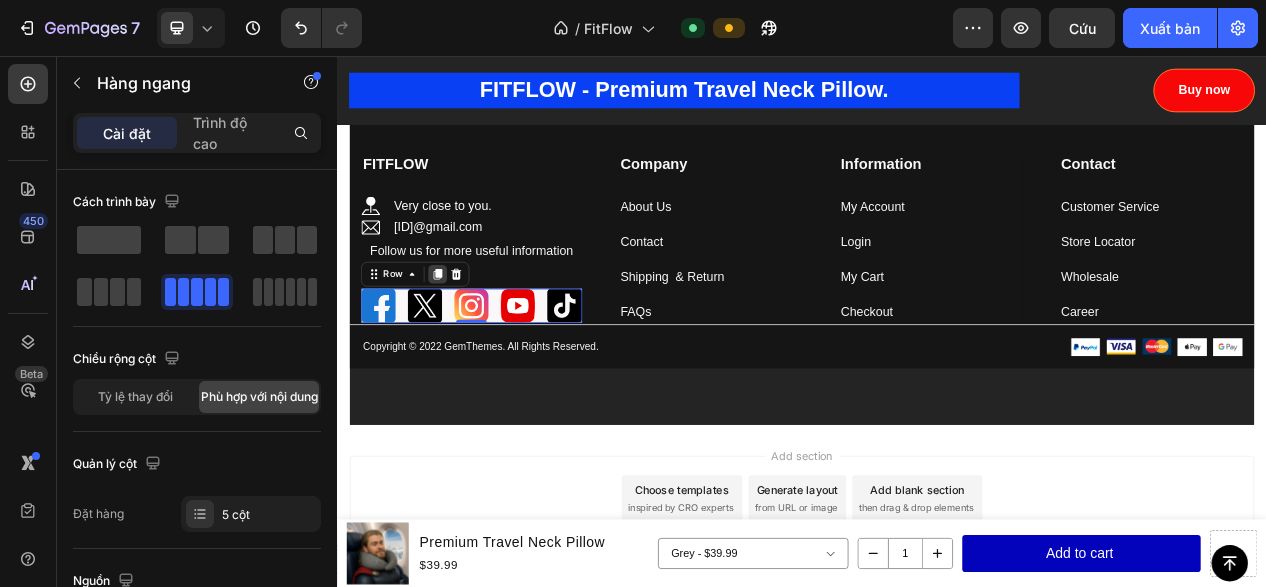 click 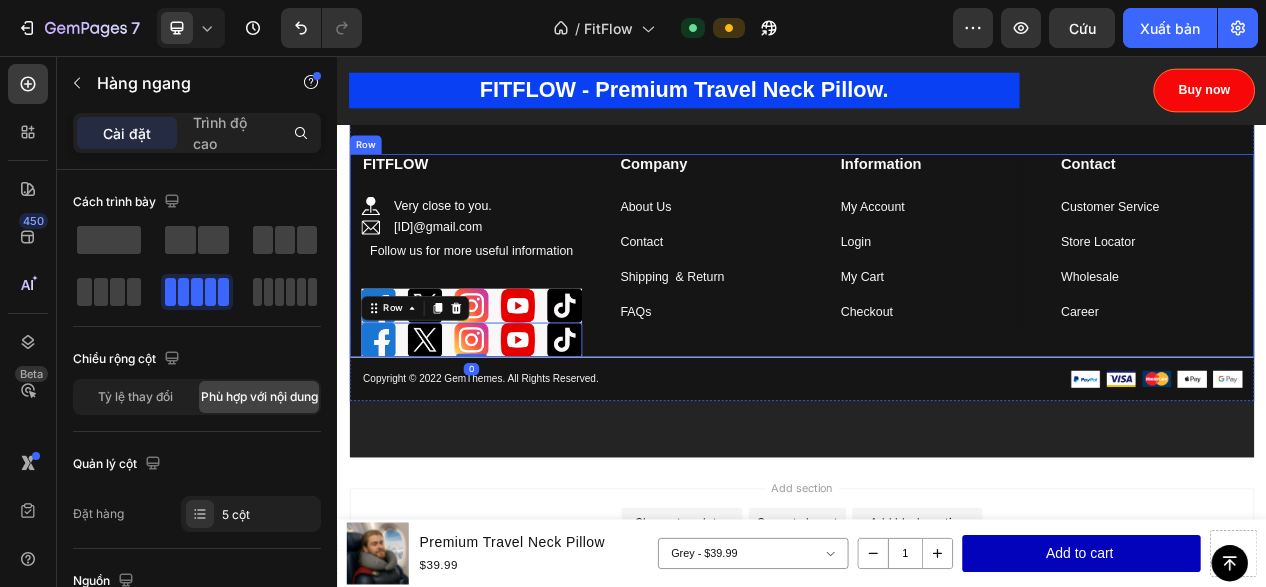 scroll, scrollTop: 10998, scrollLeft: 0, axis: vertical 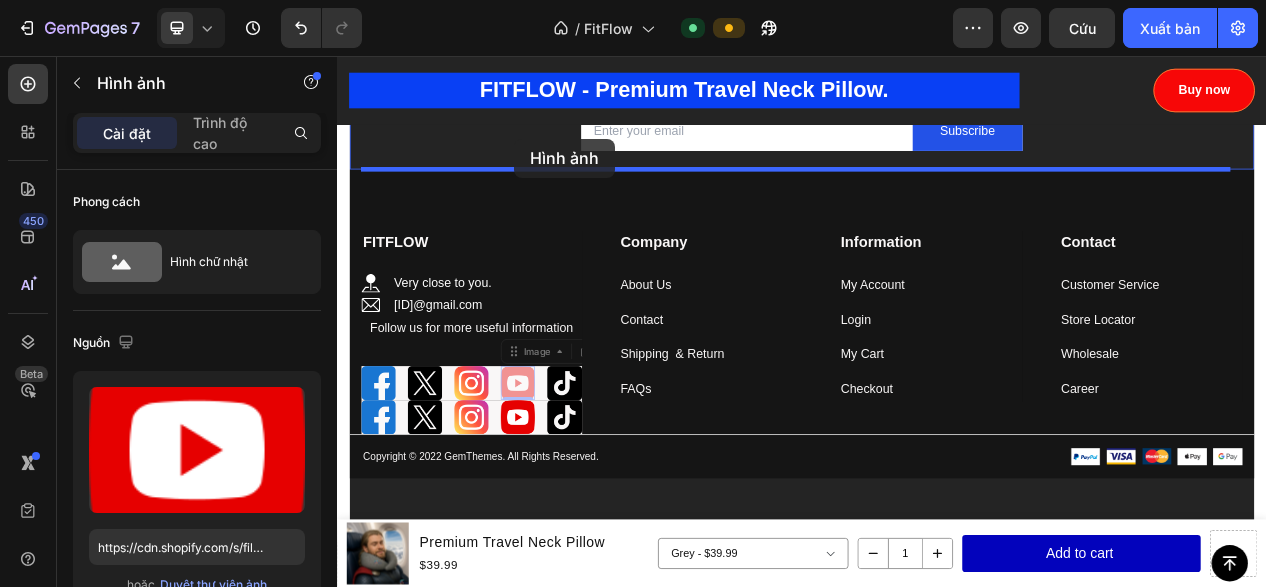 drag, startPoint x: 575, startPoint y: 468, endPoint x: 565, endPoint y: 163, distance: 305.16388 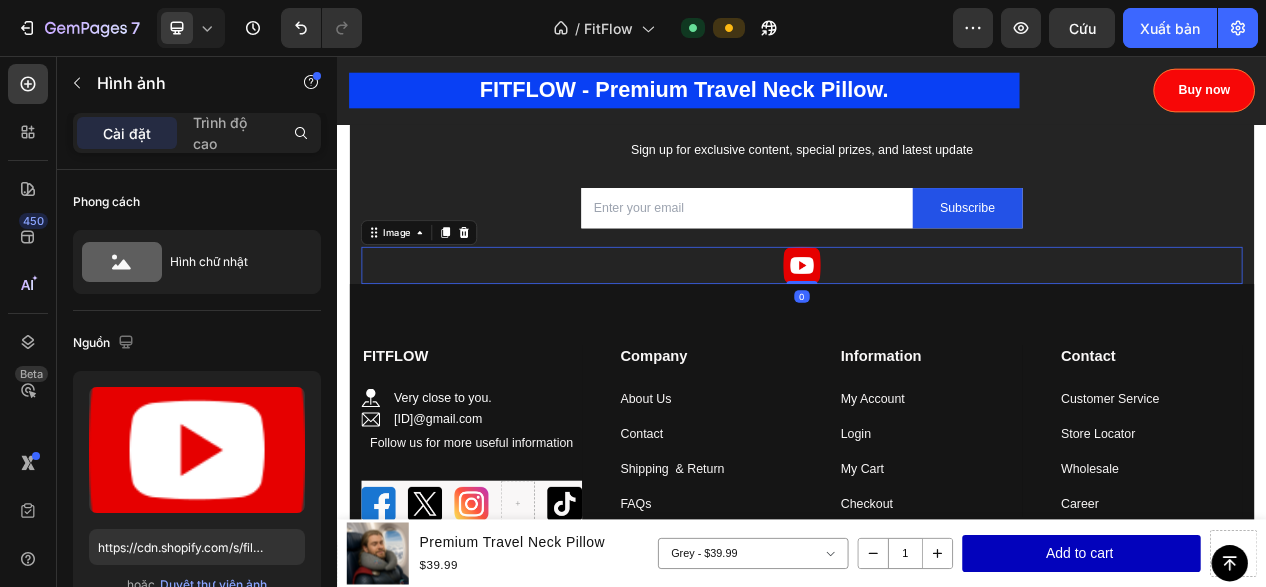 scroll, scrollTop: 11098, scrollLeft: 0, axis: vertical 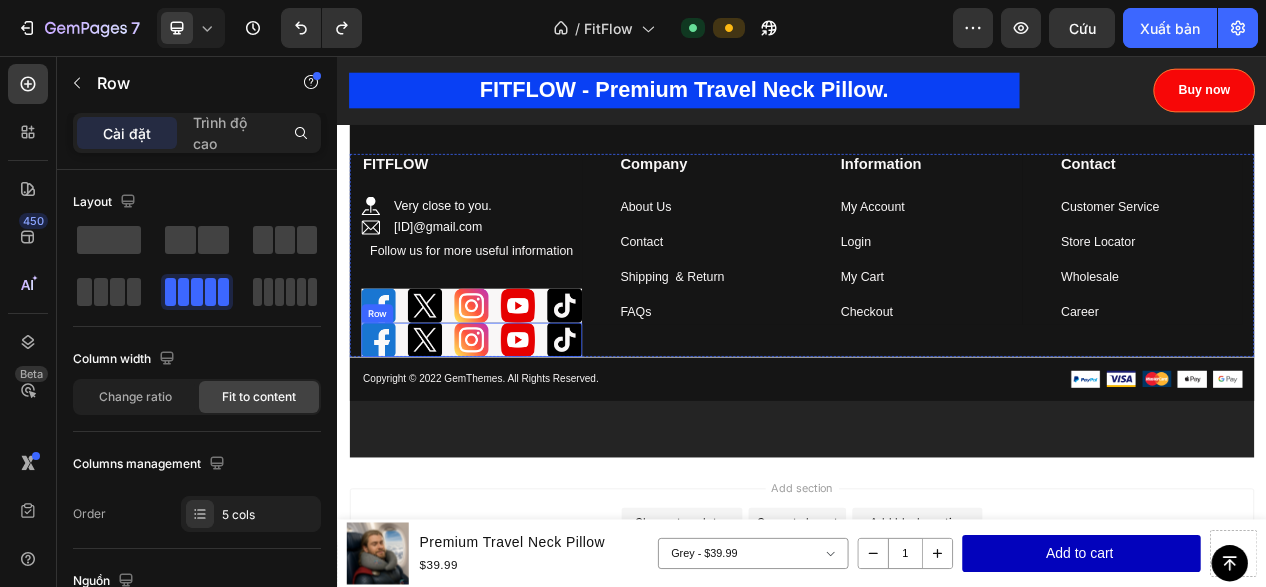 click on "Image Image Image Image Image Row" at bounding box center [510, 422] 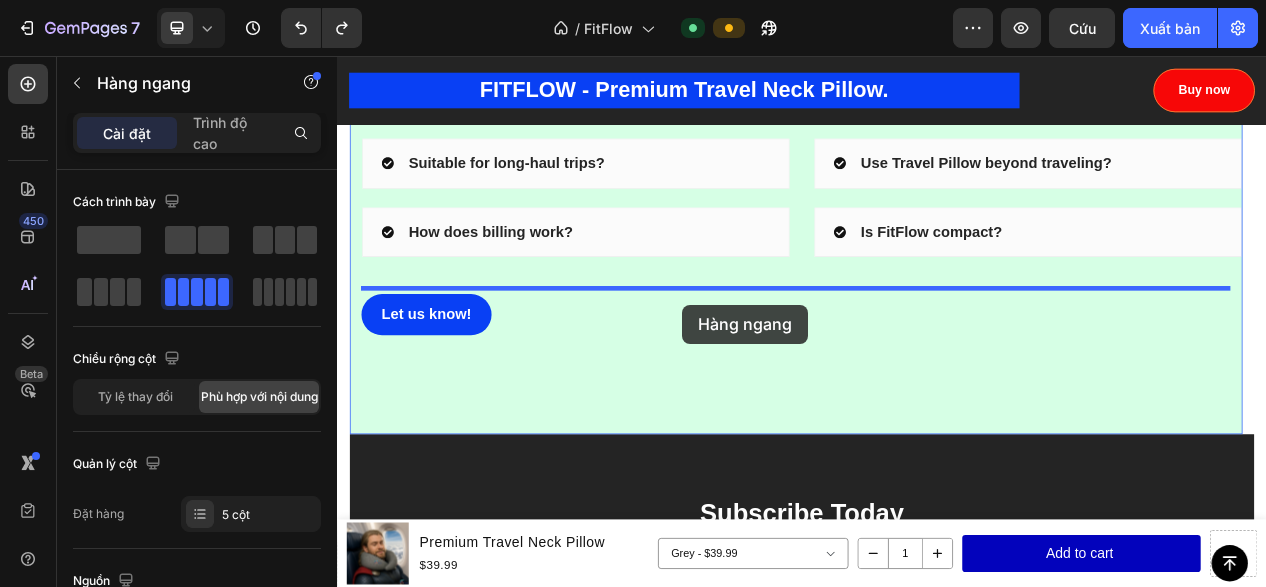 scroll, scrollTop: 10363, scrollLeft: 0, axis: vertical 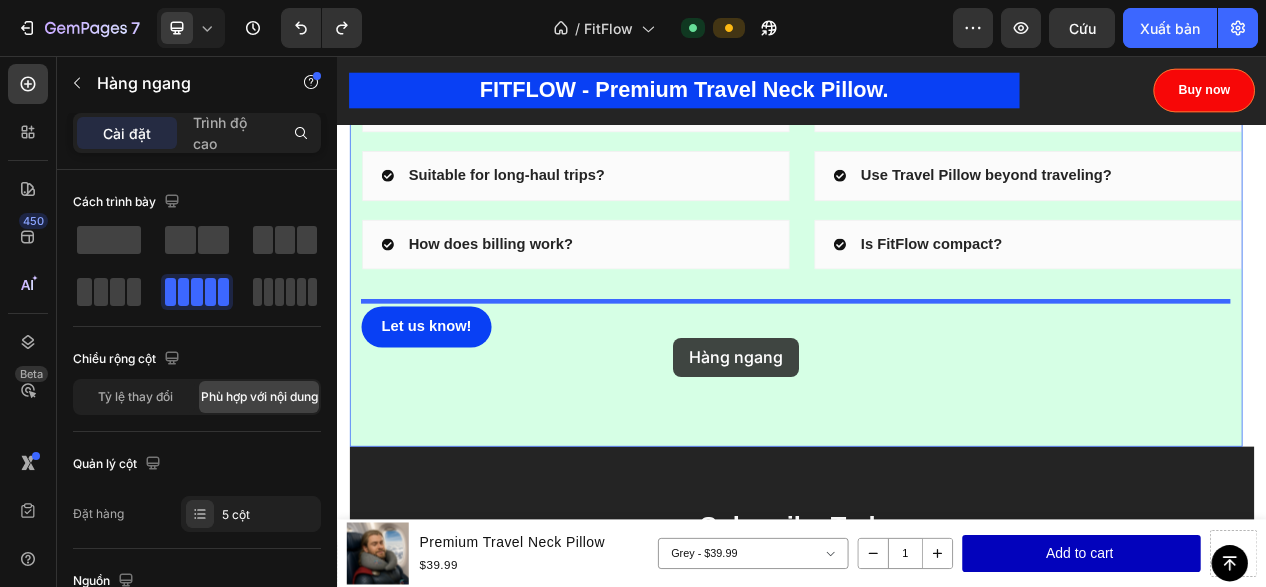 drag, startPoint x: 593, startPoint y: 434, endPoint x: 771, endPoint y: 420, distance: 178.54971 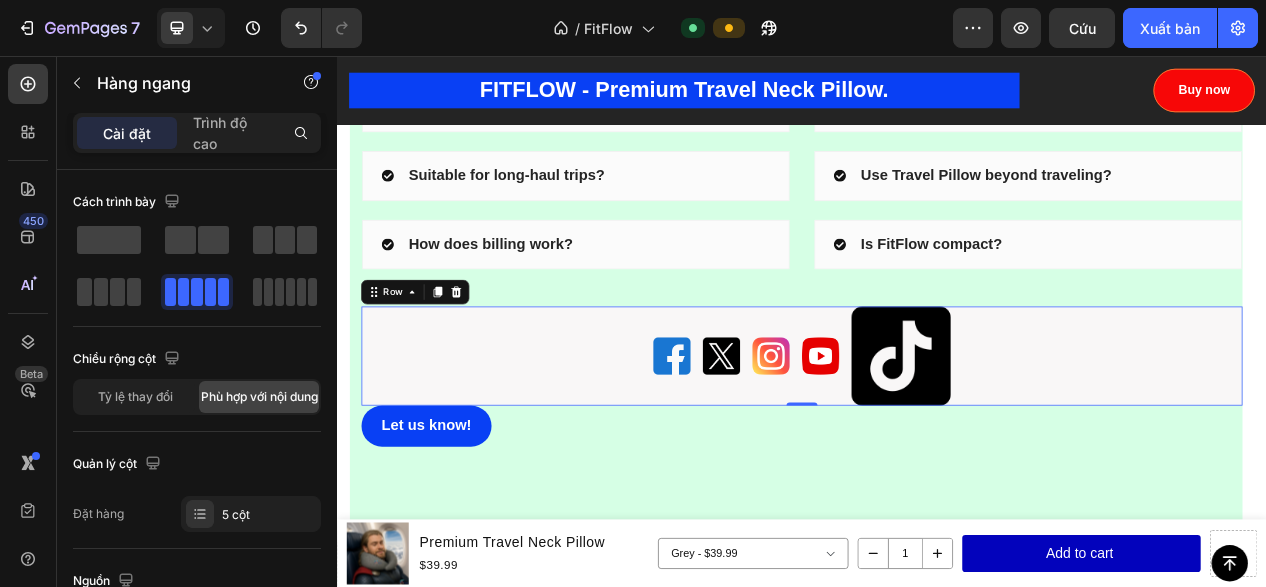 click on "Image Image Image Image Image Row   0" at bounding box center (937, 443) 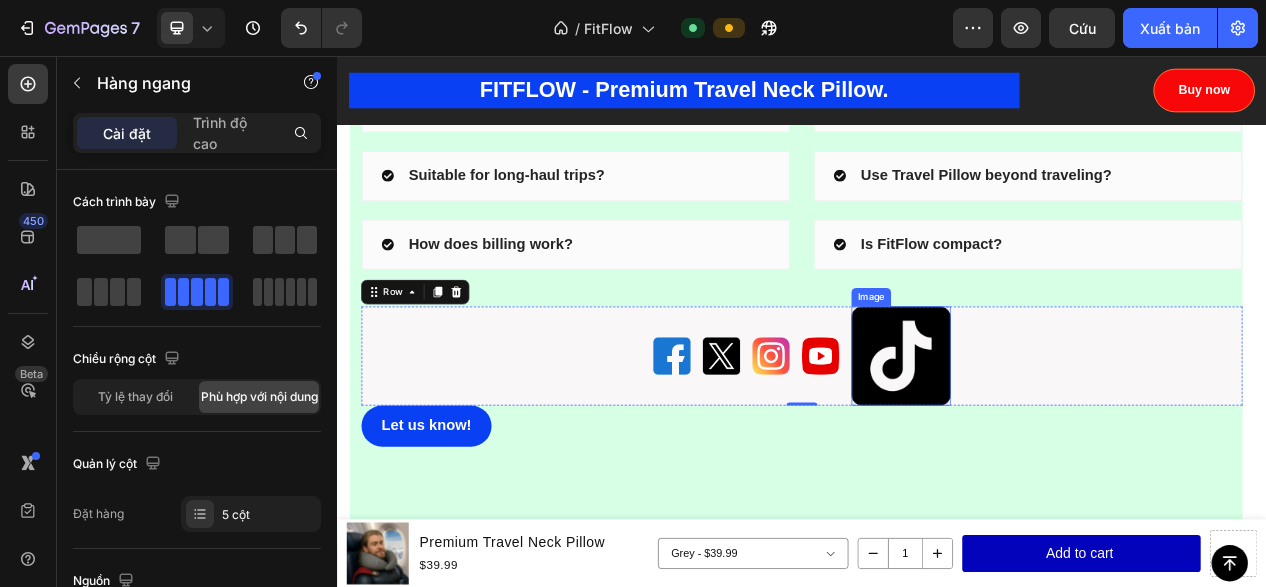 click at bounding box center [1065, 443] 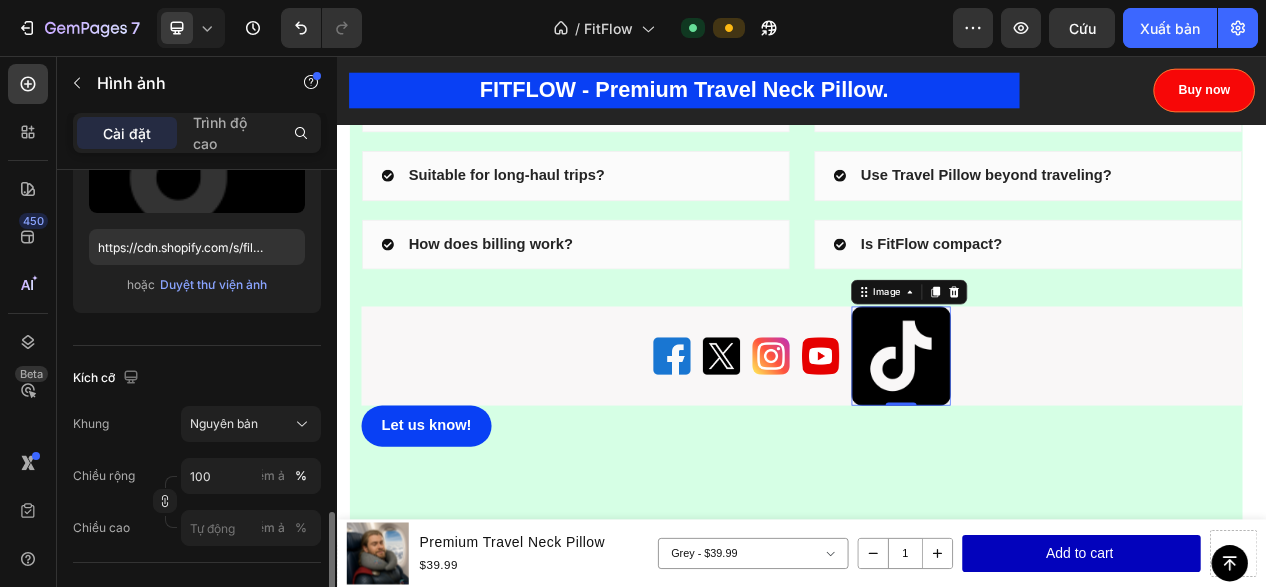 scroll, scrollTop: 500, scrollLeft: 0, axis: vertical 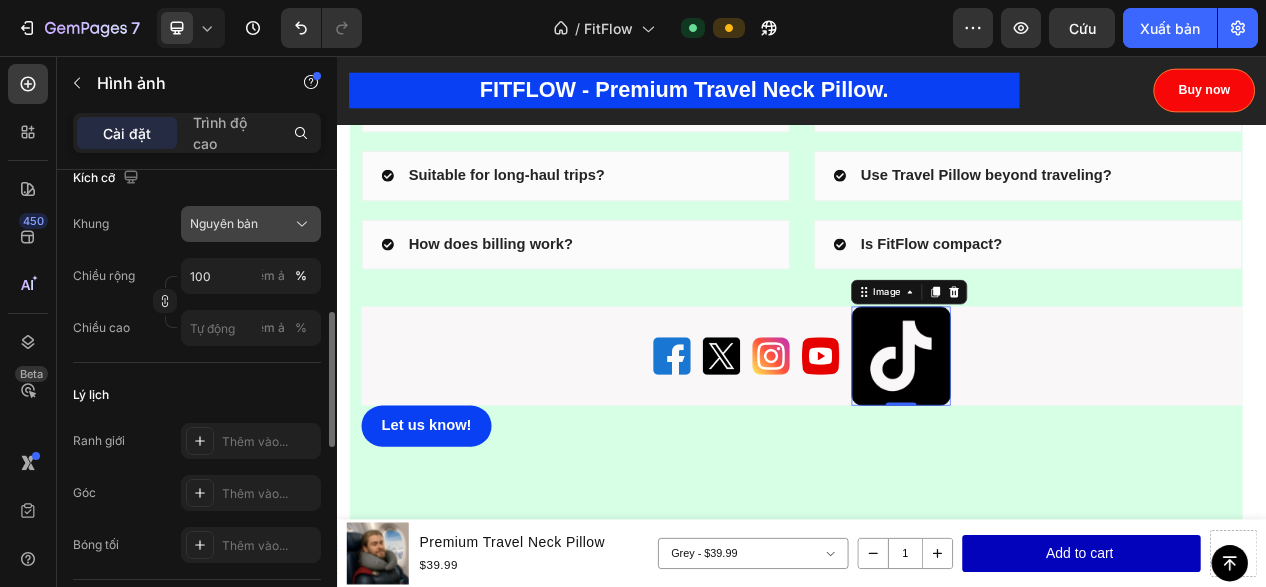click 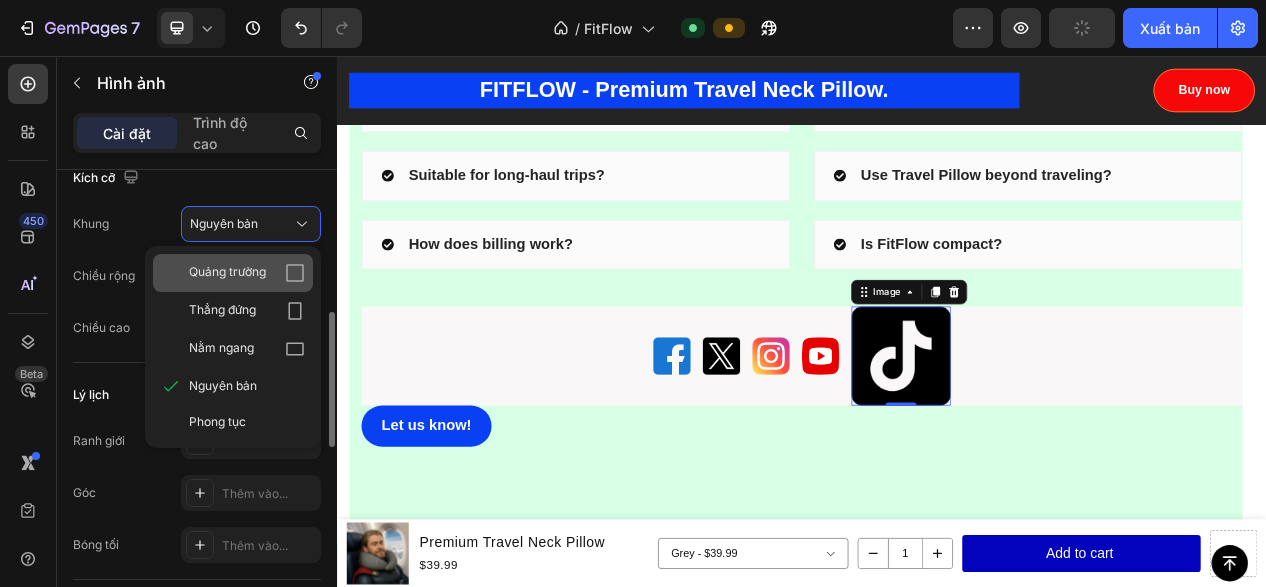 click on "Quảng trường" at bounding box center [247, 273] 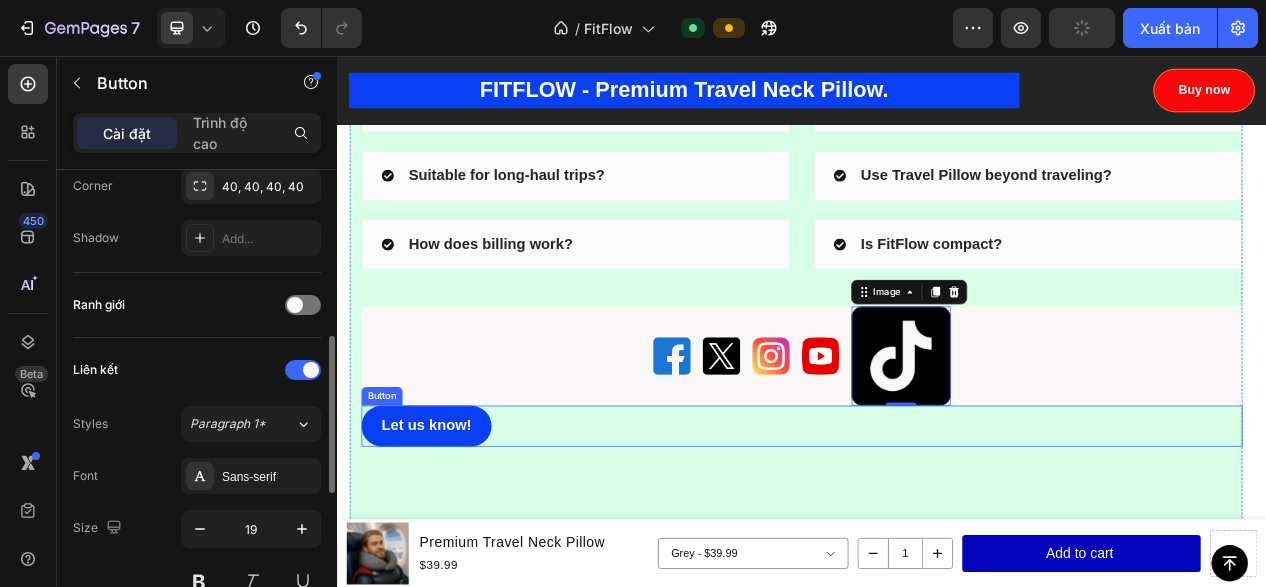 click on "Let us know! Button" at bounding box center [937, 533] 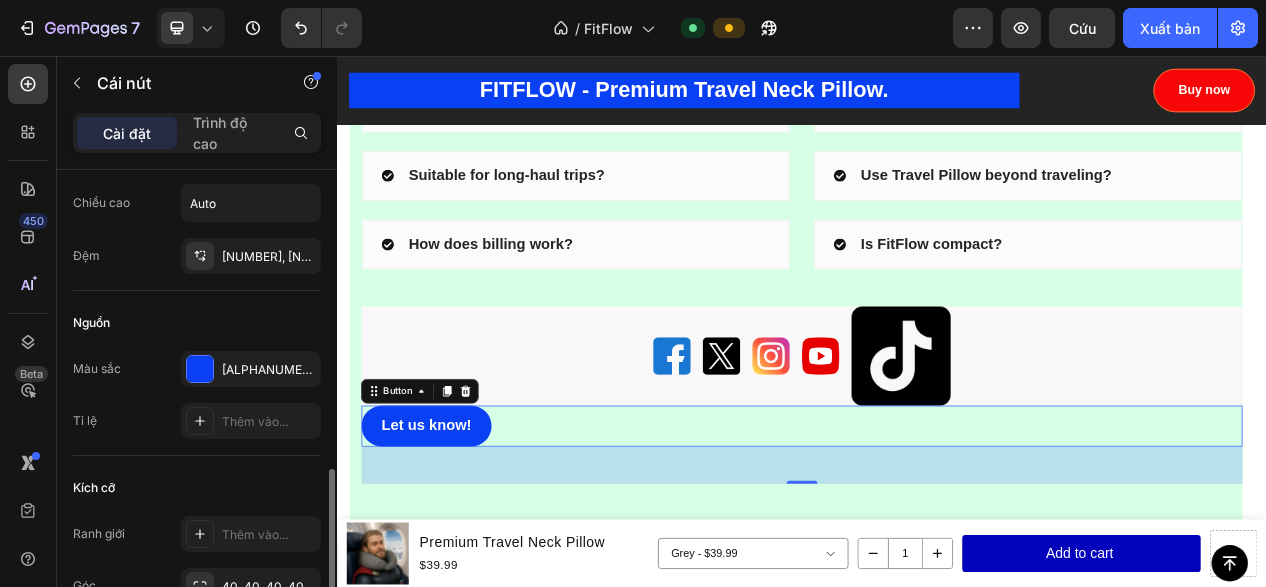 scroll, scrollTop: 0, scrollLeft: 0, axis: both 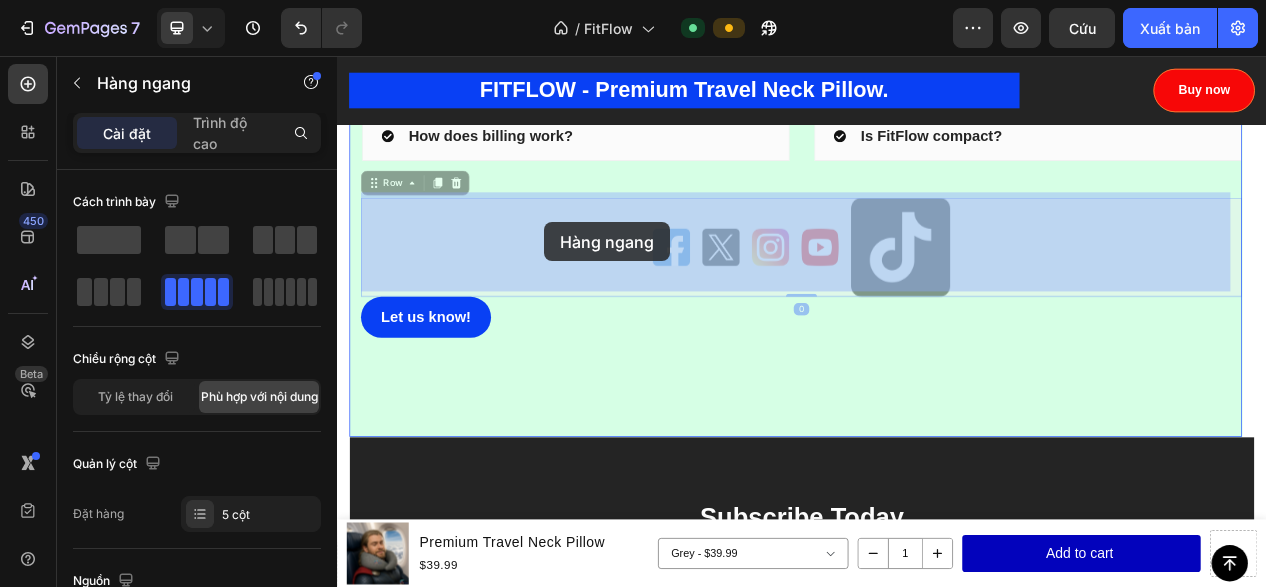 drag, startPoint x: 655, startPoint y: 403, endPoint x: 605, endPoint y: 271, distance: 141.1524 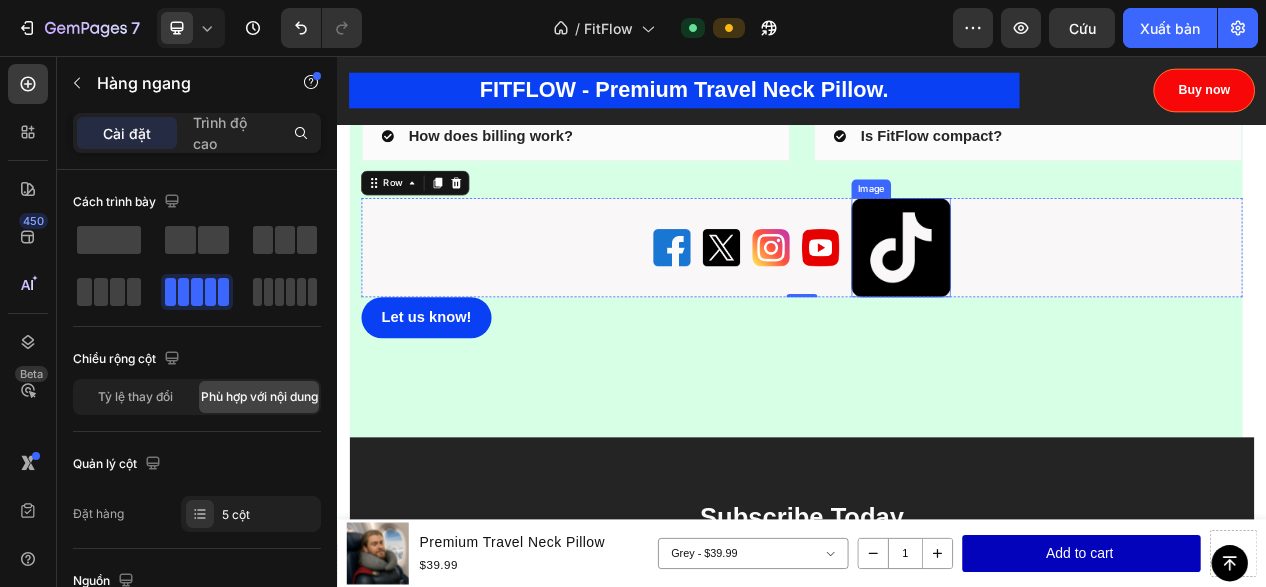 click at bounding box center [1065, 303] 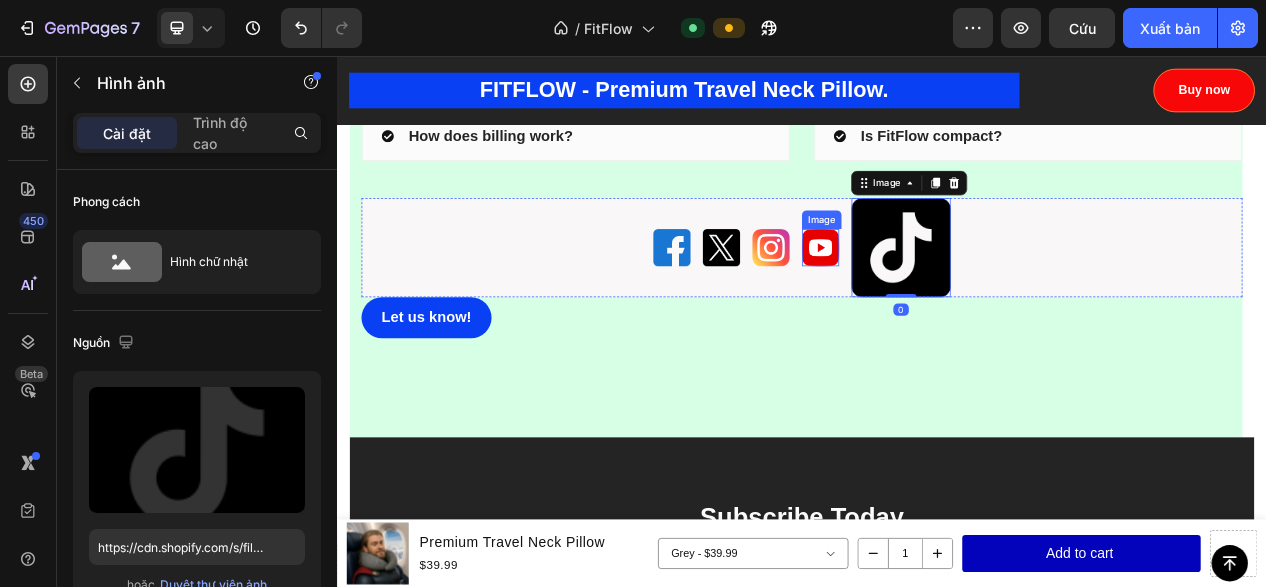 click at bounding box center [961, 303] 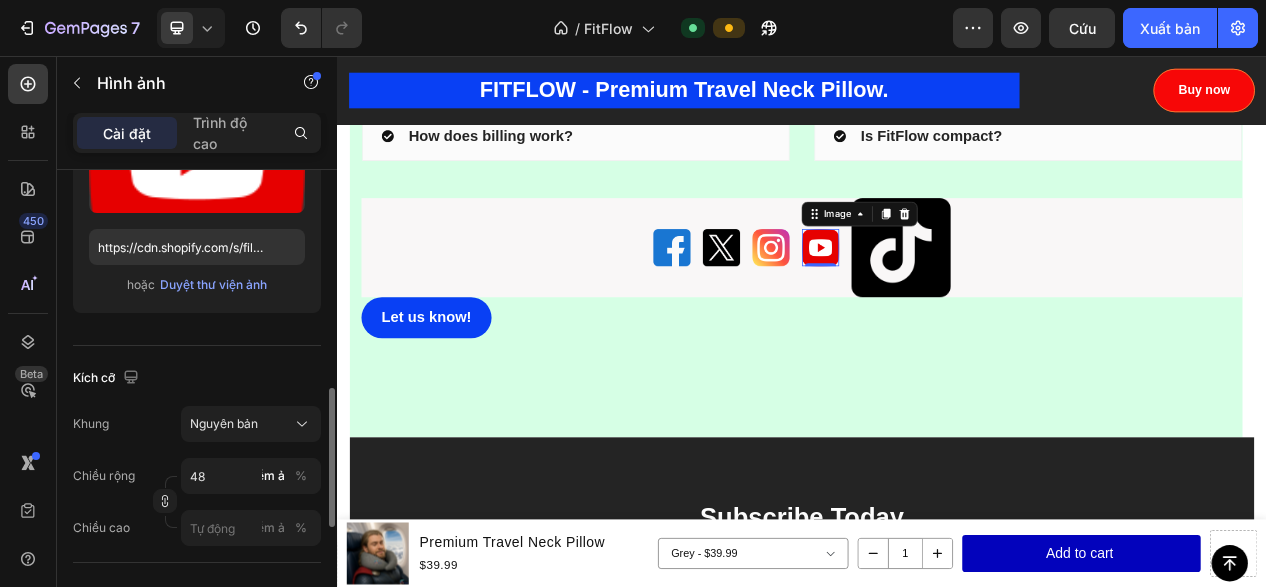 scroll, scrollTop: 400, scrollLeft: 0, axis: vertical 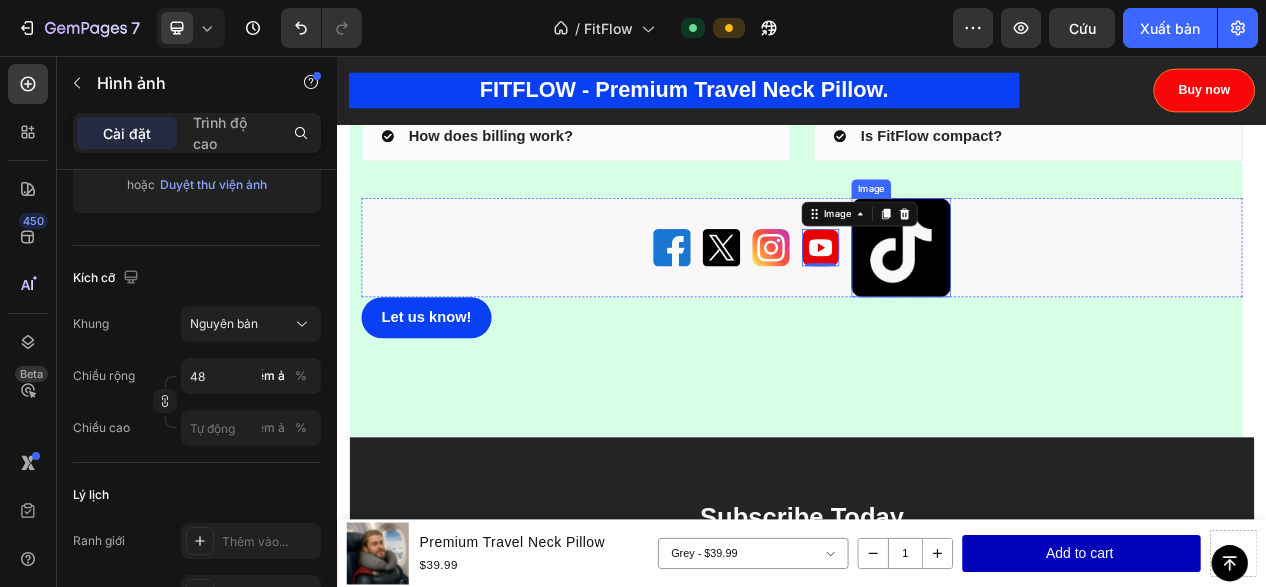 click at bounding box center (1065, 303) 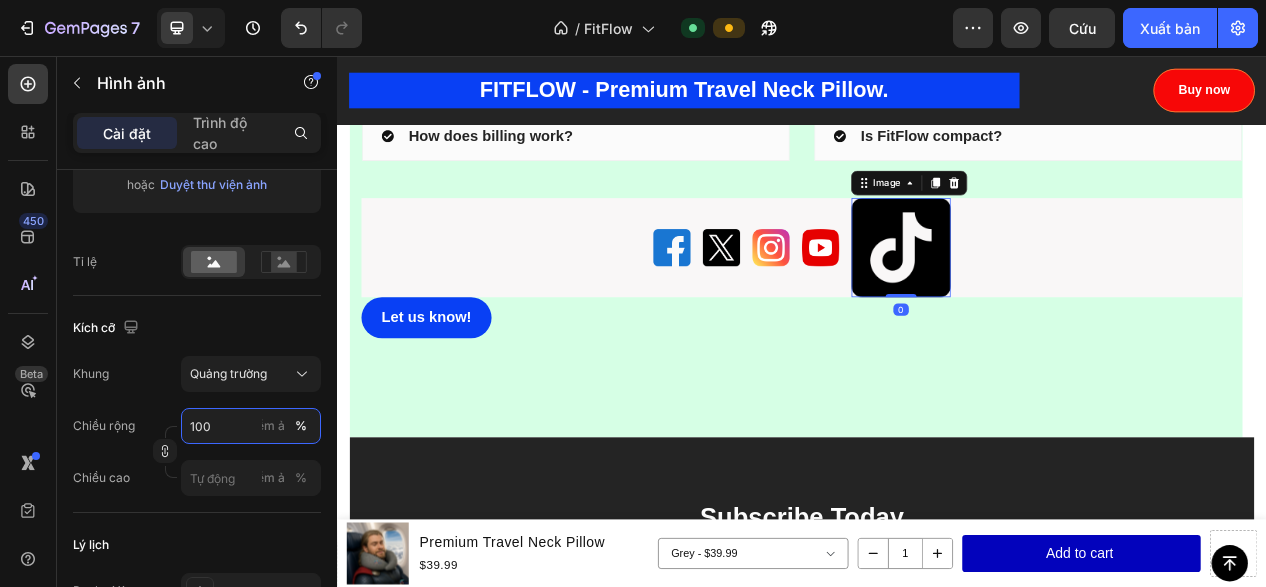 click on "100" at bounding box center (251, 426) 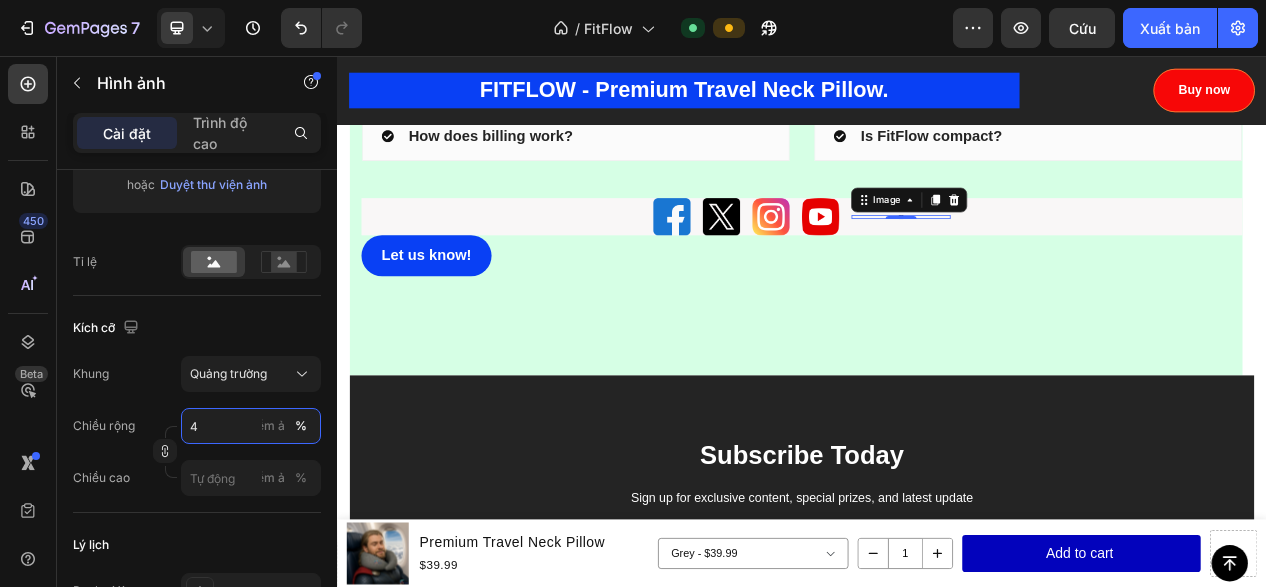 type on "48" 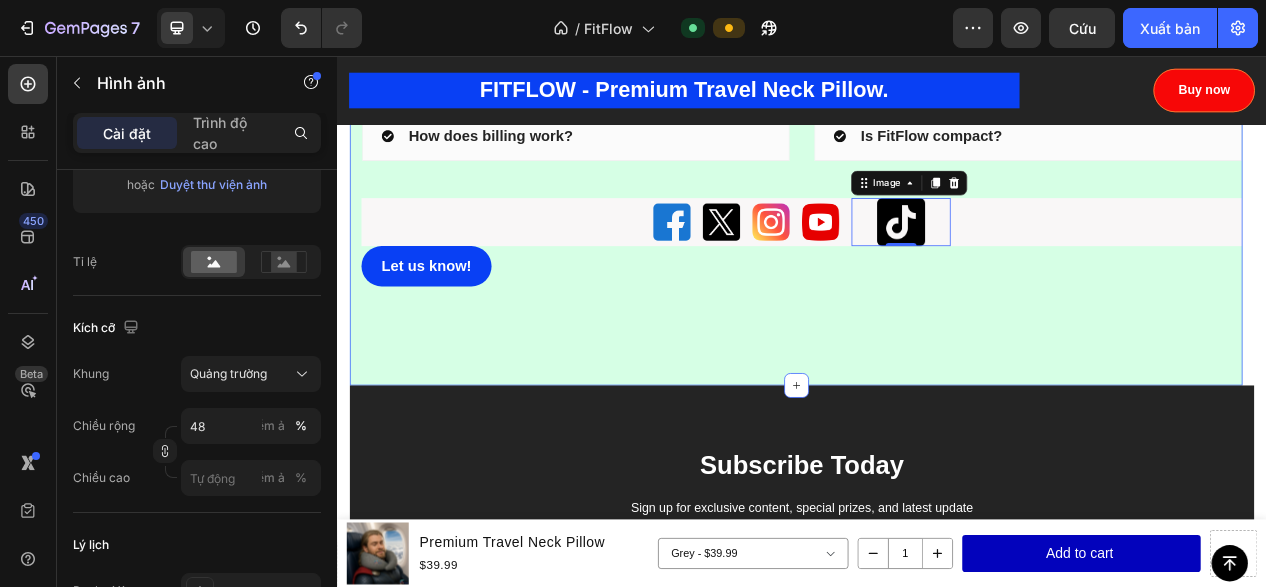 click on "Let us know! Button" at bounding box center (937, 351) 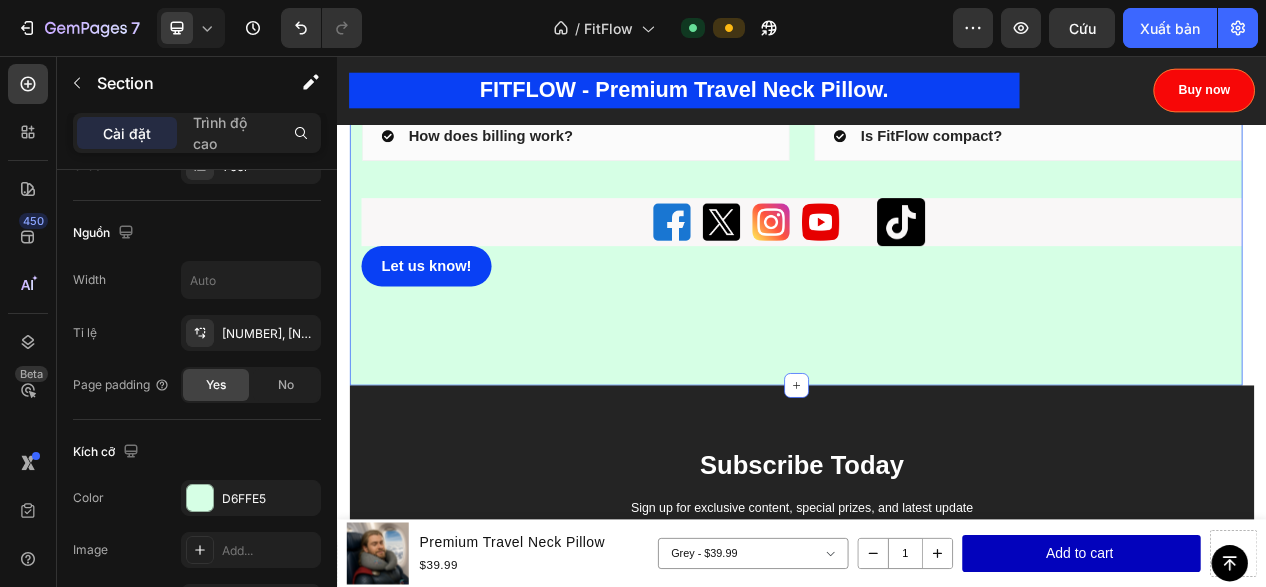 scroll, scrollTop: 0, scrollLeft: 0, axis: both 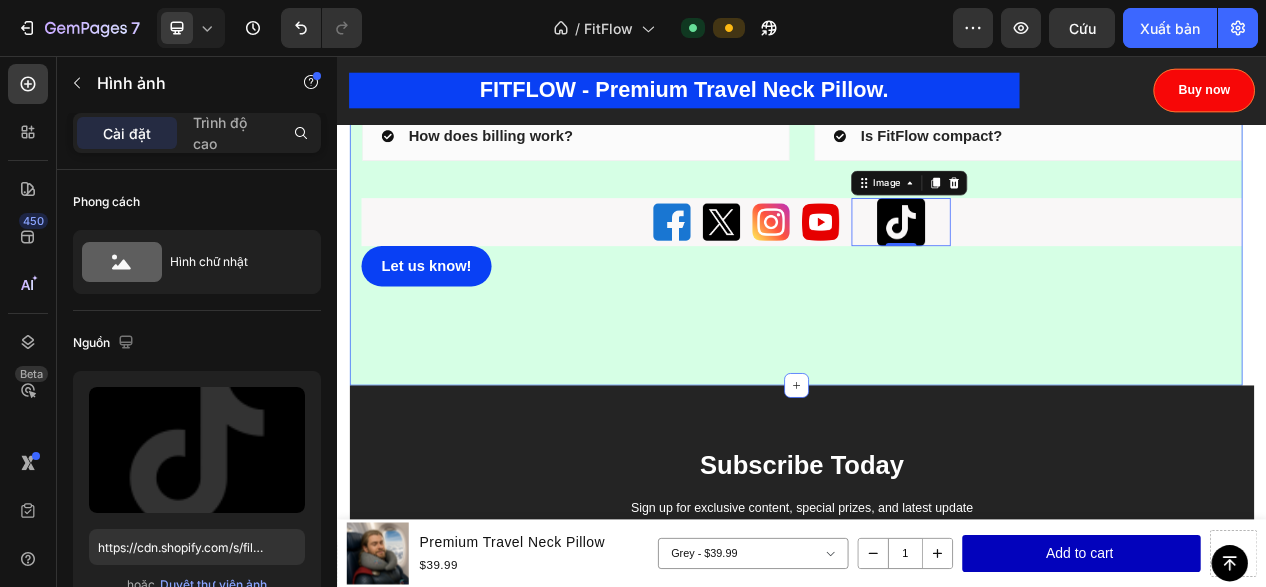 click on "Let us know! Button" at bounding box center [937, 327] 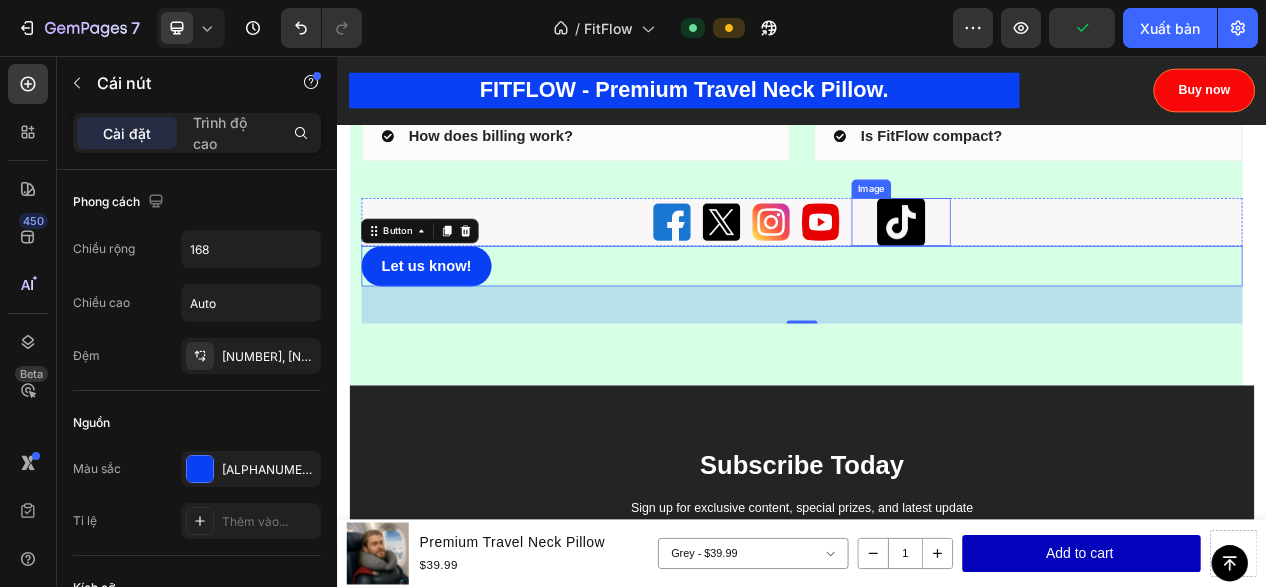 click at bounding box center [1065, 269] 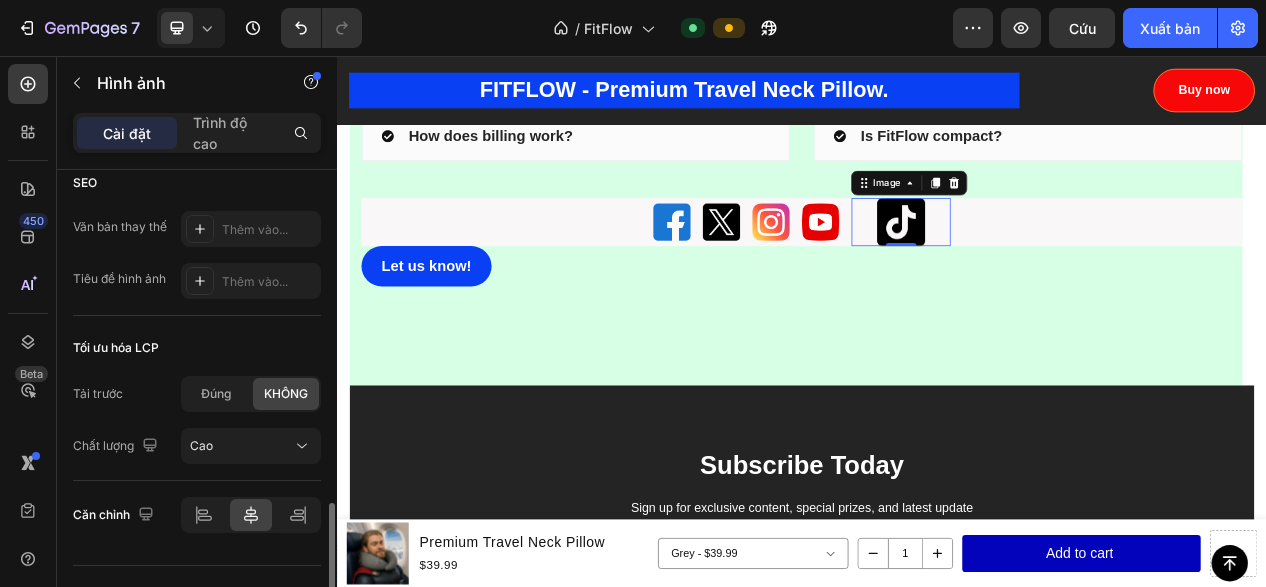 scroll, scrollTop: 1239, scrollLeft: 0, axis: vertical 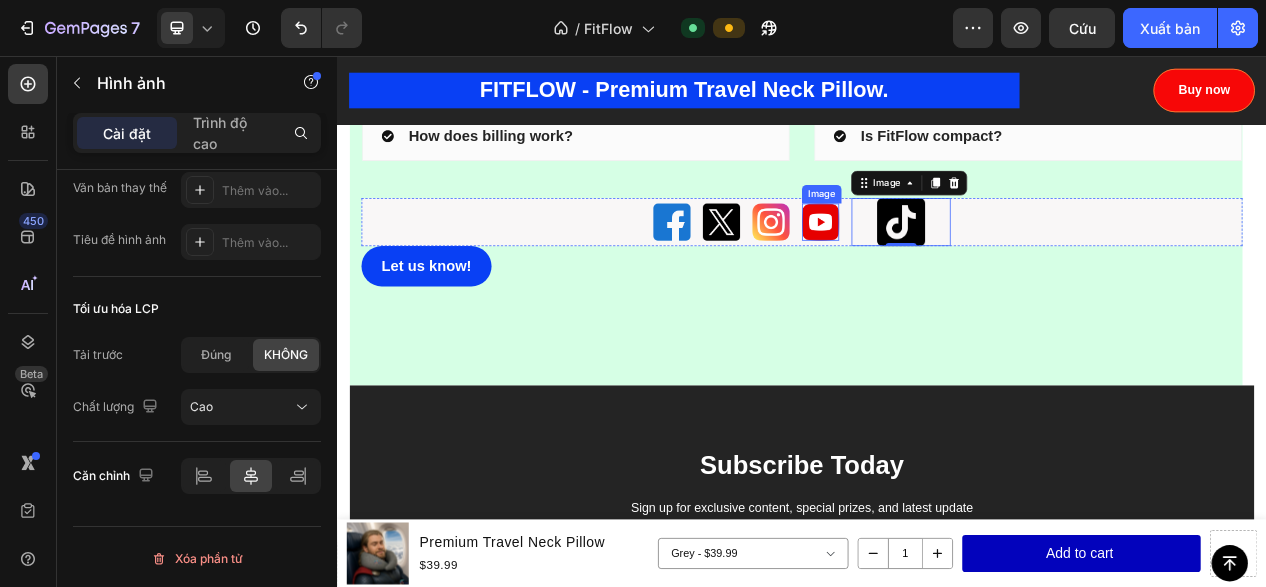 click at bounding box center (961, 270) 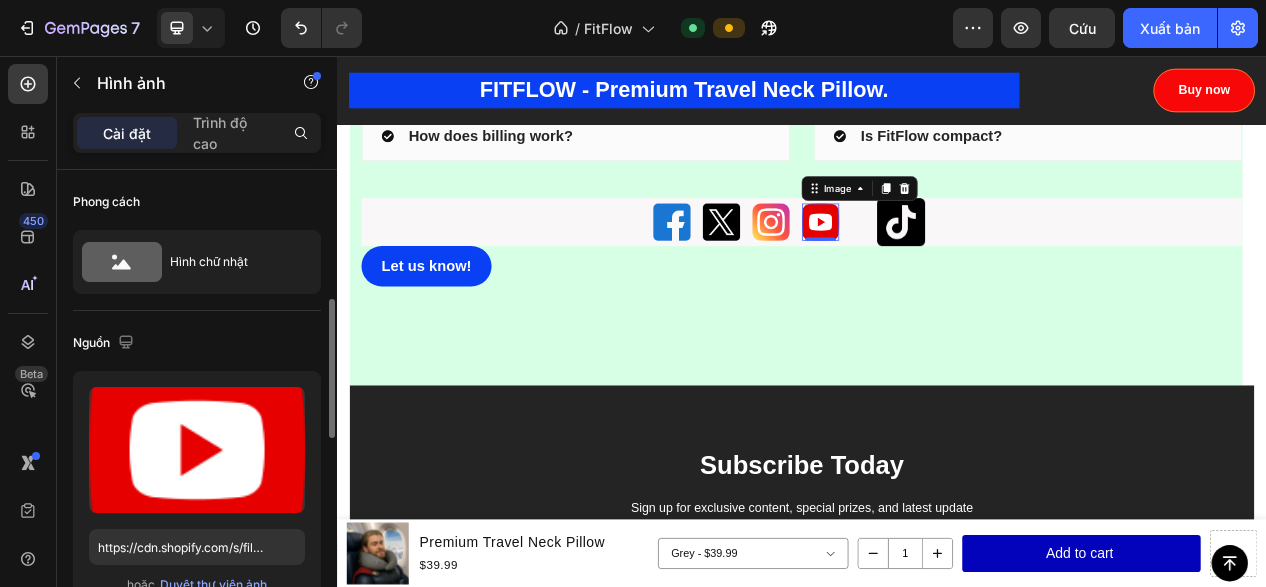 scroll, scrollTop: 200, scrollLeft: 0, axis: vertical 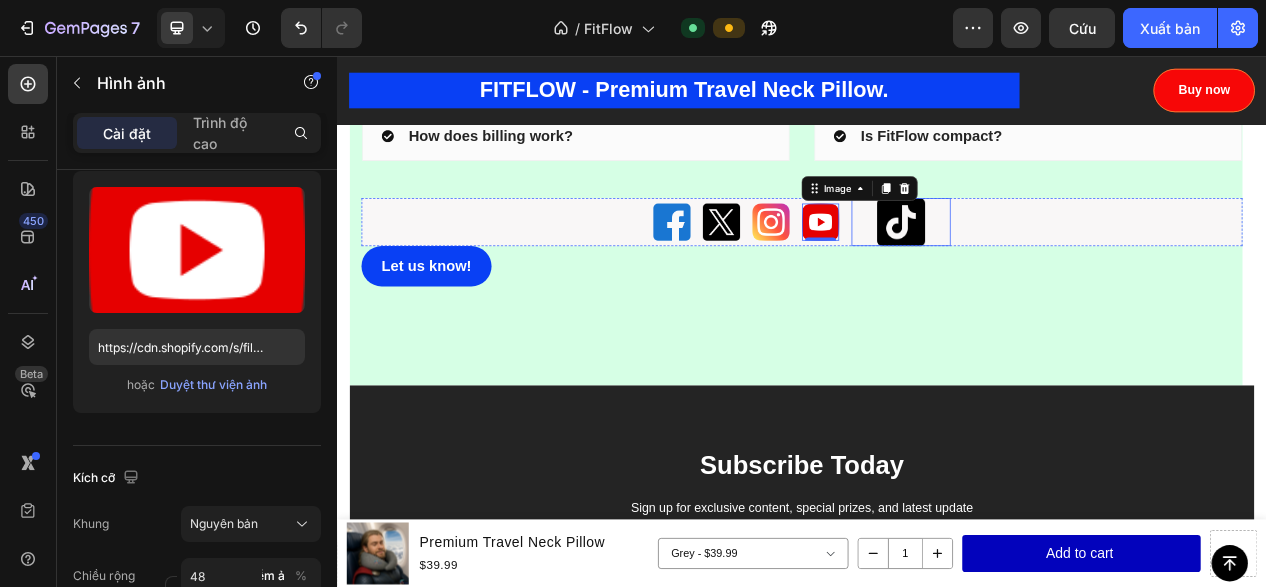 click at bounding box center (1065, 269) 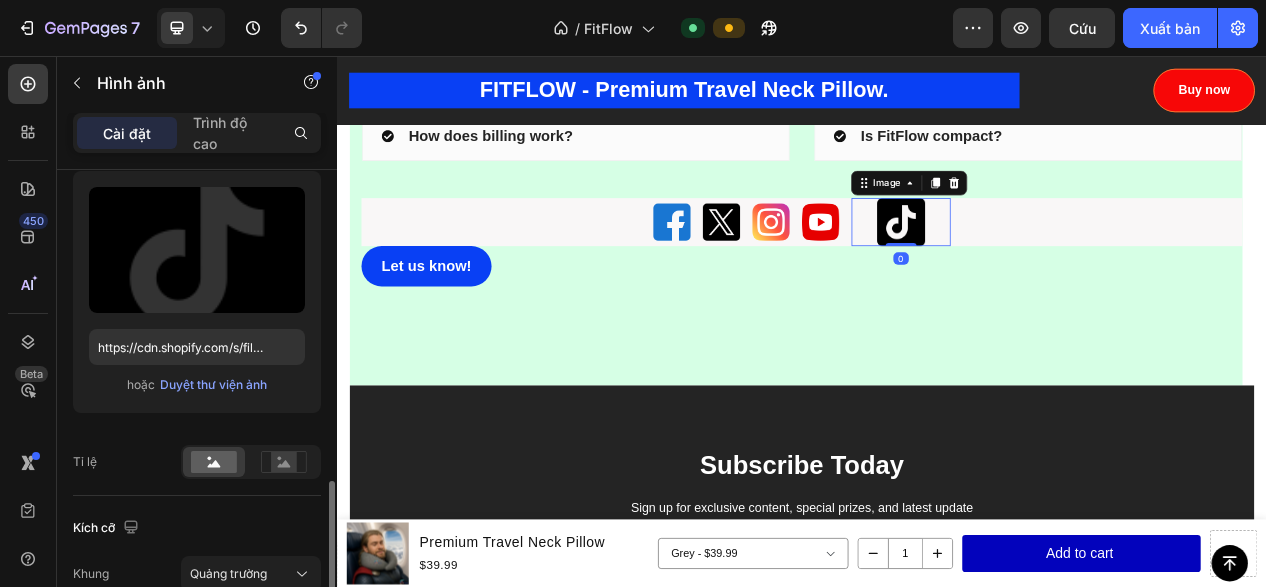 scroll, scrollTop: 500, scrollLeft: 0, axis: vertical 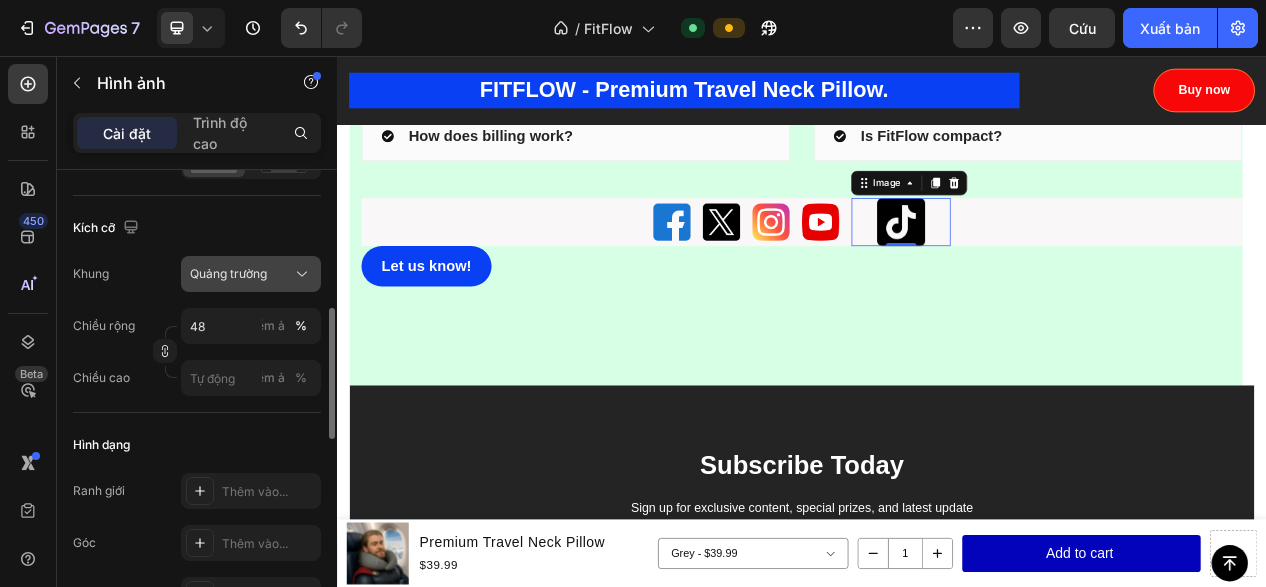 click 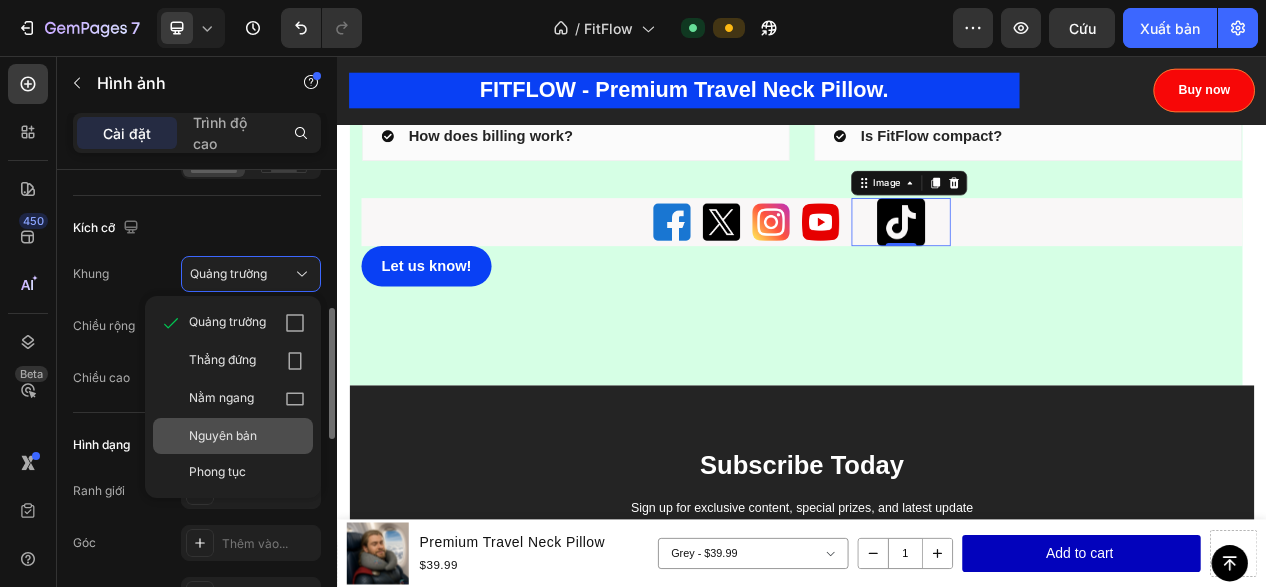 click on "Nguyên bản" at bounding box center (247, 436) 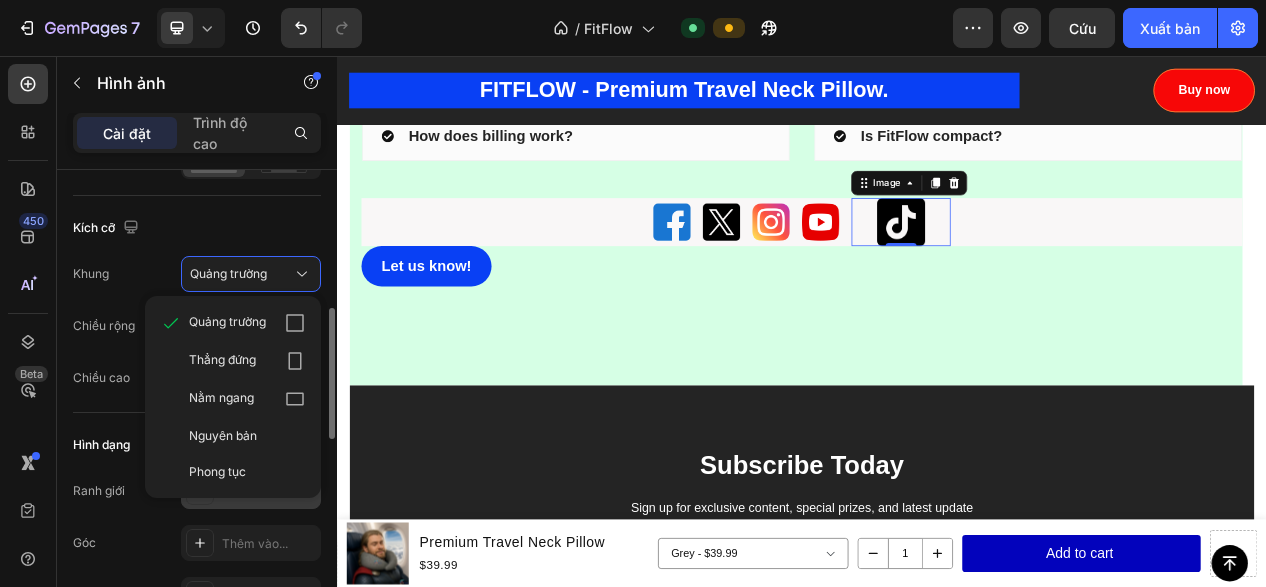 type 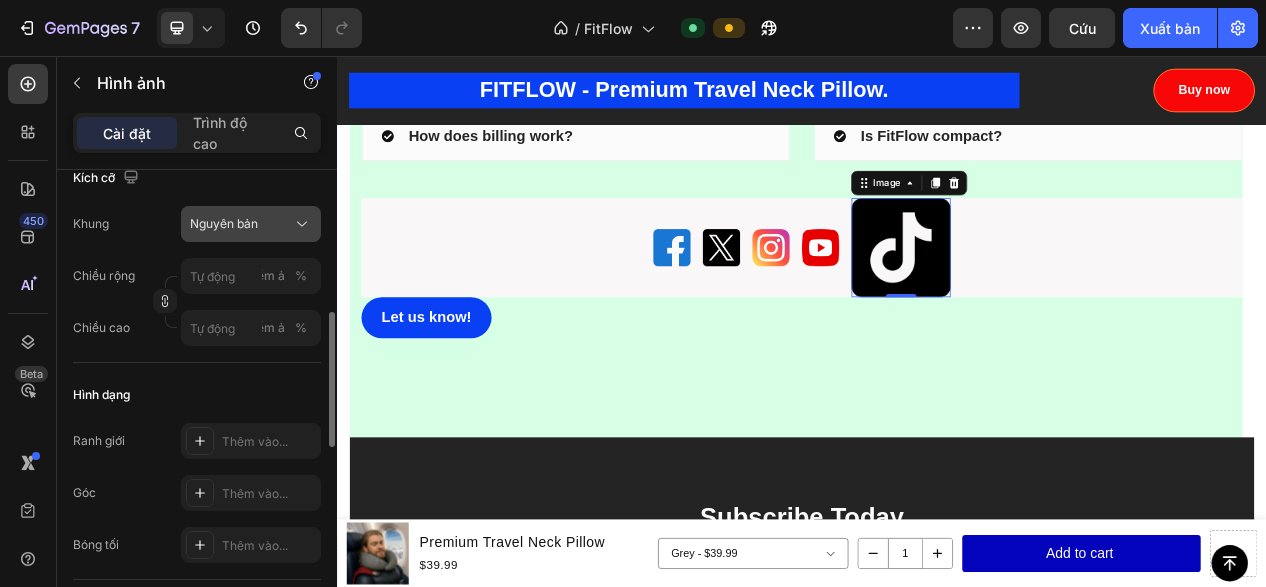 click on "Nguyên bản" at bounding box center [251, 224] 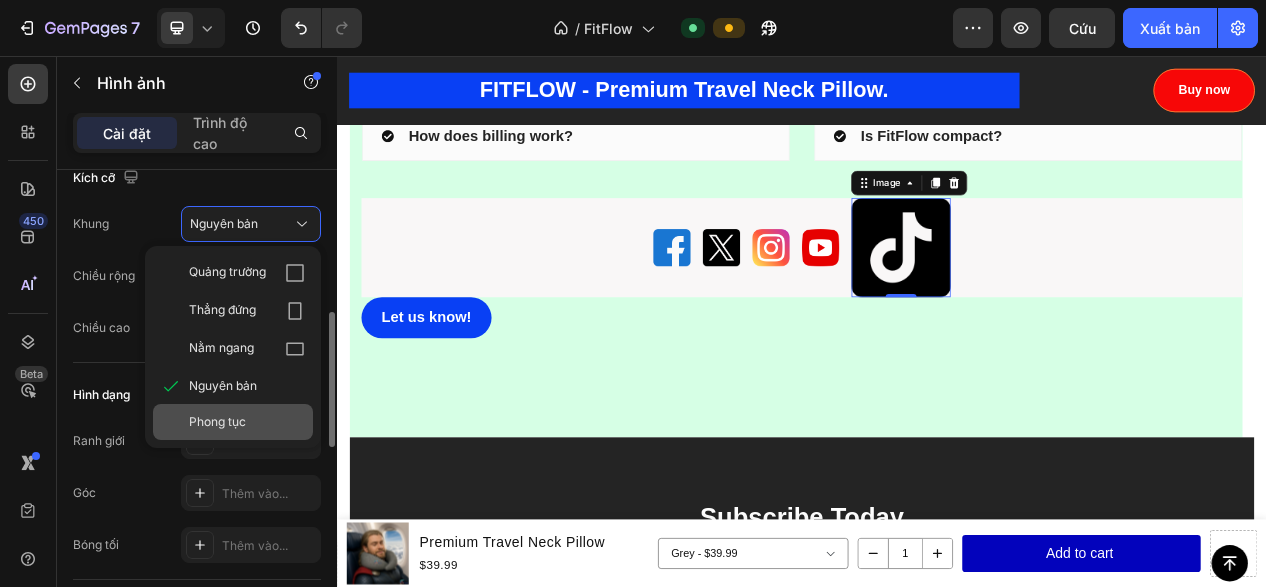 click on "Phong tục" at bounding box center (247, 422) 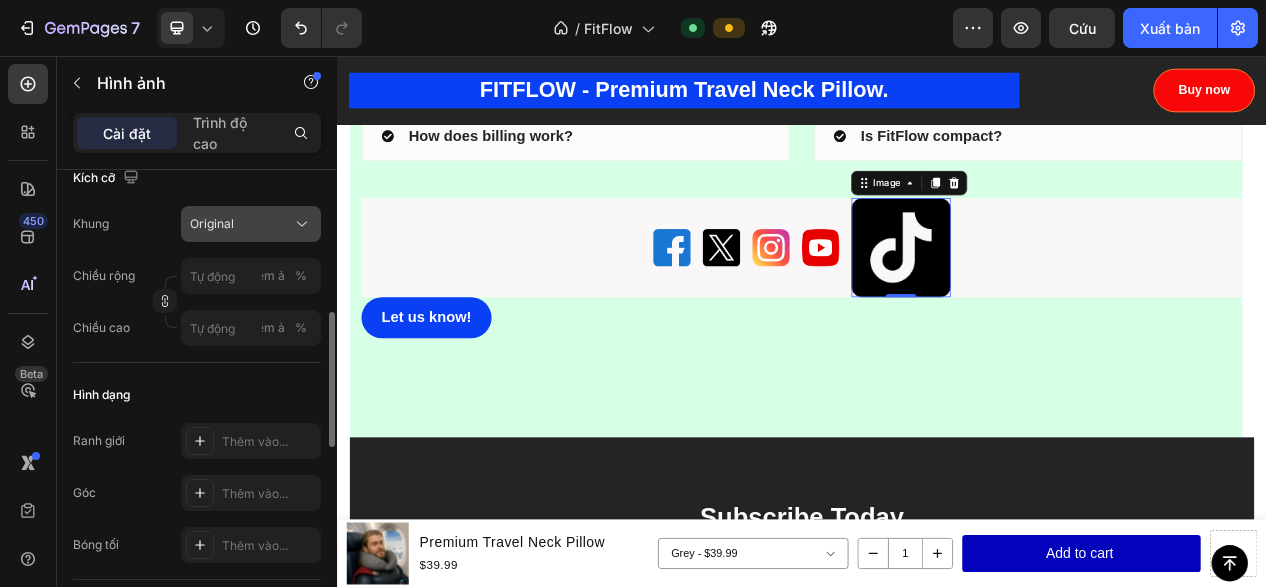 click on "Khung Original Chiều rộng điểm ảnh % Chiều cao điểm ảnh %" 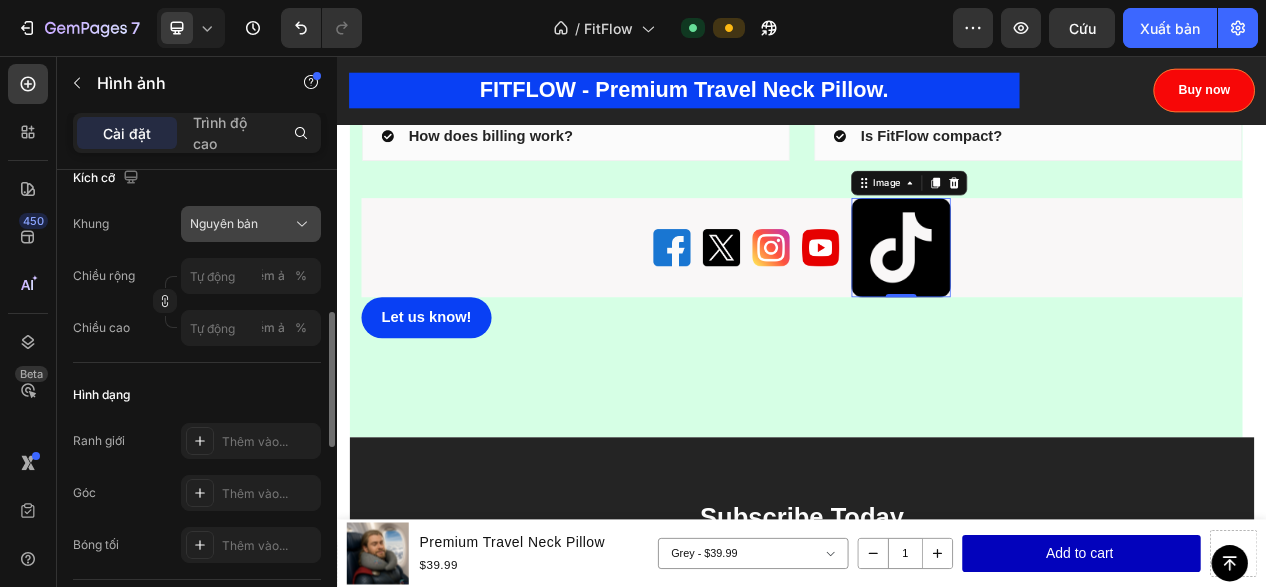 click 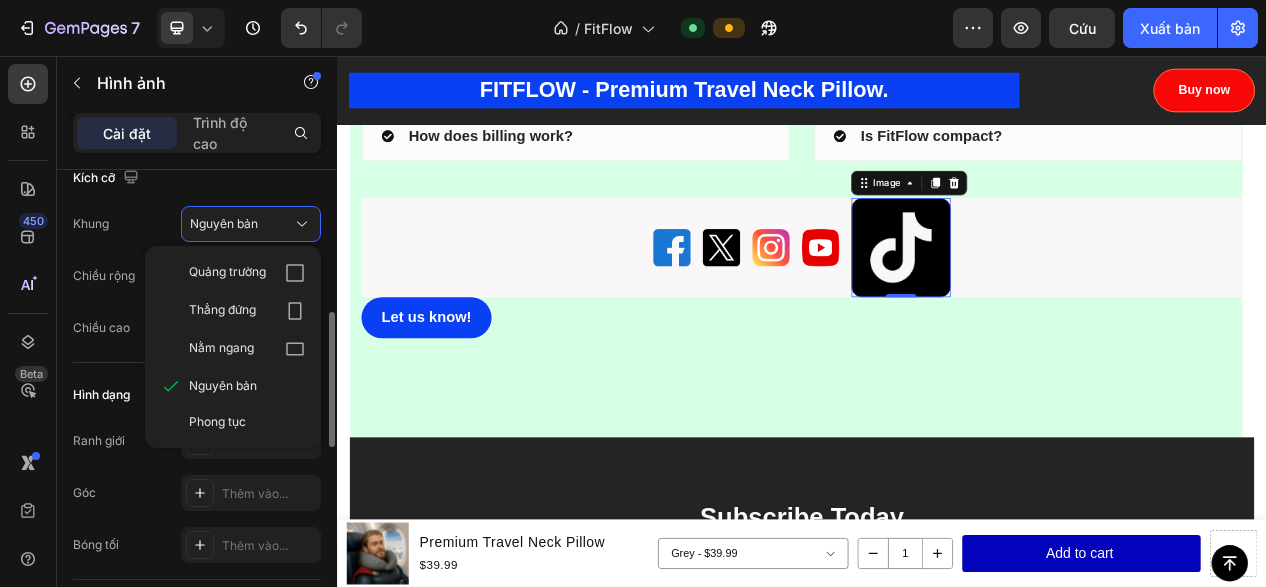 click 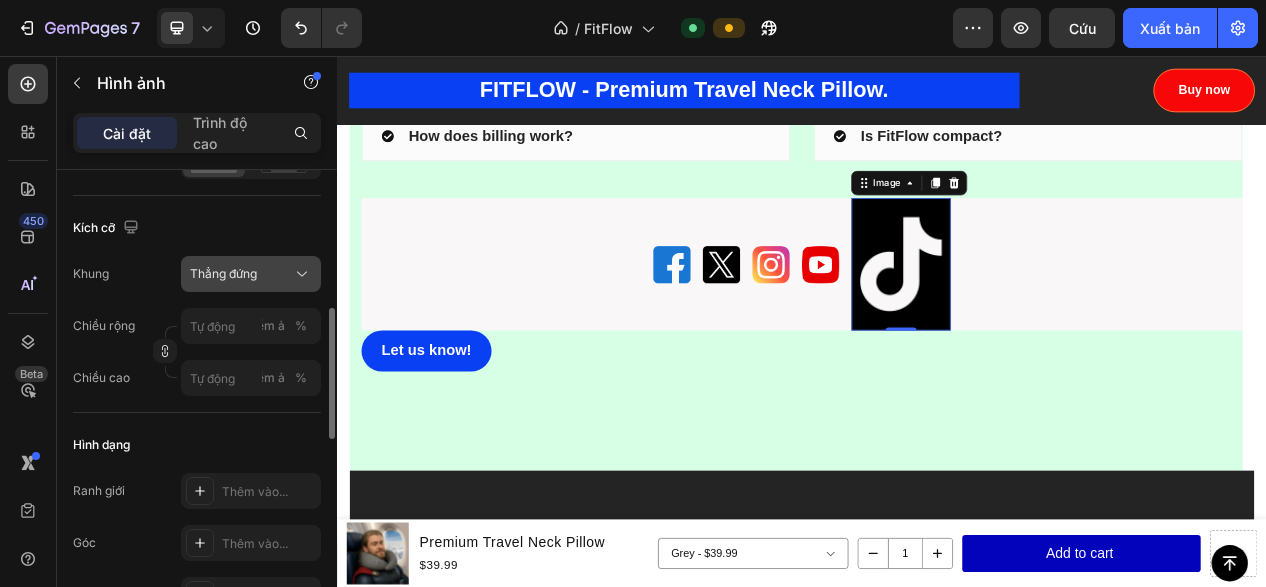 click on "Thẳng đứng" at bounding box center [251, 274] 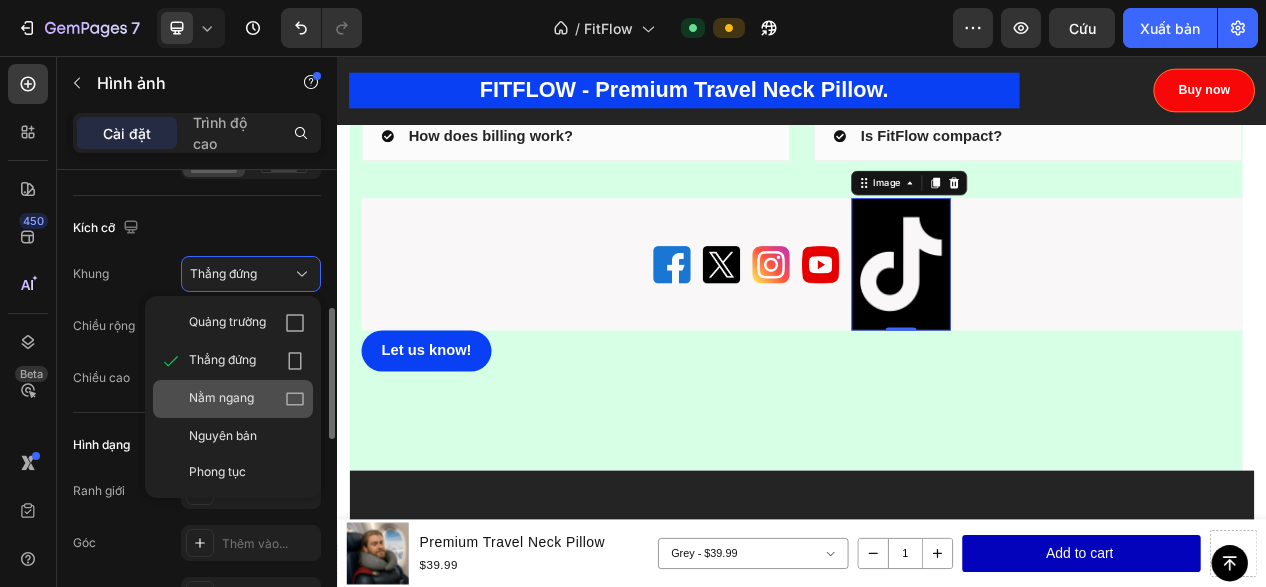 click 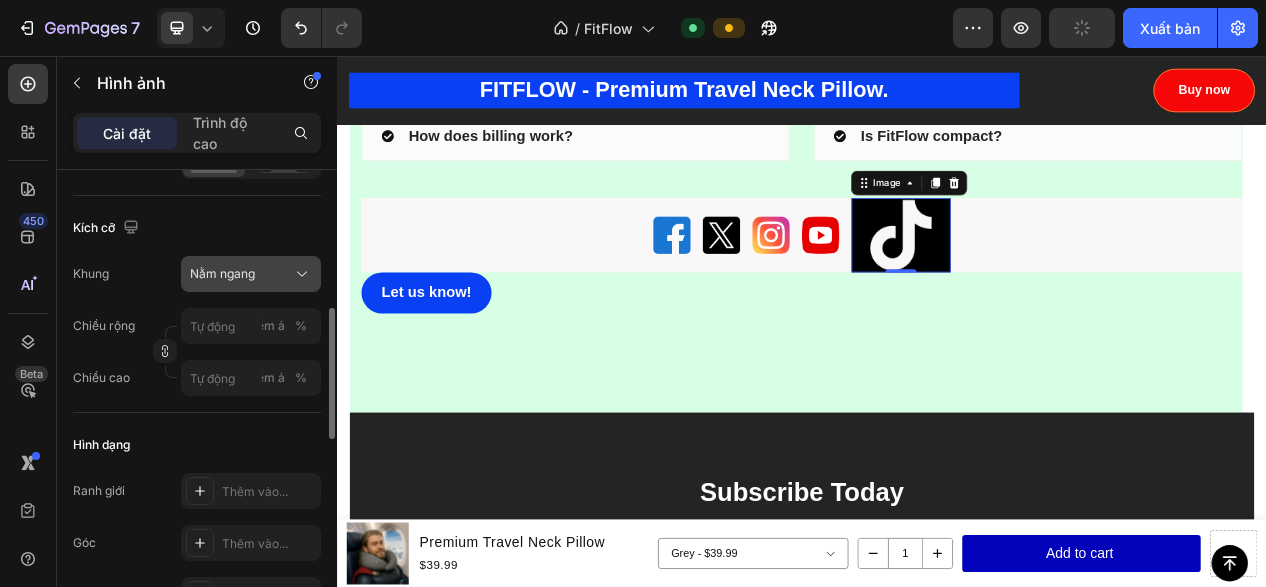 click on "Nằm ngang" at bounding box center [251, 274] 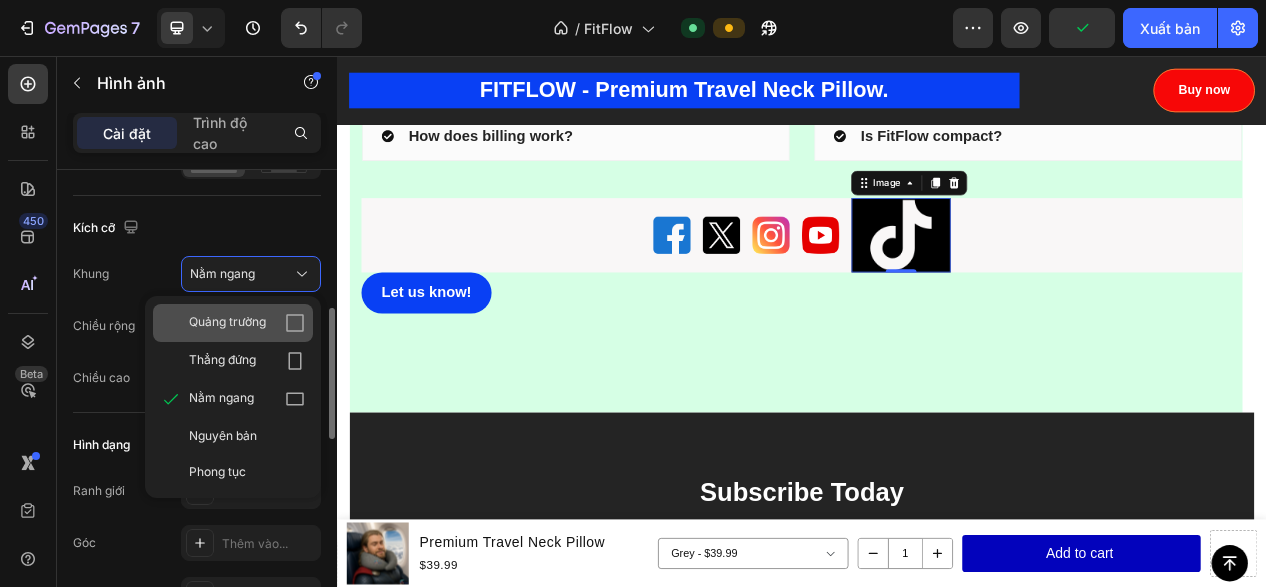 click 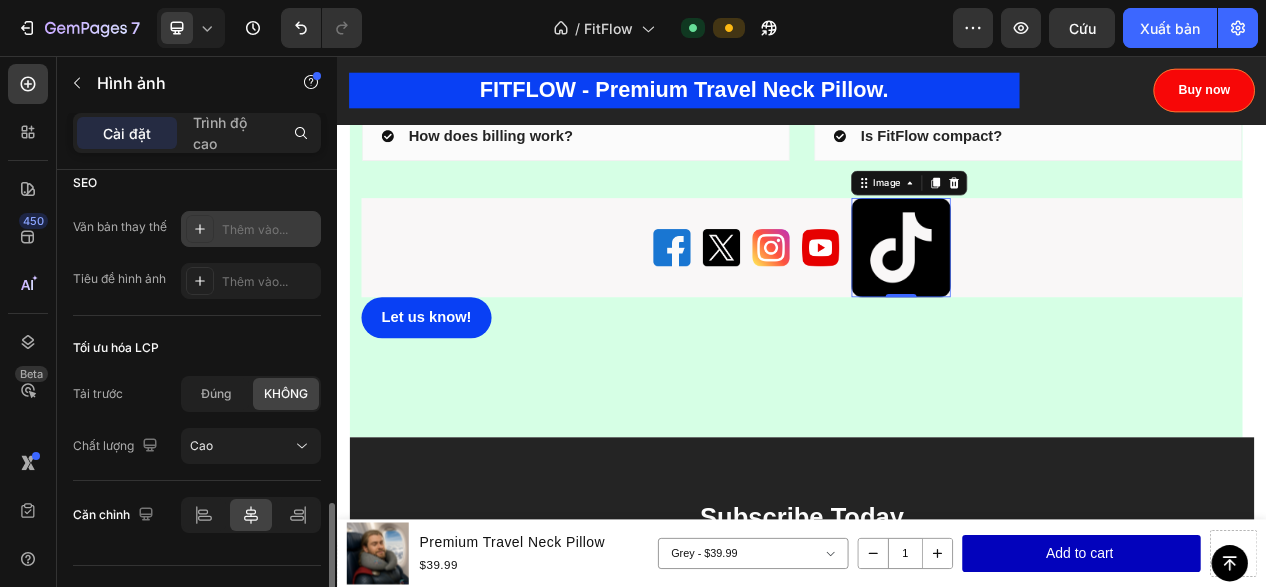 scroll, scrollTop: 1000, scrollLeft: 0, axis: vertical 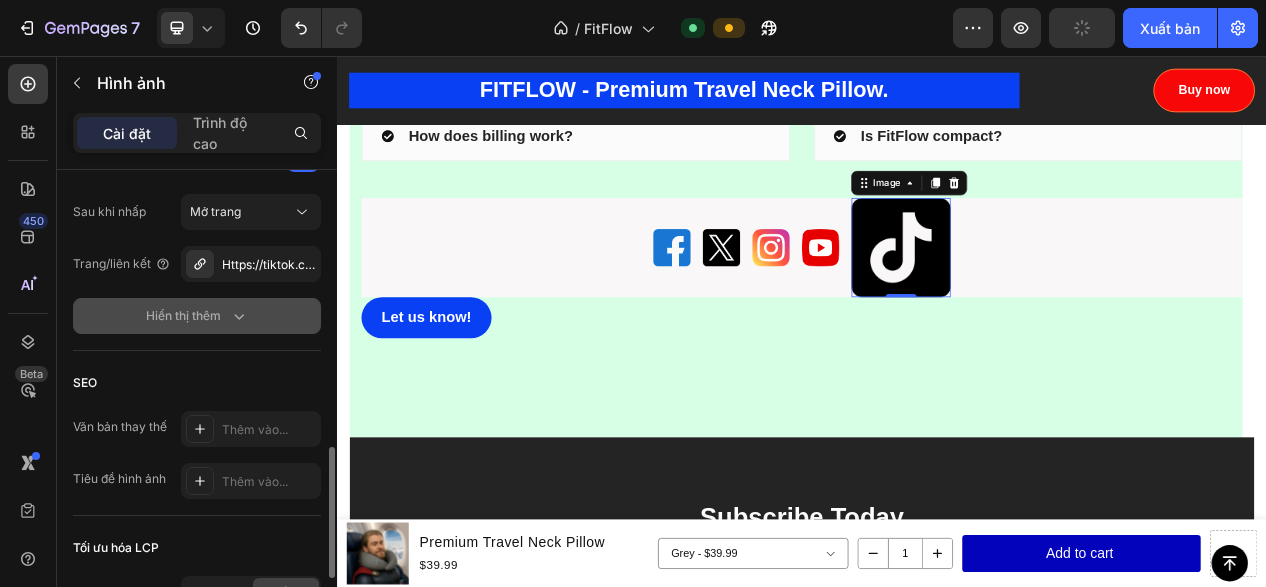 click on "Hiển thị thêm" at bounding box center [197, 316] 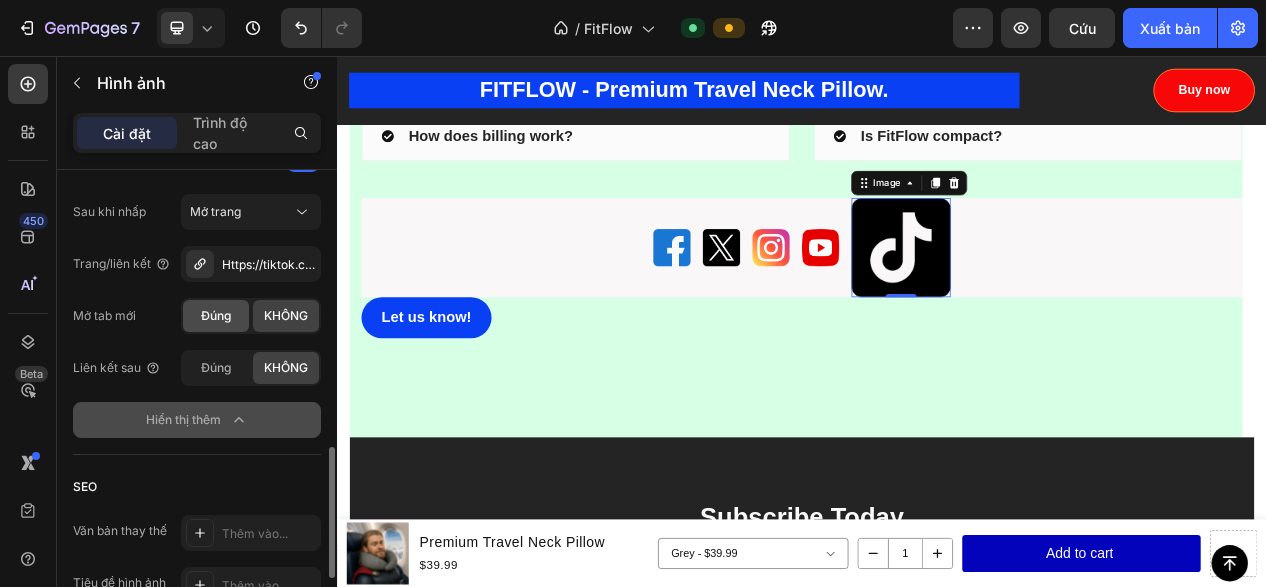 click on "Đúng" at bounding box center (216, 315) 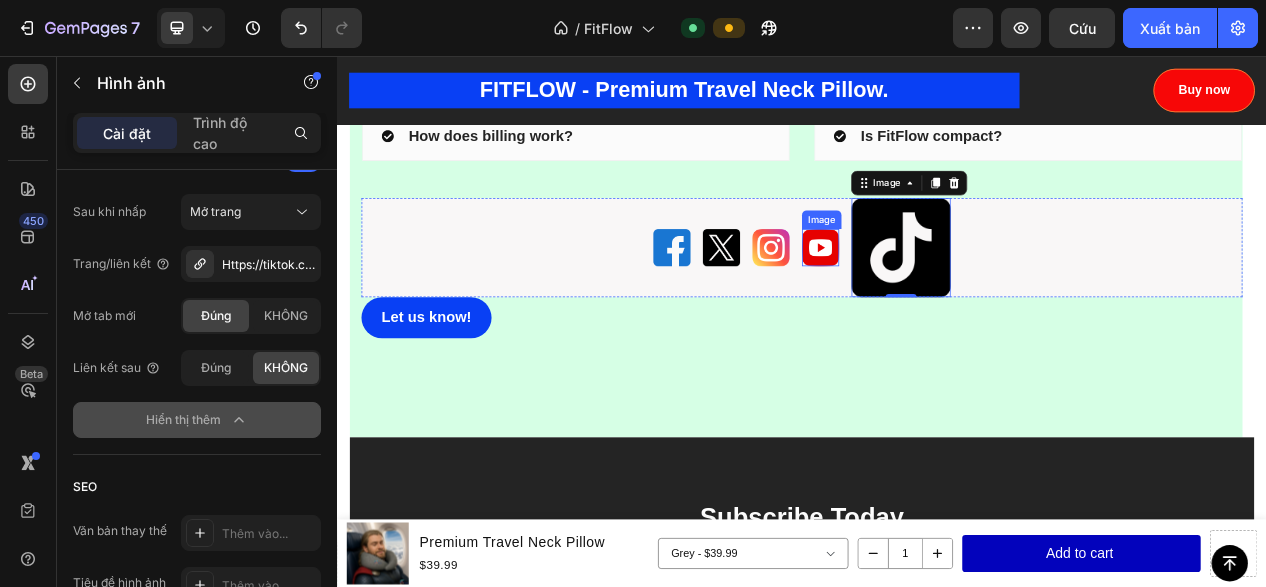 click at bounding box center [961, 303] 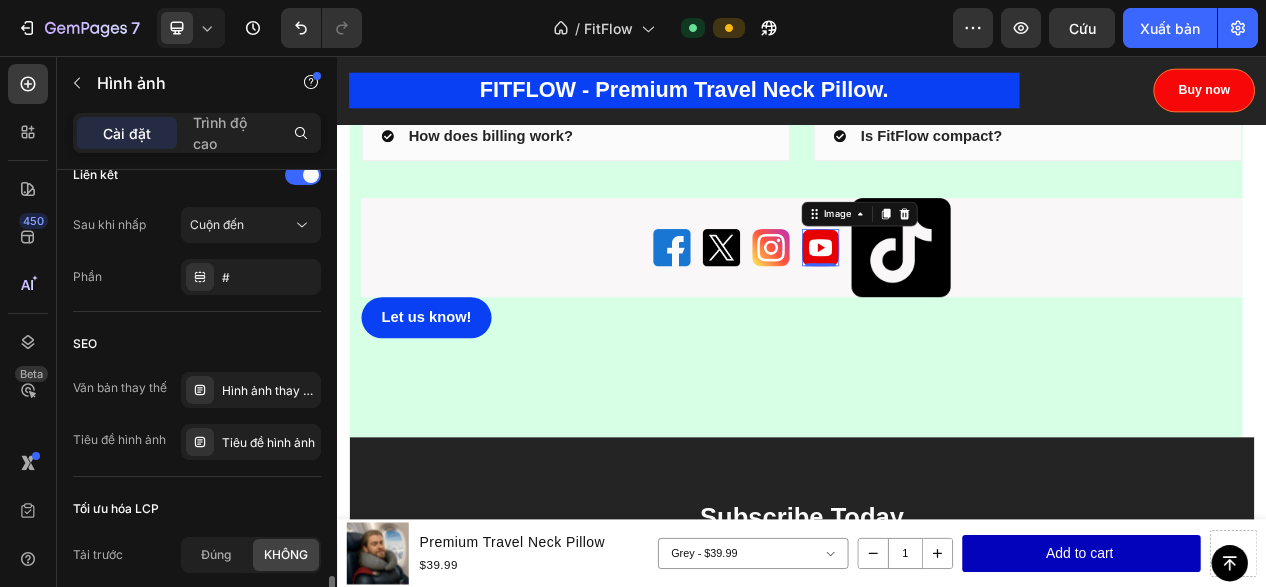 scroll, scrollTop: 1137, scrollLeft: 0, axis: vertical 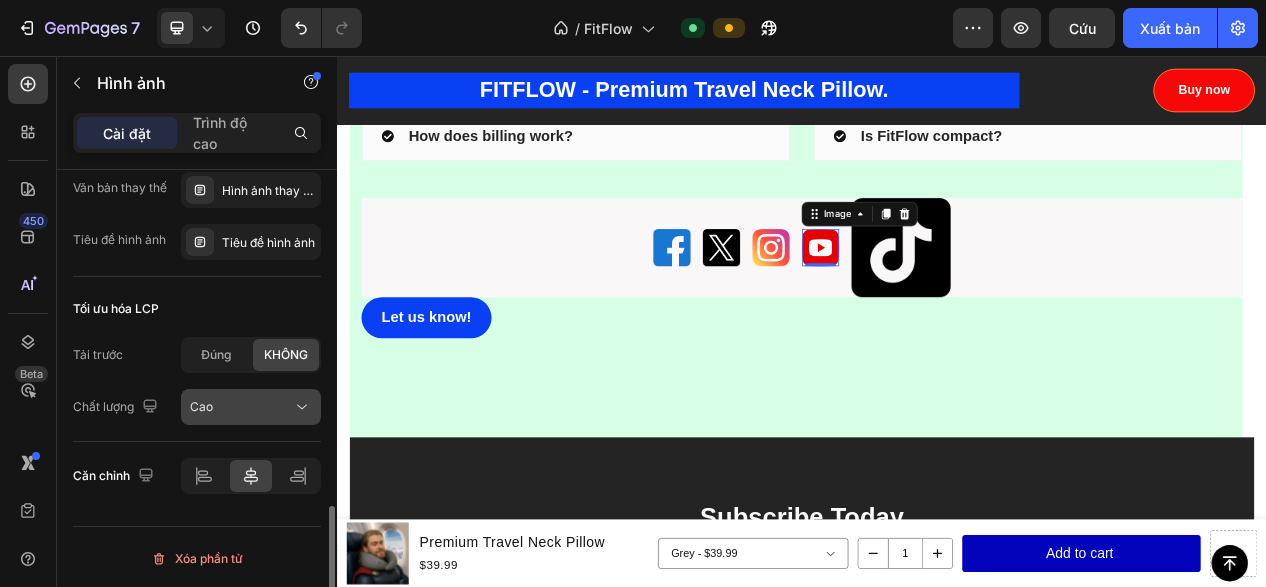 click on "Cao" at bounding box center (241, 407) 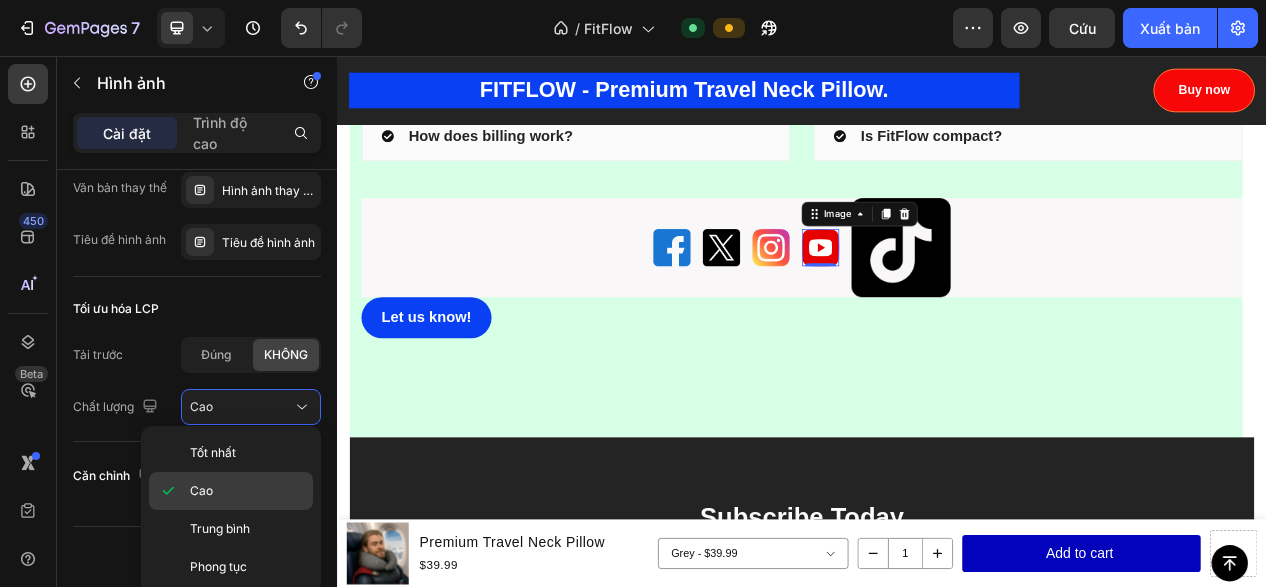 click on "Cao" at bounding box center (247, 491) 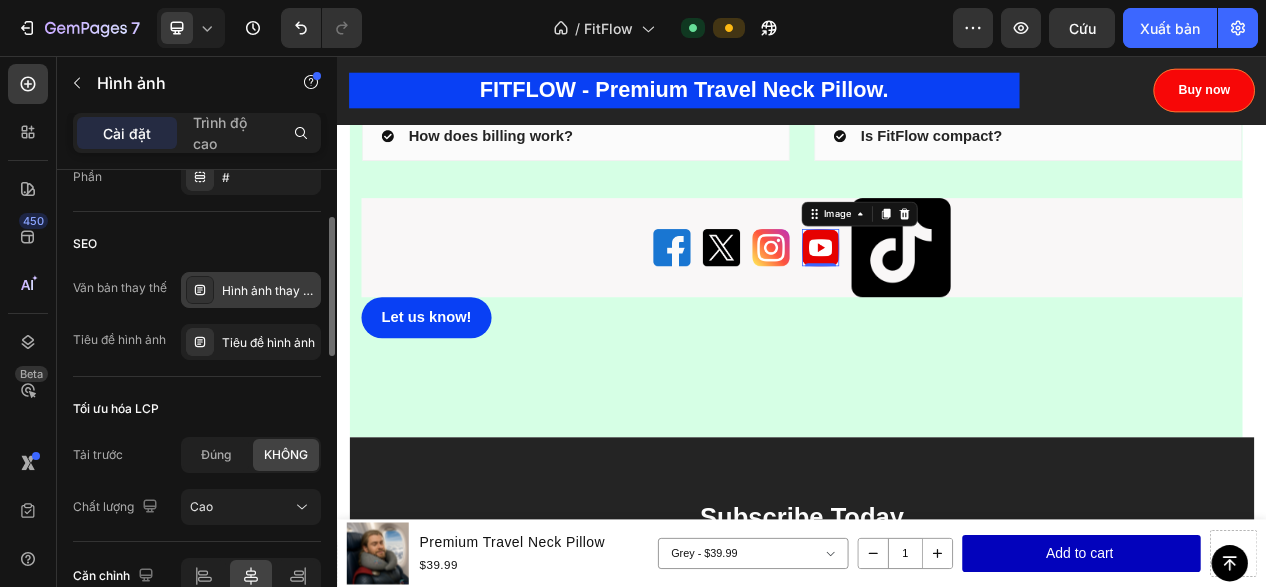 scroll, scrollTop: 837, scrollLeft: 0, axis: vertical 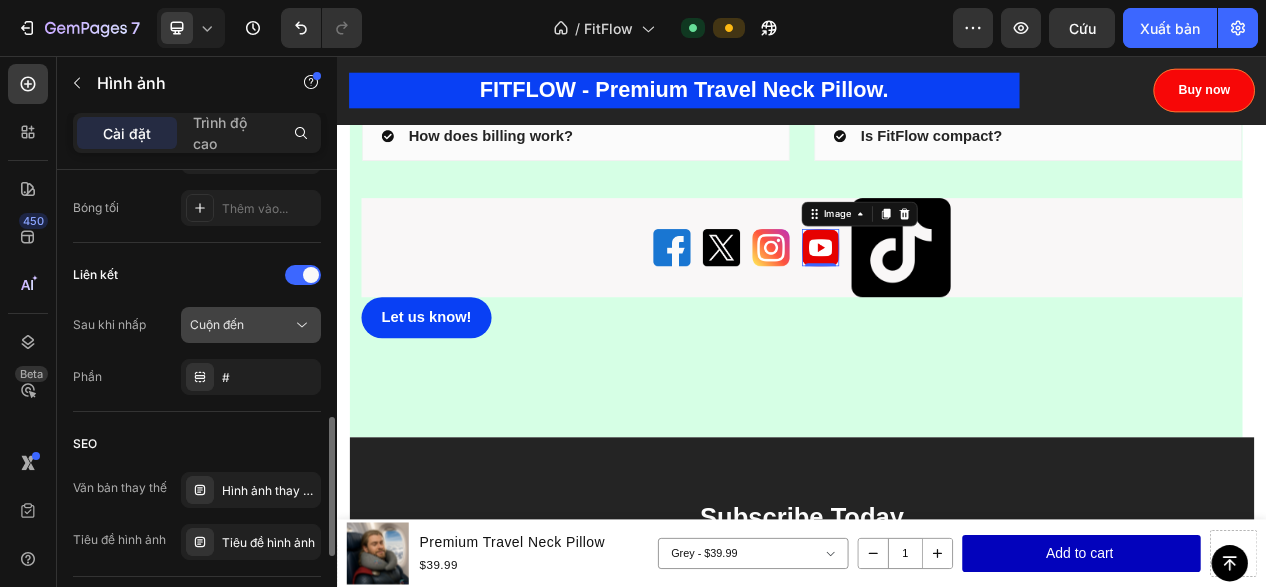 click on "Cuộn đến" at bounding box center [241, 325] 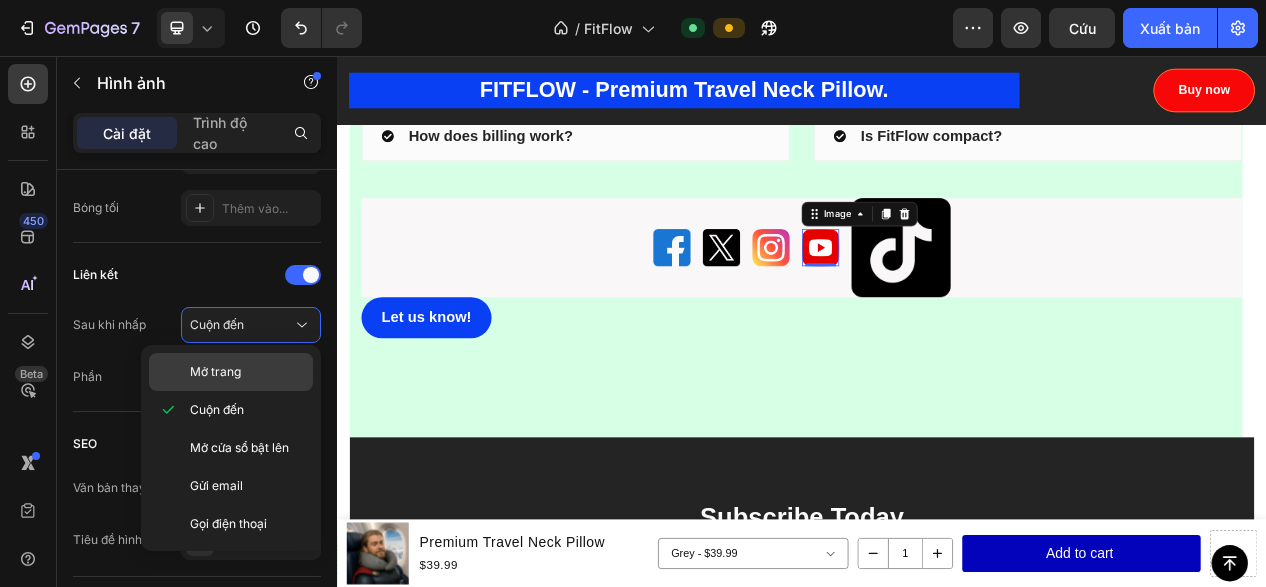 click on "Mở trang" at bounding box center (247, 372) 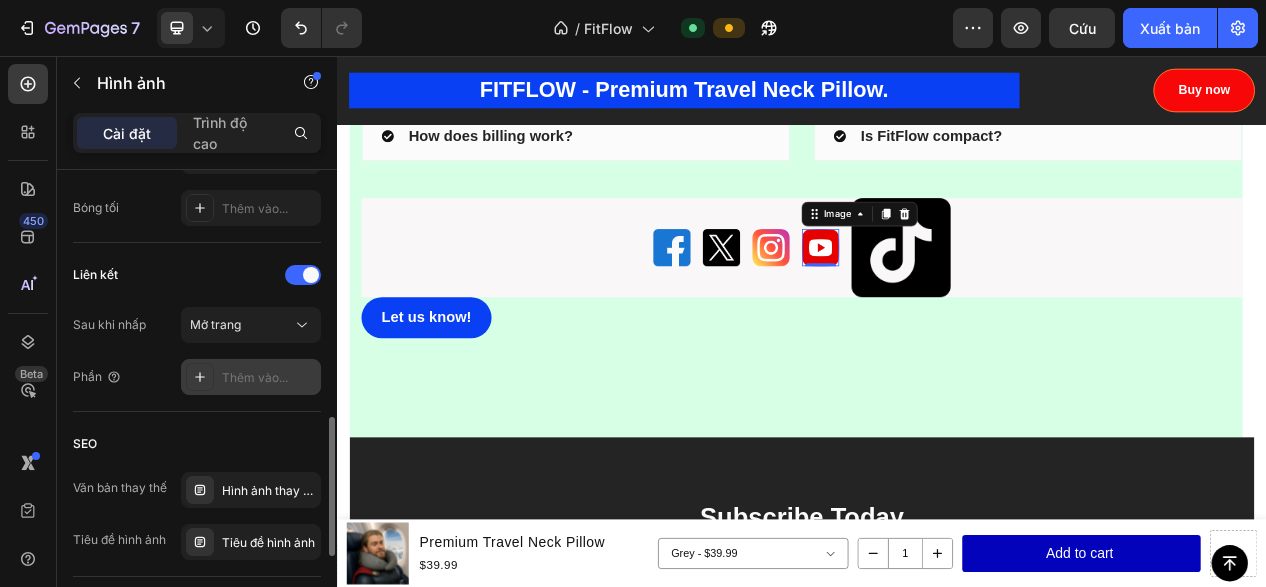 click on "Thêm vào..." at bounding box center [255, 377] 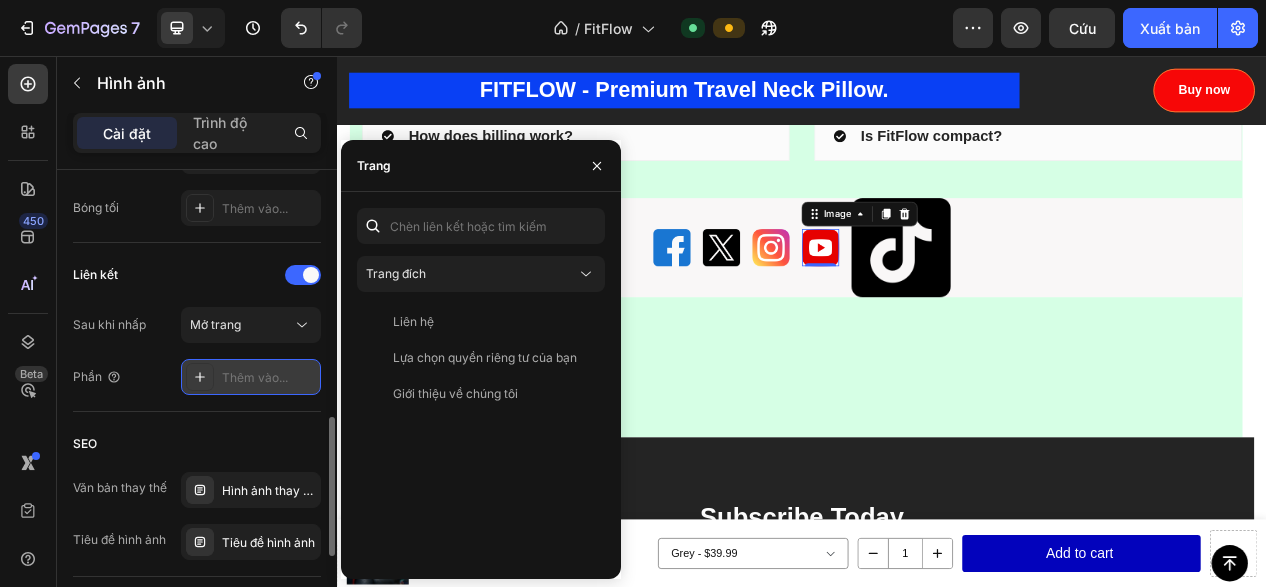 click on "Thêm vào..." at bounding box center [255, 377] 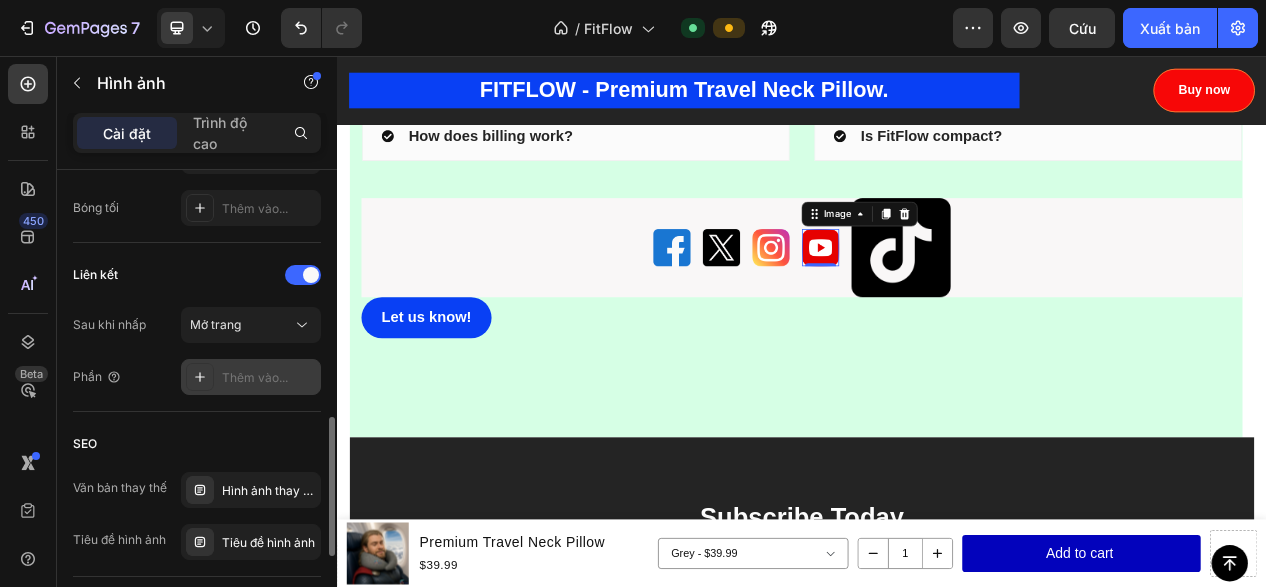 click on "Thêm vào..." at bounding box center (255, 377) 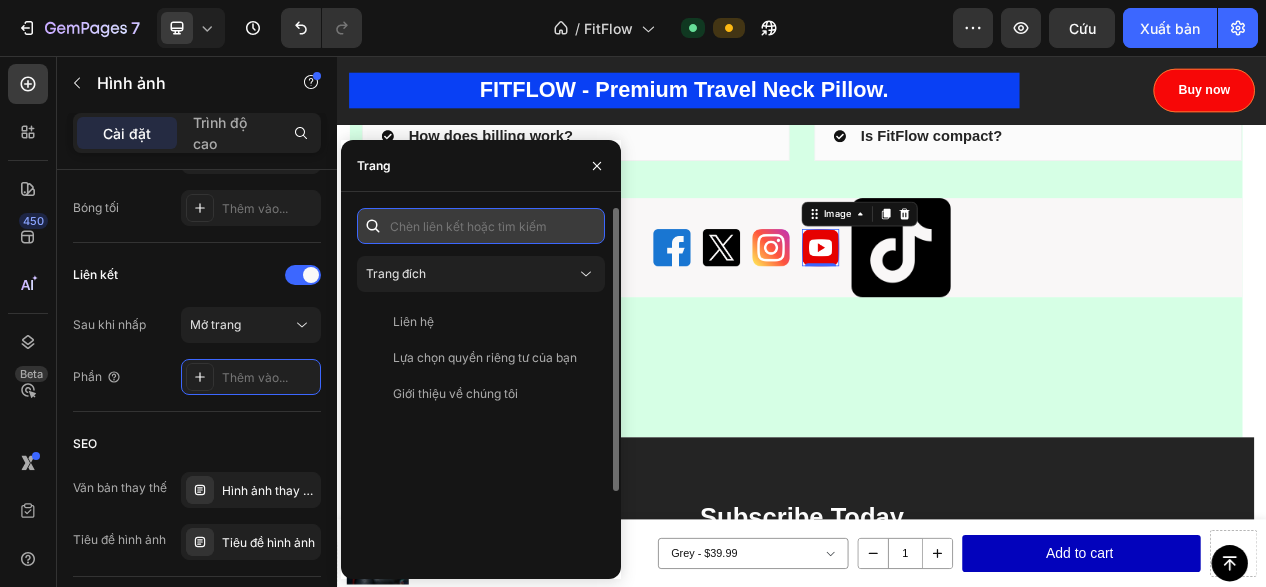 paste on "https://www.youtube.com/@[ID]" 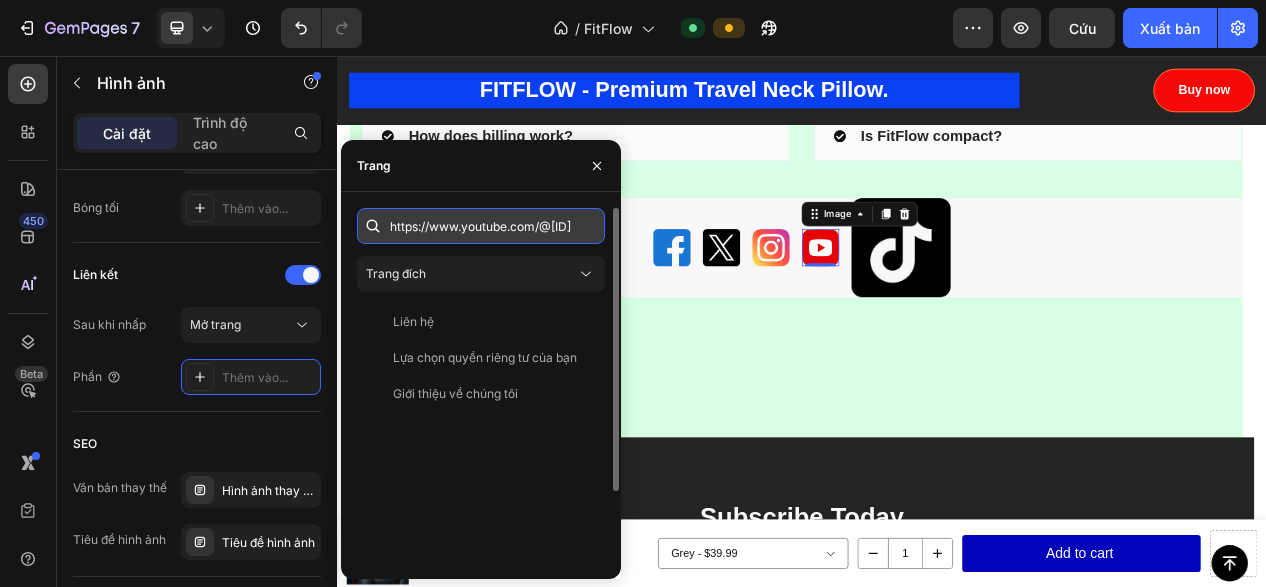 scroll, scrollTop: 0, scrollLeft: 57, axis: horizontal 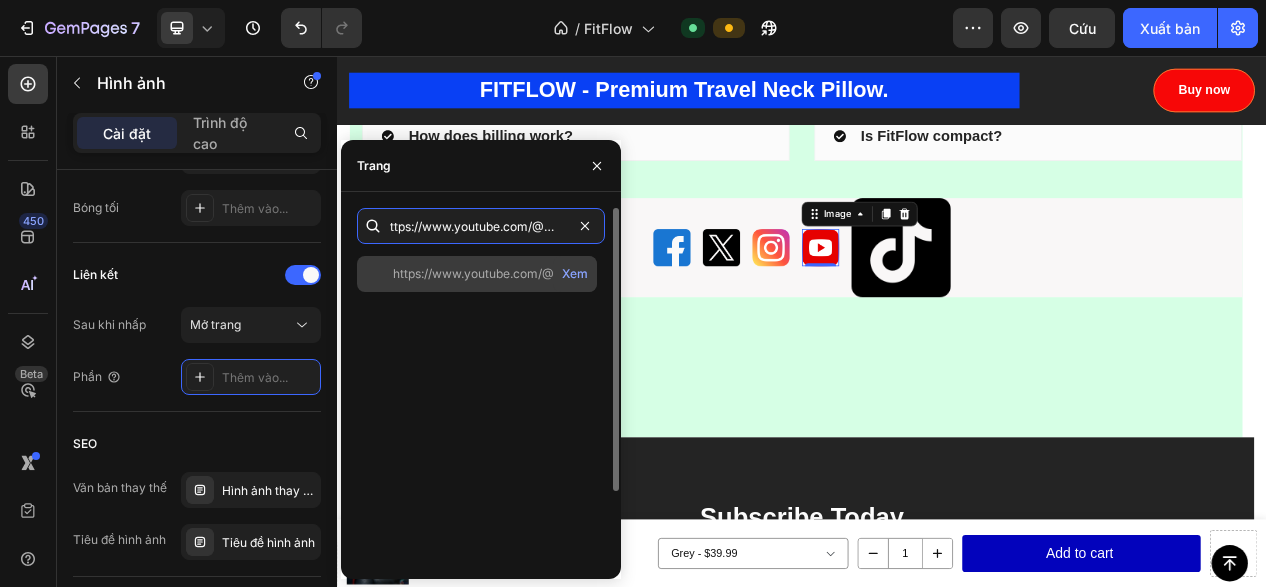type on "https://www.youtube.com/@[ID]" 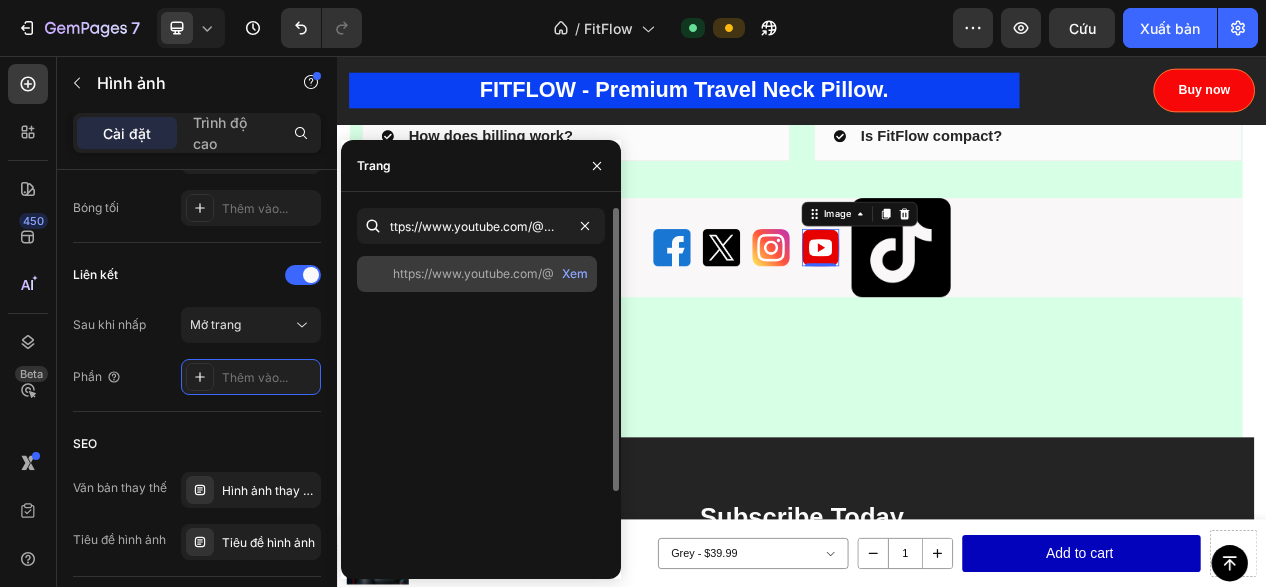 scroll, scrollTop: 0, scrollLeft: 0, axis: both 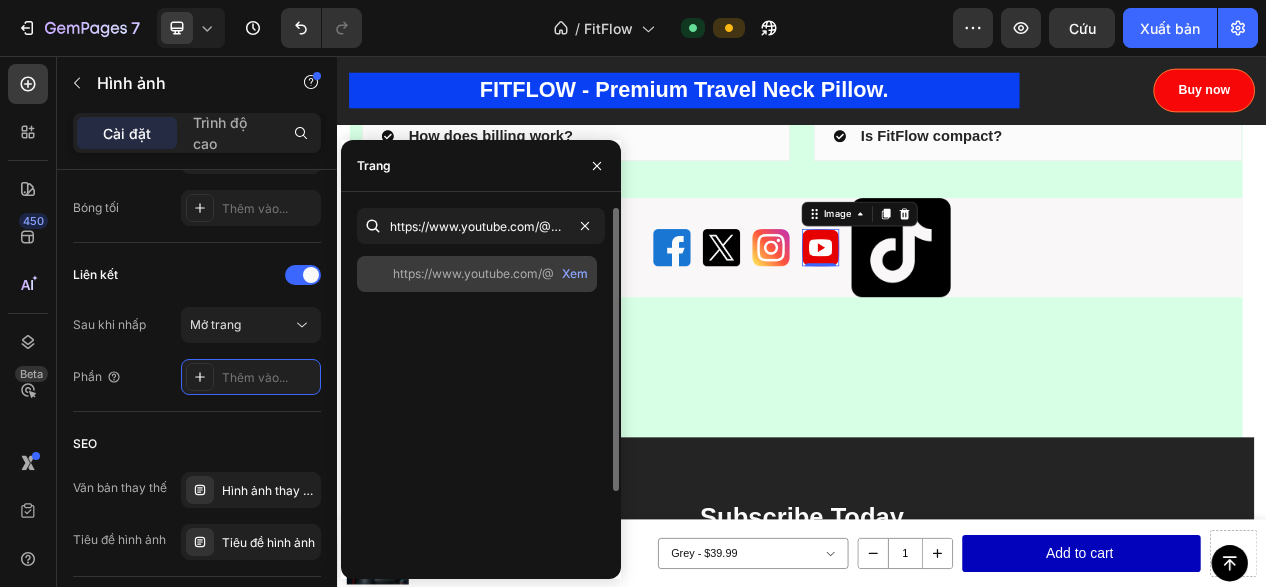 click on "https://www.youtube.com/@[ID]" at bounding box center [483, 273] 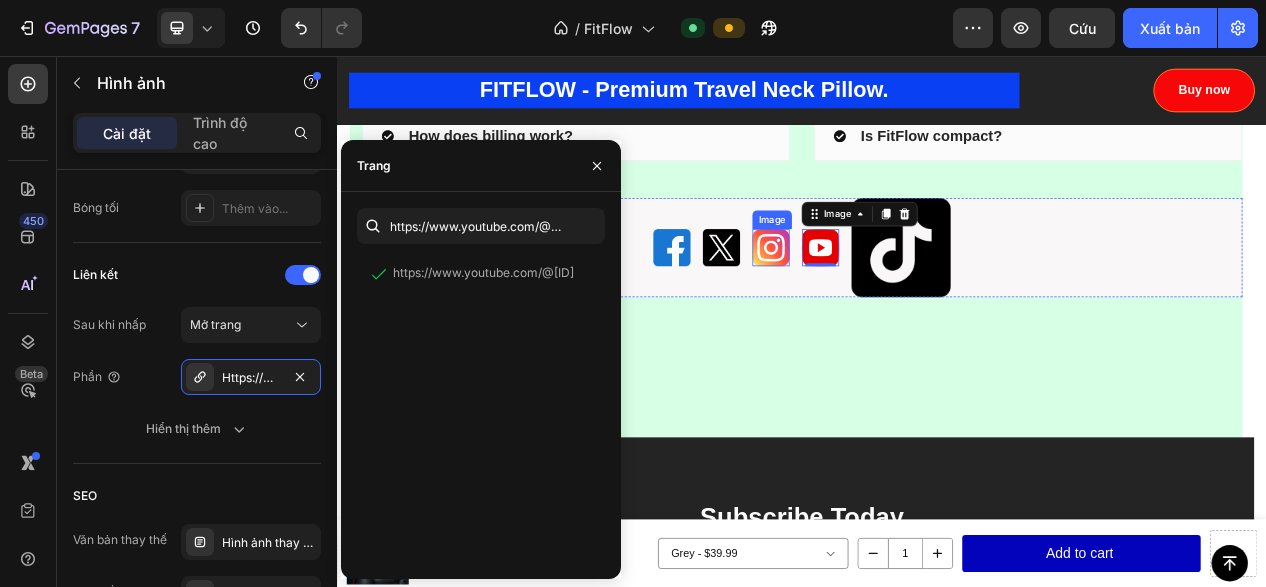 click at bounding box center [897, 303] 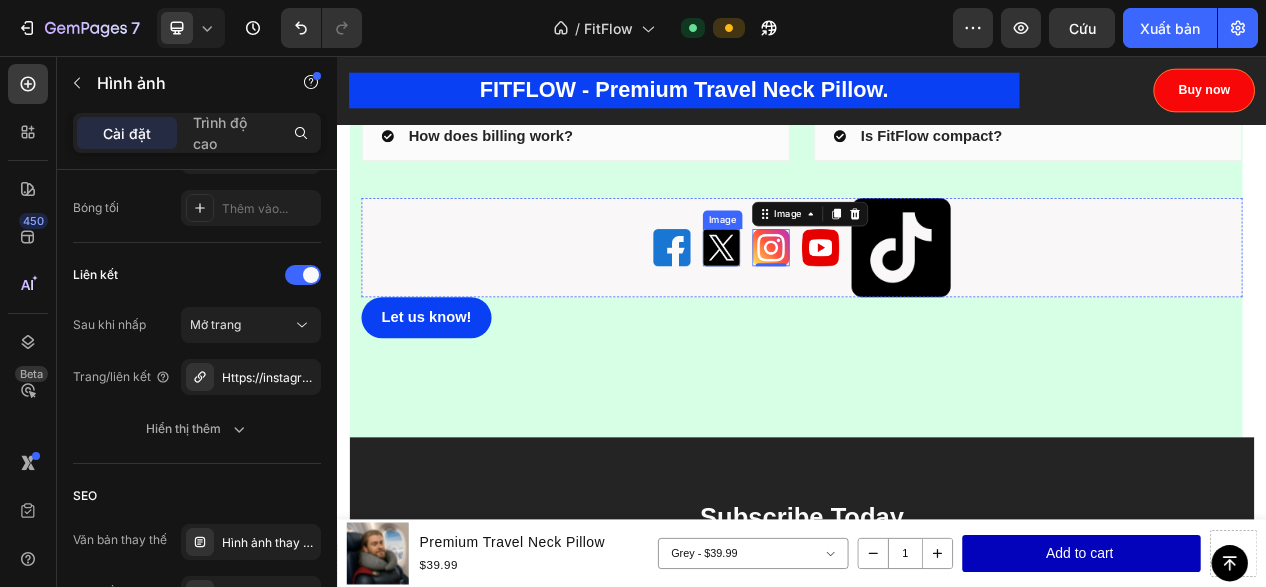 click at bounding box center (833, 303) 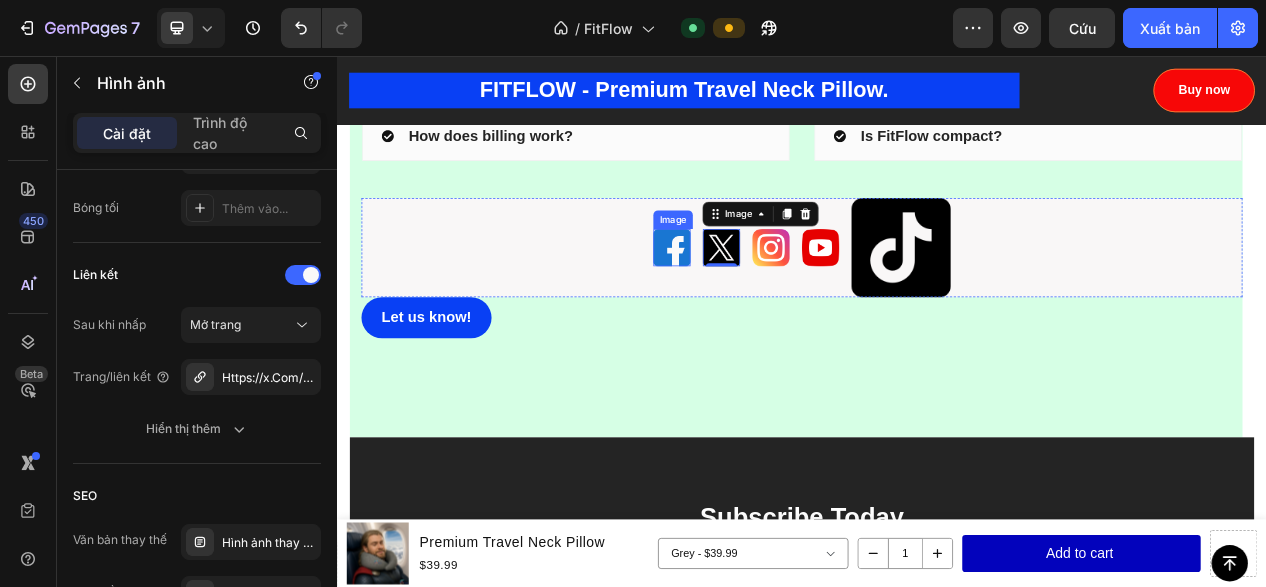 click at bounding box center [769, 303] 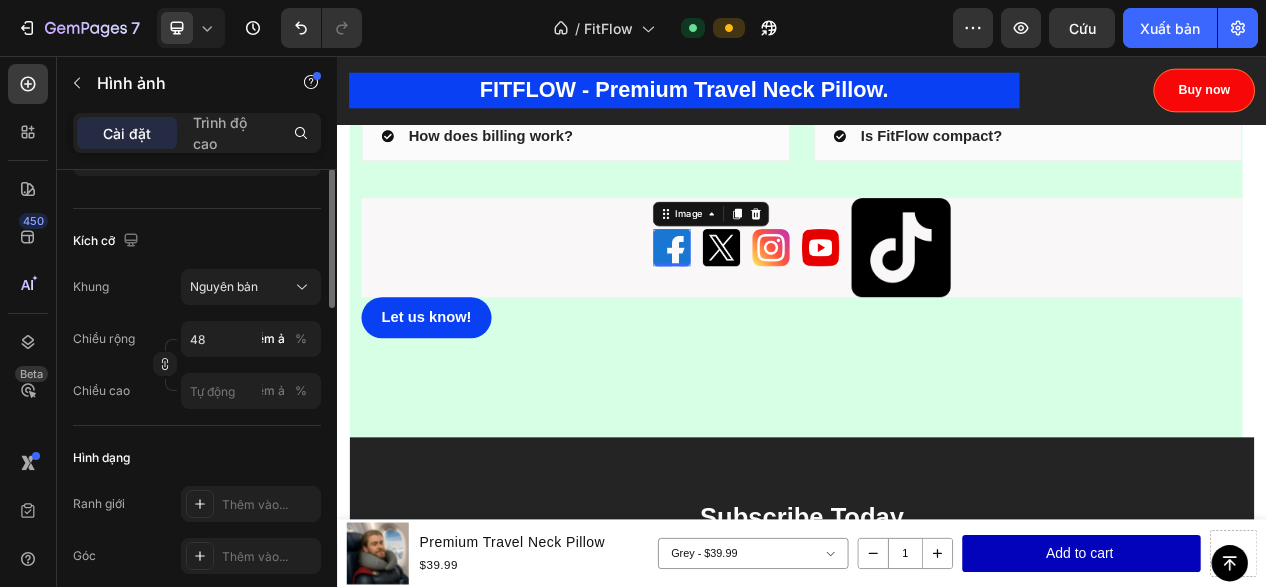 scroll, scrollTop: 337, scrollLeft: 0, axis: vertical 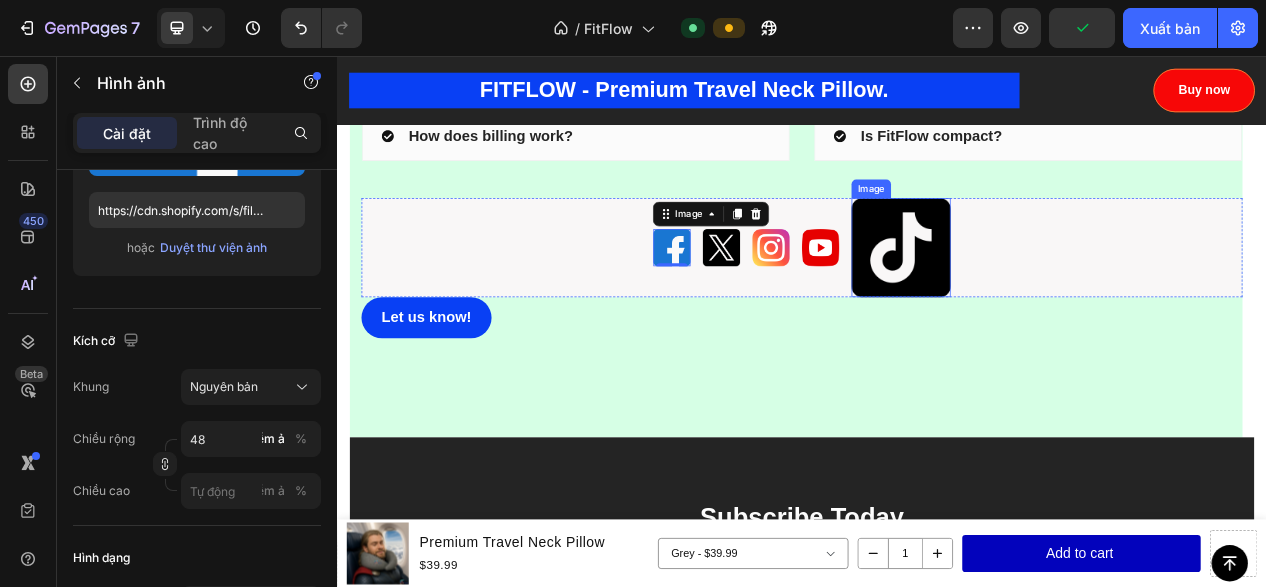 click at bounding box center (1065, 303) 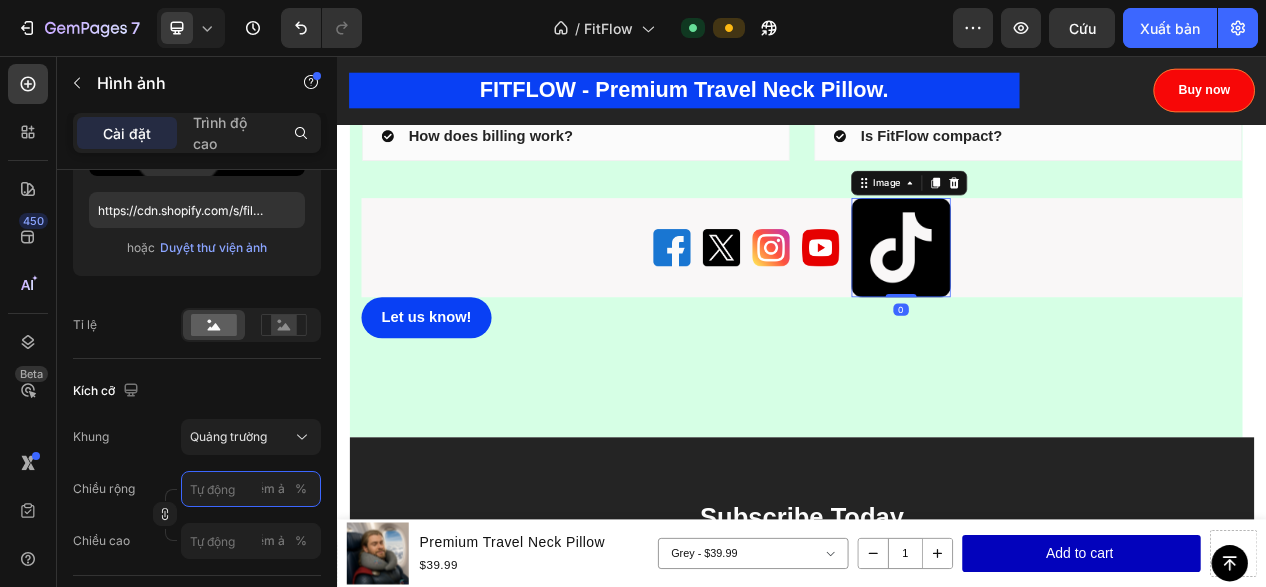 click on "điểm ảnh %" at bounding box center [251, 489] 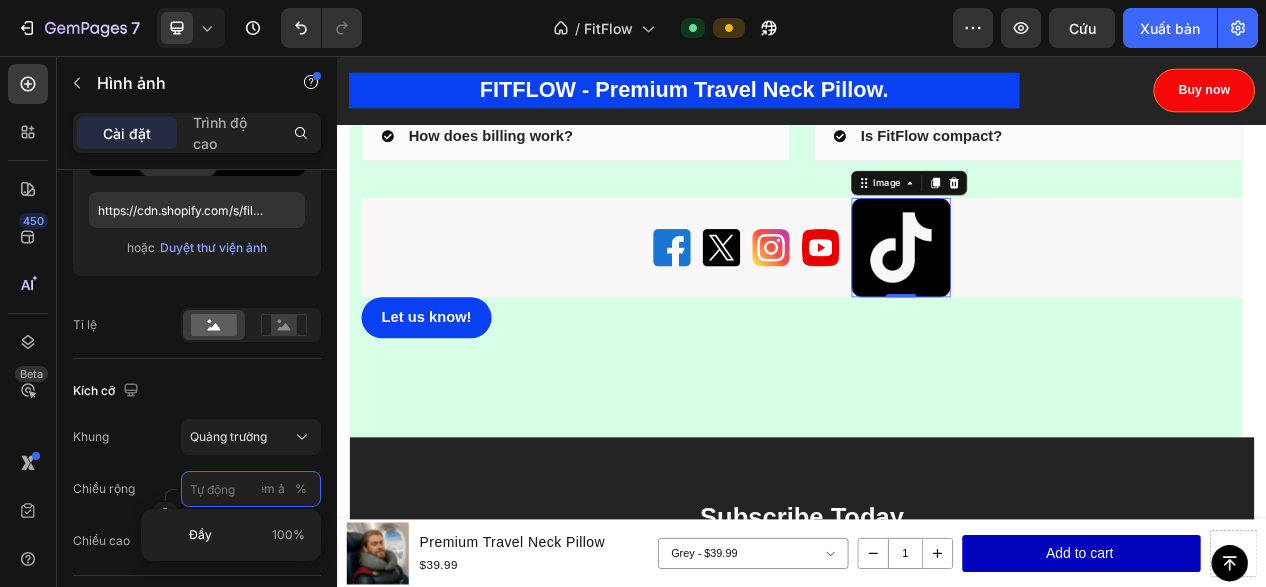 type on "4" 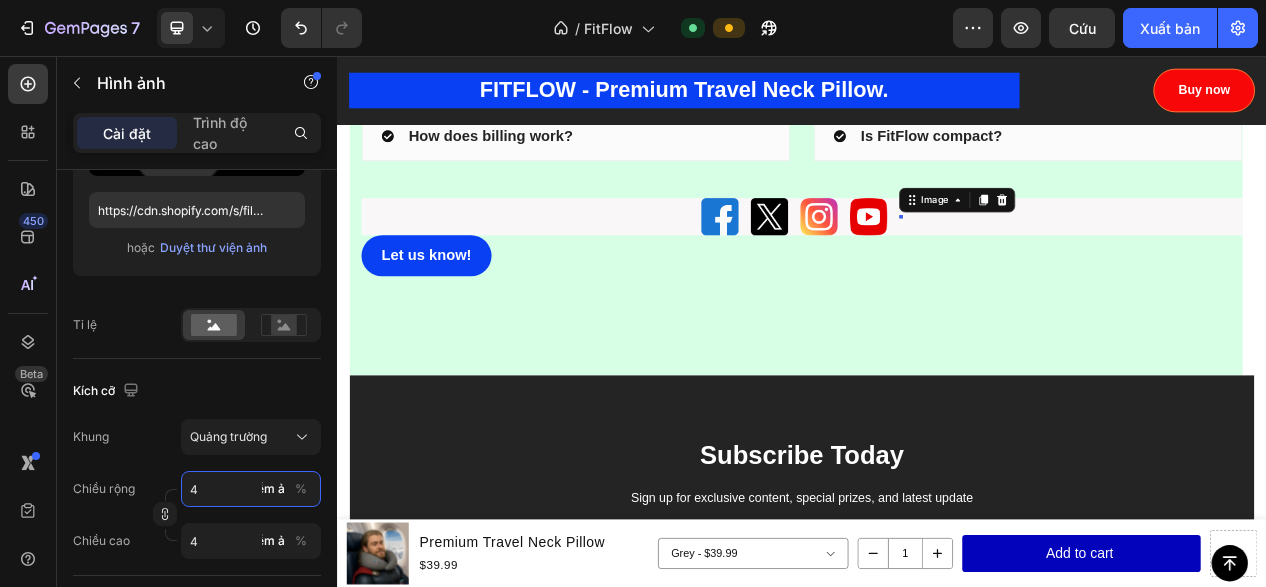 type on "48" 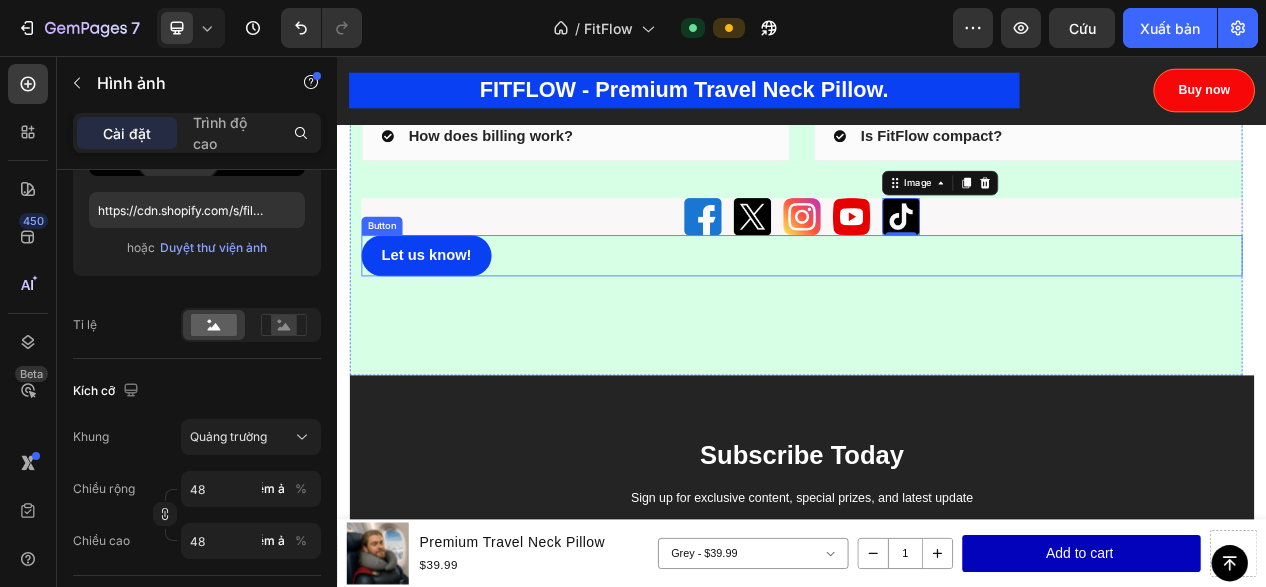 click on "Let us know! Button" at bounding box center (937, 313) 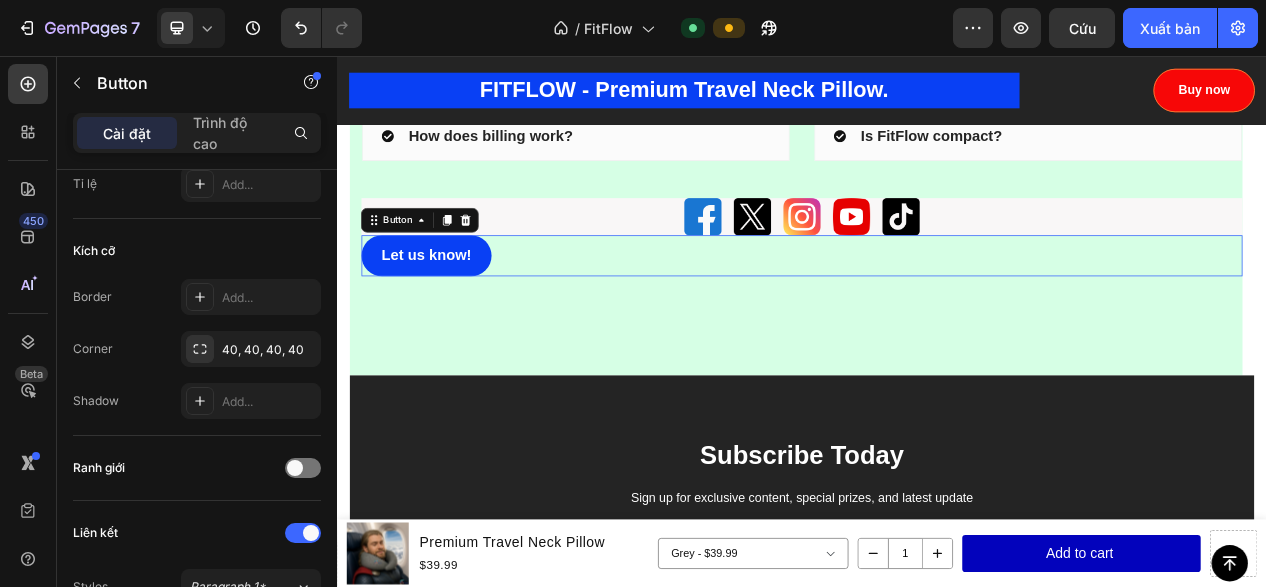 scroll, scrollTop: 0, scrollLeft: 0, axis: both 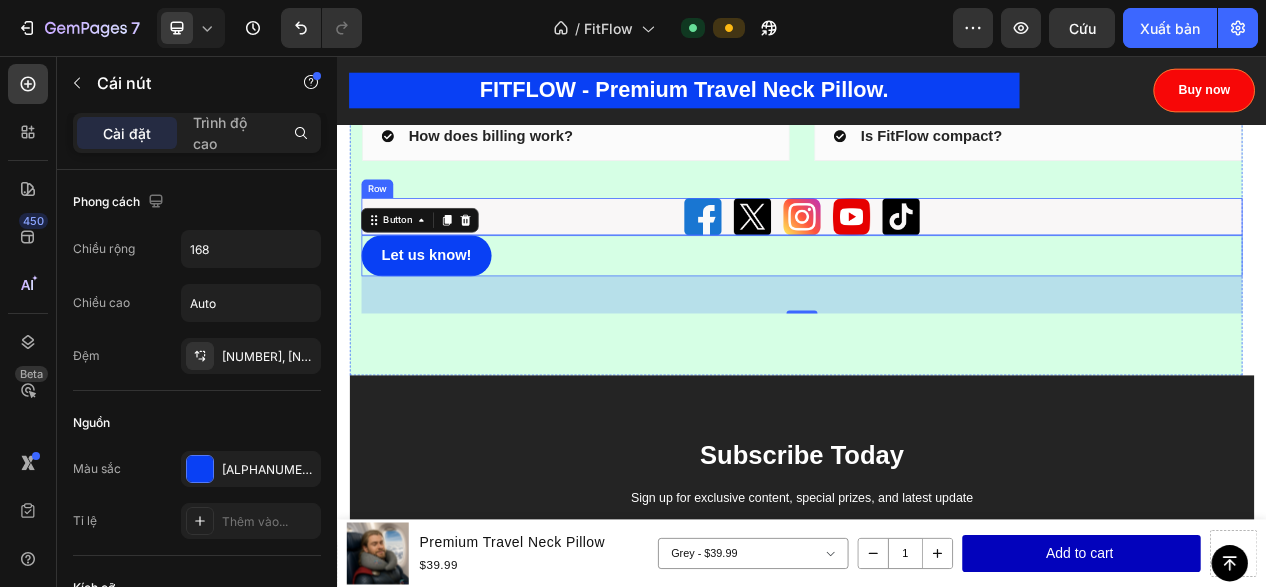 click on "Image Image Image Image Image Row" at bounding box center [937, 263] 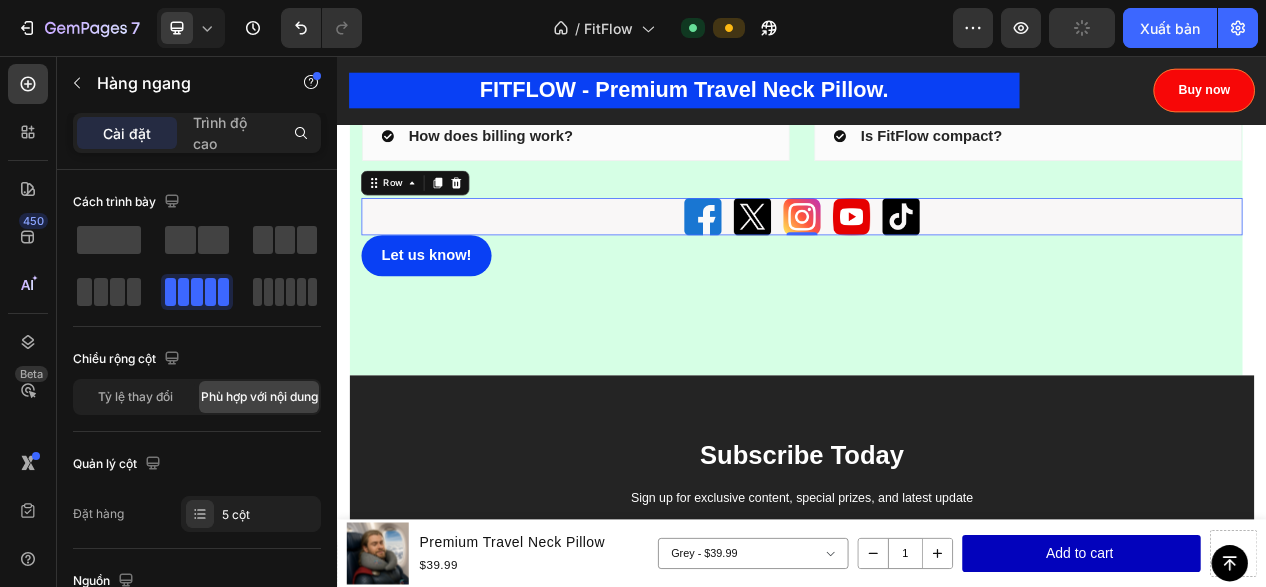 click on "Image Image Image Image Image Row   0" at bounding box center (937, 263) 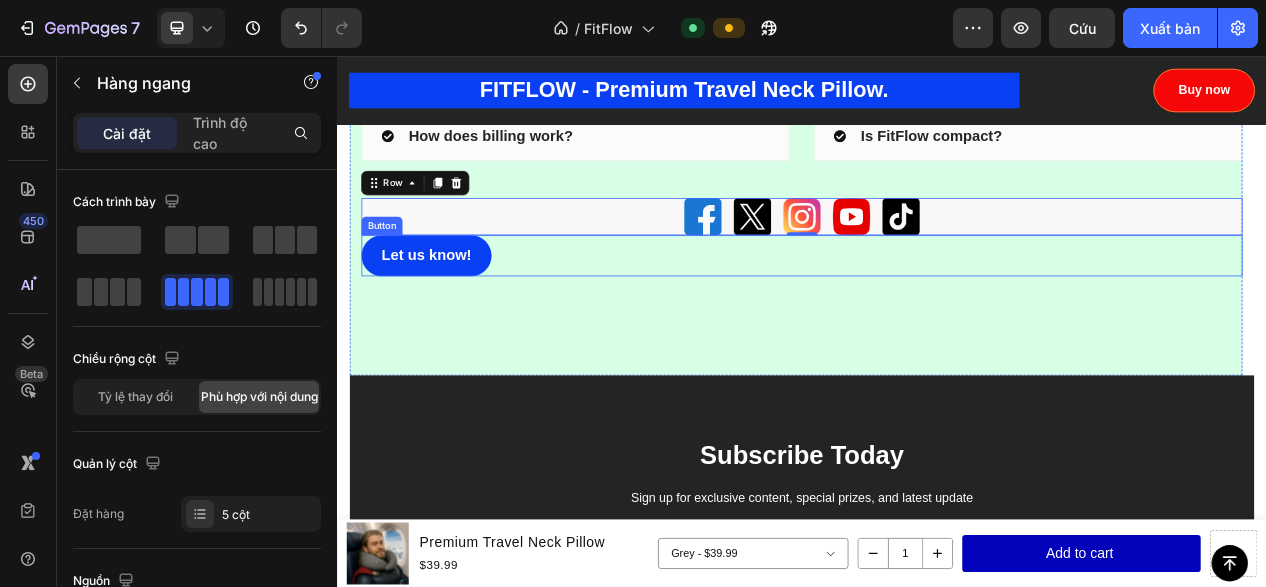 click on "Let us know! Button" at bounding box center (937, 313) 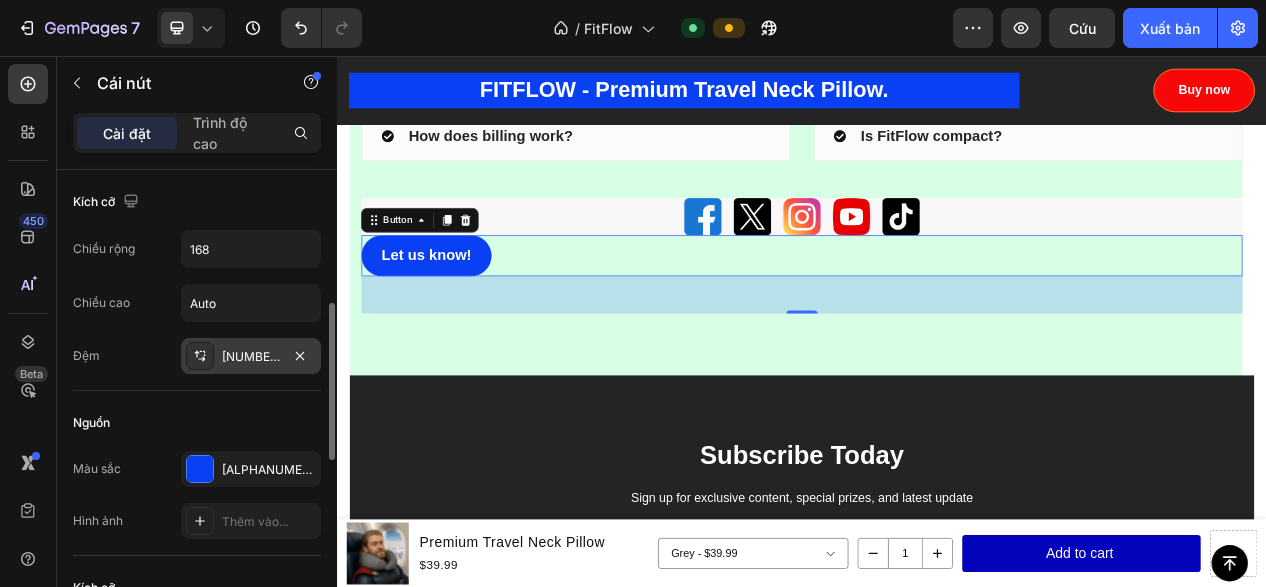 scroll, scrollTop: 100, scrollLeft: 0, axis: vertical 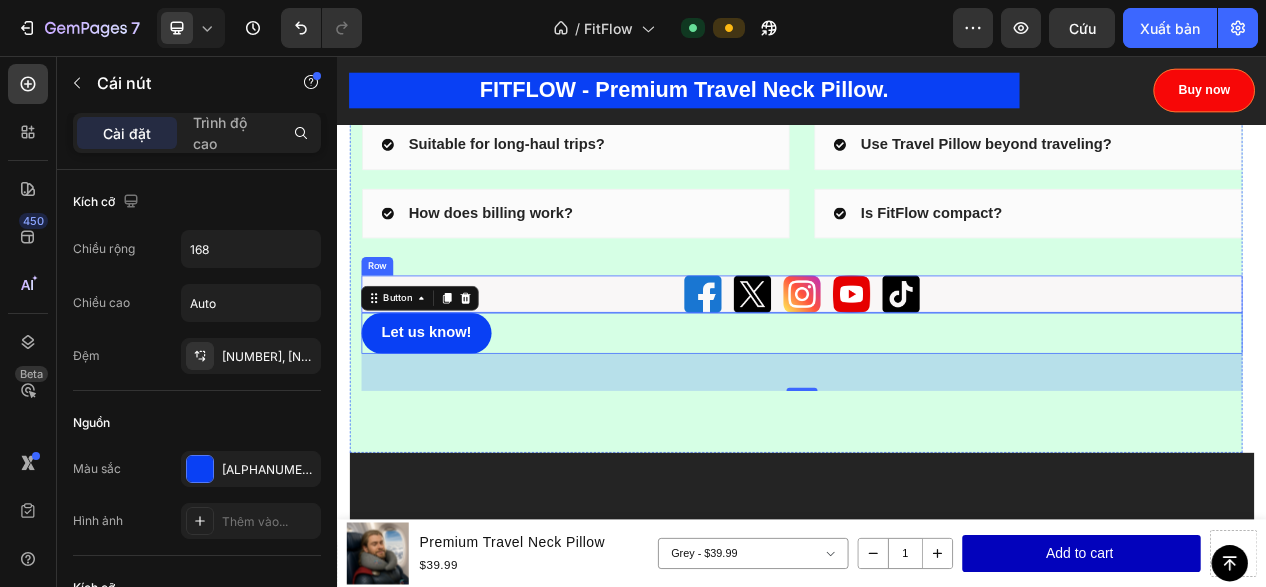 click on "Image Image Image Image Image Row" at bounding box center [937, 363] 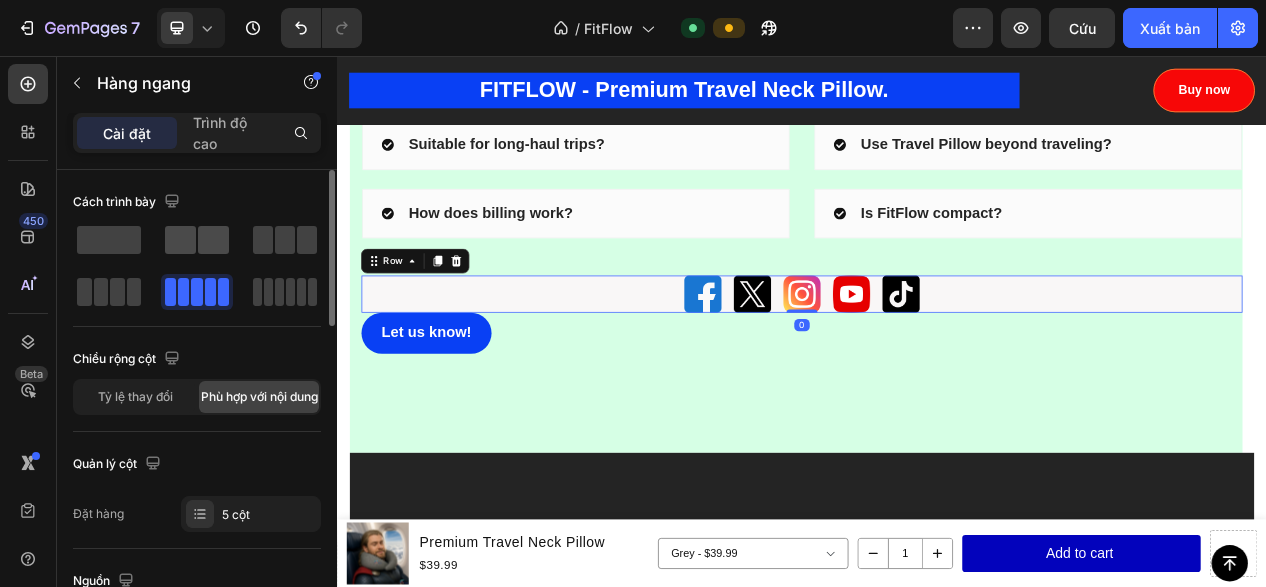 click 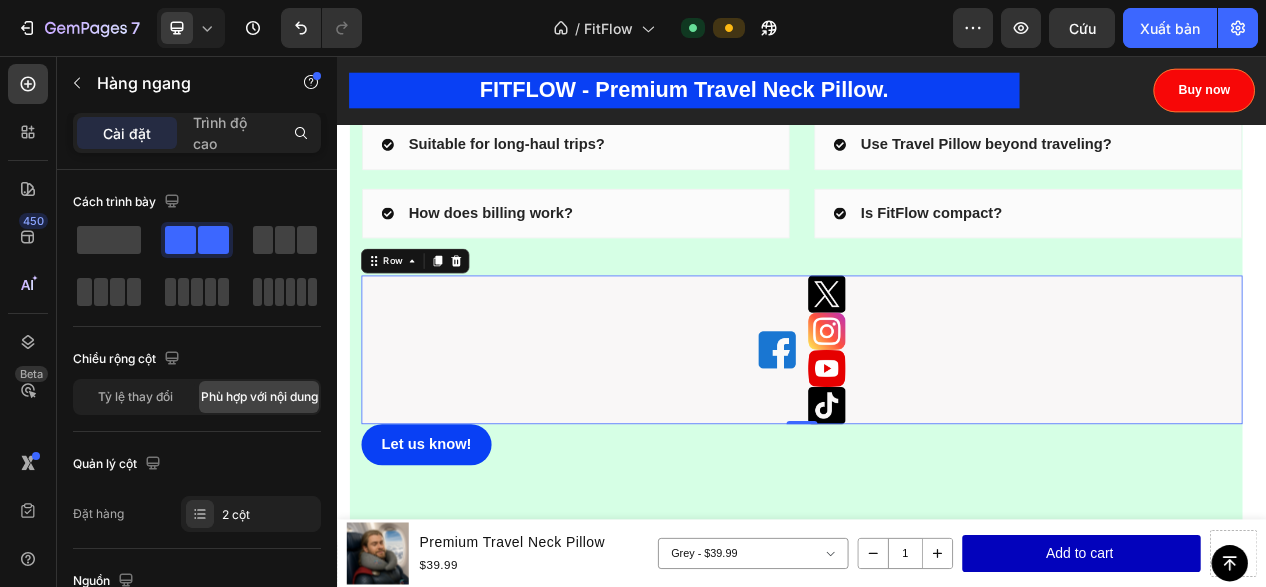 click on "Image Image Image Image Image Row   0" at bounding box center (937, 435) 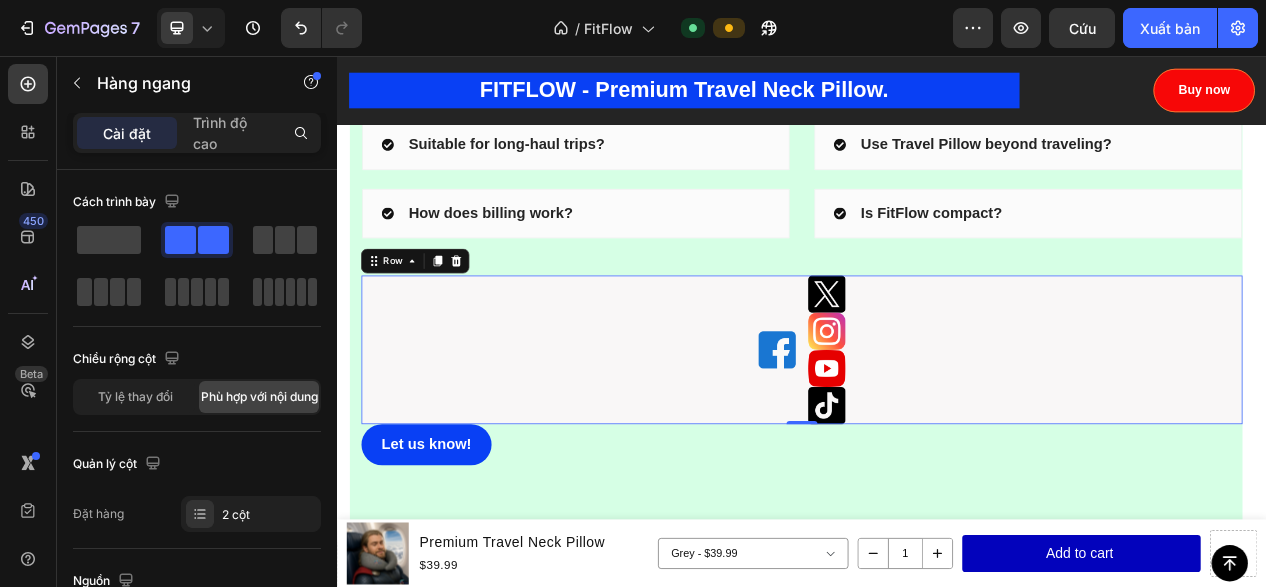click on "Image Image Image Image Image Row   0" at bounding box center [937, 435] 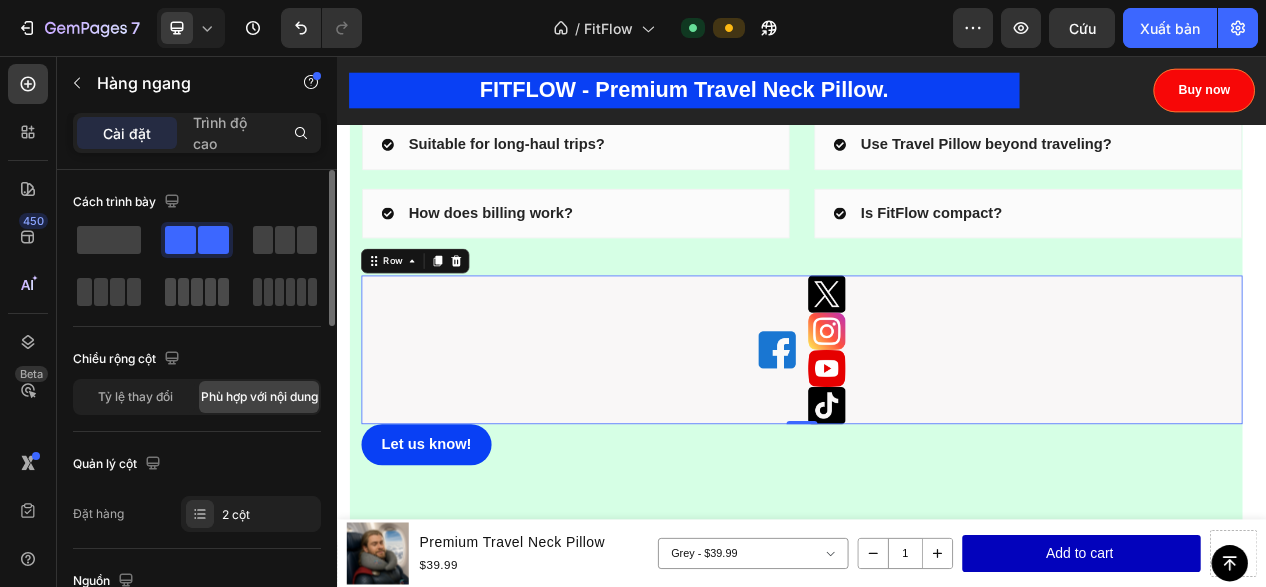 click 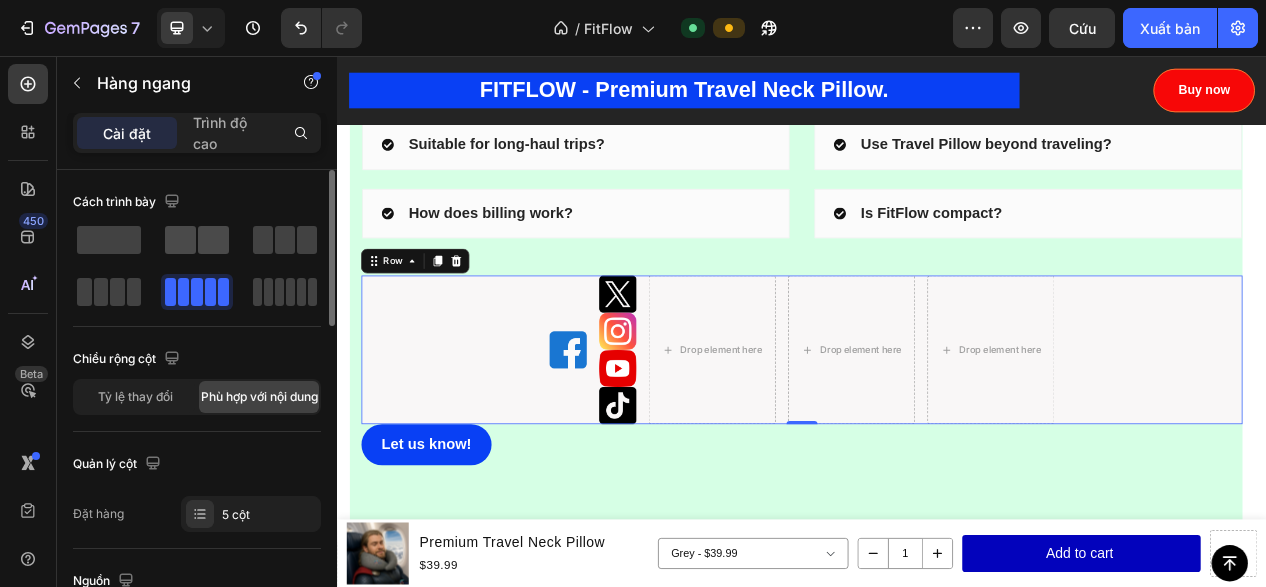 click 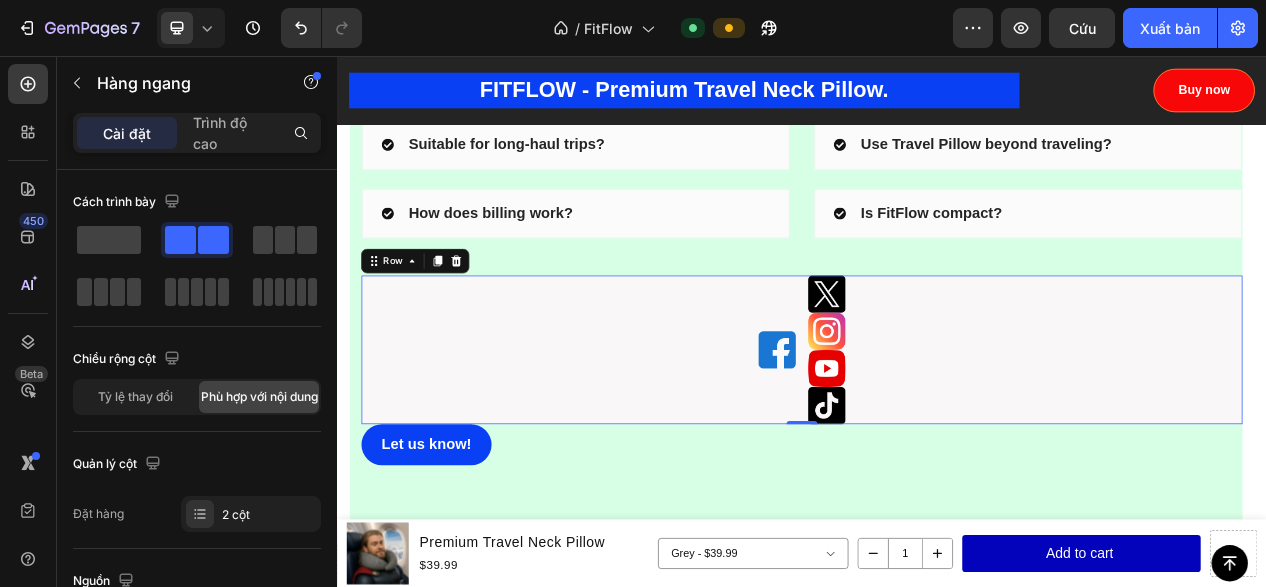 click on "Image Image Image Image Image Row   0" at bounding box center (937, 435) 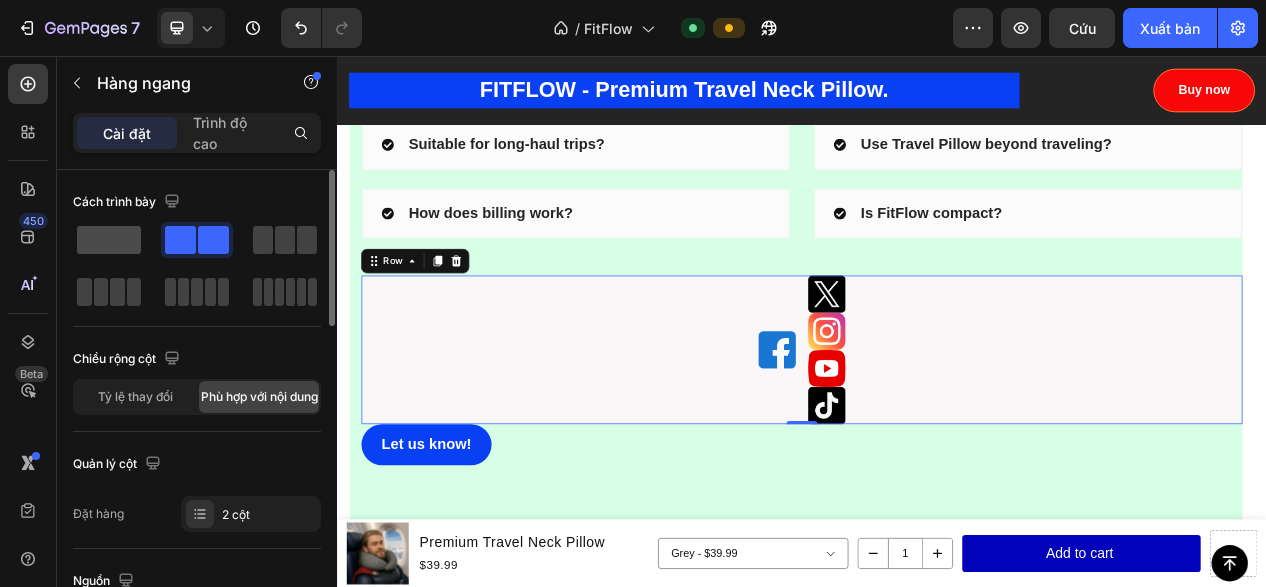click 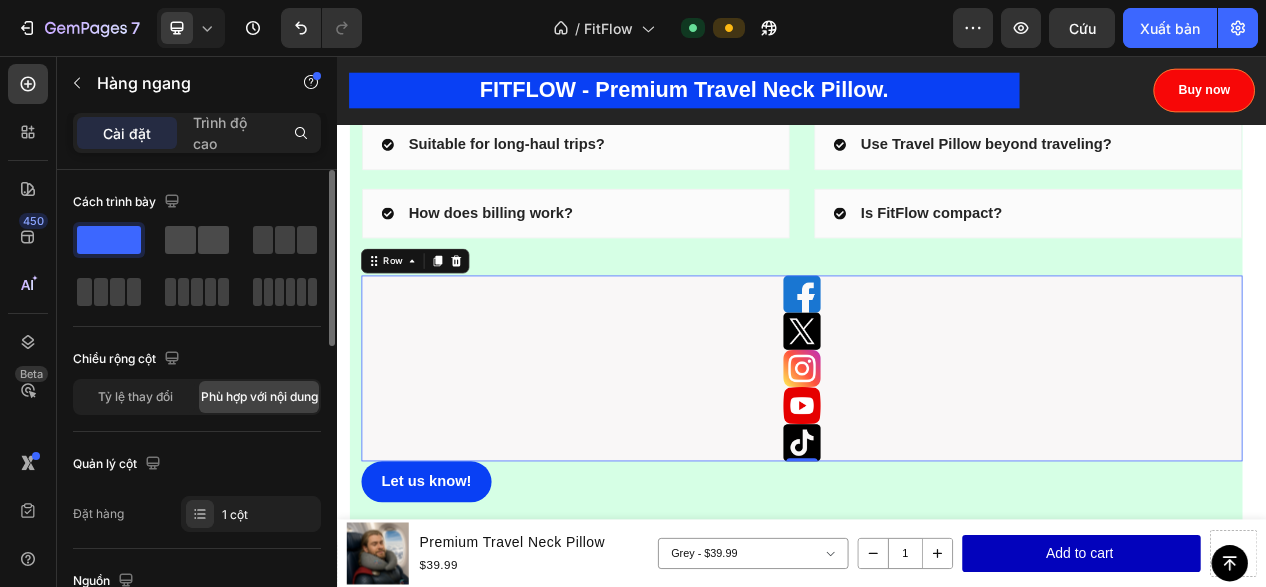 click 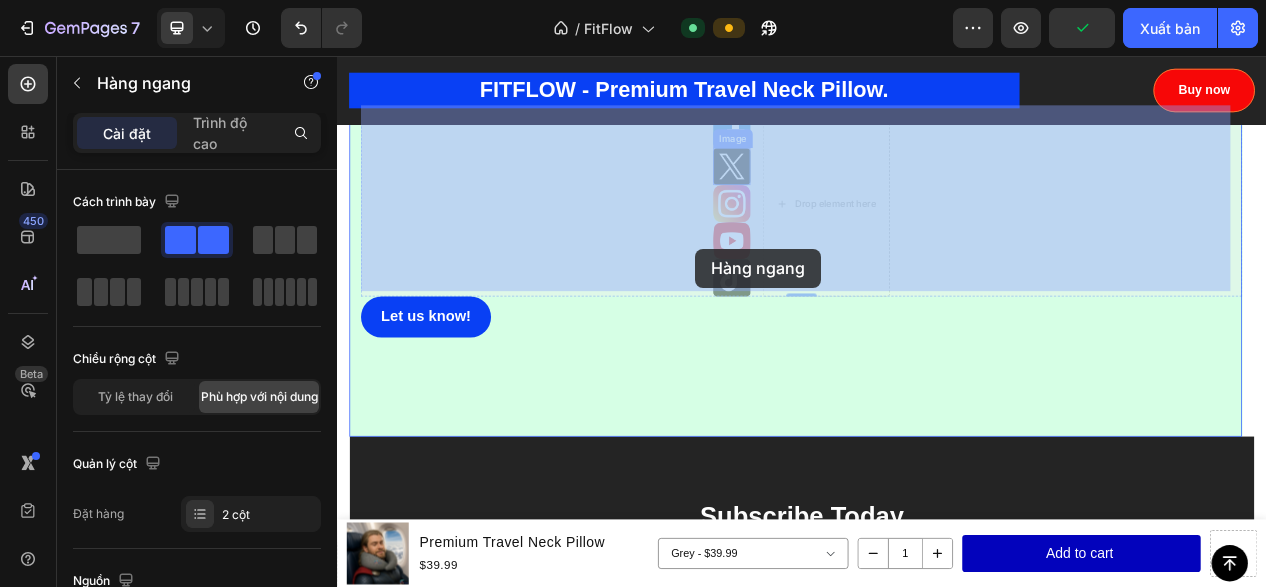drag, startPoint x: 801, startPoint y: 359, endPoint x: 800, endPoint y: 305, distance: 54.00926 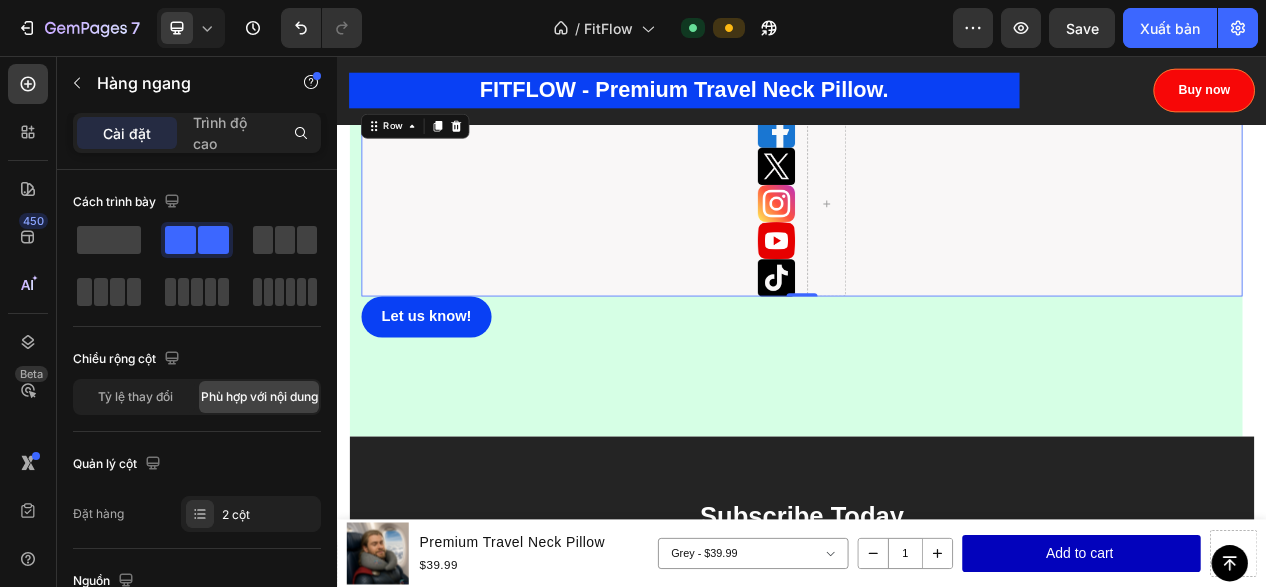 scroll, scrollTop: 10416, scrollLeft: 0, axis: vertical 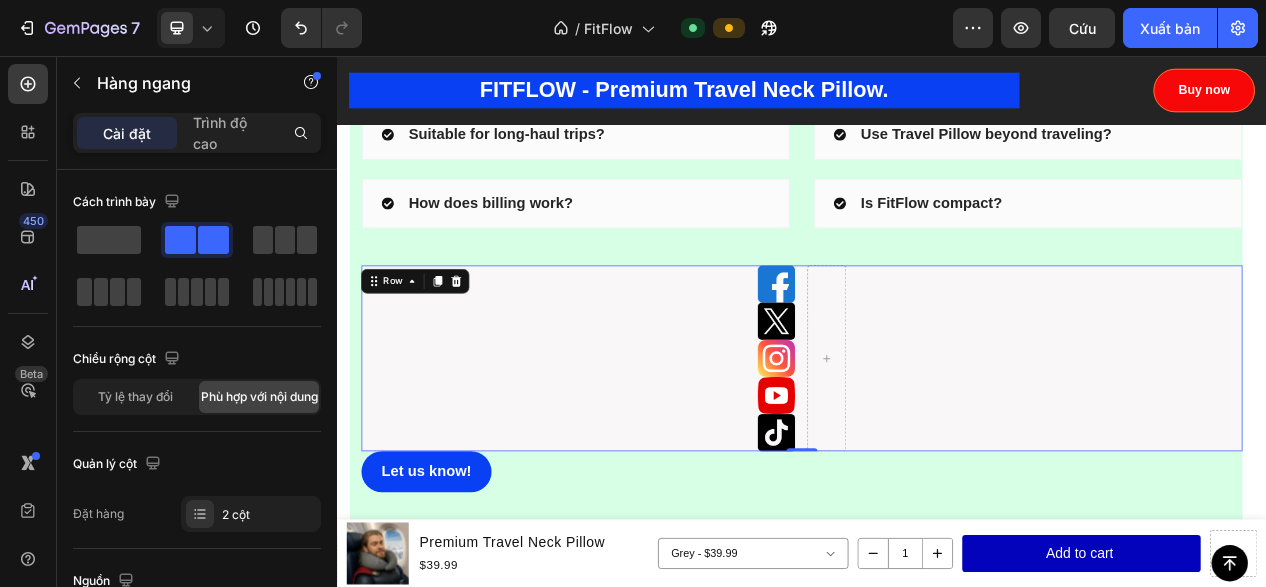 click on "Image Image Image Image Image
Row   0" at bounding box center (937, 446) 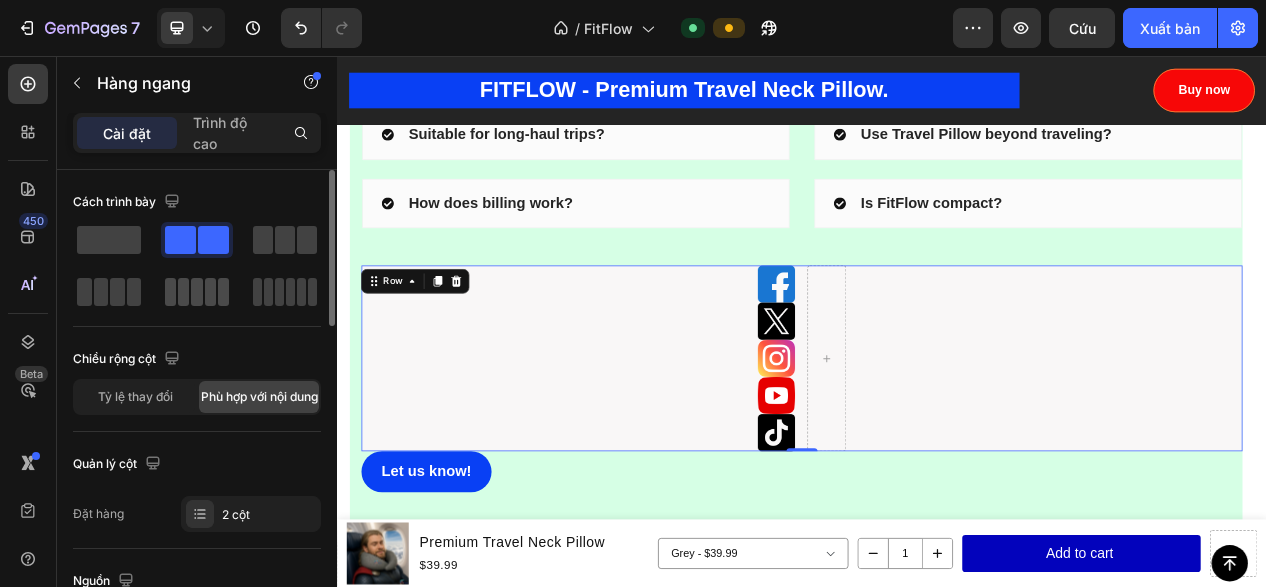 click 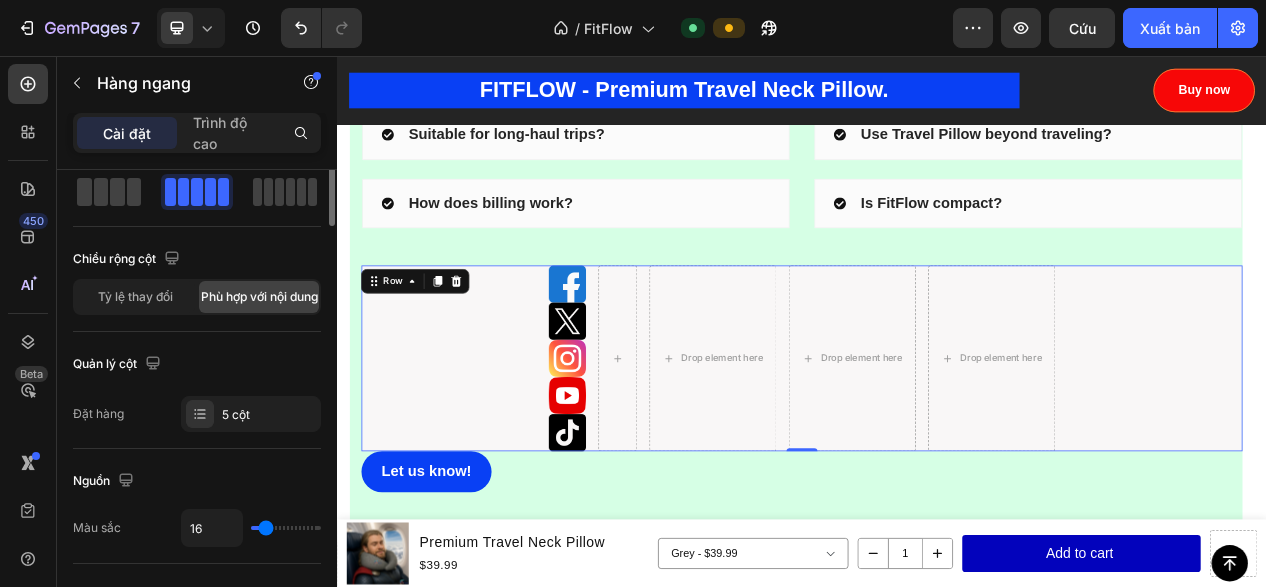 scroll, scrollTop: 0, scrollLeft: 0, axis: both 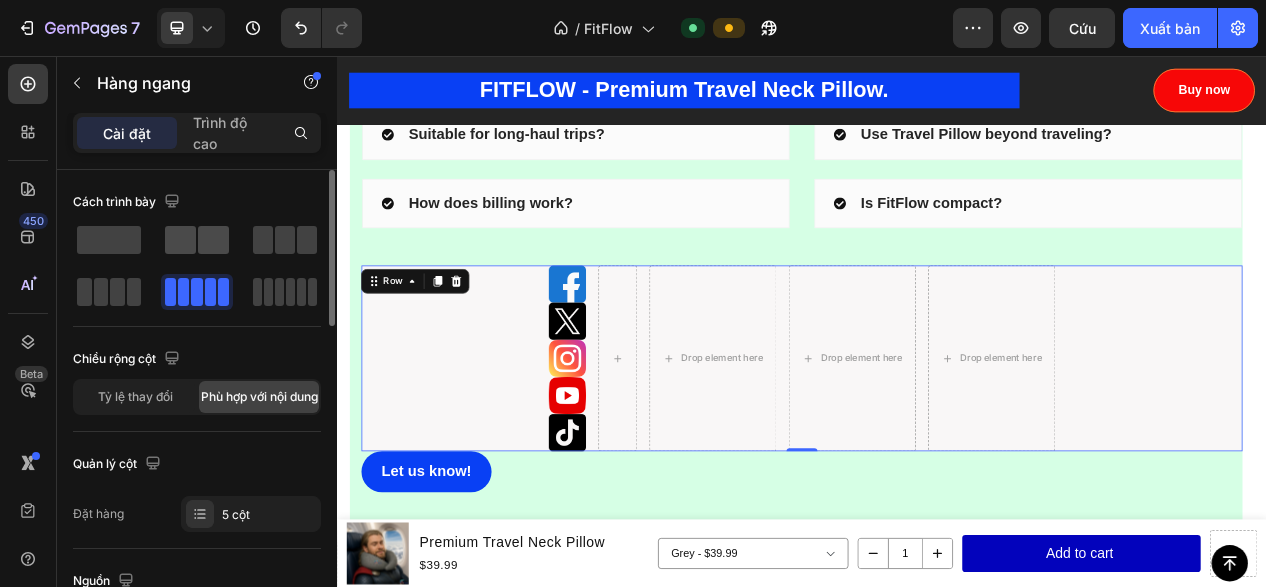 click 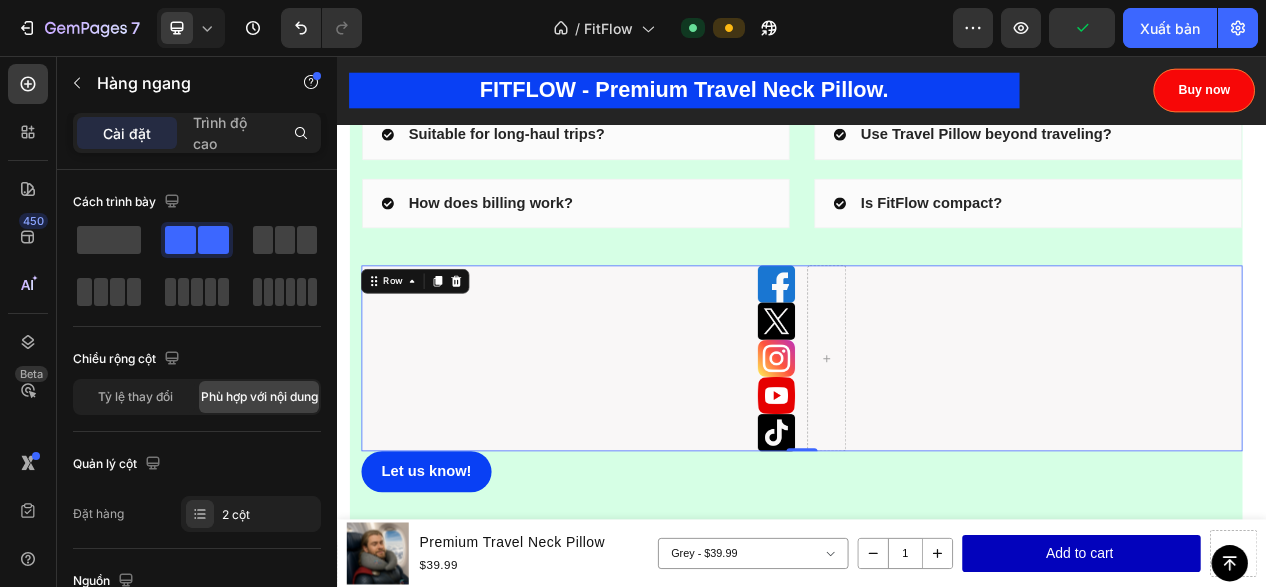 click on "Image Image Image Image Image
Row   0" at bounding box center [937, 446] 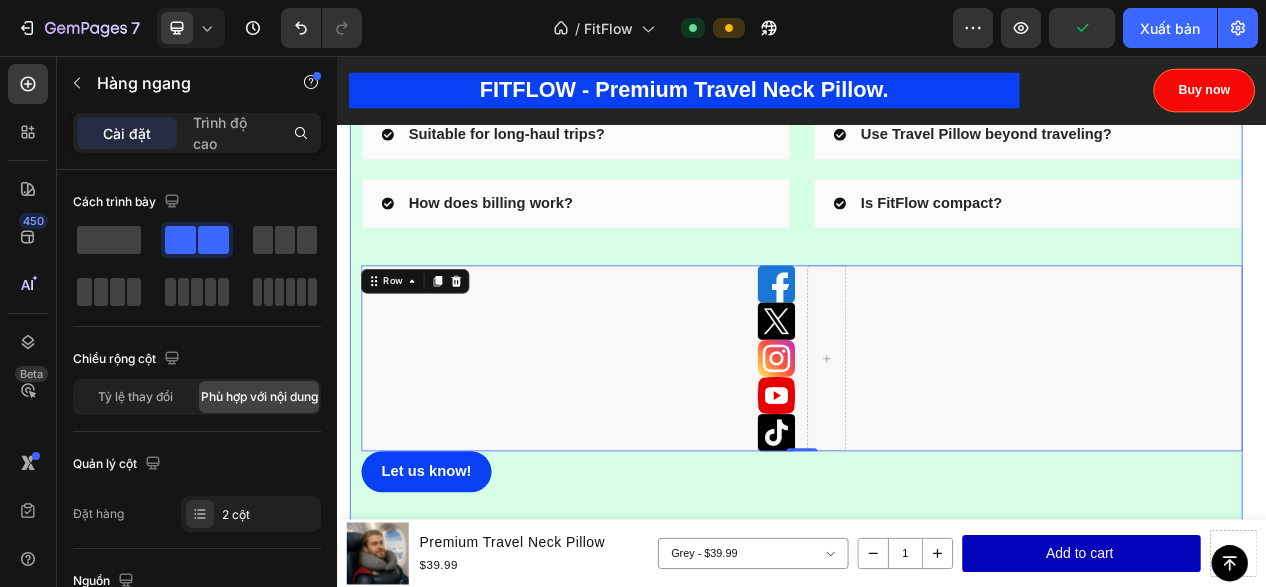 click on "Let us know! Button" at bounding box center (937, 616) 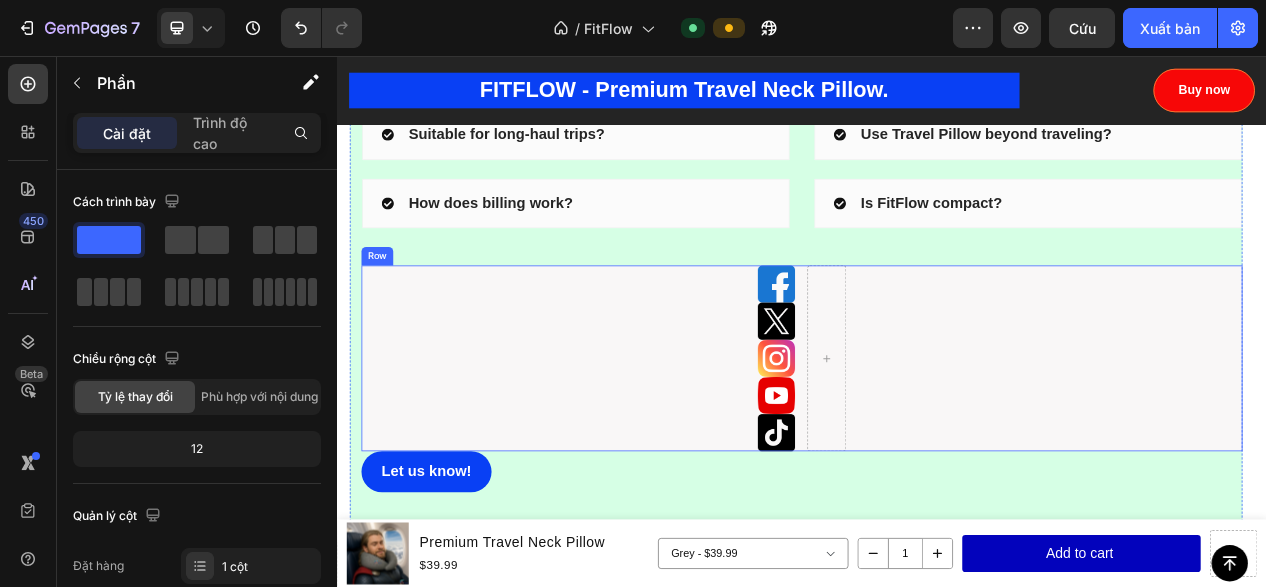 click on "Image Image Image Image Image
Row" at bounding box center [937, 446] 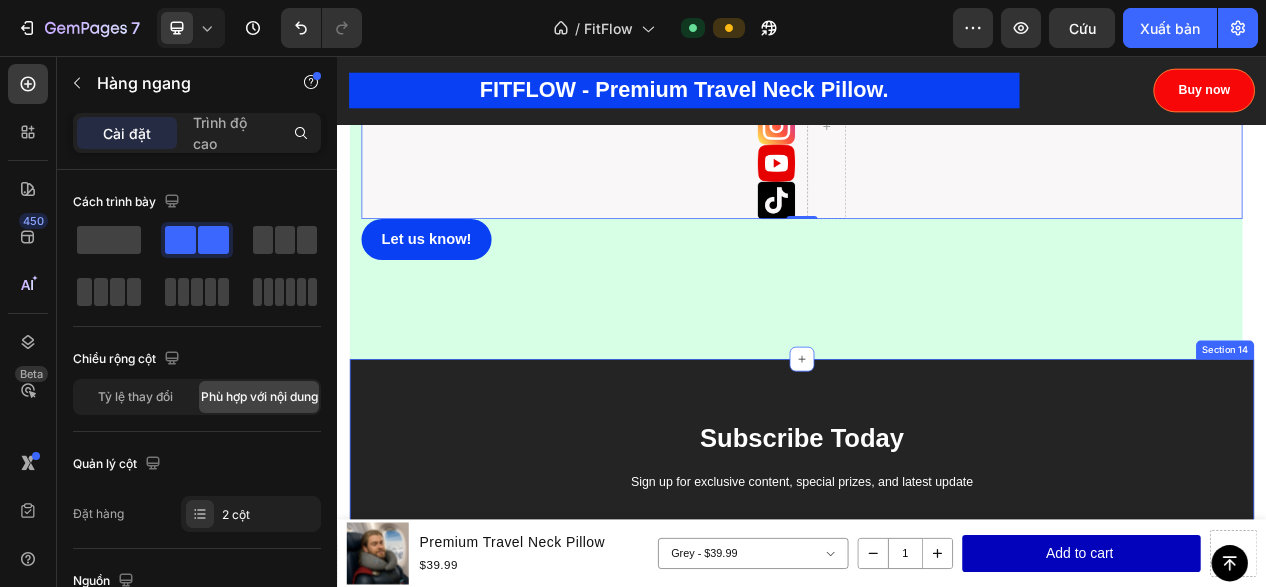 scroll, scrollTop: 10516, scrollLeft: 0, axis: vertical 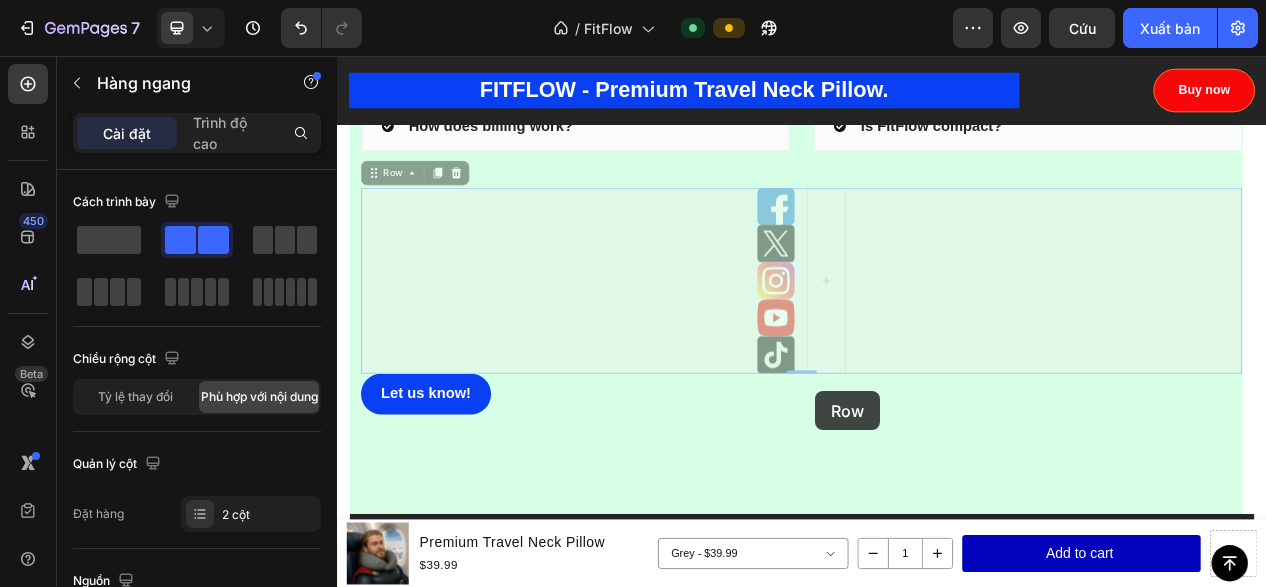 drag, startPoint x: 941, startPoint y: 449, endPoint x: 954, endPoint y: 489, distance: 42.059483 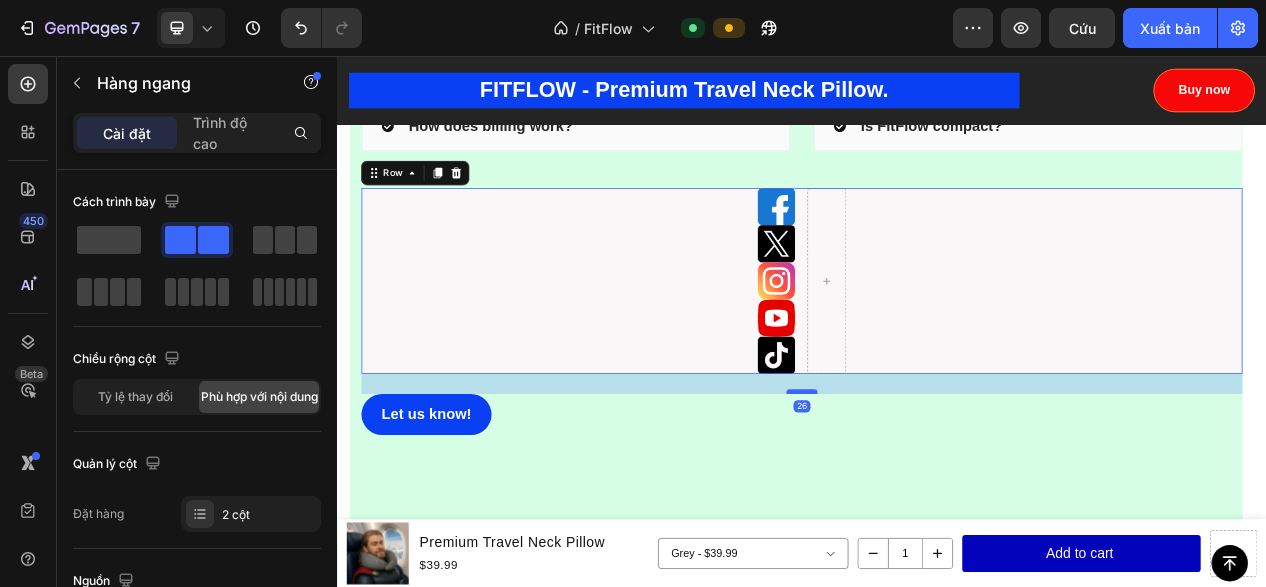 drag, startPoint x: 927, startPoint y: 457, endPoint x: 918, endPoint y: 483, distance: 27.513634 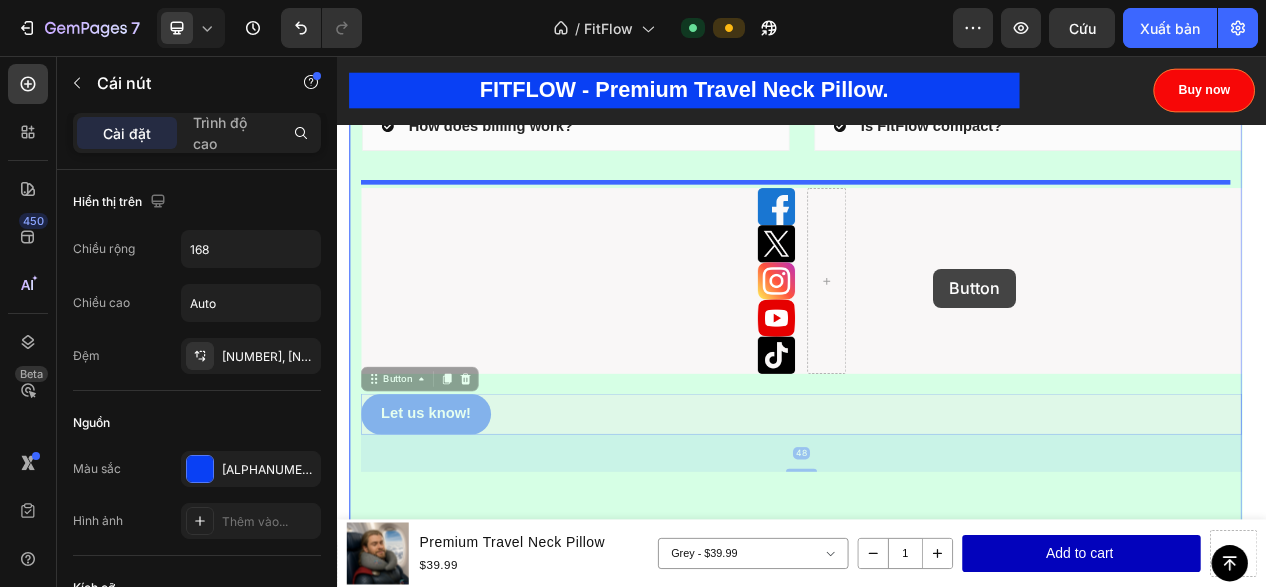 drag, startPoint x: 669, startPoint y: 472, endPoint x: 1107, endPoint y: 331, distance: 460.13586 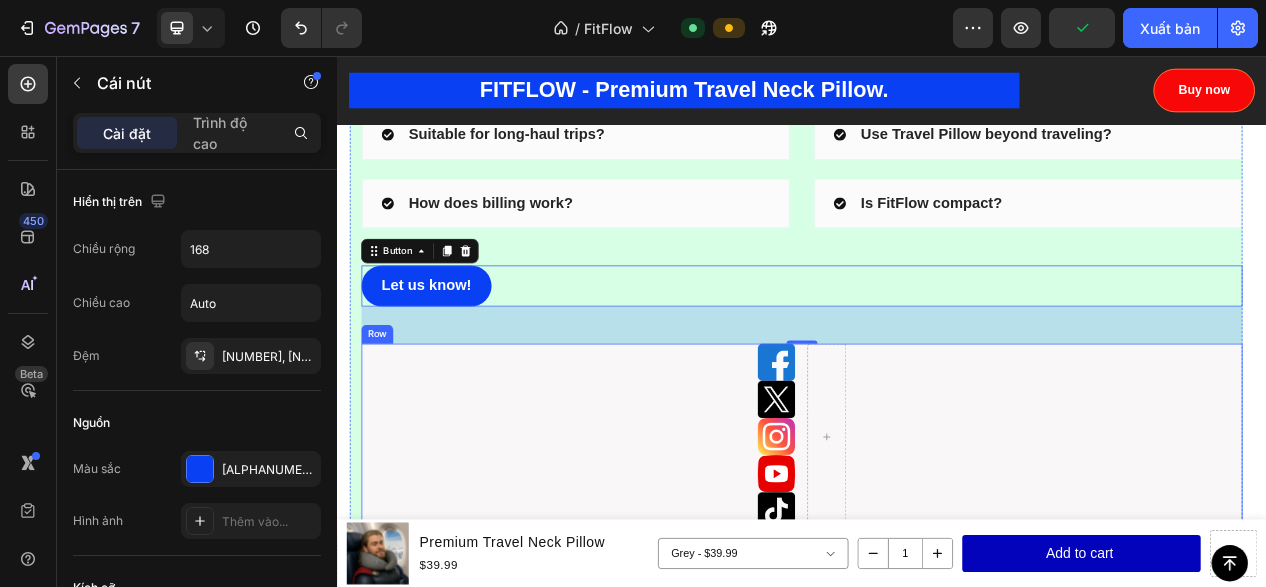 scroll, scrollTop: 10516, scrollLeft: 0, axis: vertical 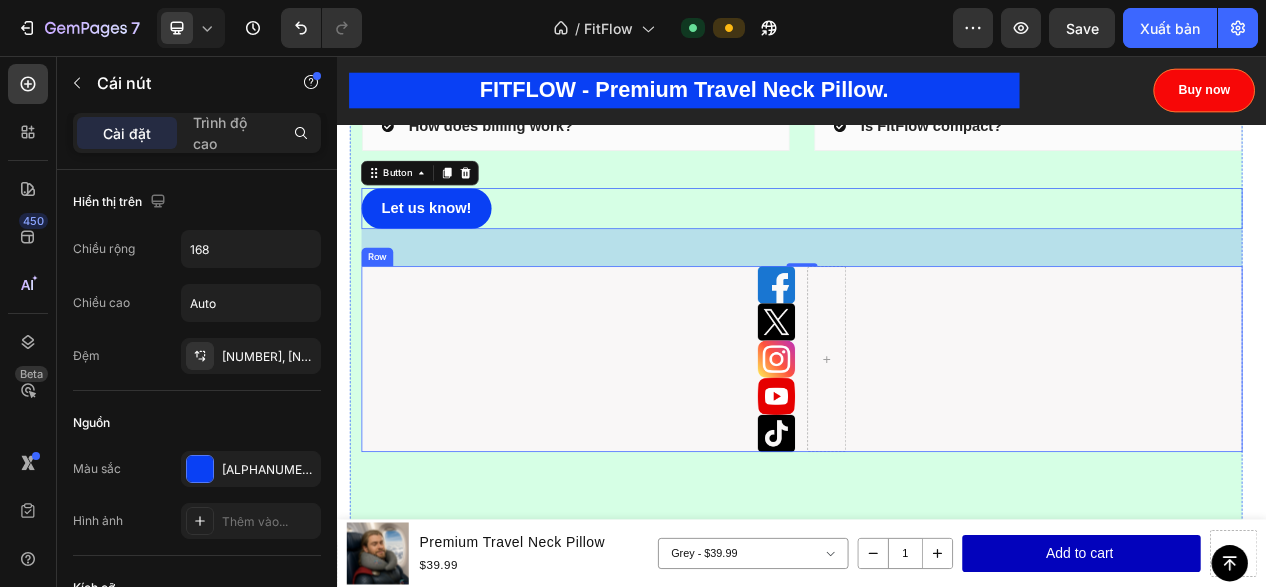 click on "Image Image Image Image Image
Row" at bounding box center [937, 447] 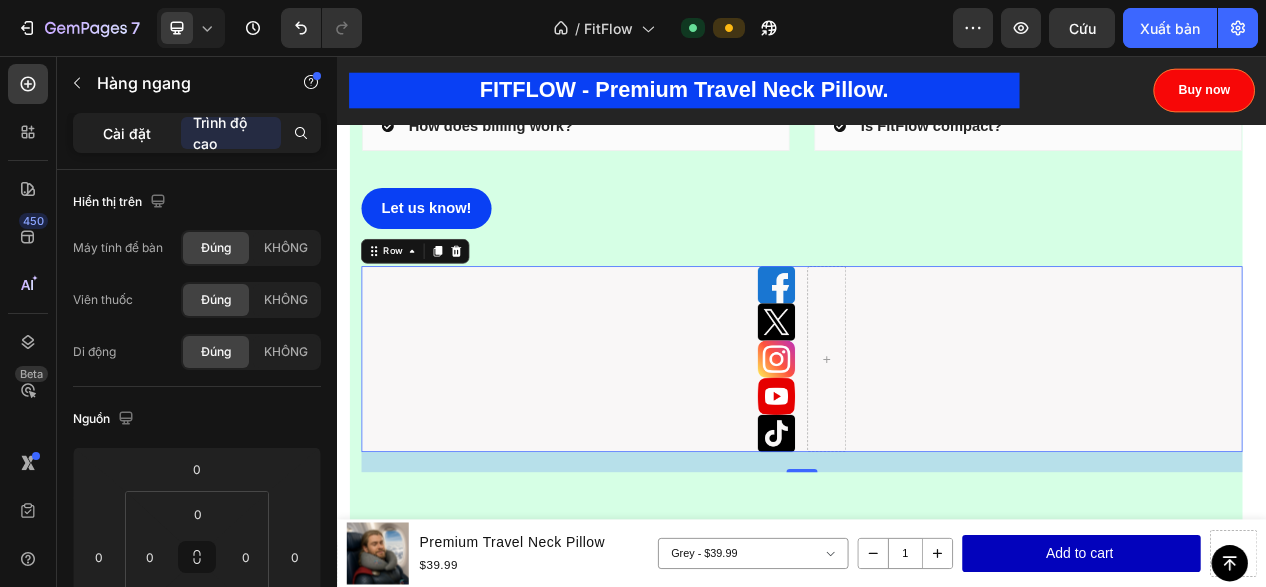 click on "Cài đặt" at bounding box center (127, 133) 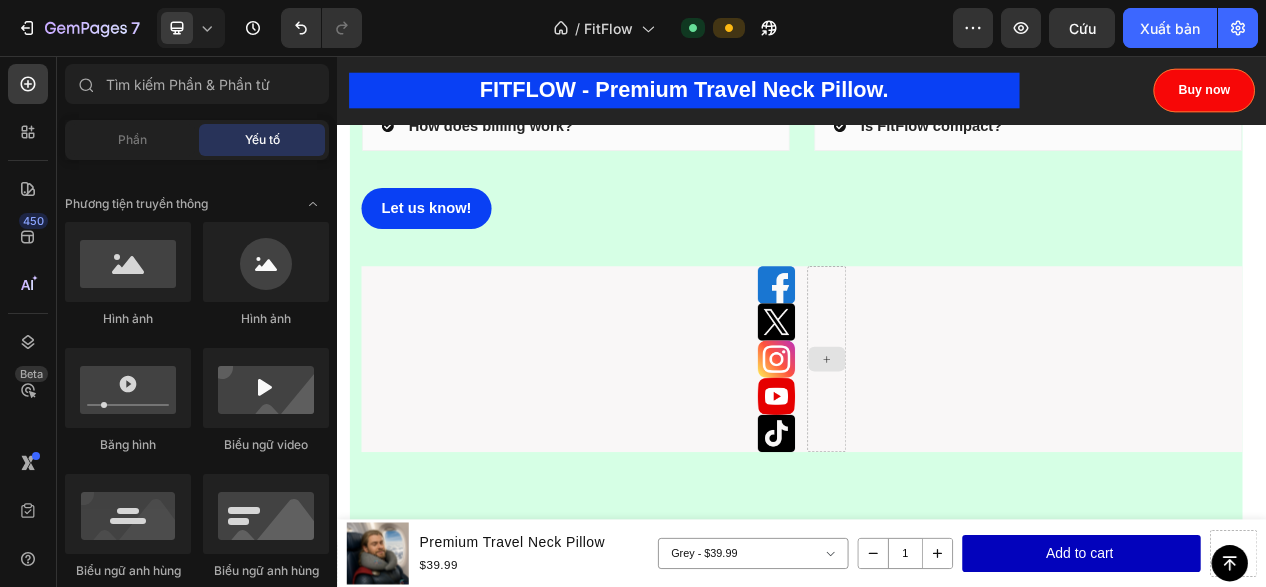 click at bounding box center [969, 447] 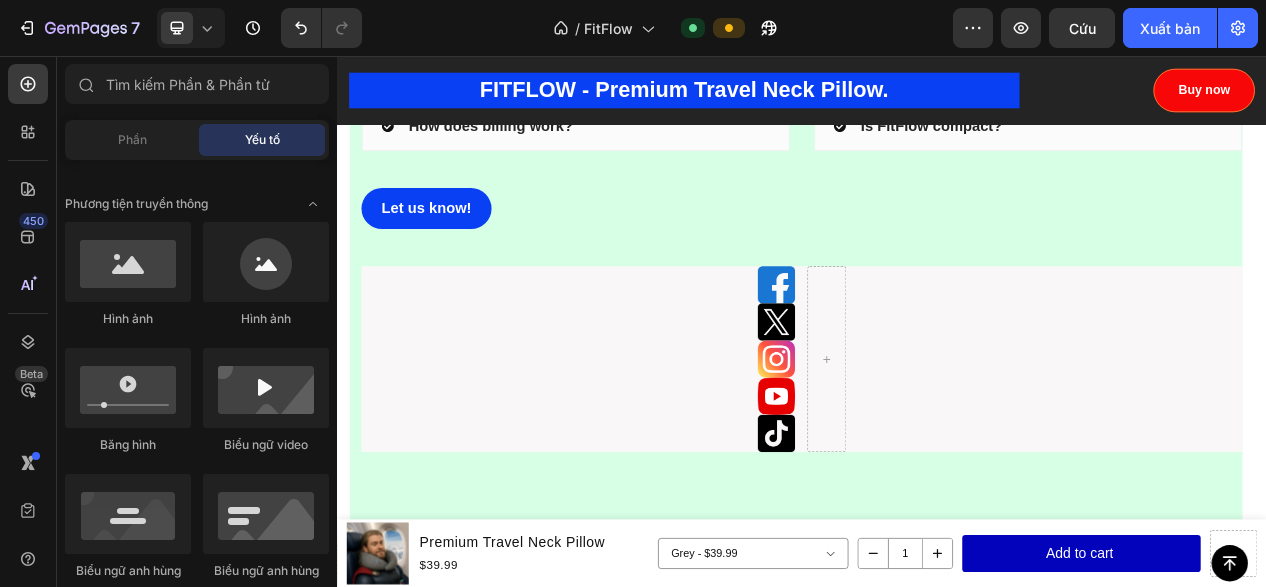 scroll, scrollTop: 300, scrollLeft: 0, axis: vertical 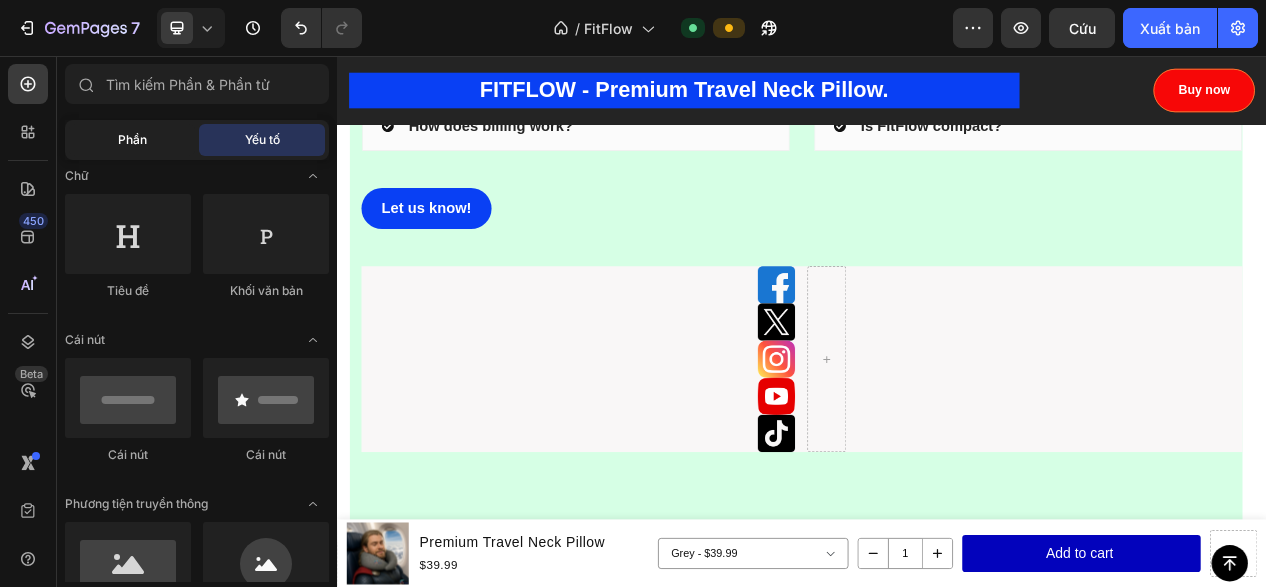 click on "Phần" 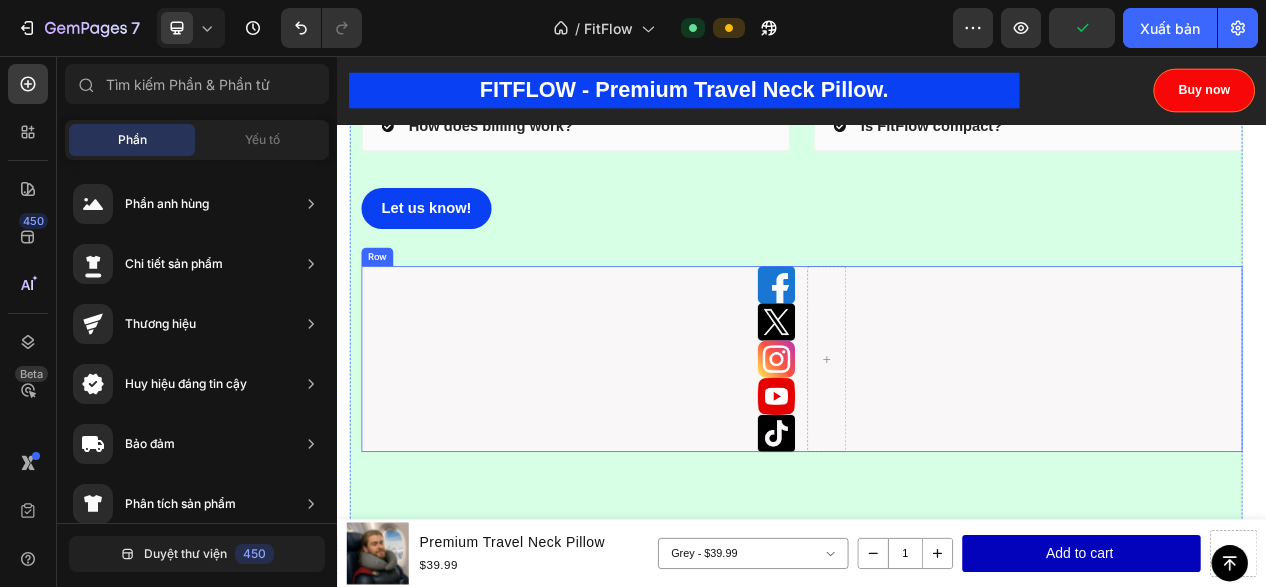 click on "Image Image Image Image Image
Row" at bounding box center (937, 447) 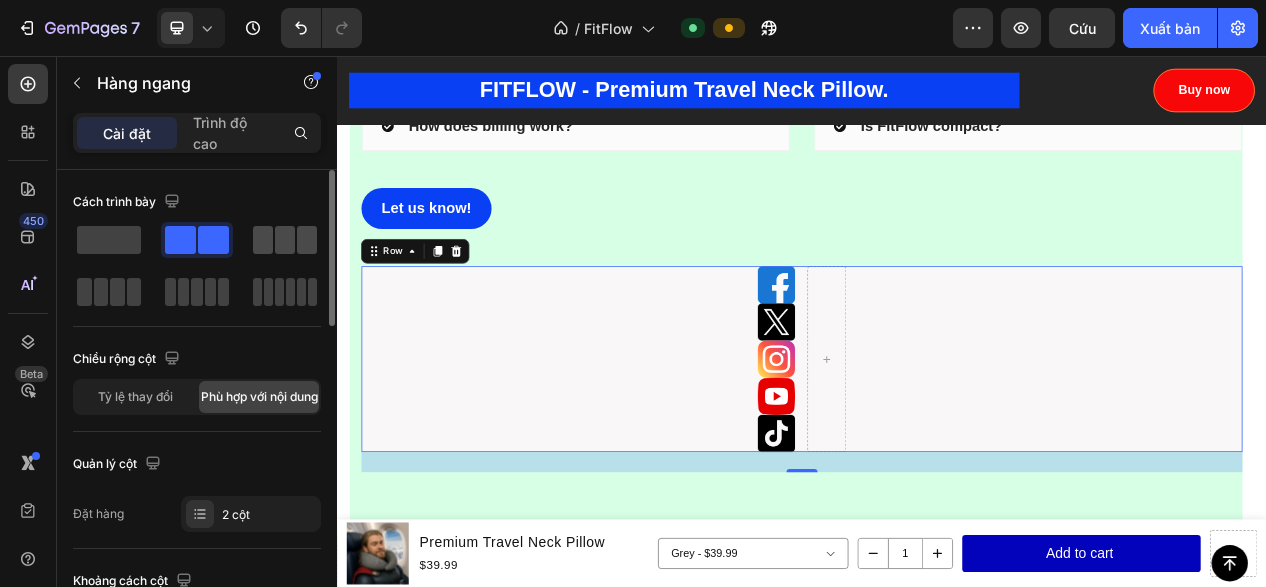 click 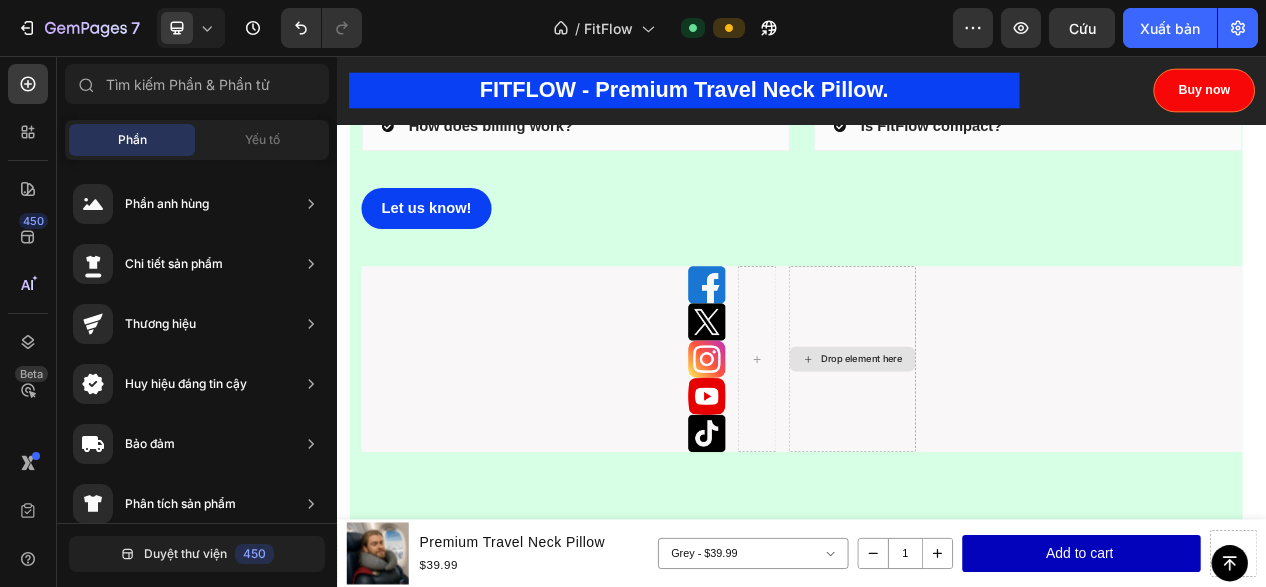 click on "Drop element here" at bounding box center (1014, 447) 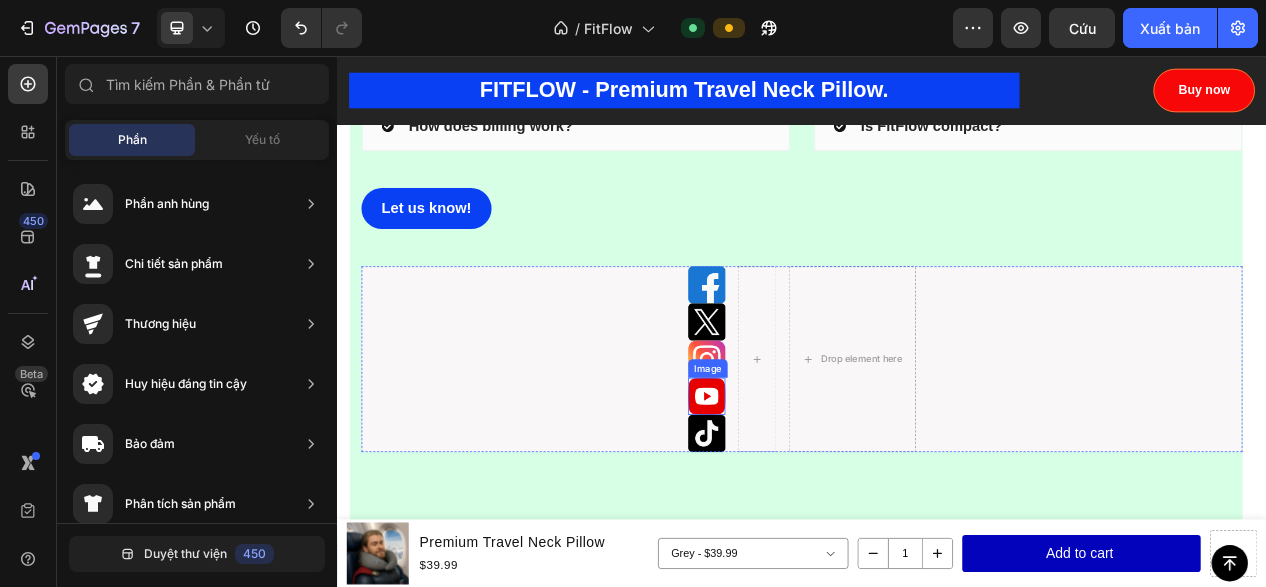 click on "Image Image Image Image Image
Drop element here Row" at bounding box center (937, 447) 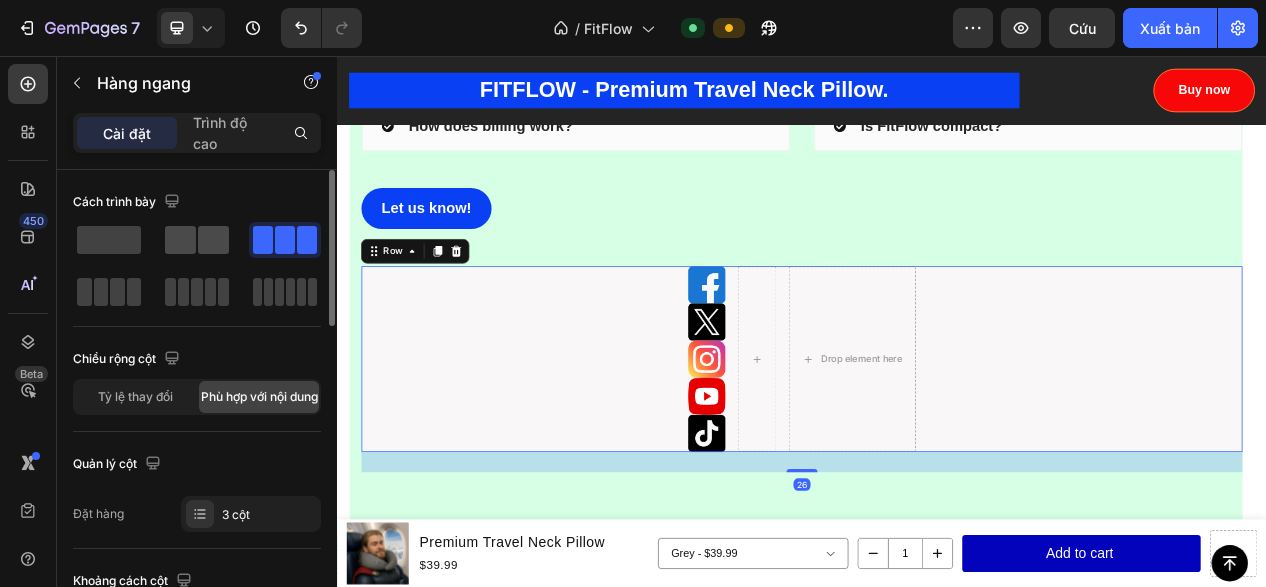click 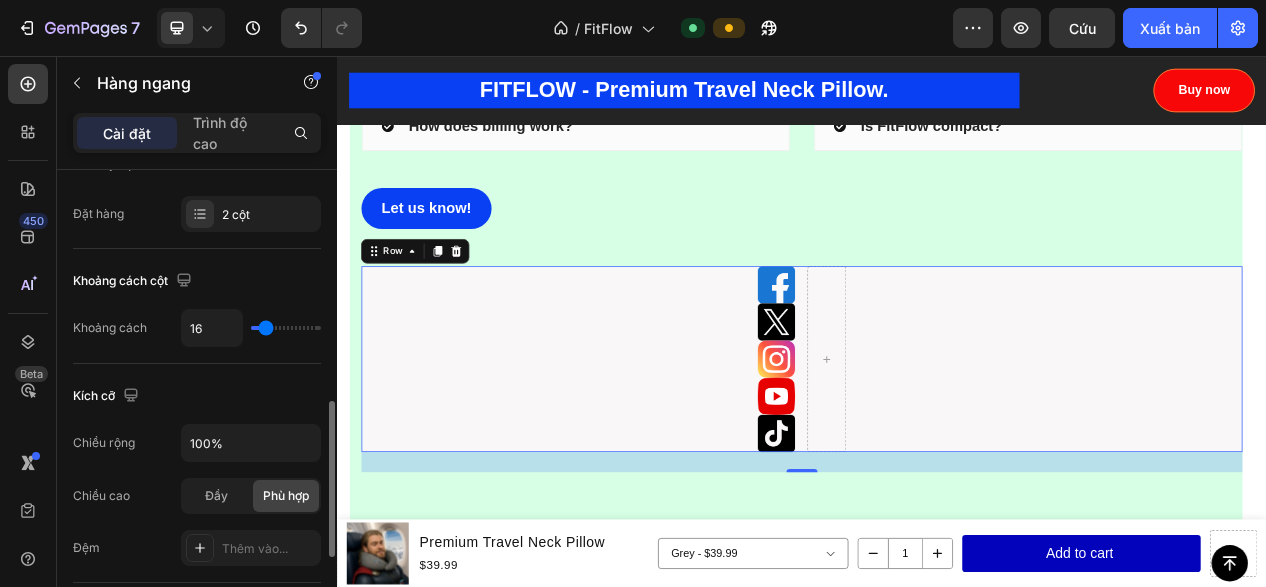scroll, scrollTop: 400, scrollLeft: 0, axis: vertical 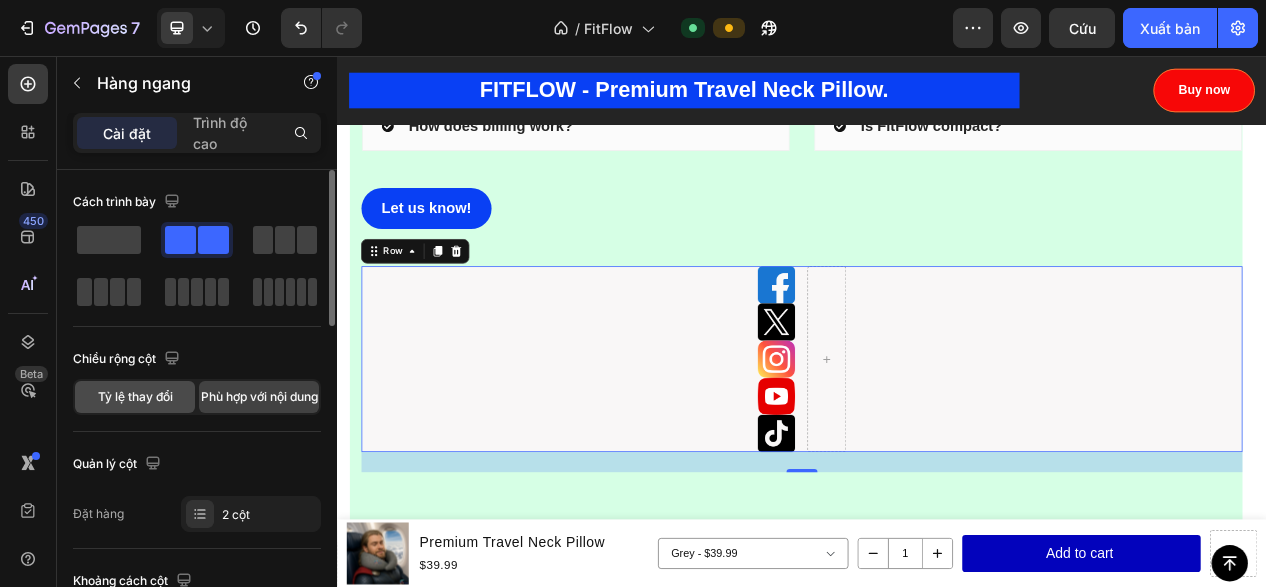 click on "Tỷ lệ thay đổi" at bounding box center (135, 396) 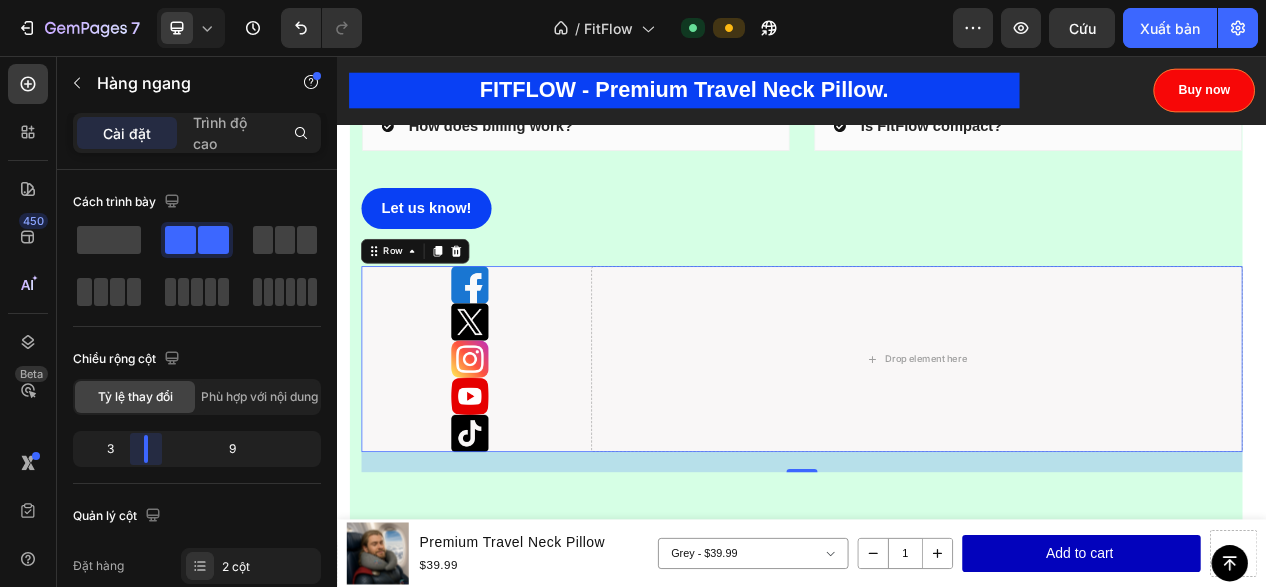drag, startPoint x: 195, startPoint y: 451, endPoint x: 192, endPoint y: 368, distance: 83.0542 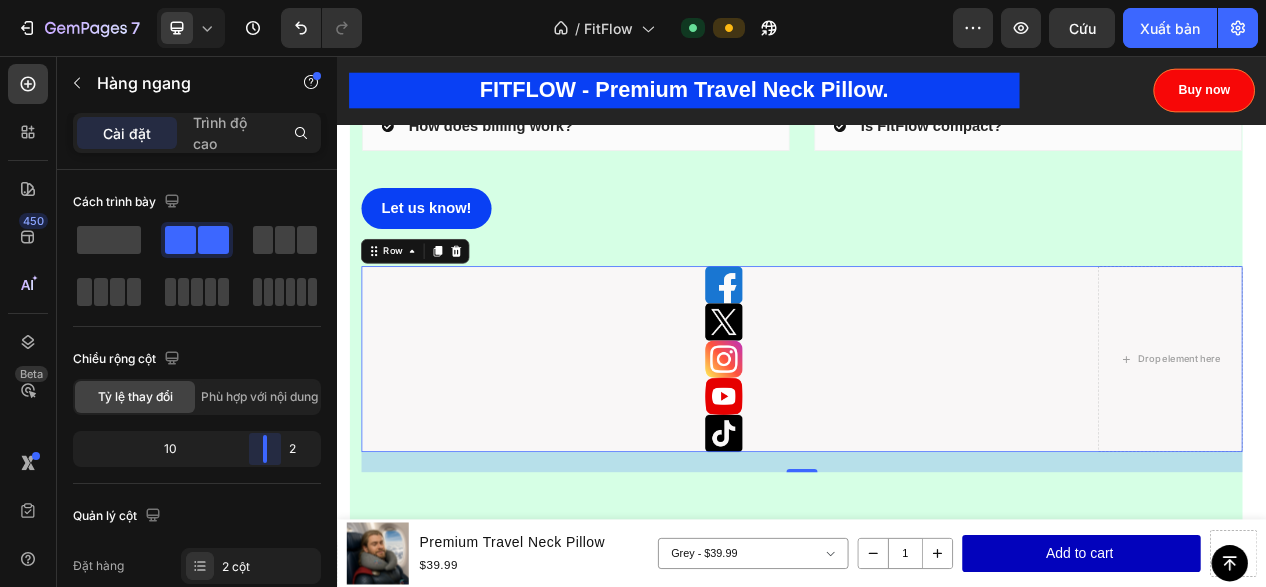 drag, startPoint x: 147, startPoint y: 453, endPoint x: 340, endPoint y: 354, distance: 216.91013 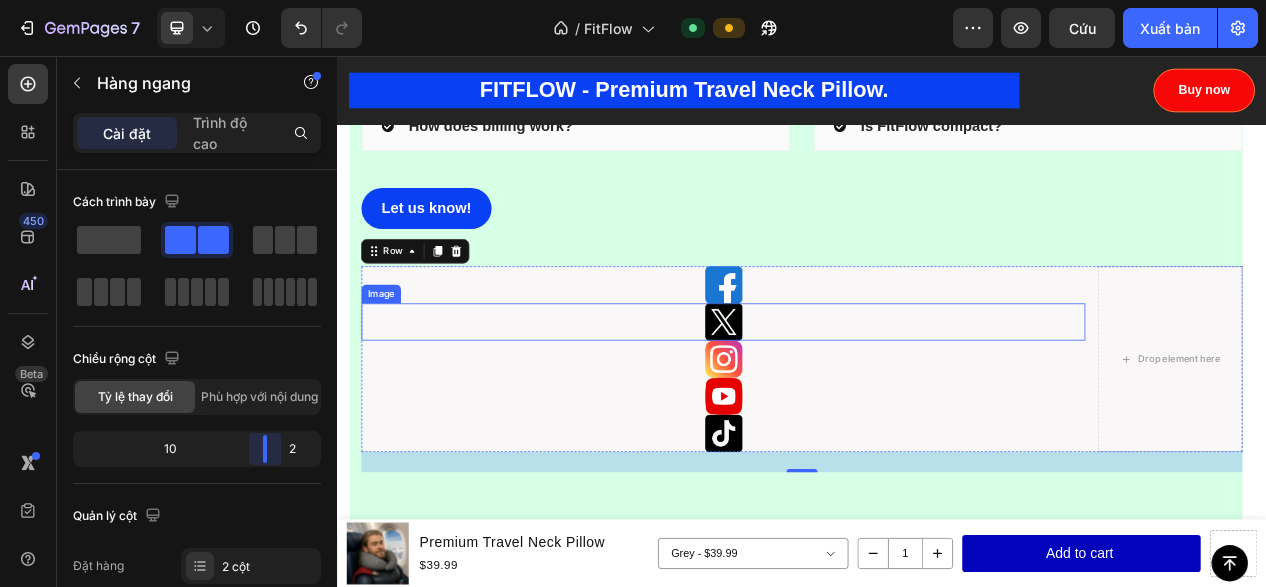 click at bounding box center [835, 399] 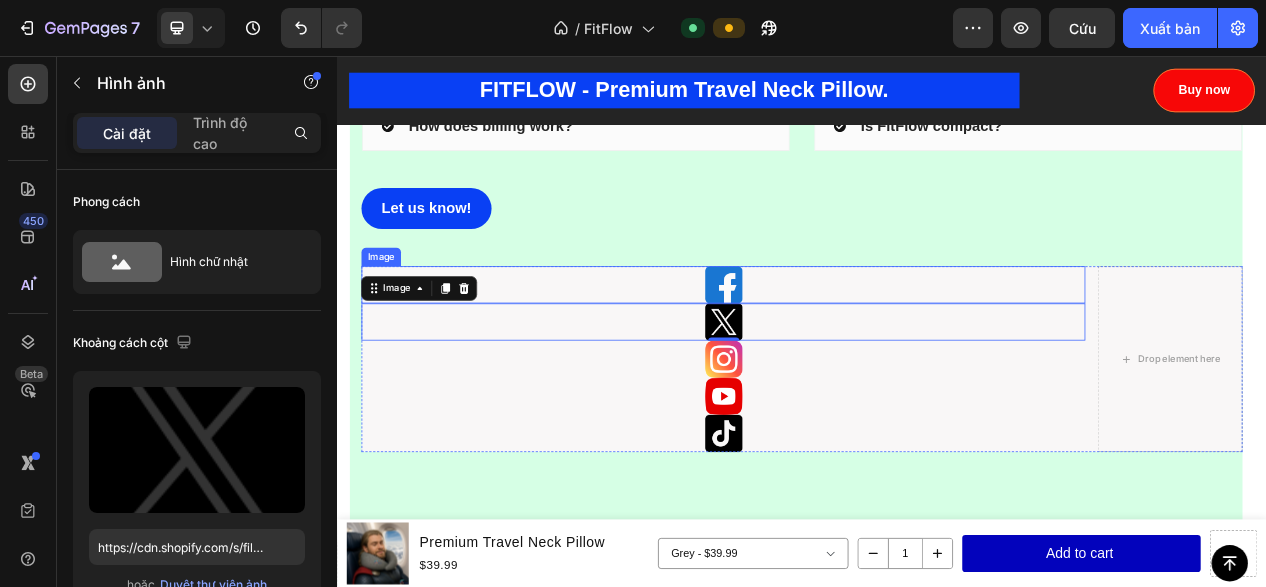 click at bounding box center [835, 351] 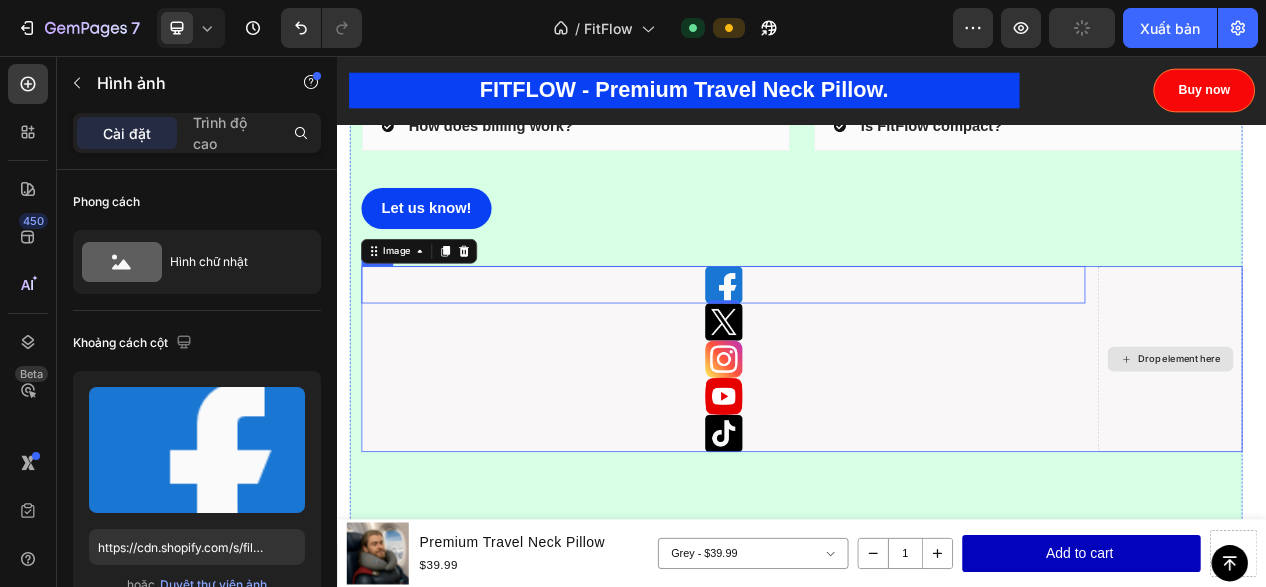 click on "Drop element here" at bounding box center (1412, 447) 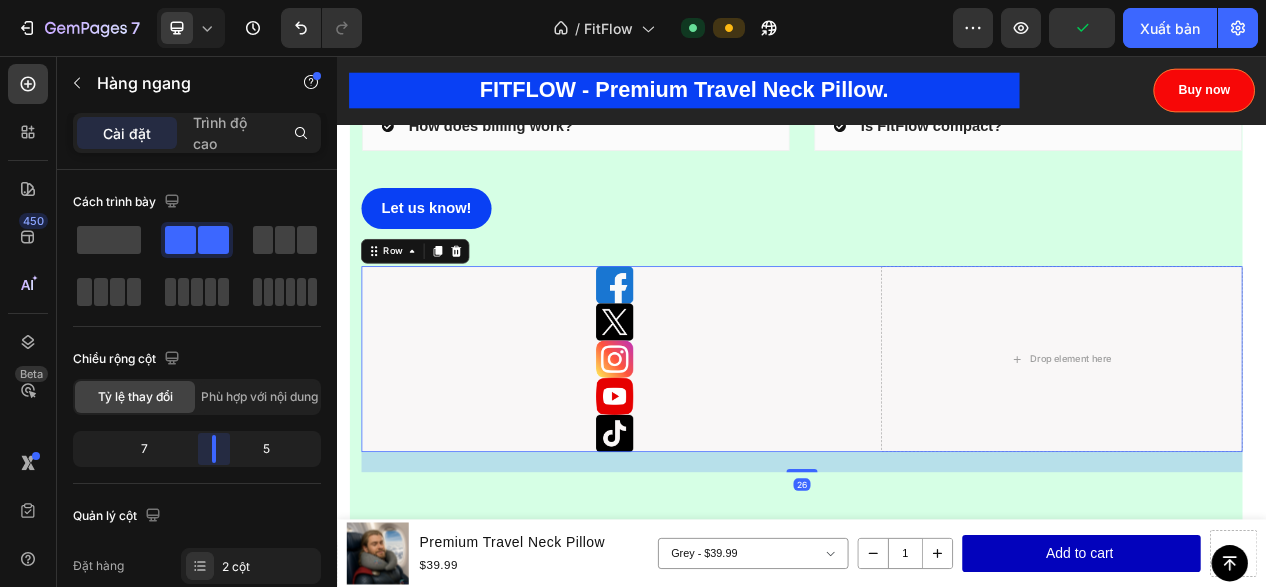 drag, startPoint x: 262, startPoint y: 457, endPoint x: 318, endPoint y: 514, distance: 79.9062 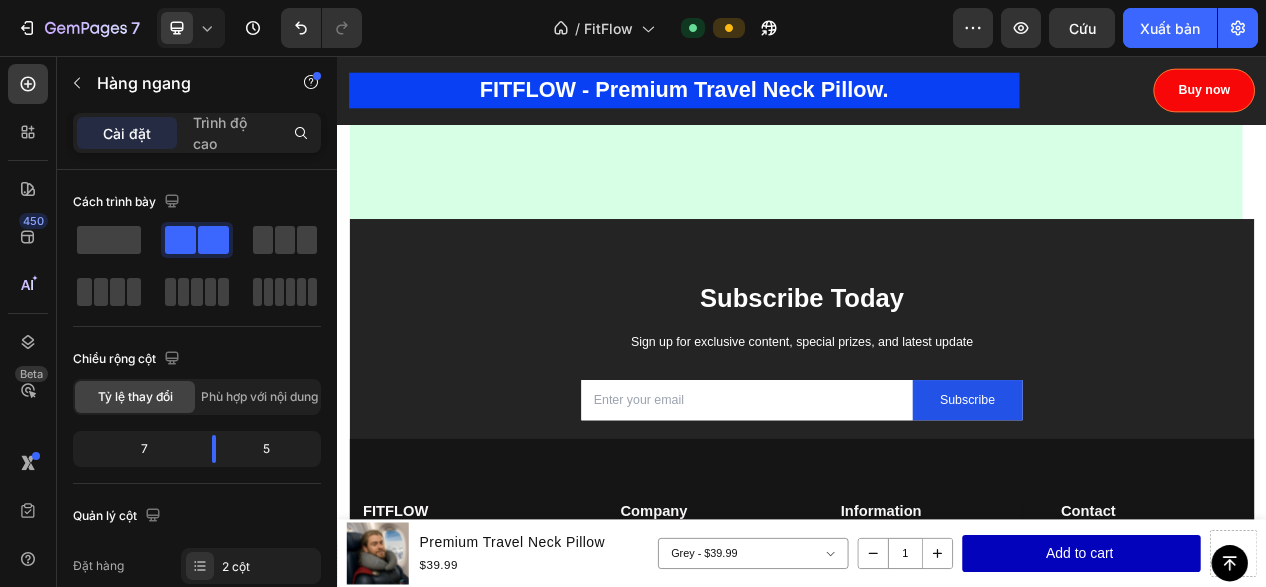 scroll, scrollTop: 11416, scrollLeft: 0, axis: vertical 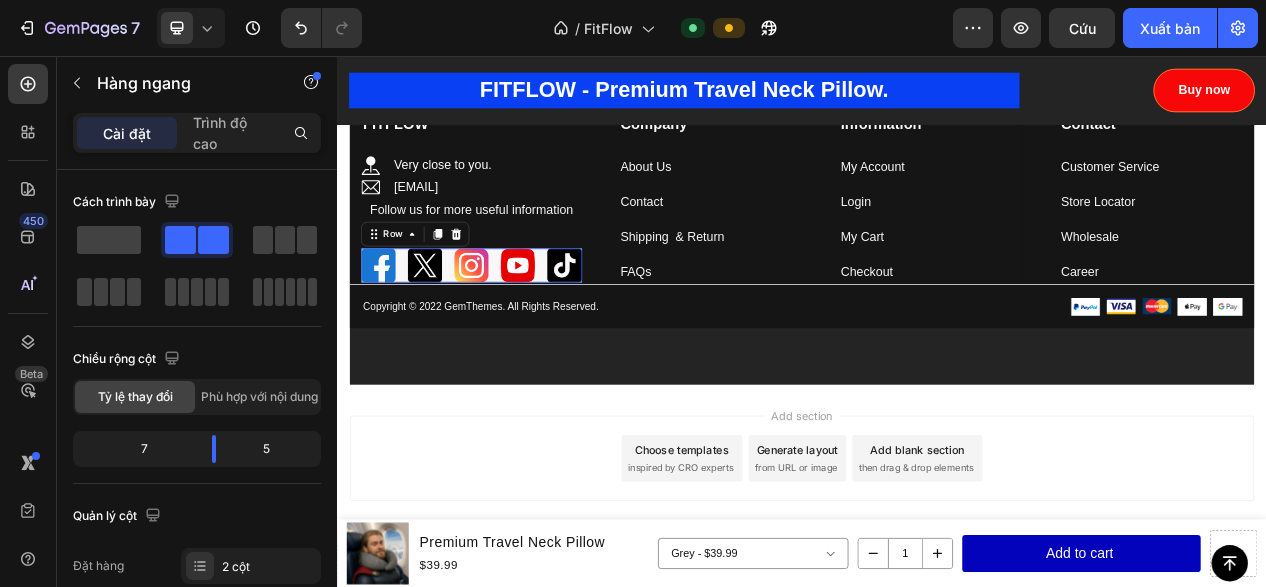 click on "Image Image Image Image Image Row   0" at bounding box center [510, 326] 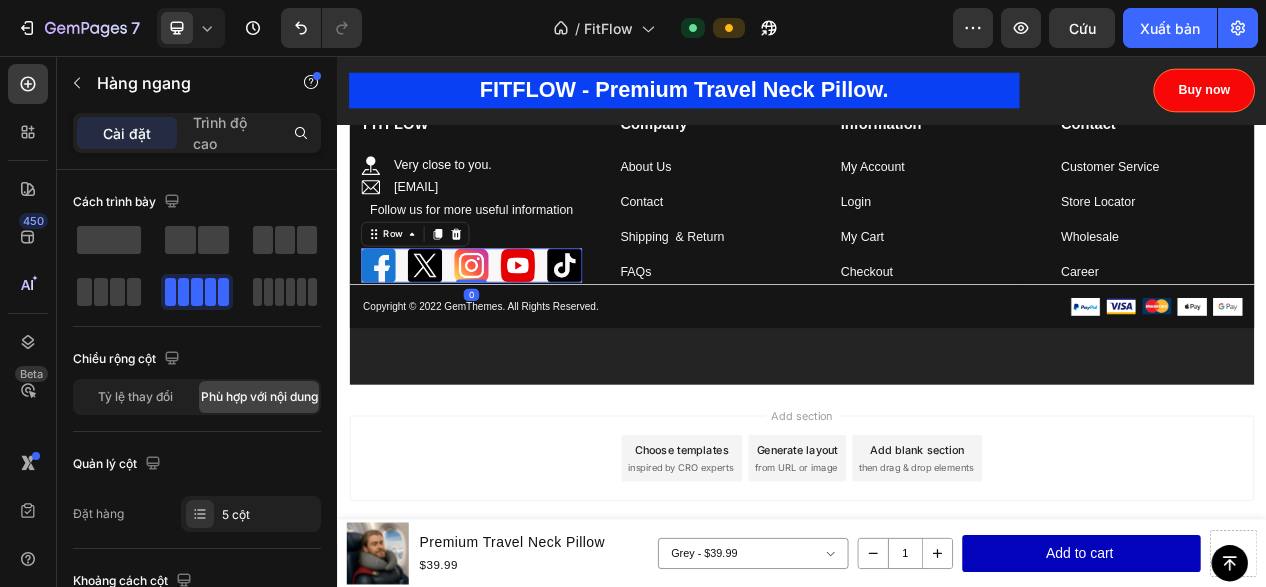 drag, startPoint x: 470, startPoint y: 281, endPoint x: 524, endPoint y: 300, distance: 57.245087 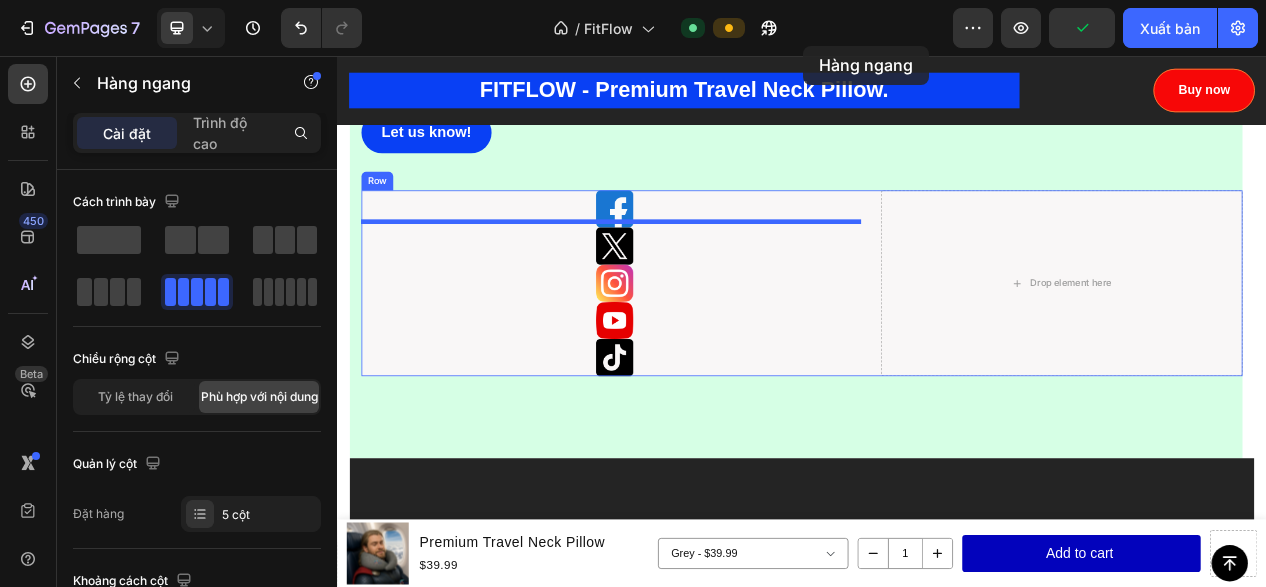 scroll, scrollTop: 10490, scrollLeft: 0, axis: vertical 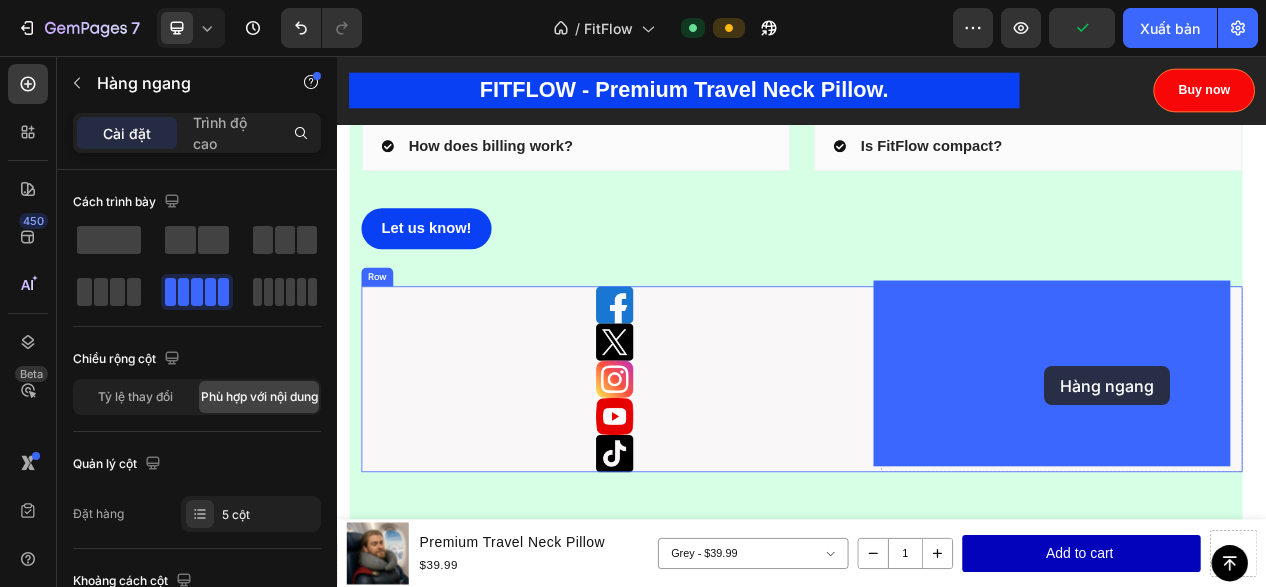 drag, startPoint x: 532, startPoint y: 321, endPoint x: 1250, endPoint y: 457, distance: 730.7667 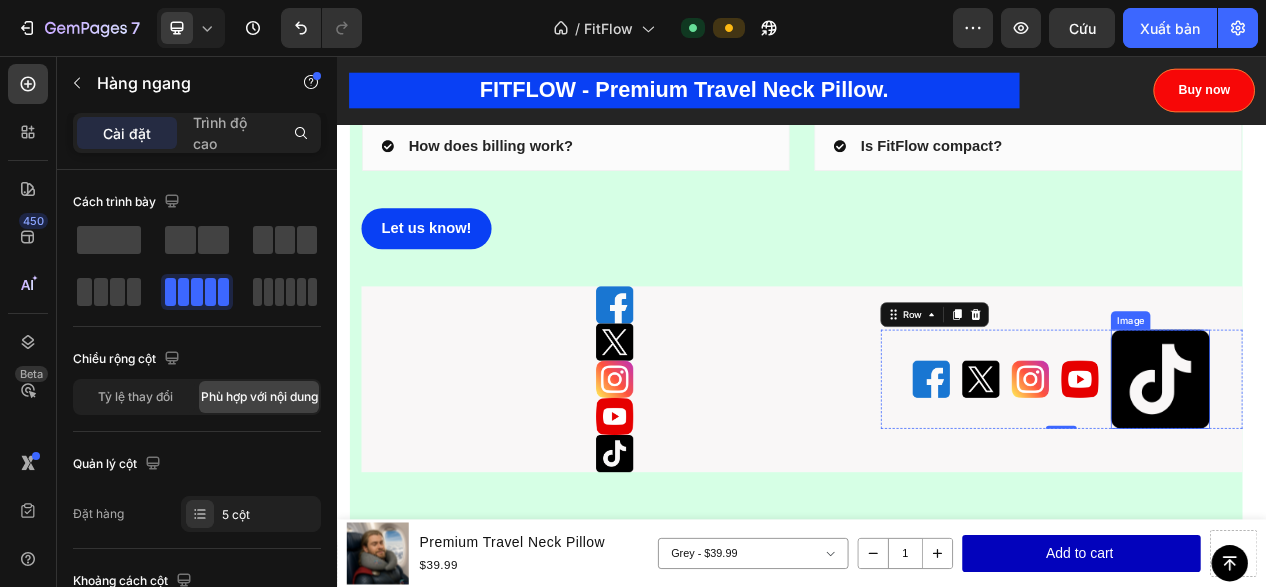 click at bounding box center [1400, 473] 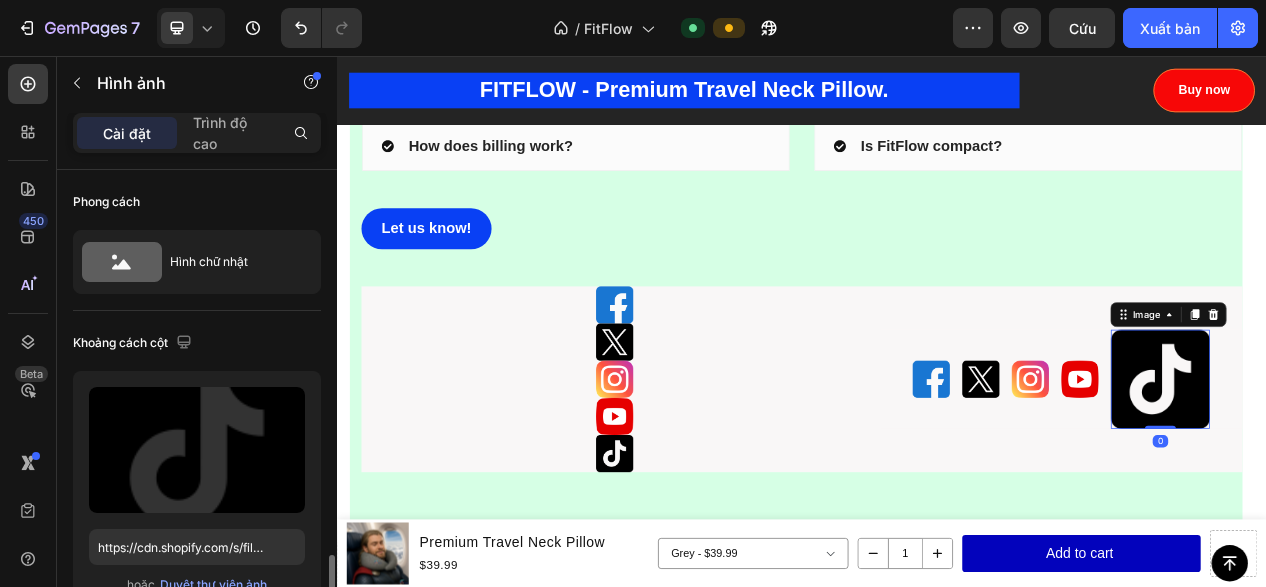 scroll, scrollTop: 400, scrollLeft: 0, axis: vertical 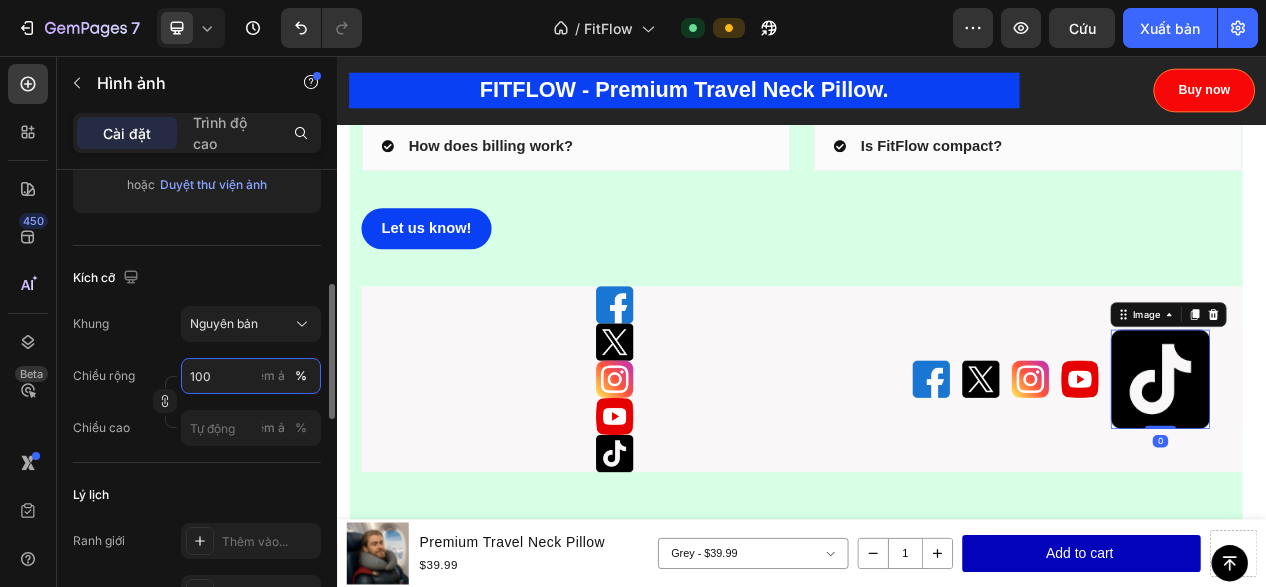 click on "100" at bounding box center [251, 376] 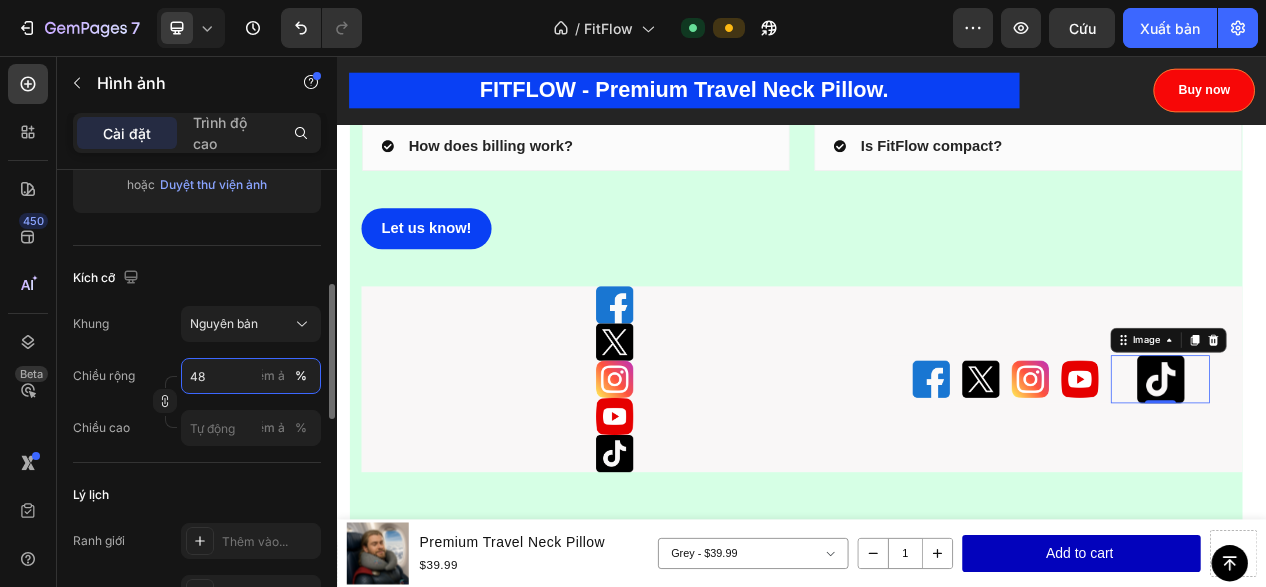 type on "48" 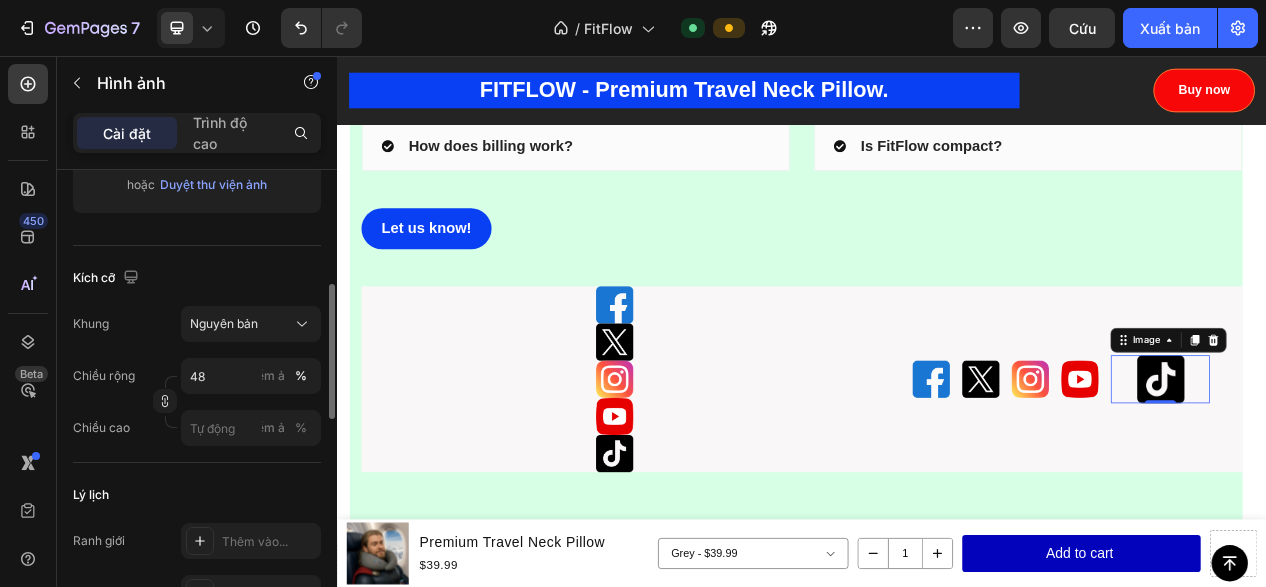 click on "Chiều cao điểm ảnh %" at bounding box center [197, 428] 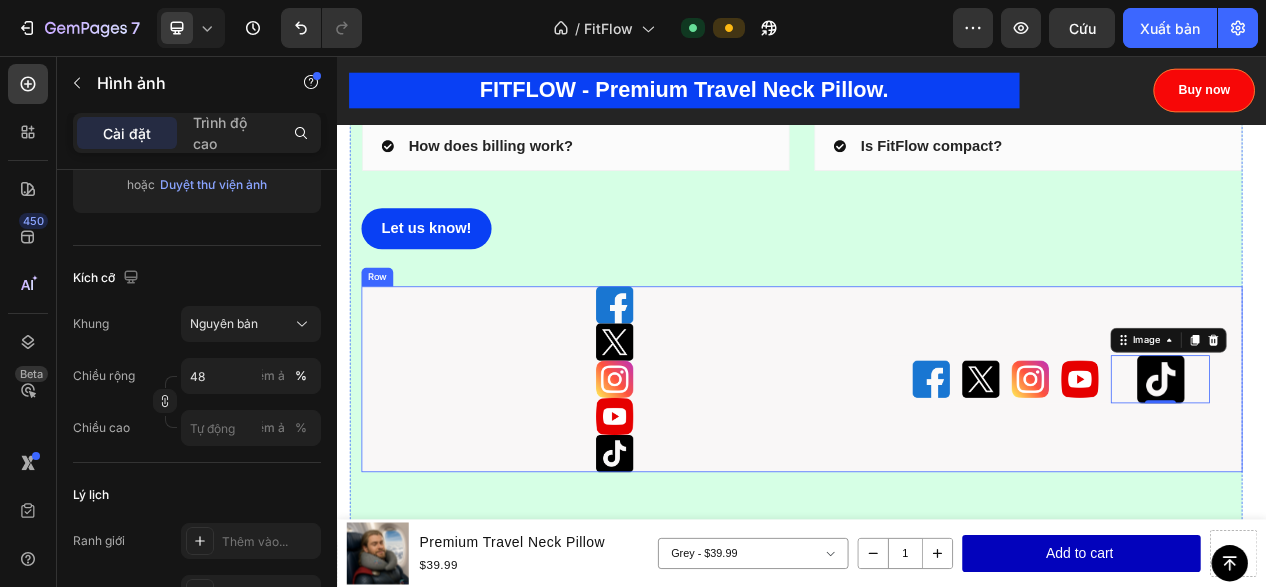 click on "Image Image Image Image Image   0 Row" at bounding box center [1273, 473] 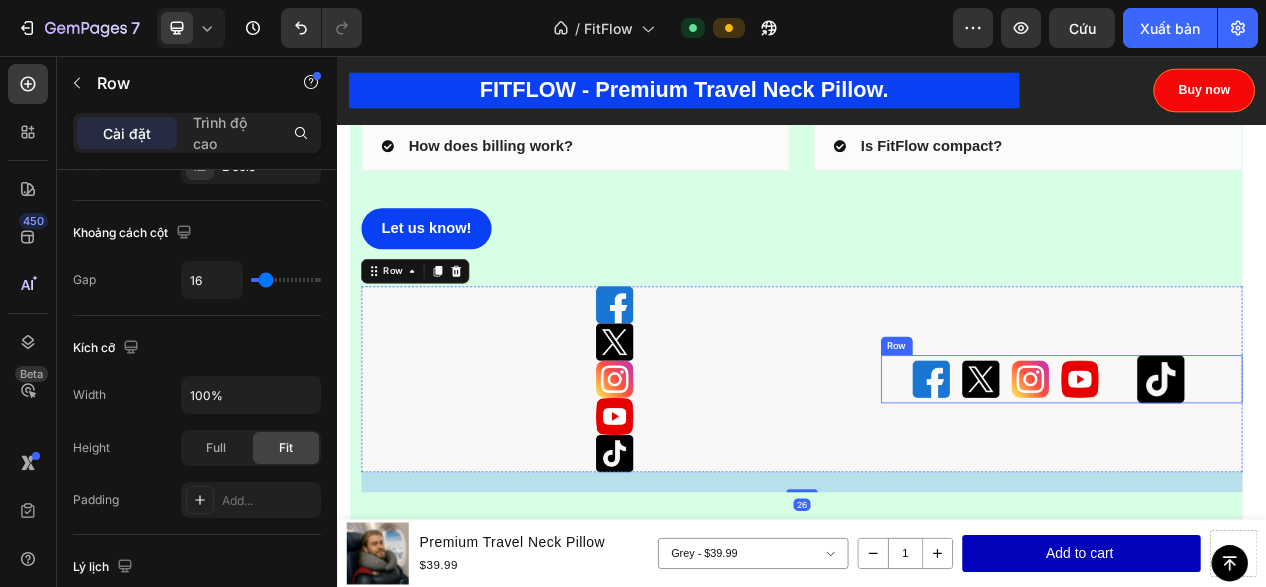 scroll, scrollTop: 0, scrollLeft: 0, axis: both 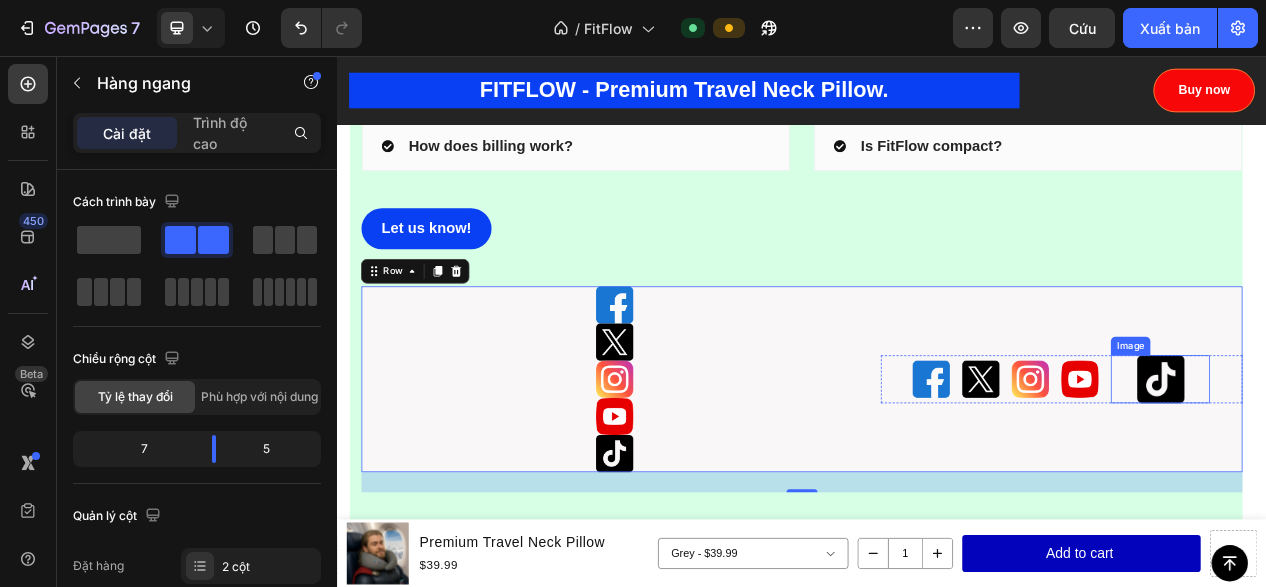 click at bounding box center (1400, 472) 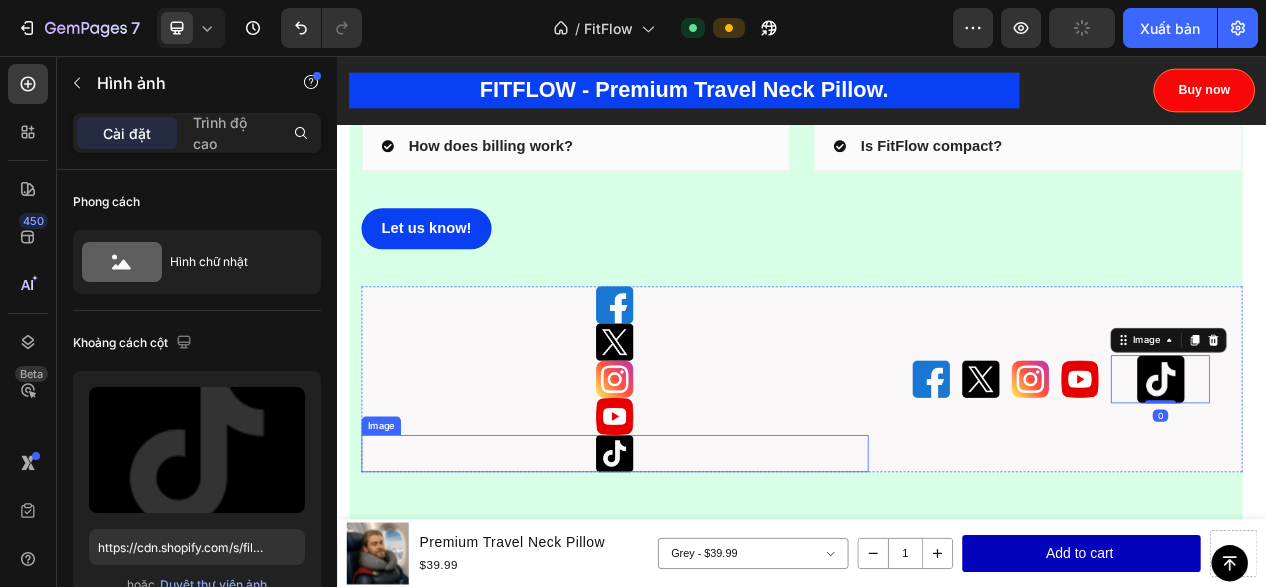 scroll, scrollTop: 10590, scrollLeft: 0, axis: vertical 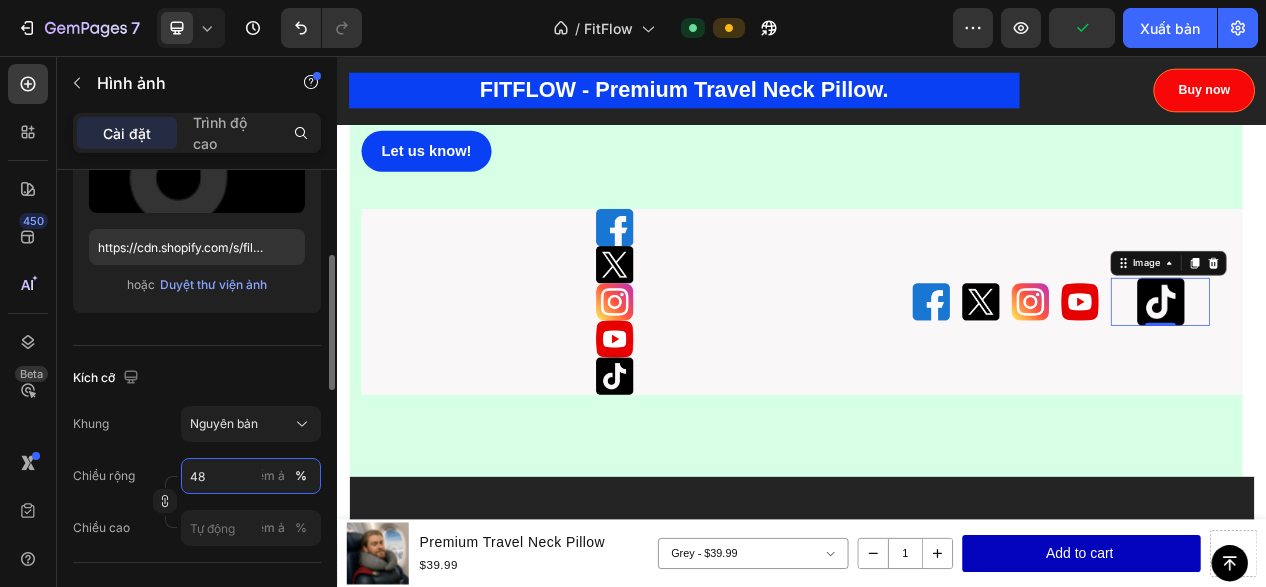 click on "48" at bounding box center (251, 476) 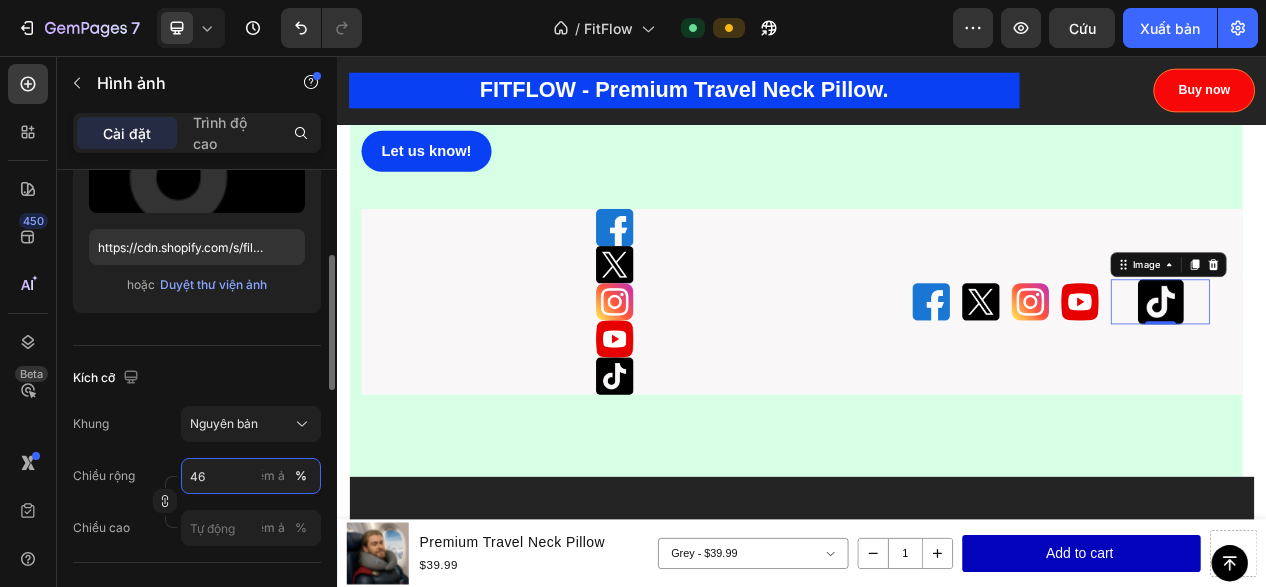 type on "4" 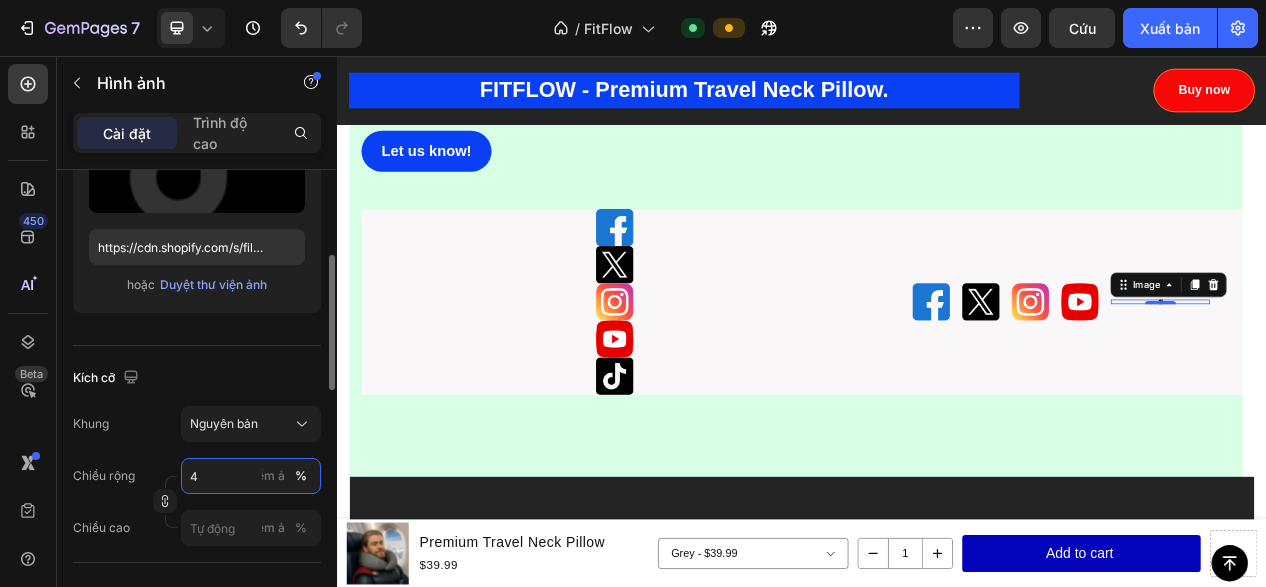 type on "40" 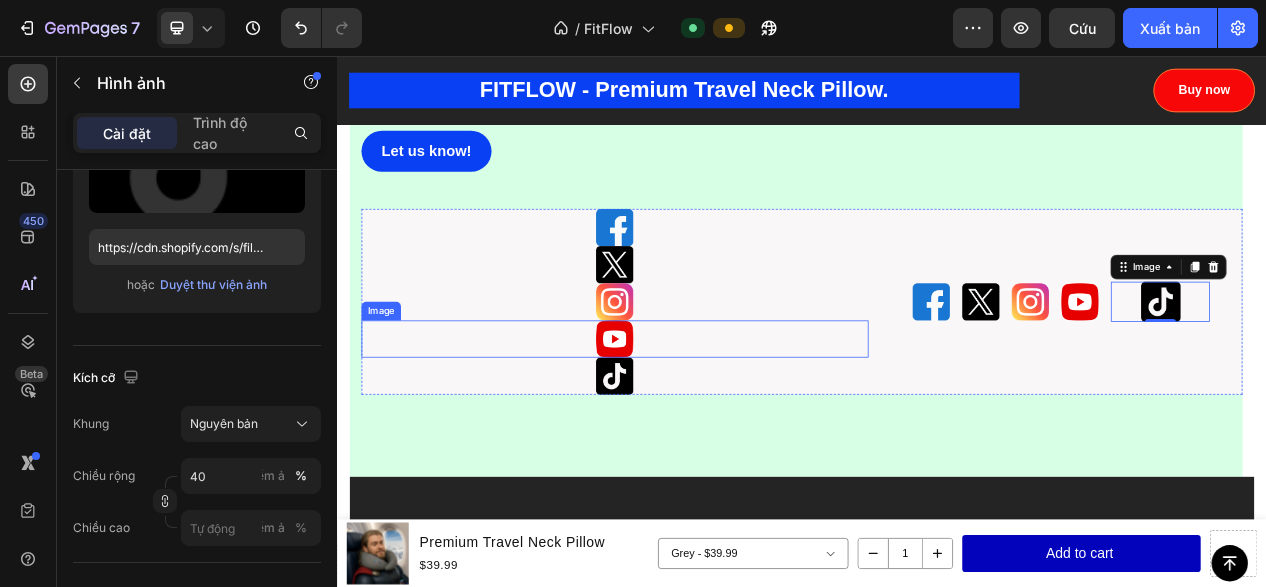 click at bounding box center (695, 421) 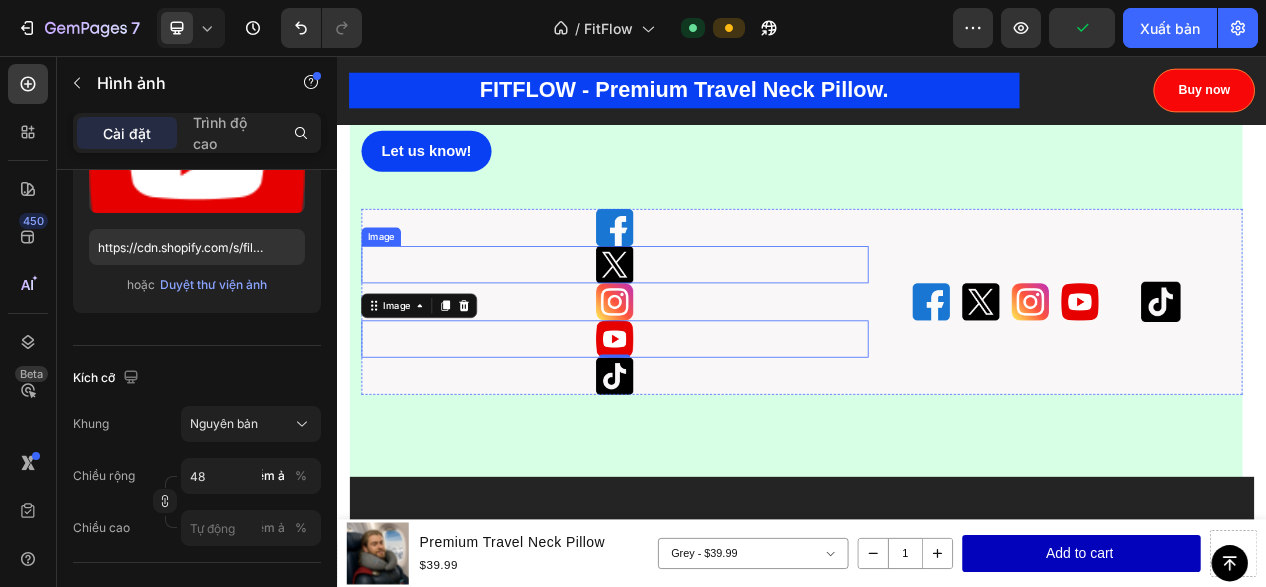 click at bounding box center [695, 325] 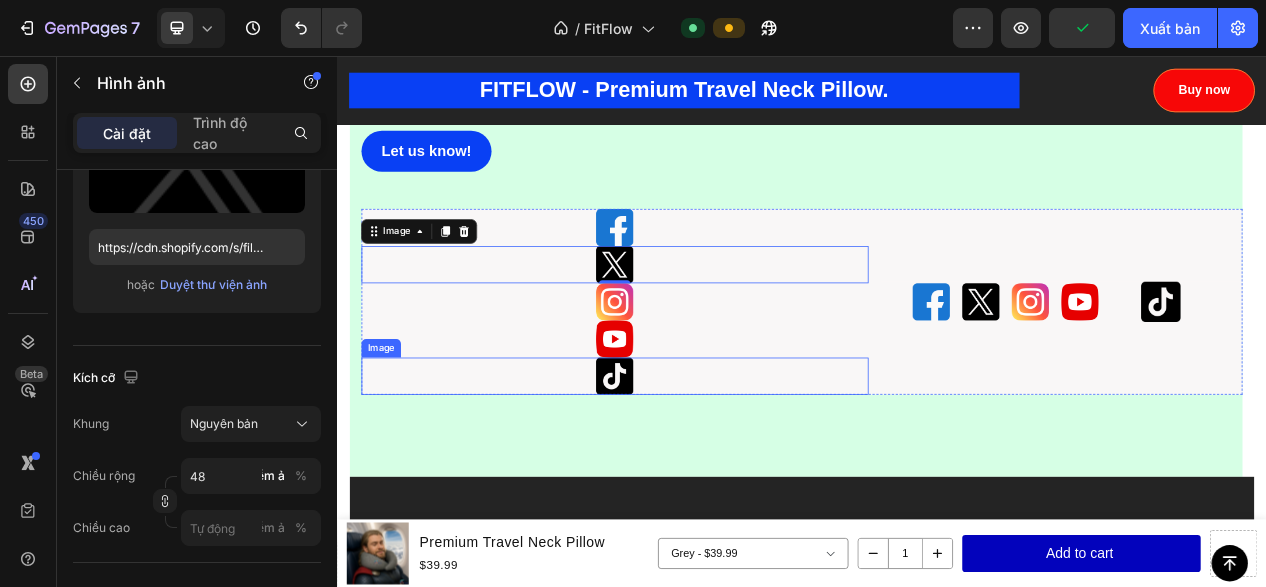 click at bounding box center [695, 469] 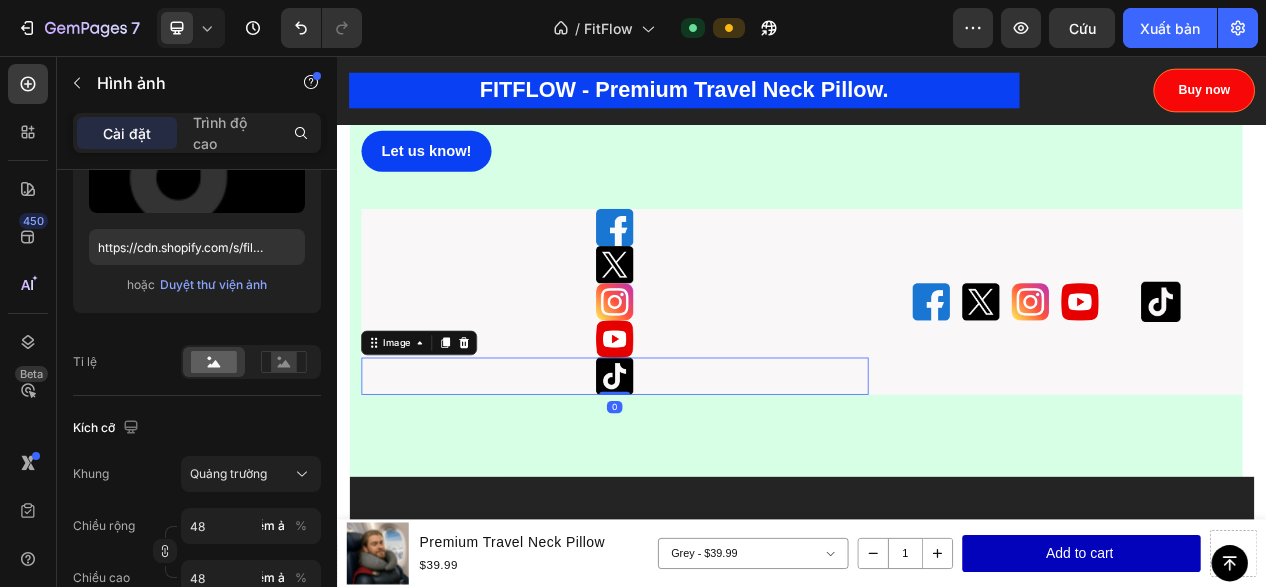 click at bounding box center (695, 469) 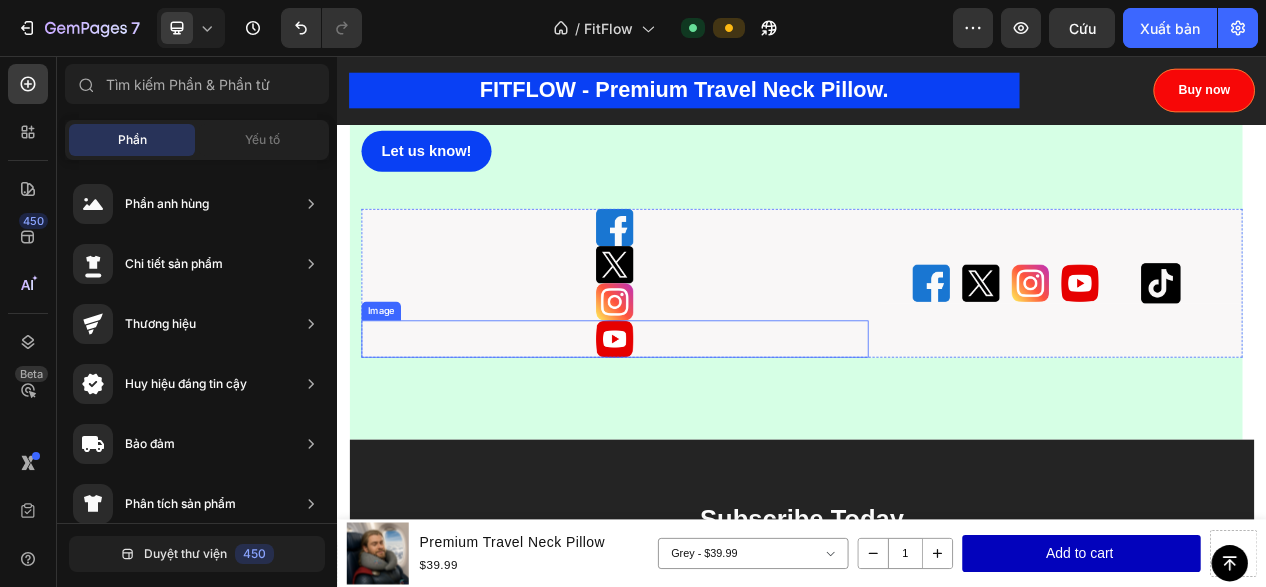click at bounding box center (695, 421) 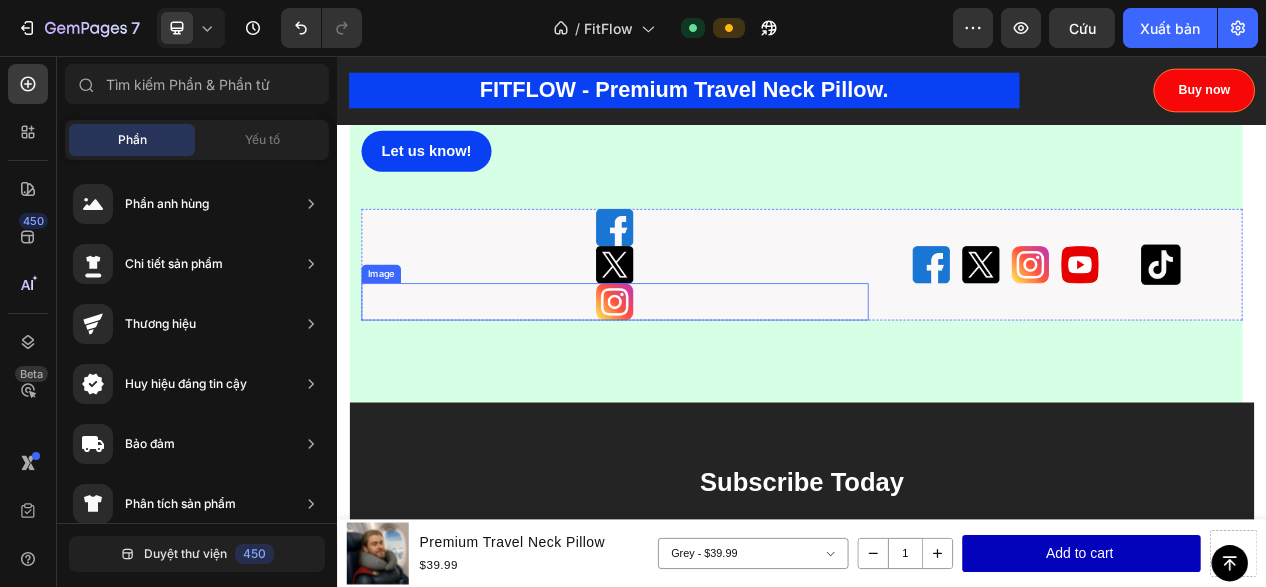 click at bounding box center (695, 373) 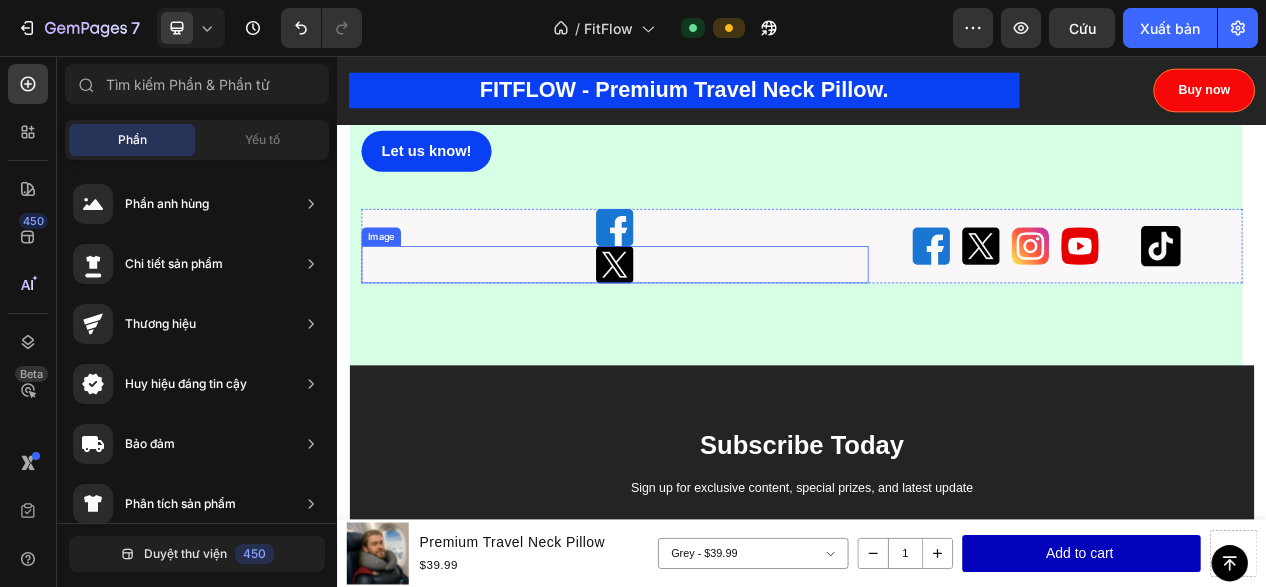 click at bounding box center (695, 325) 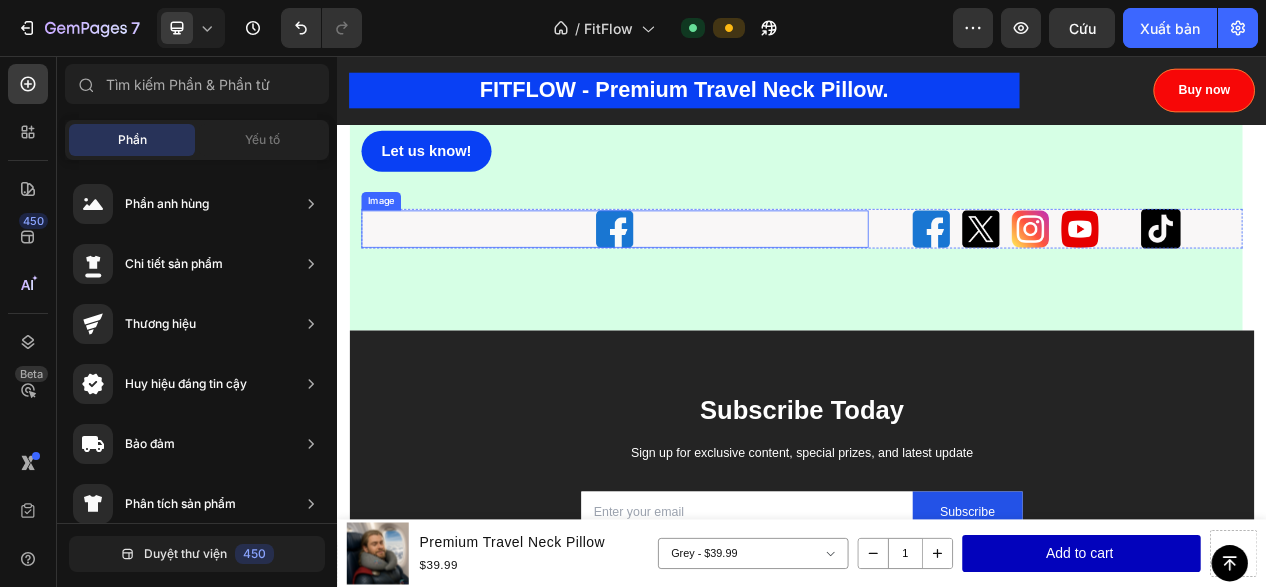 click at bounding box center [695, 279] 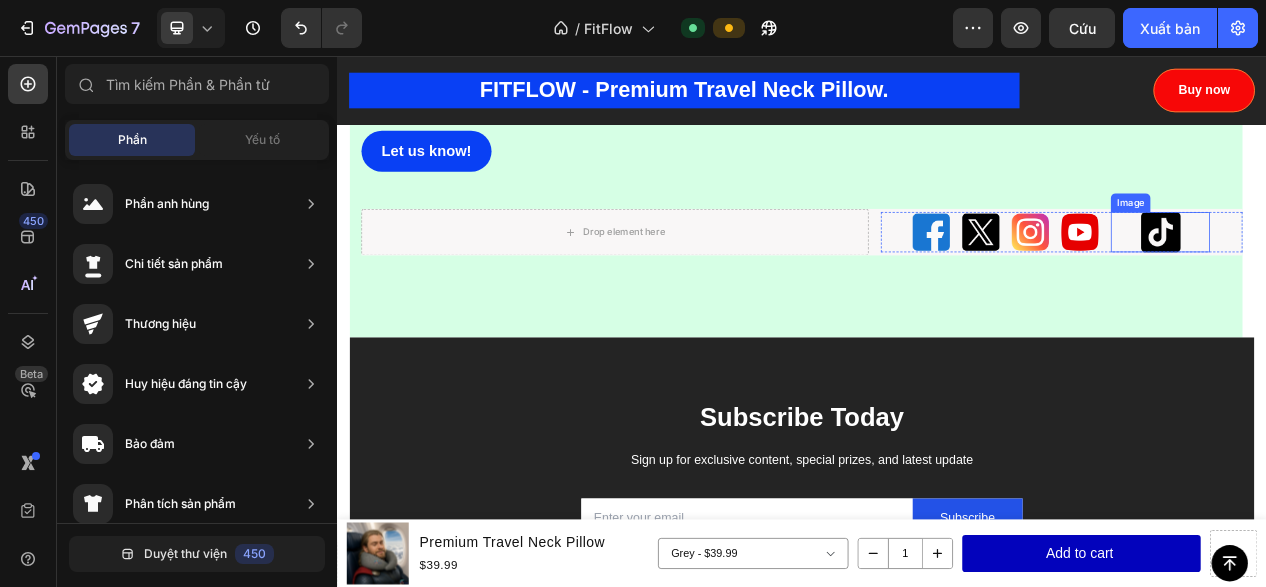 click at bounding box center [1400, 282] 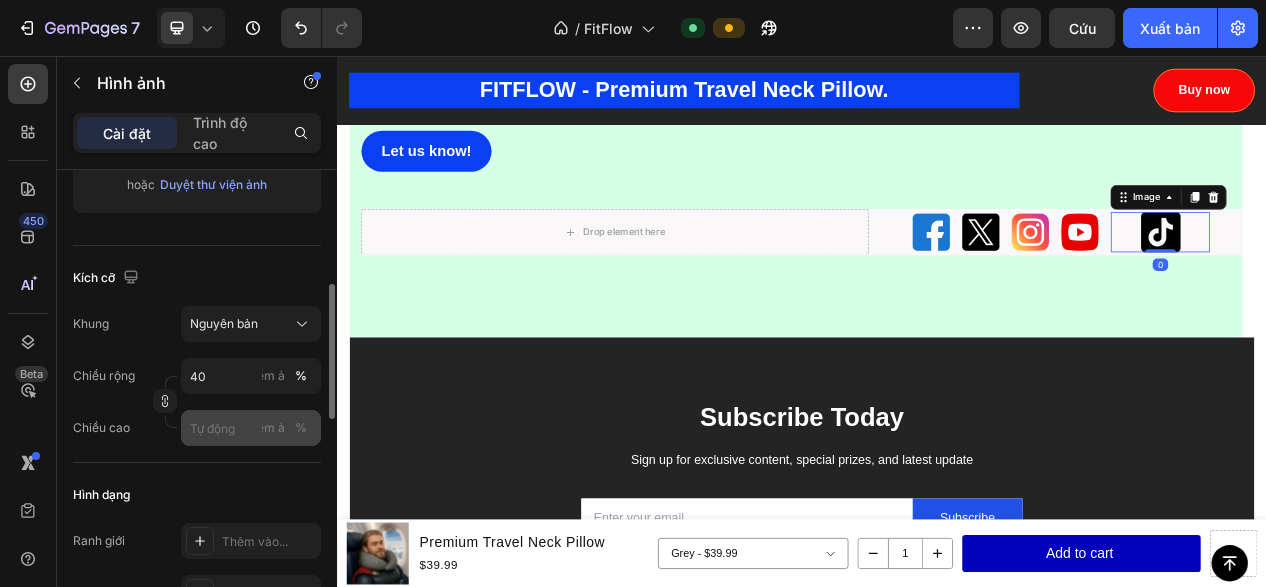 scroll, scrollTop: 500, scrollLeft: 0, axis: vertical 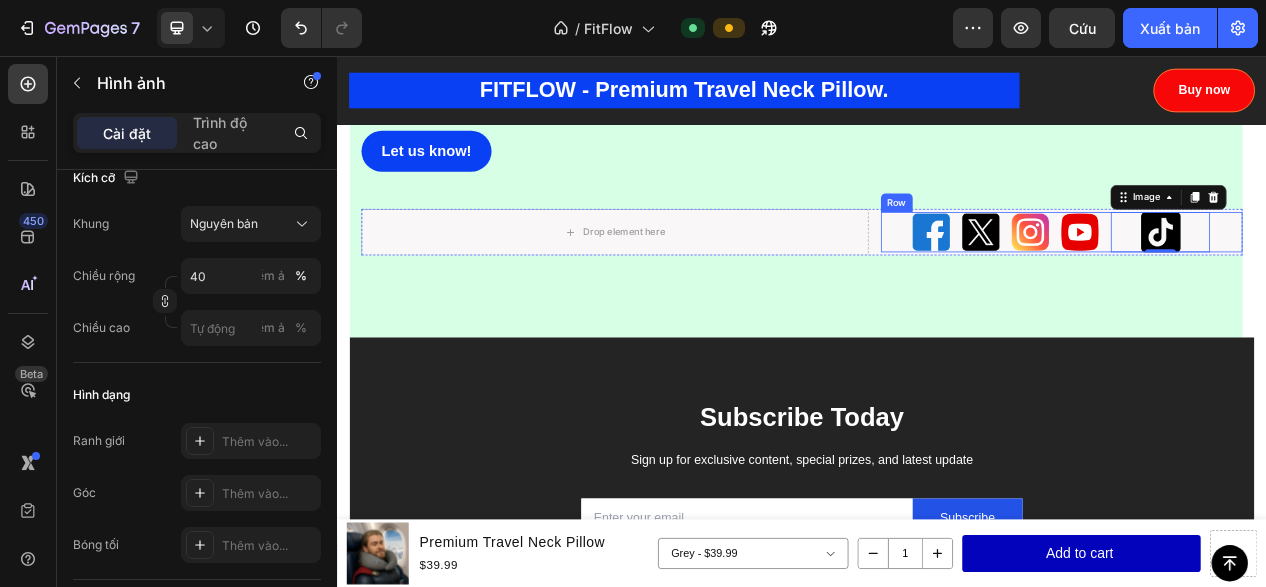 click at bounding box center [1296, 283] 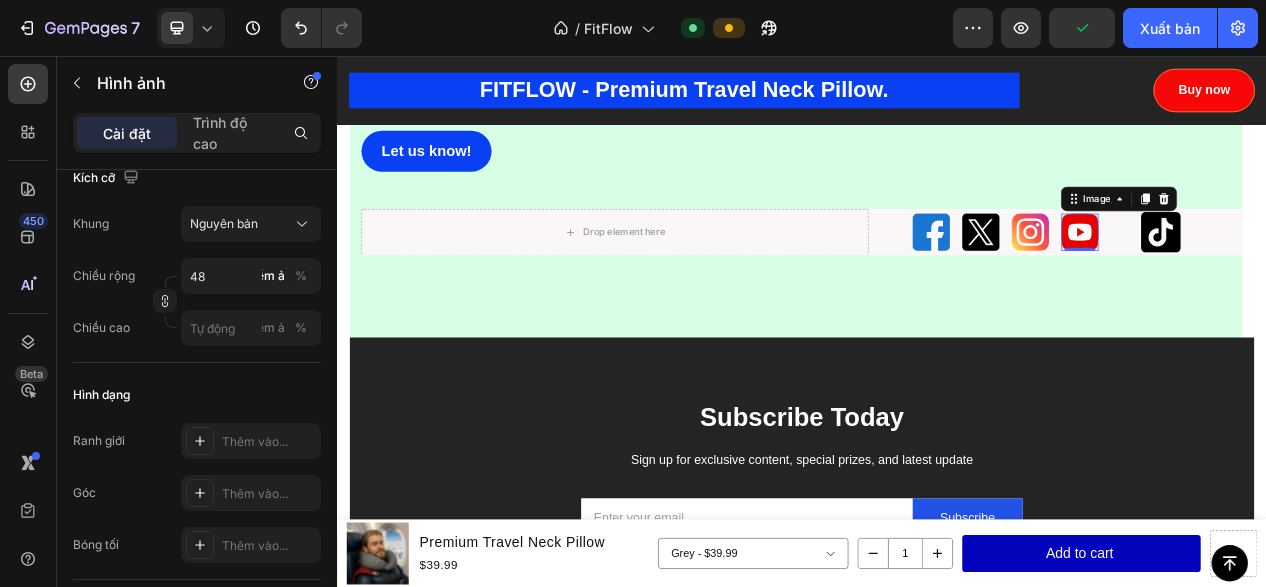 scroll, scrollTop: 800, scrollLeft: 0, axis: vertical 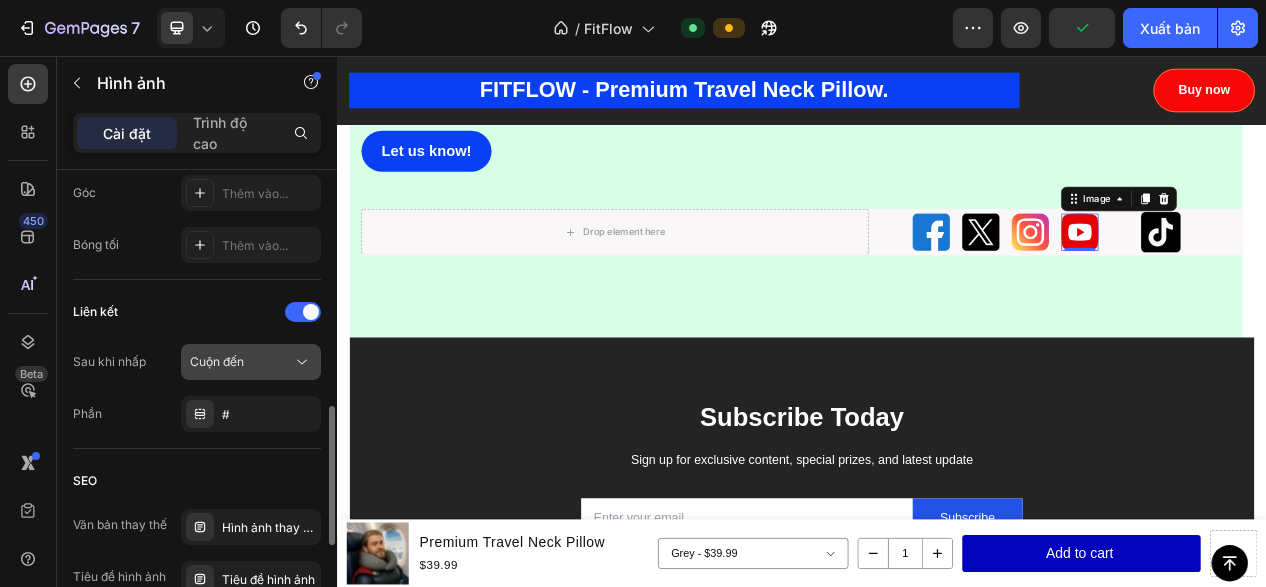 click on "Cuộn đến" at bounding box center (241, 362) 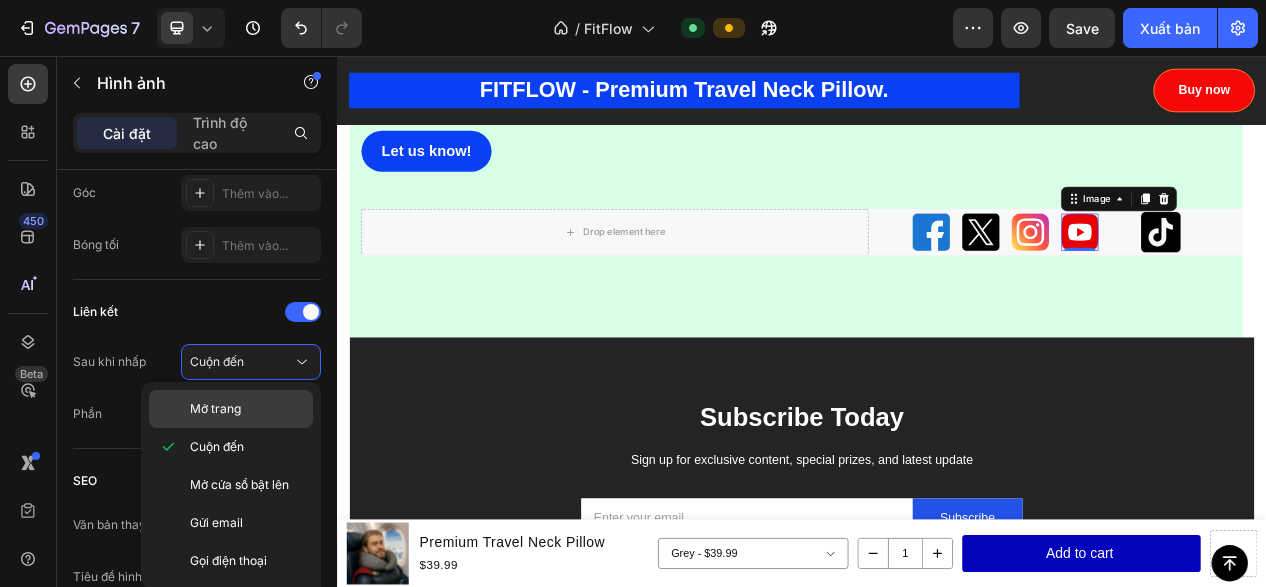 click on "Mở trang" at bounding box center (247, 409) 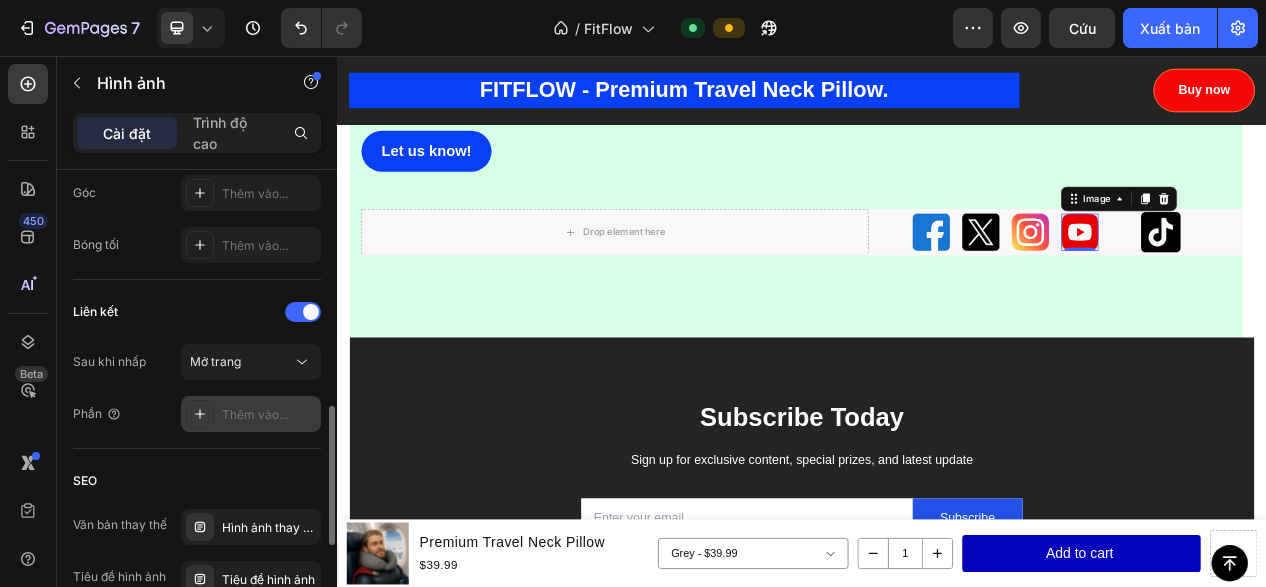 click on "Thêm vào..." at bounding box center [251, 414] 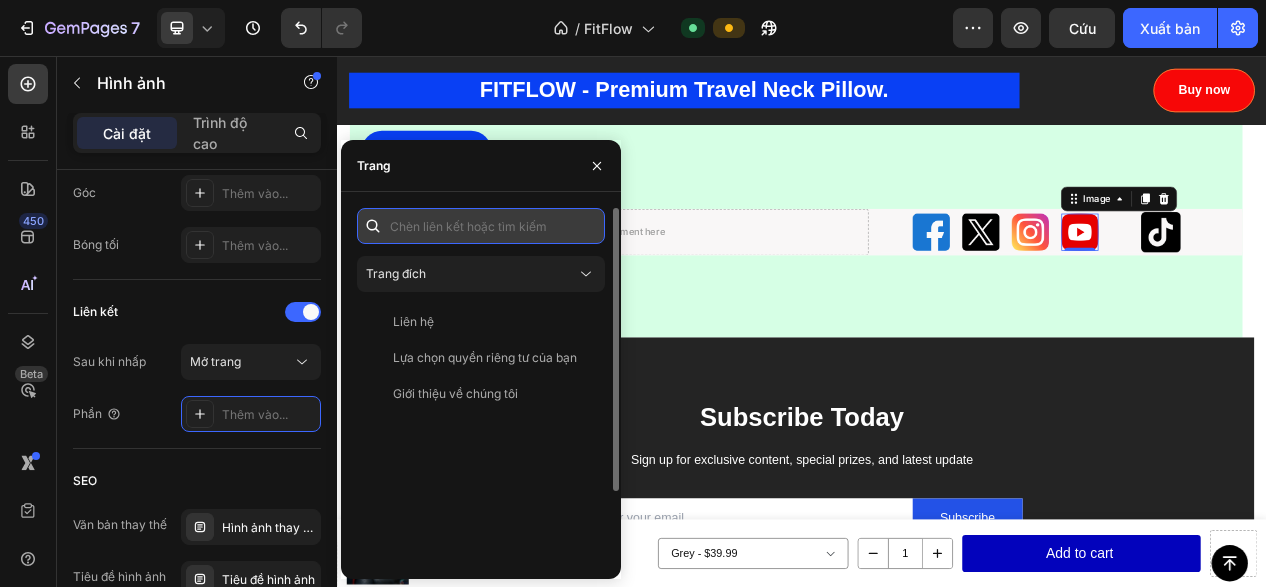 click at bounding box center [481, 226] 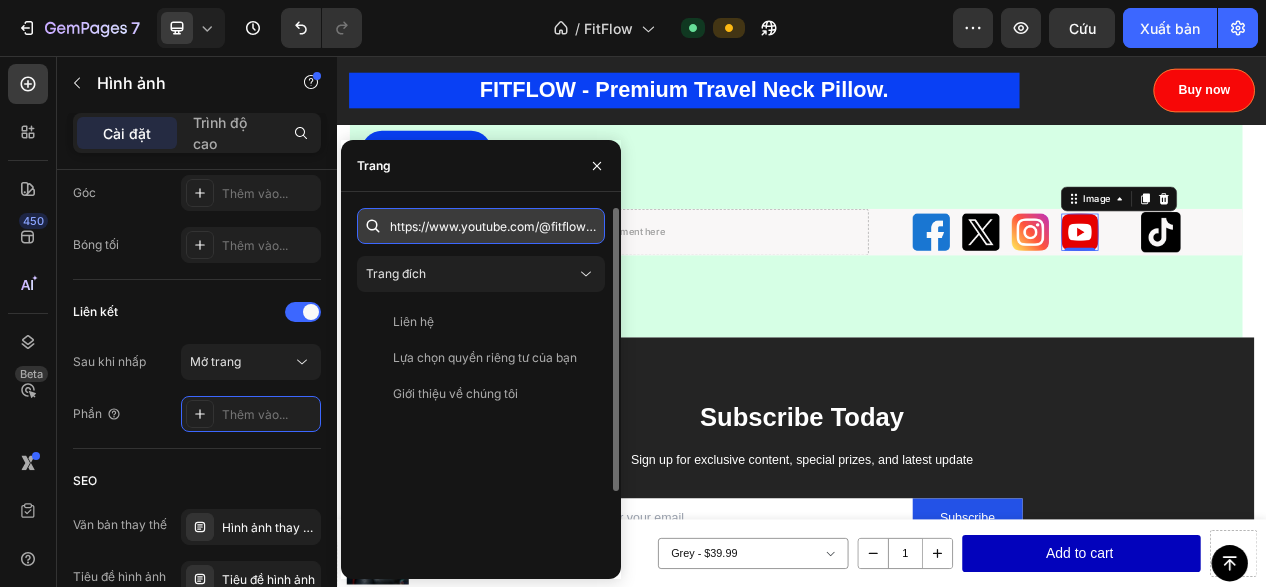 scroll, scrollTop: 0, scrollLeft: 57, axis: horizontal 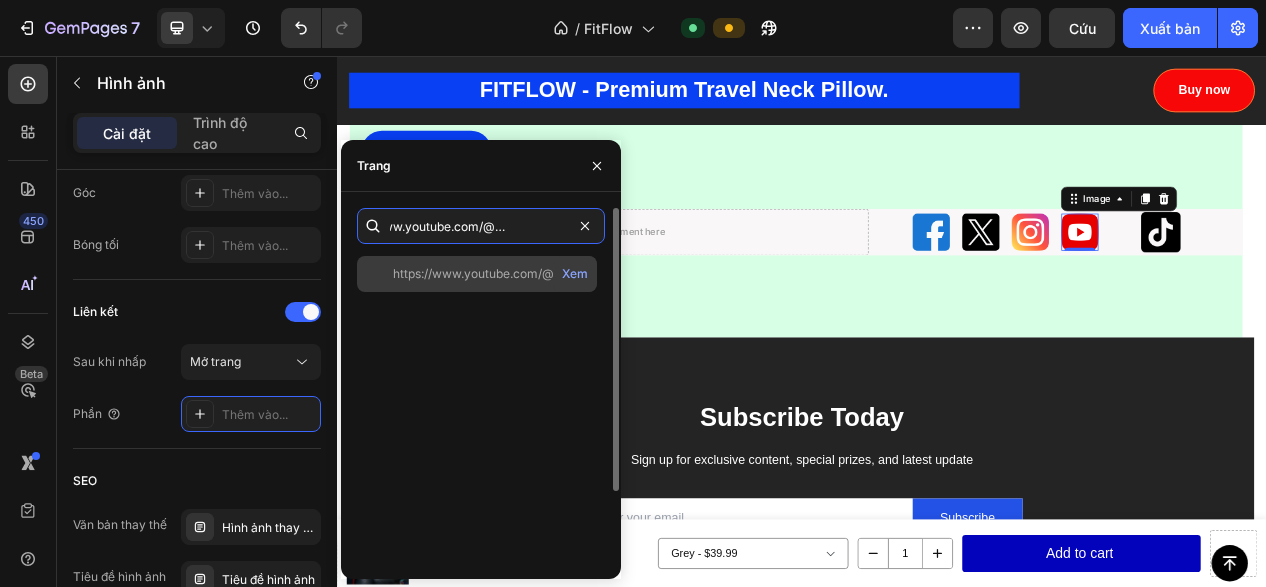 type on "https://www.youtube.com/@[ID]" 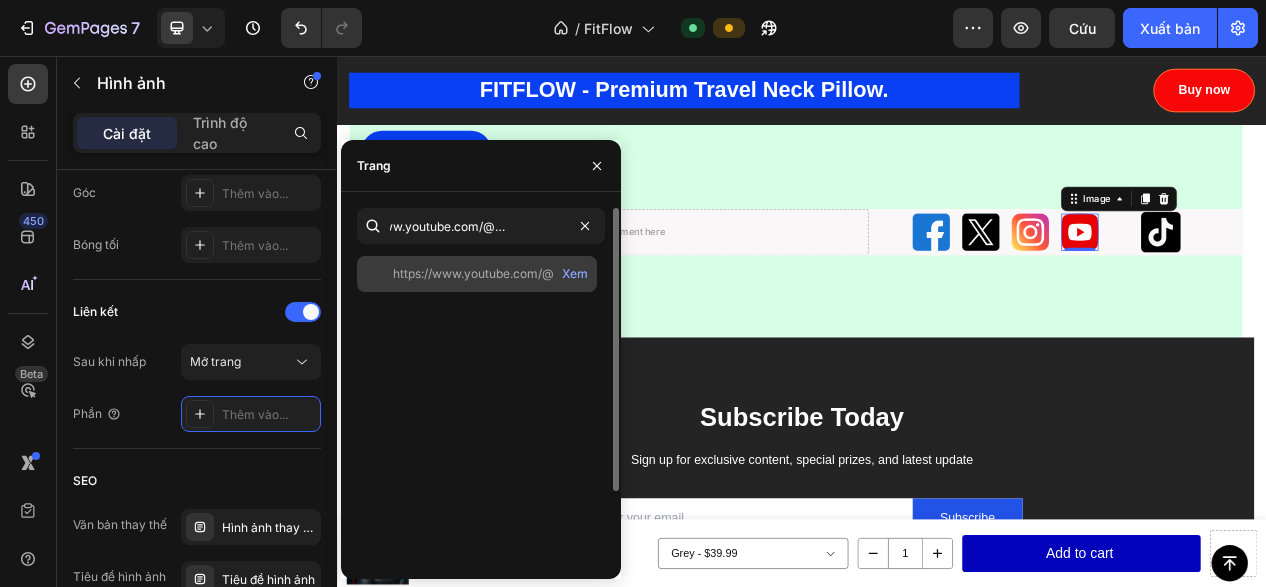 scroll, scrollTop: 0, scrollLeft: 0, axis: both 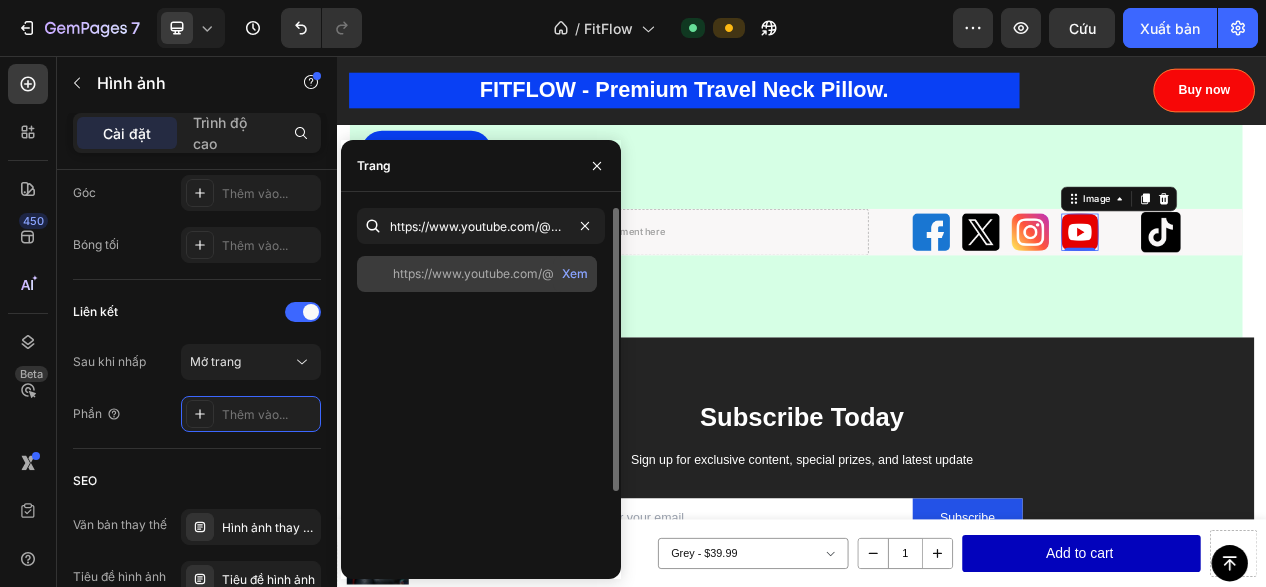 click on "https://www.youtube.com/@[ID]" at bounding box center (508, 273) 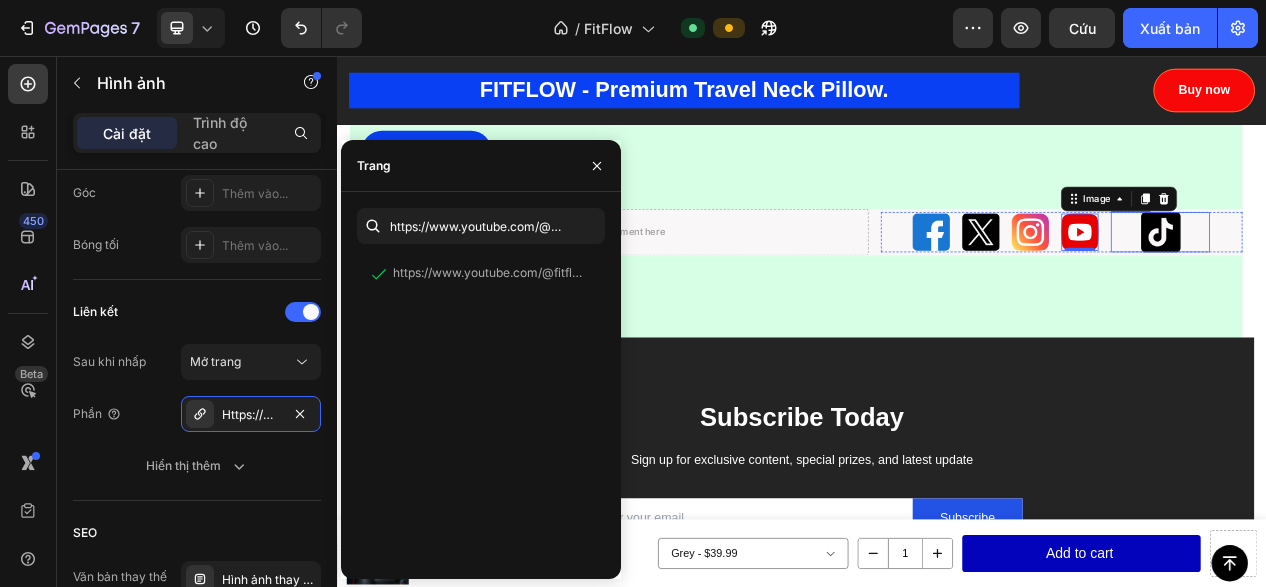 click at bounding box center [1400, 282] 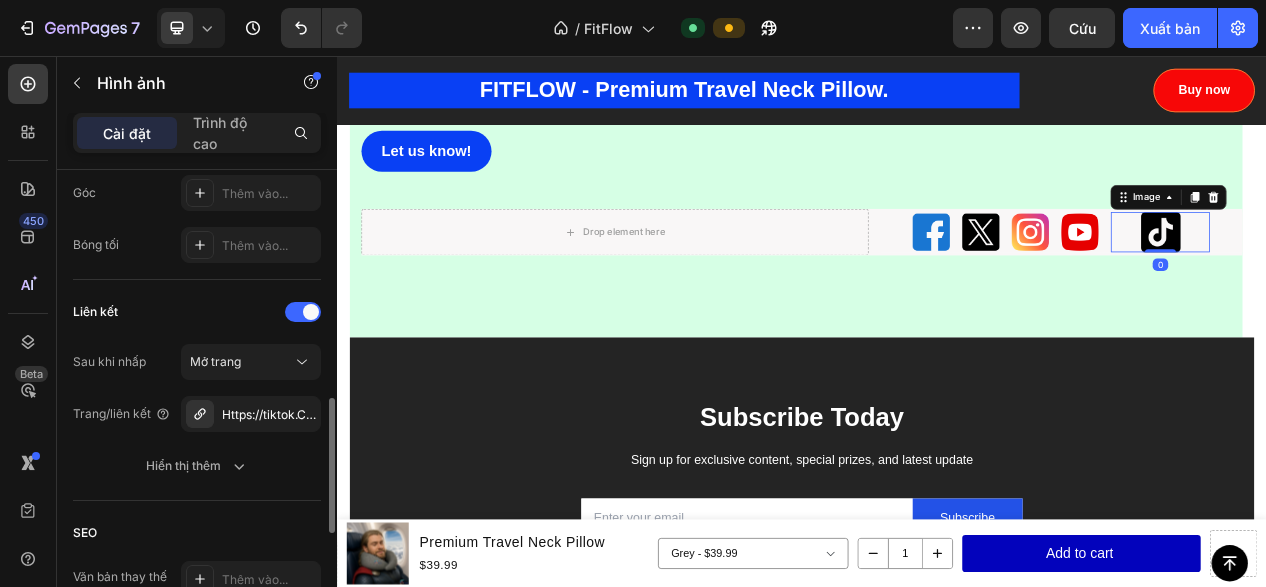 scroll, scrollTop: 500, scrollLeft: 0, axis: vertical 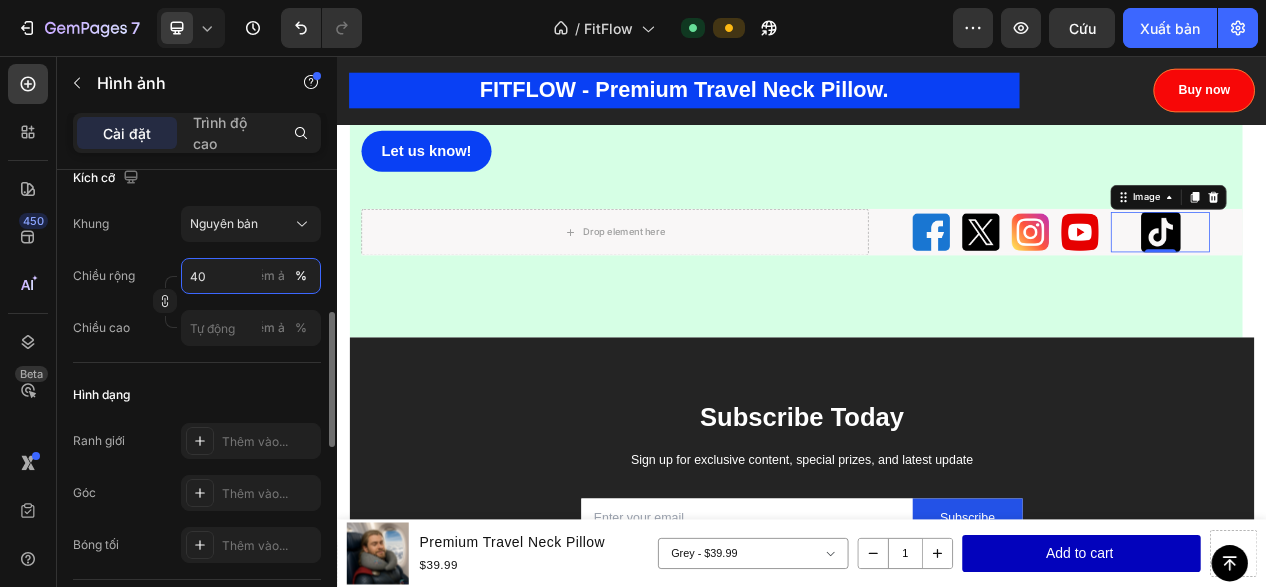 click on "40" at bounding box center (251, 276) 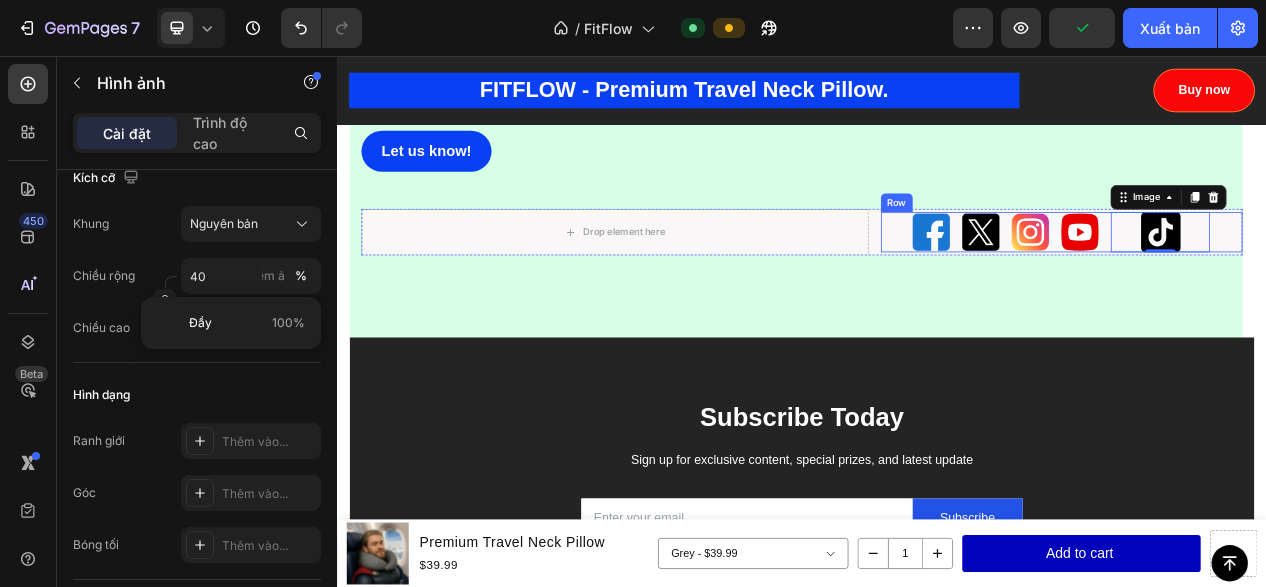 click at bounding box center [1104, 283] 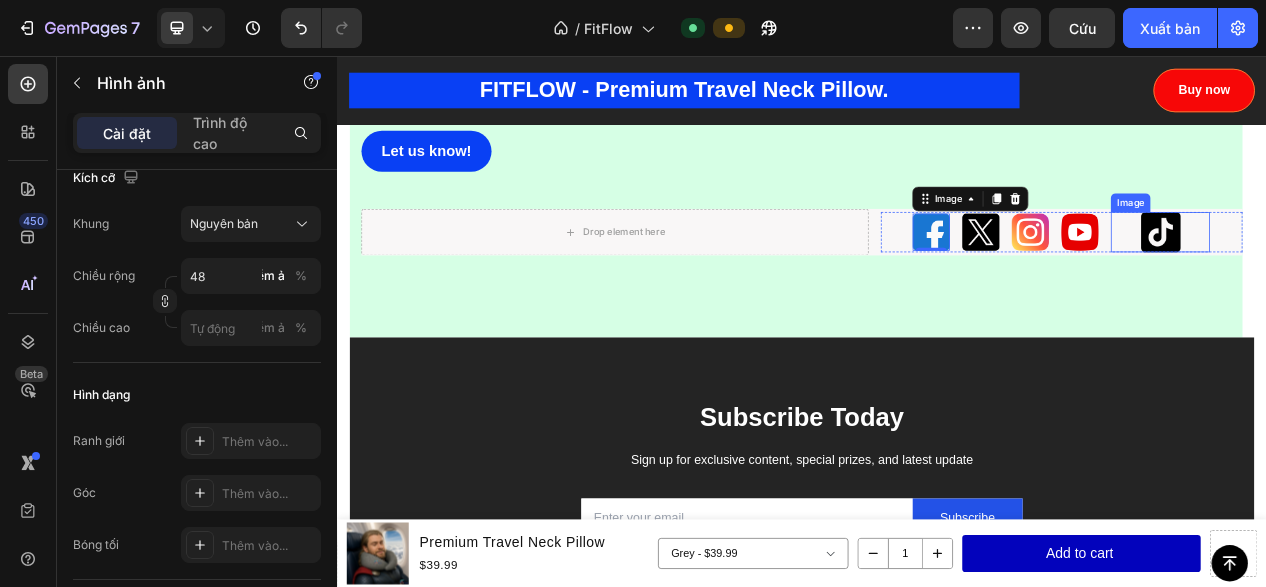 click at bounding box center [1400, 282] 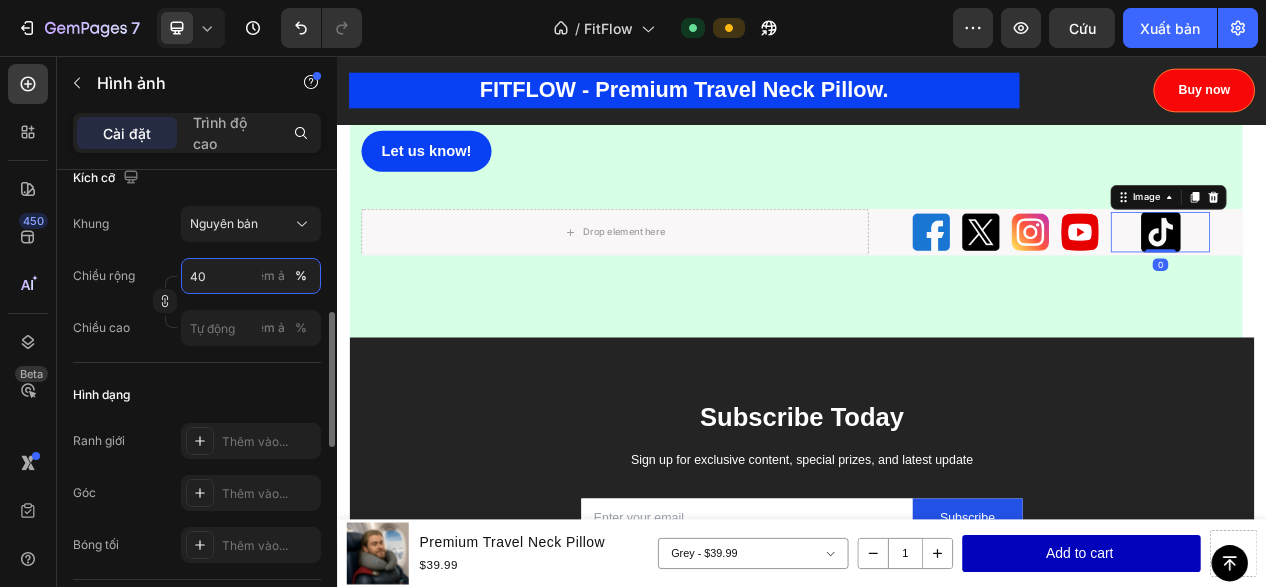 click on "40" at bounding box center (251, 276) 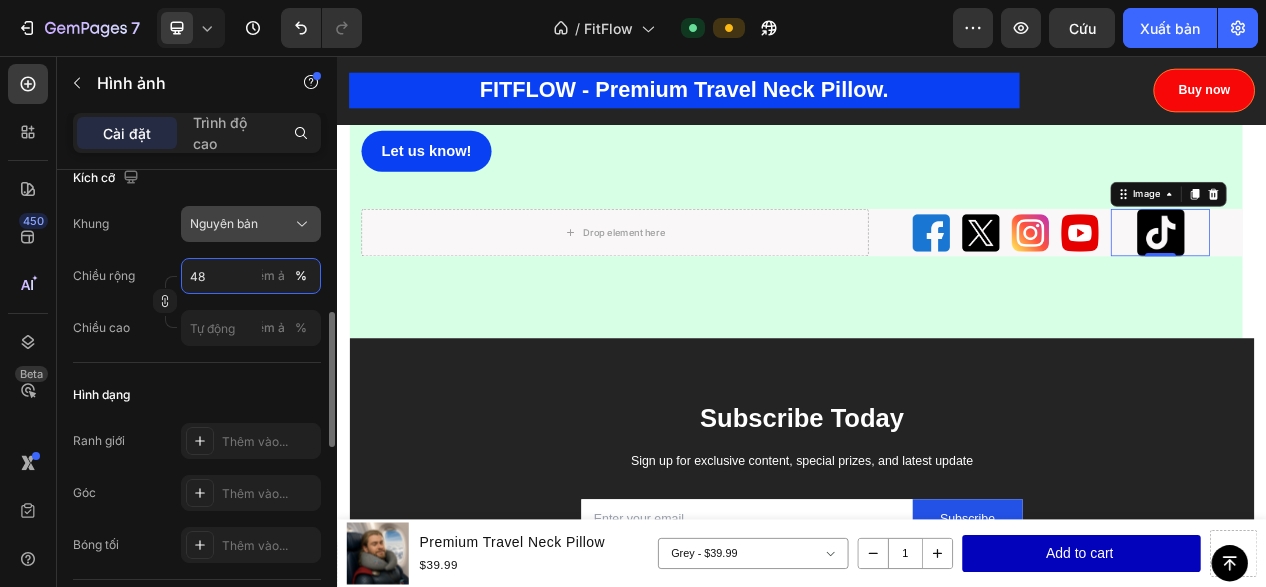 type on "48" 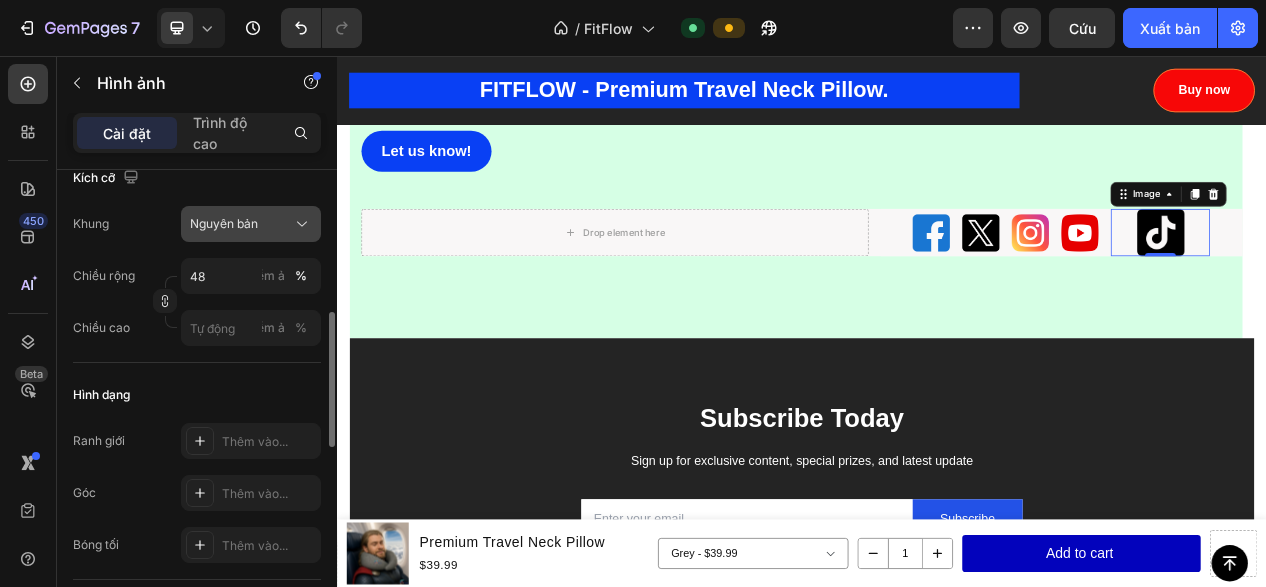 click on "Nguyên bản" at bounding box center (224, 223) 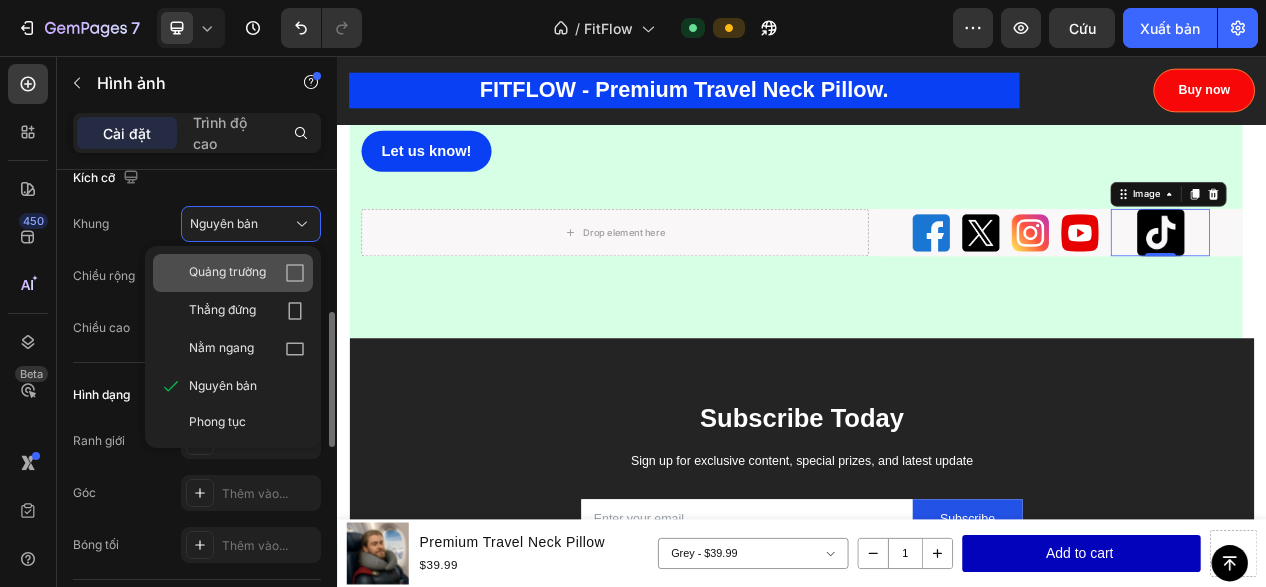 click on "Quảng trường" 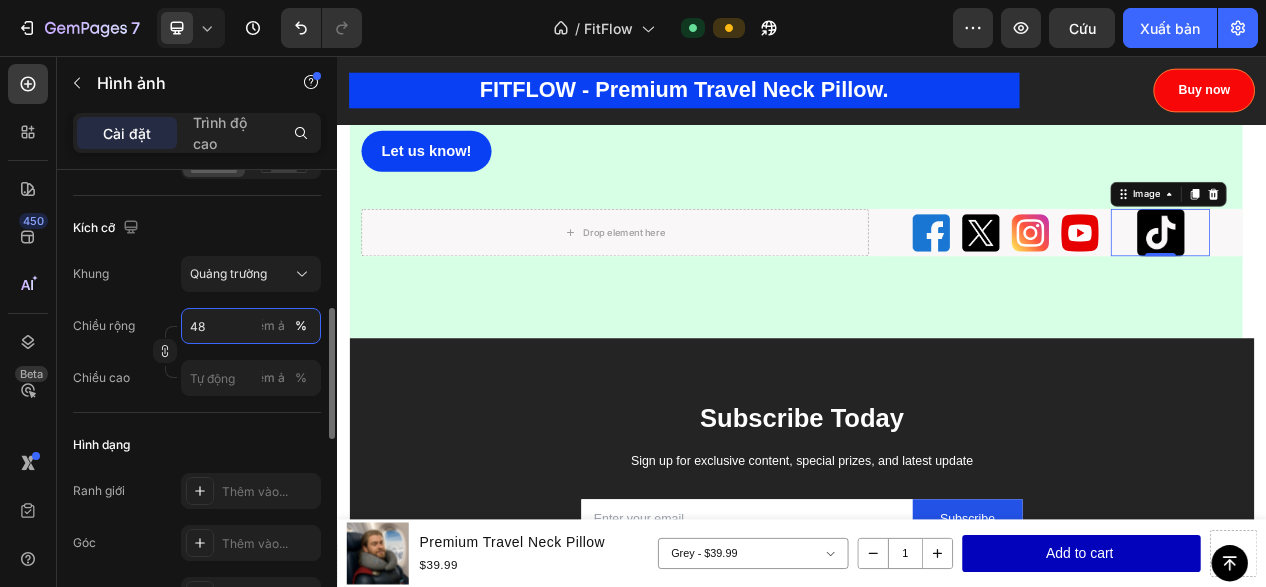 click on "48" at bounding box center (251, 326) 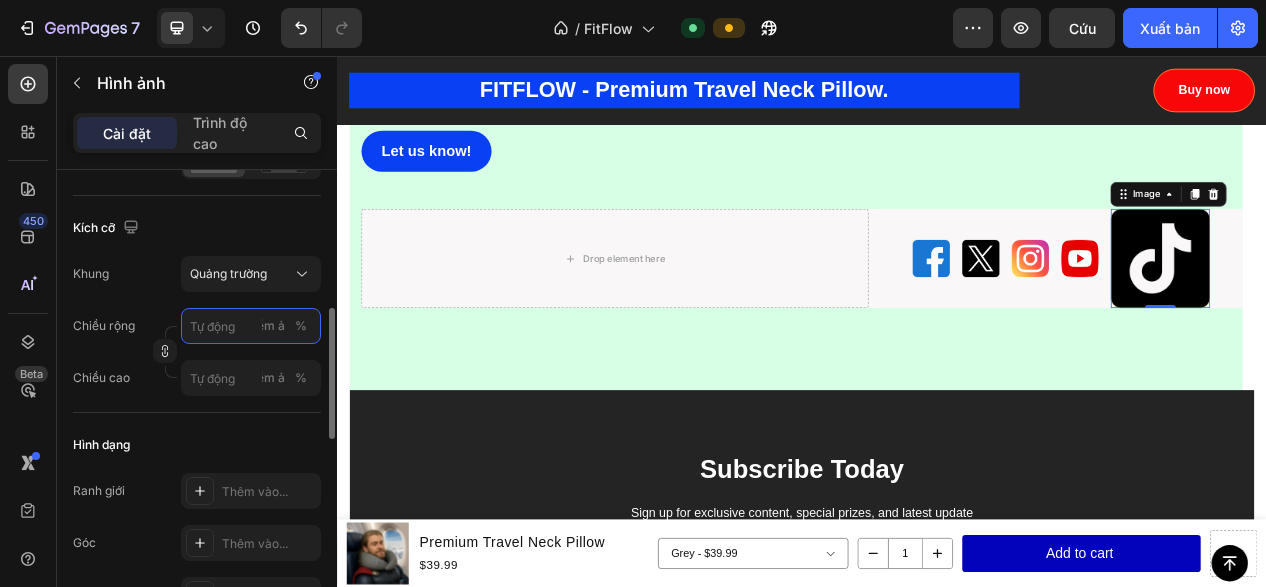 type on "4" 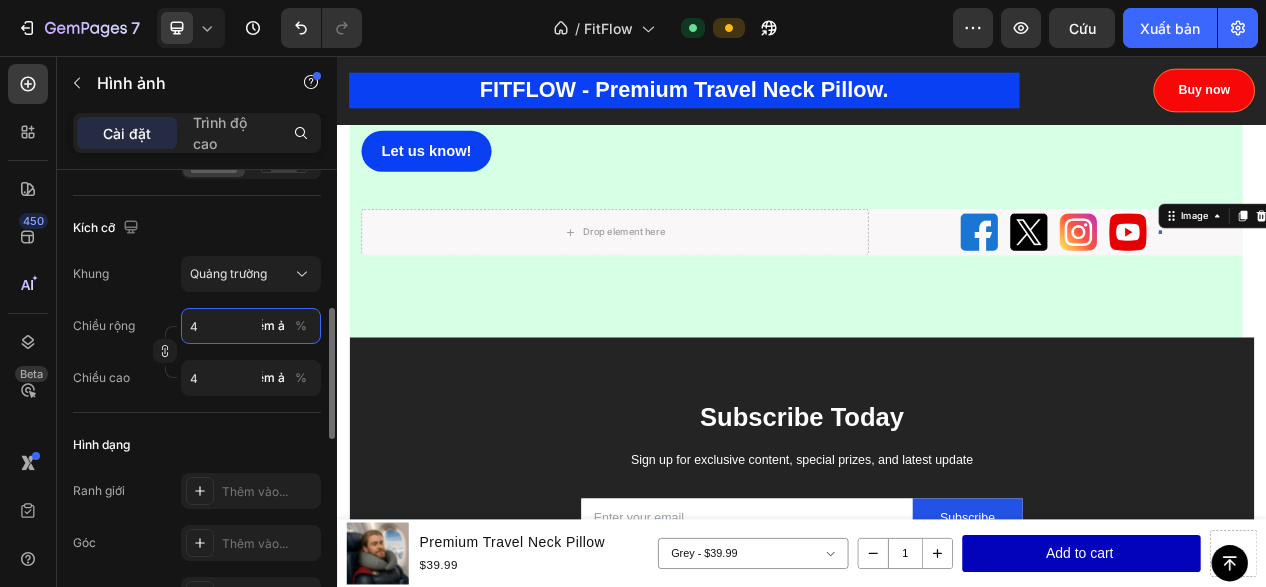 type on "48" 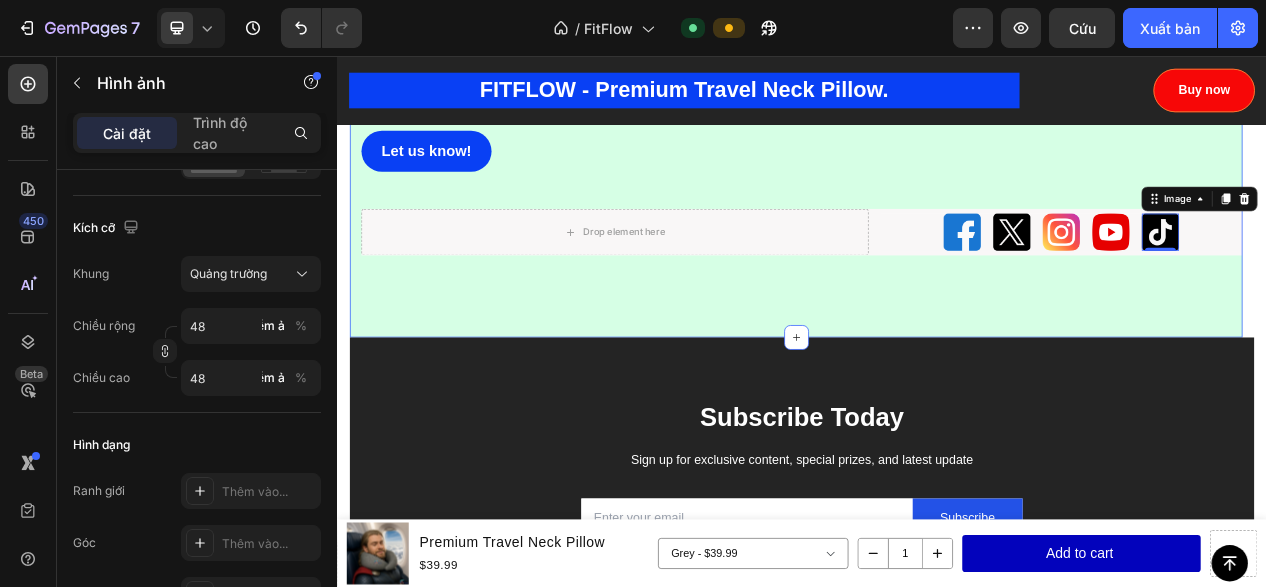 click on "Questions About the Premium Travel Neck Pillow? Heading We have answers! Text block Row Different FitFlow sizes available? How to clean Travel Neck? Best way to adjust FitFlow Suitable for long-haul trips? How does billing work? Accordion Do you ship internationally? What's the return policy? FitFlow material hypoallergenic? Use Travel Pillow beyond traveling? Is FitFlow compact? Accordion Row Let us know! Button
Drop element here Image Image Image Image Image   0 Row Row Section 13" at bounding box center (929, -67) 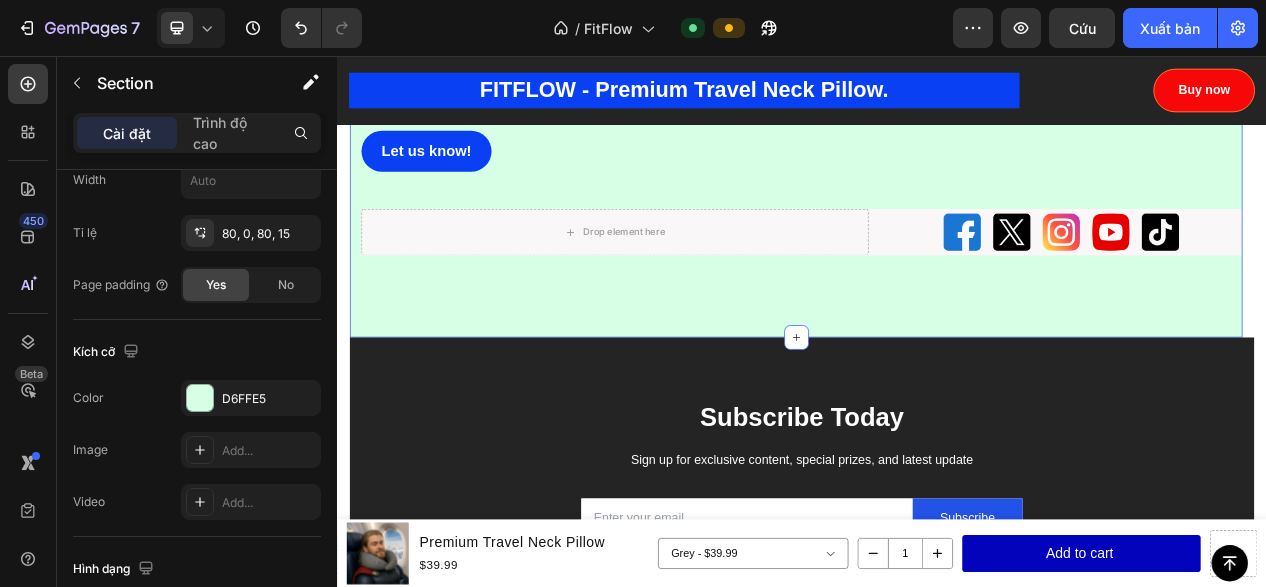 scroll, scrollTop: 0, scrollLeft: 0, axis: both 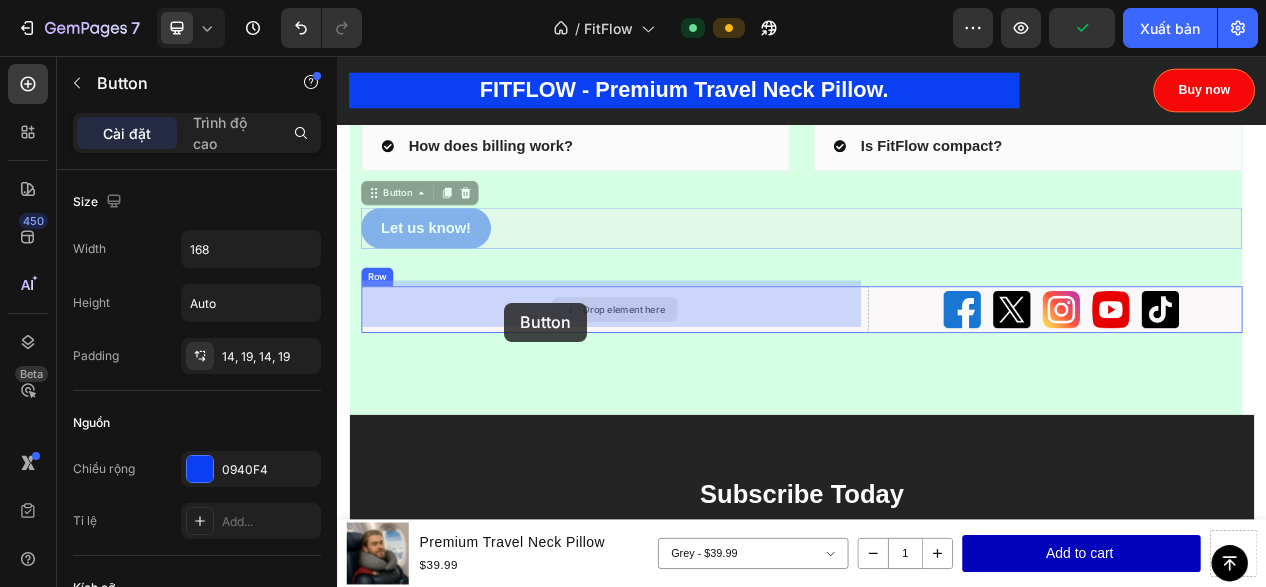 drag, startPoint x: 496, startPoint y: 358, endPoint x: 553, endPoint y: 375, distance: 59.48109 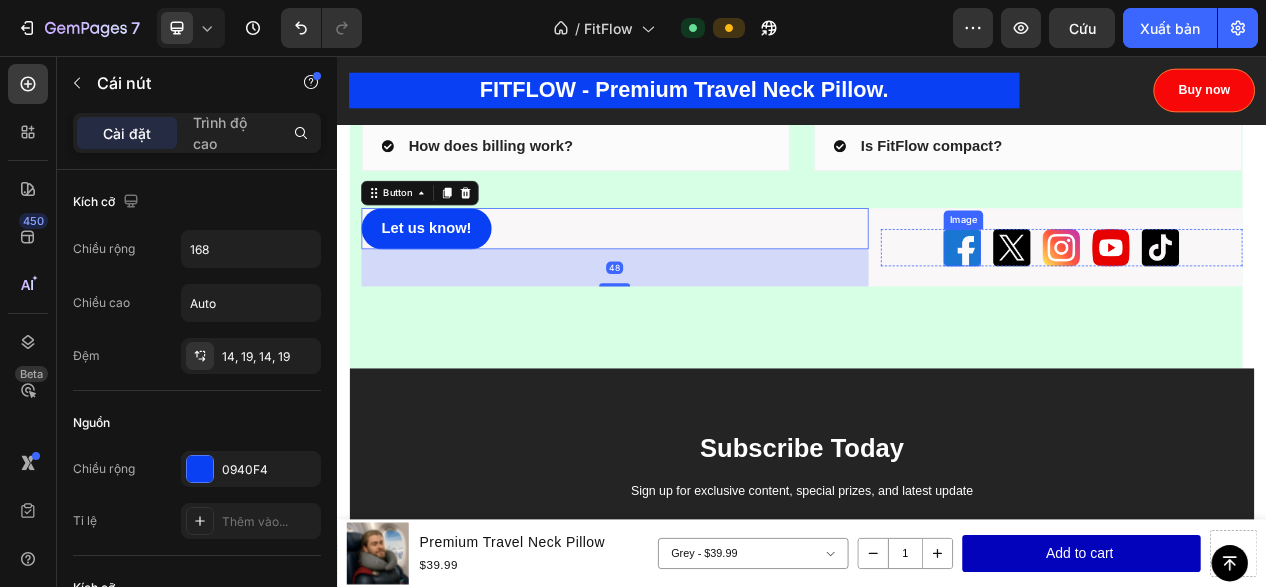 scroll, scrollTop: 10290, scrollLeft: 0, axis: vertical 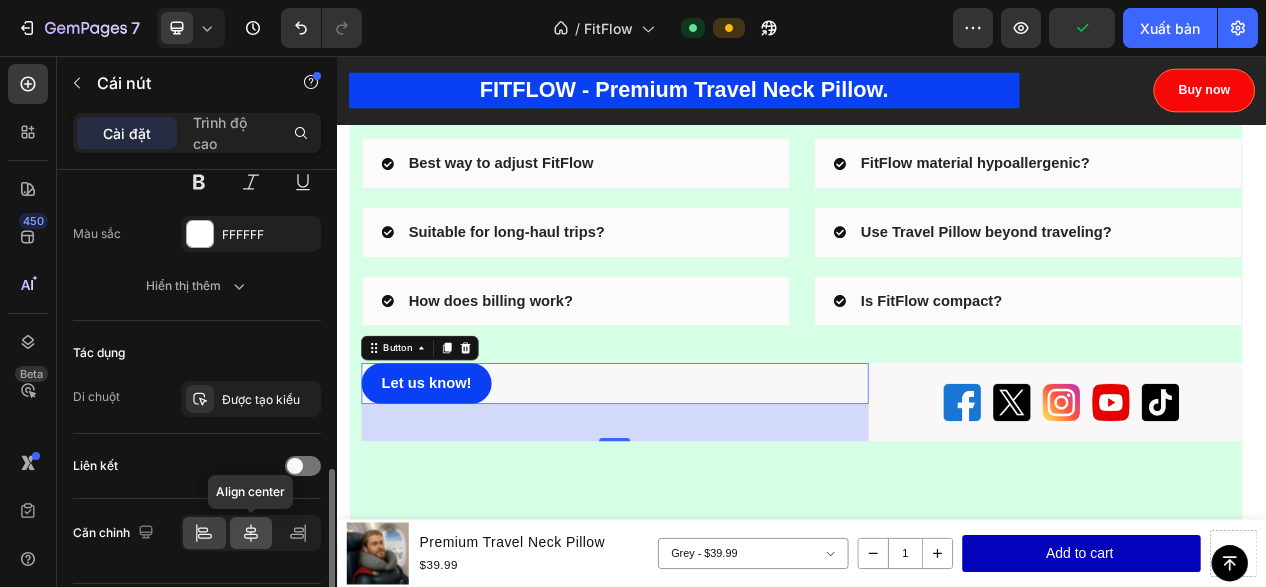 click 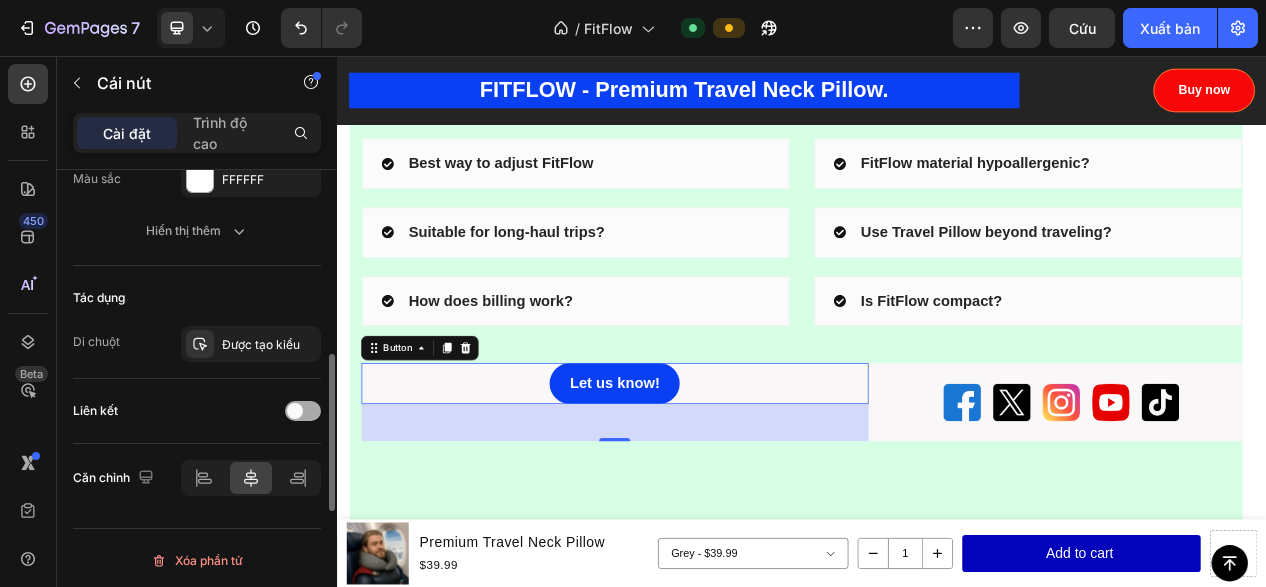 scroll, scrollTop: 755, scrollLeft: 0, axis: vertical 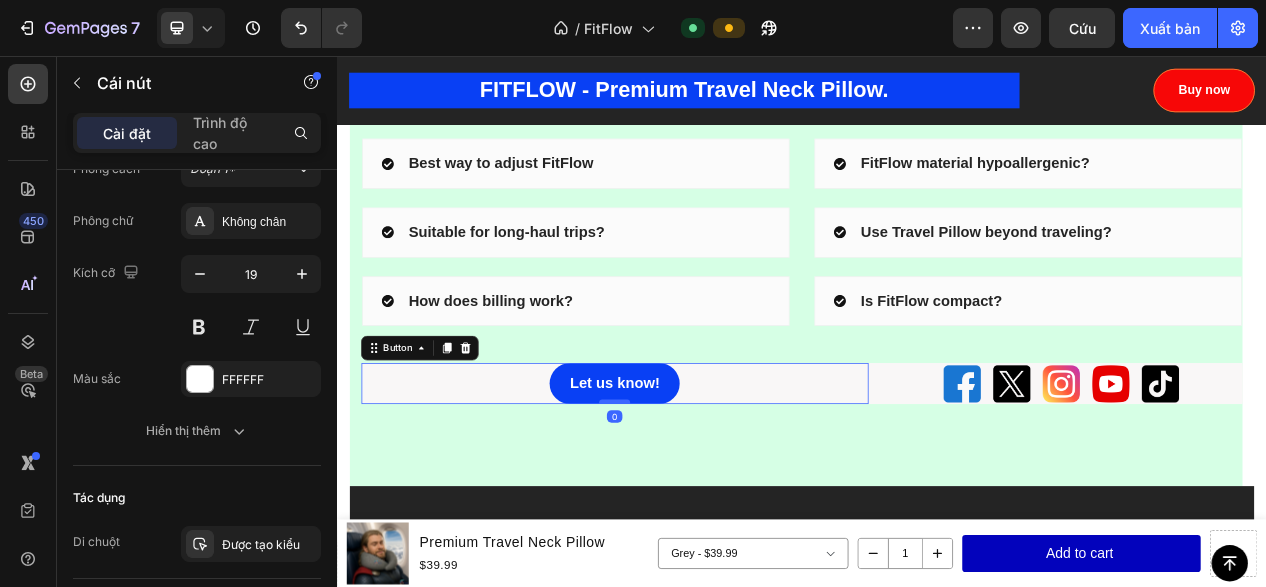drag, startPoint x: 688, startPoint y: 542, endPoint x: 707, endPoint y: 494, distance: 51.62364 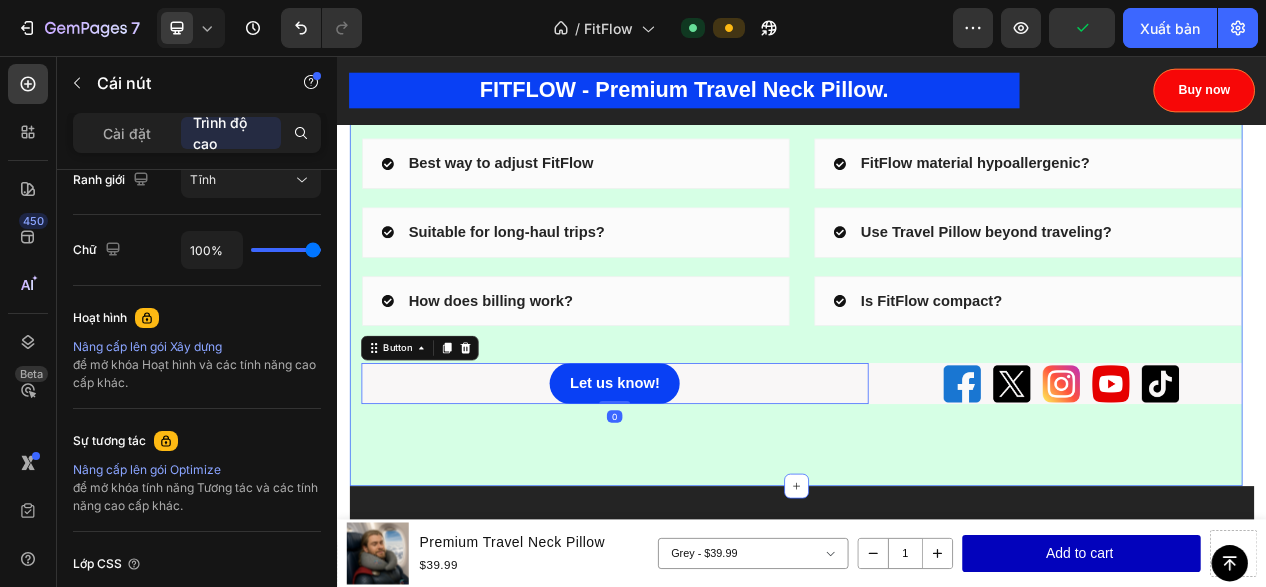 click on "Questions About the Premium Travel Neck Pillow? Heading We have answers! Text block Row Different FitFlow sizes available? How to clean Travel Neck? Best way to adjust FitFlow Suitable for long-haul trips? How does billing work? Accordion Do you ship internationally? What's the return policy? FitFlow material hypoallergenic? Use Travel Pillow beyond traveling? Is FitFlow compact? Accordion Row Let us know! Button   0 Image Image Image Image Image Row Row Section 13" at bounding box center (929, 179) 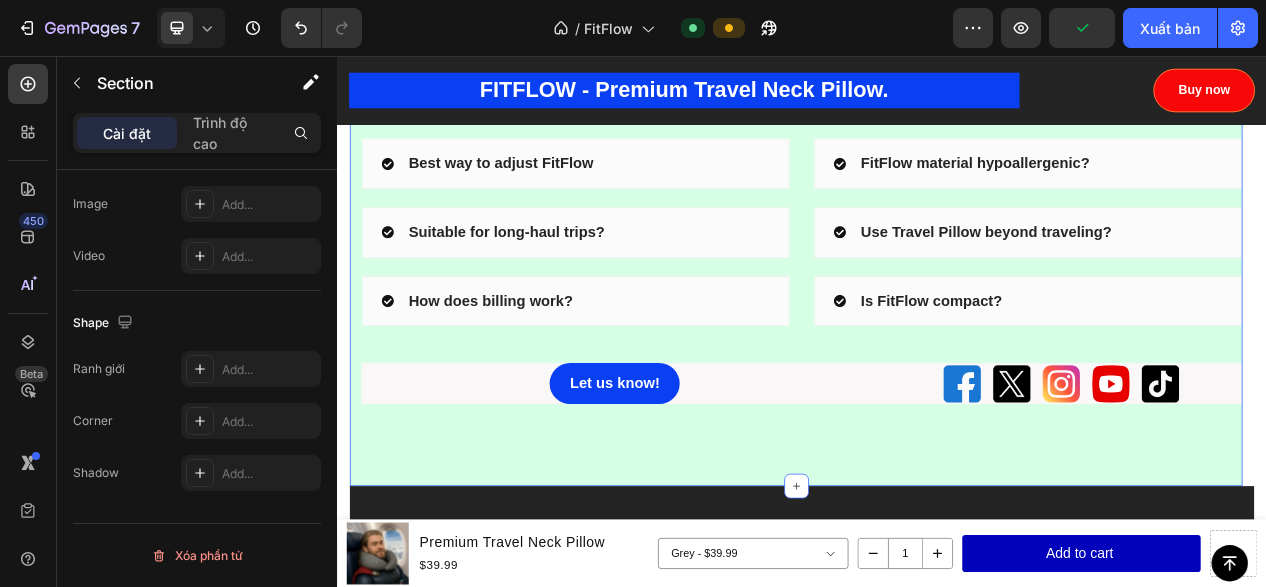scroll, scrollTop: 0, scrollLeft: 0, axis: both 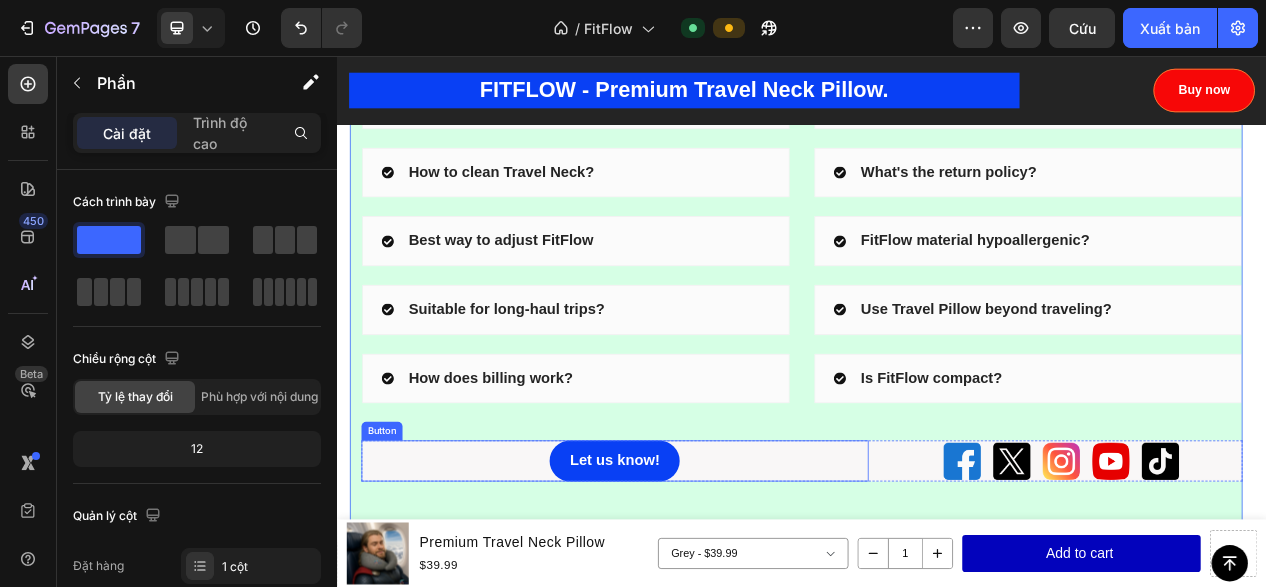 click on "Let us know! Button" at bounding box center (695, 578) 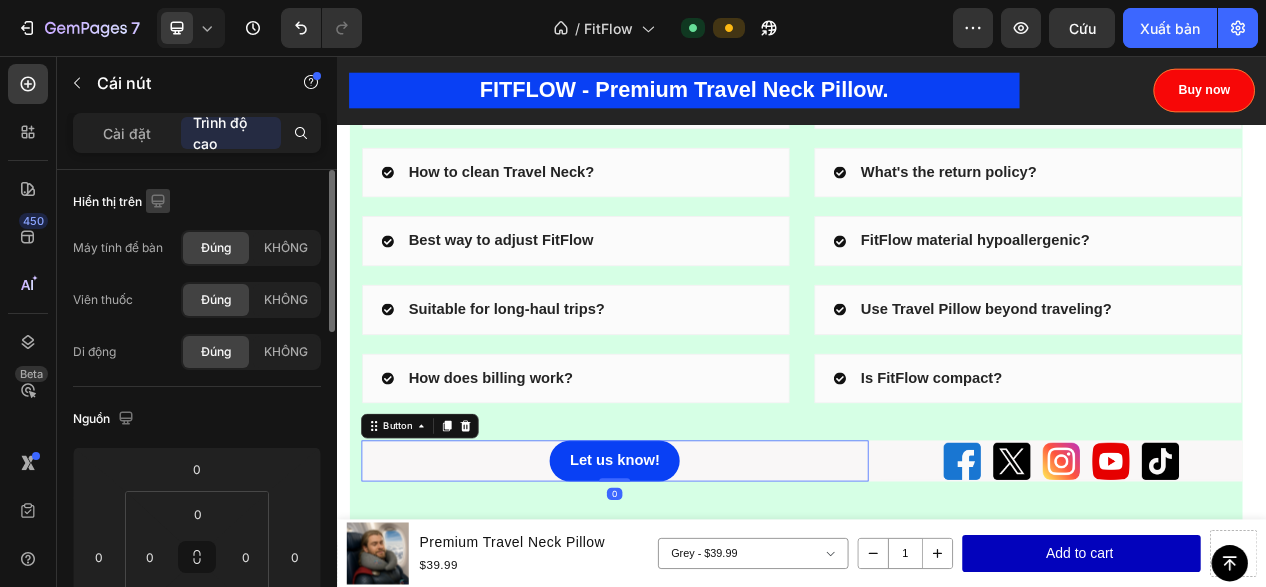 click on "Cài đặt" at bounding box center (127, 133) 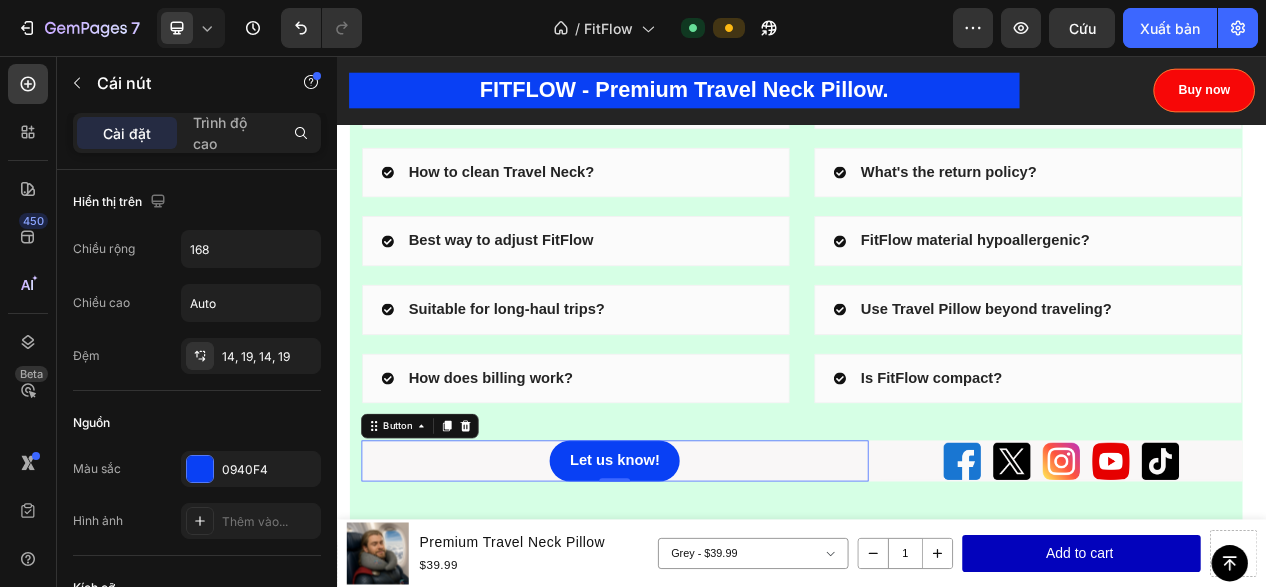 click on "Cài đặt" at bounding box center (127, 133) 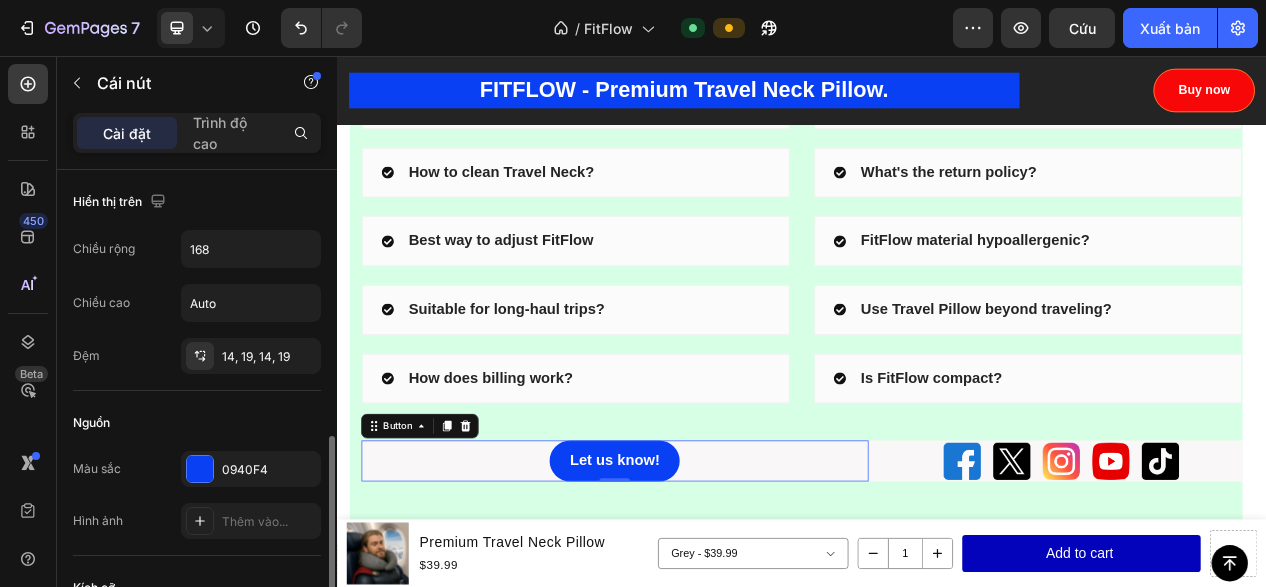 scroll, scrollTop: 300, scrollLeft: 0, axis: vertical 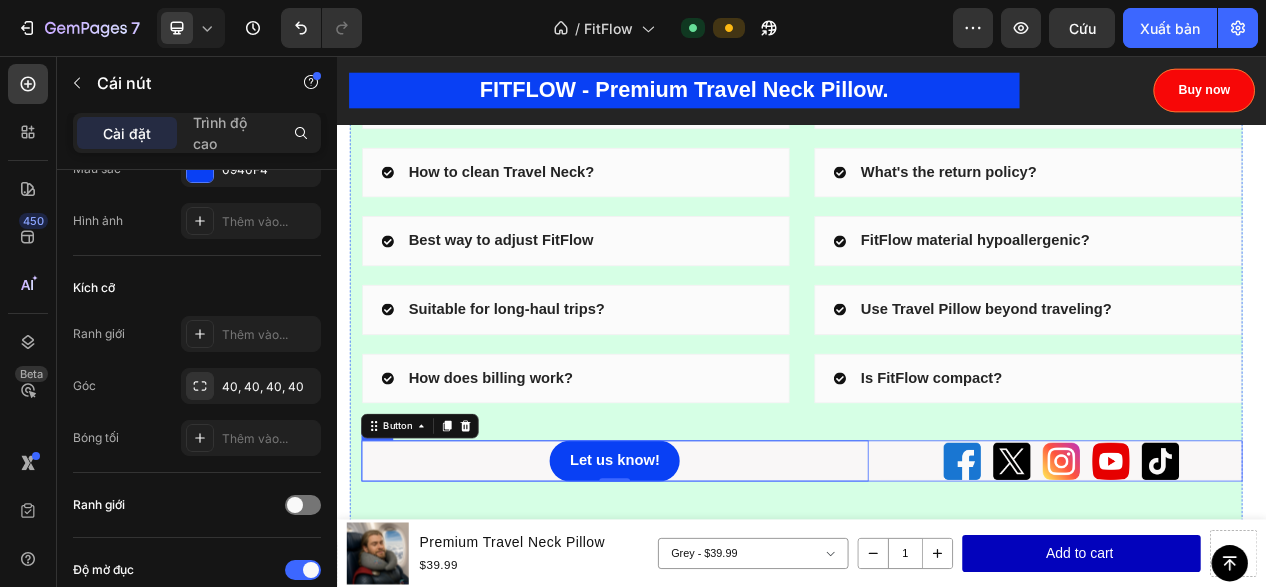 click on "Let us know! Button   0 Image Image Image Image Image Row Row" at bounding box center (937, 578) 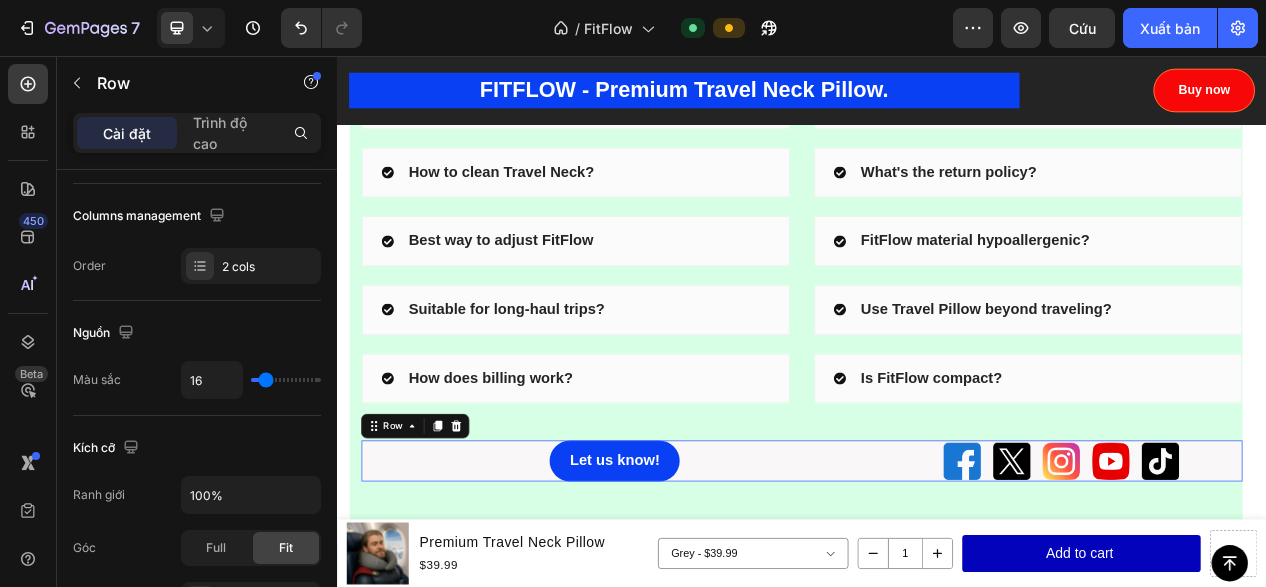 scroll, scrollTop: 0, scrollLeft: 0, axis: both 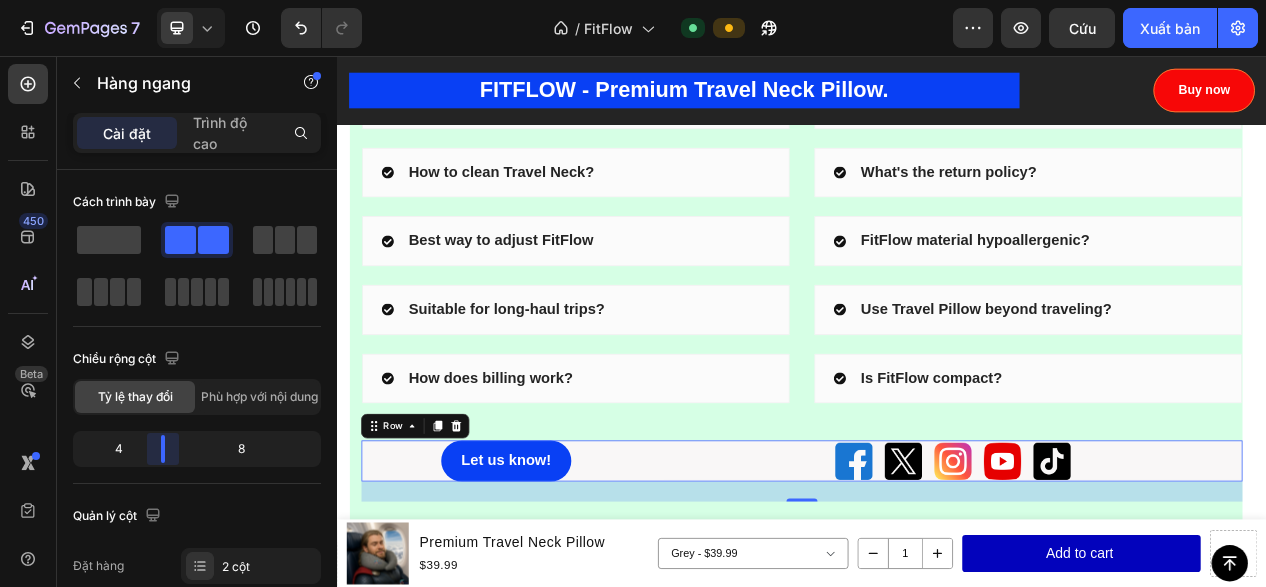 drag, startPoint x: 208, startPoint y: 444, endPoint x: 736, endPoint y: 439, distance: 528.0237 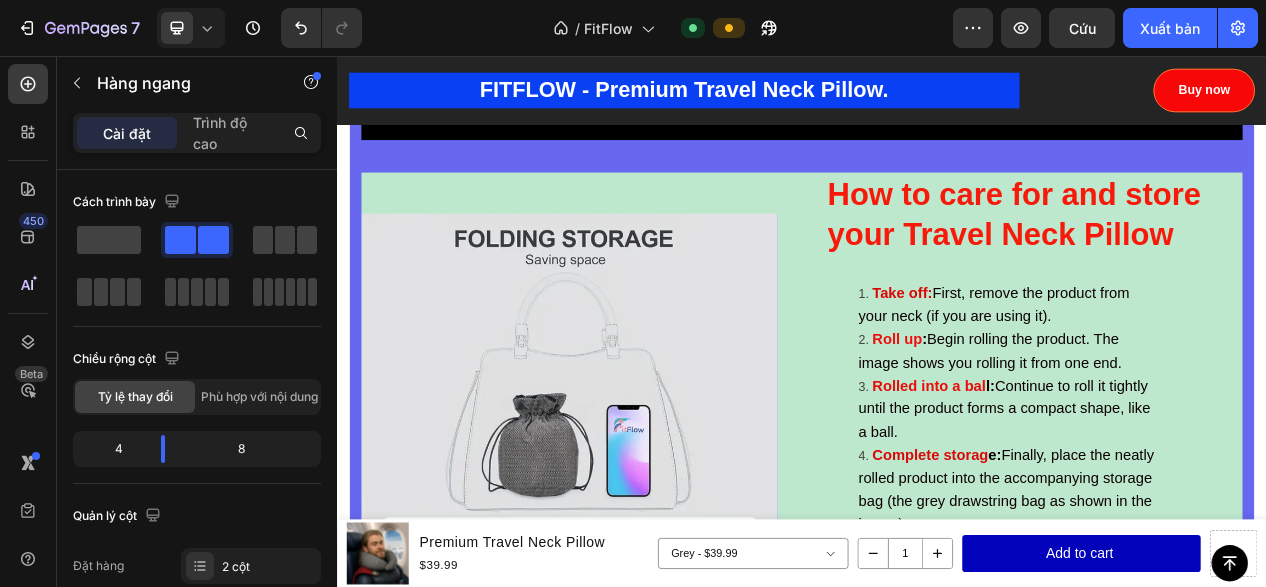 scroll, scrollTop: 4390, scrollLeft: 0, axis: vertical 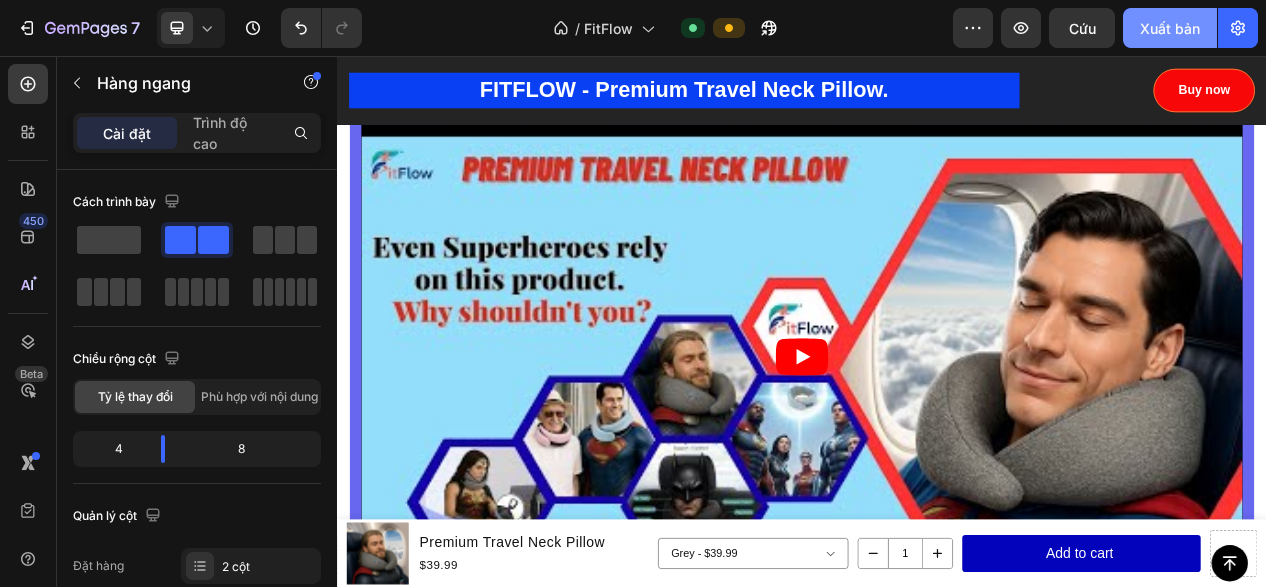 click on "Xuất bản" at bounding box center [1170, 28] 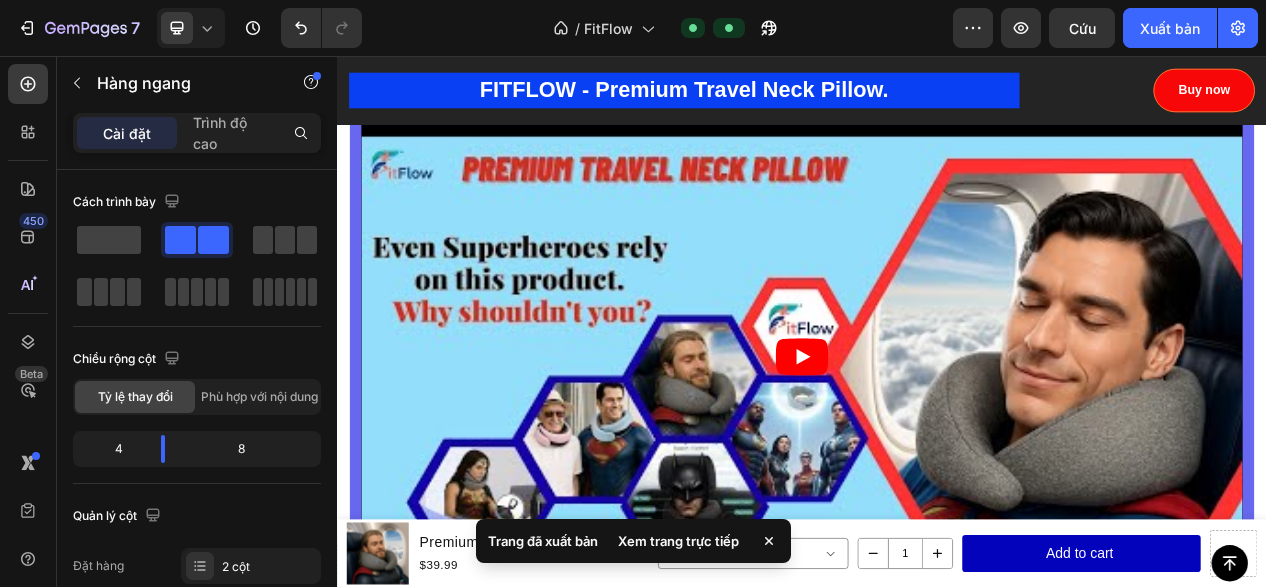click on "Xem trang trực tiếp" at bounding box center [678, 541] 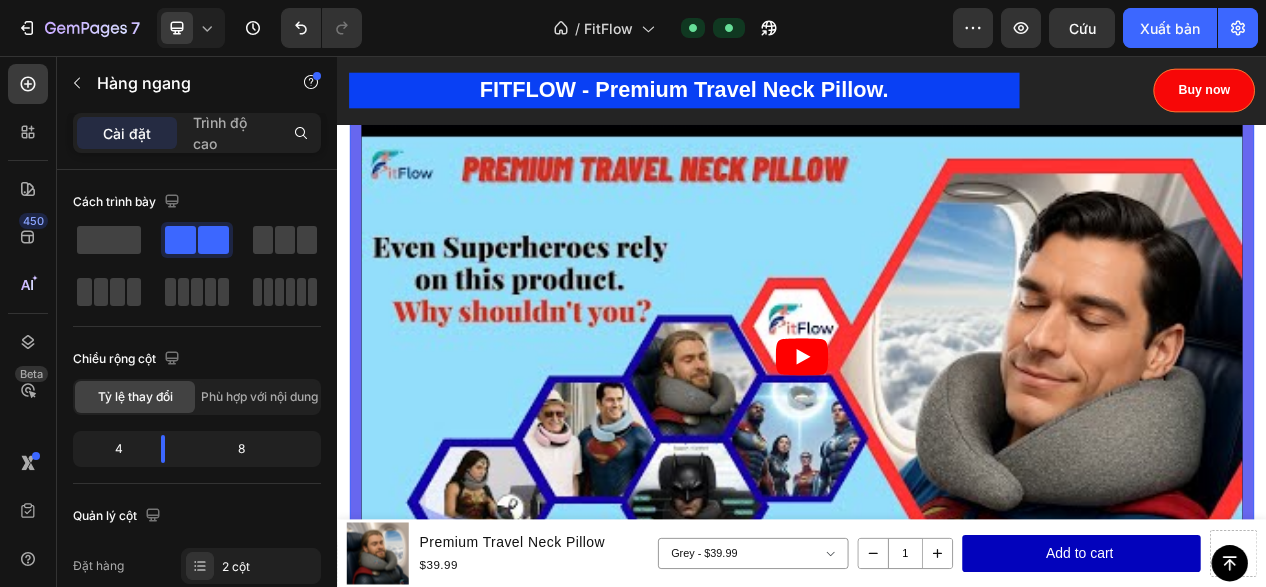 scroll, scrollTop: 4090, scrollLeft: 0, axis: vertical 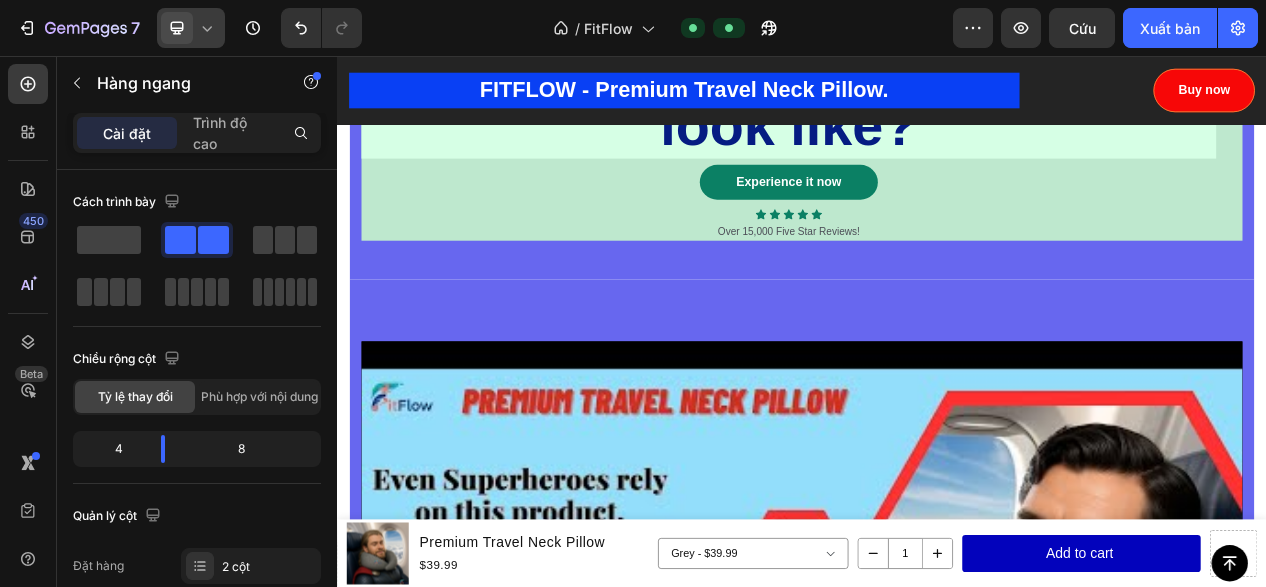 click 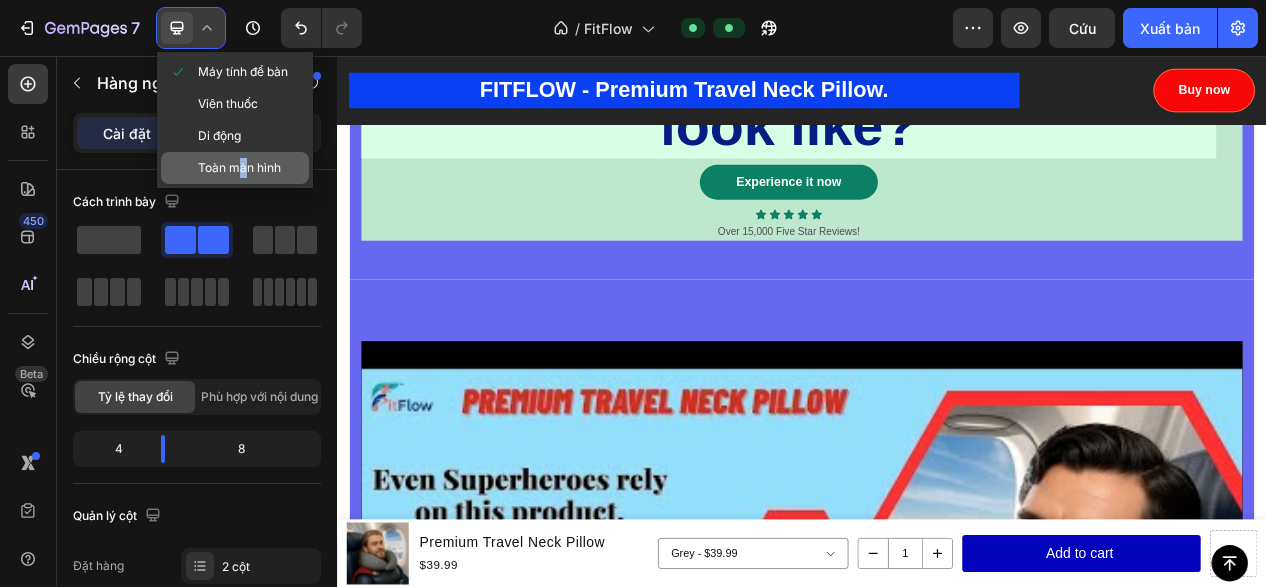 click on "Toàn màn hình" at bounding box center [239, 167] 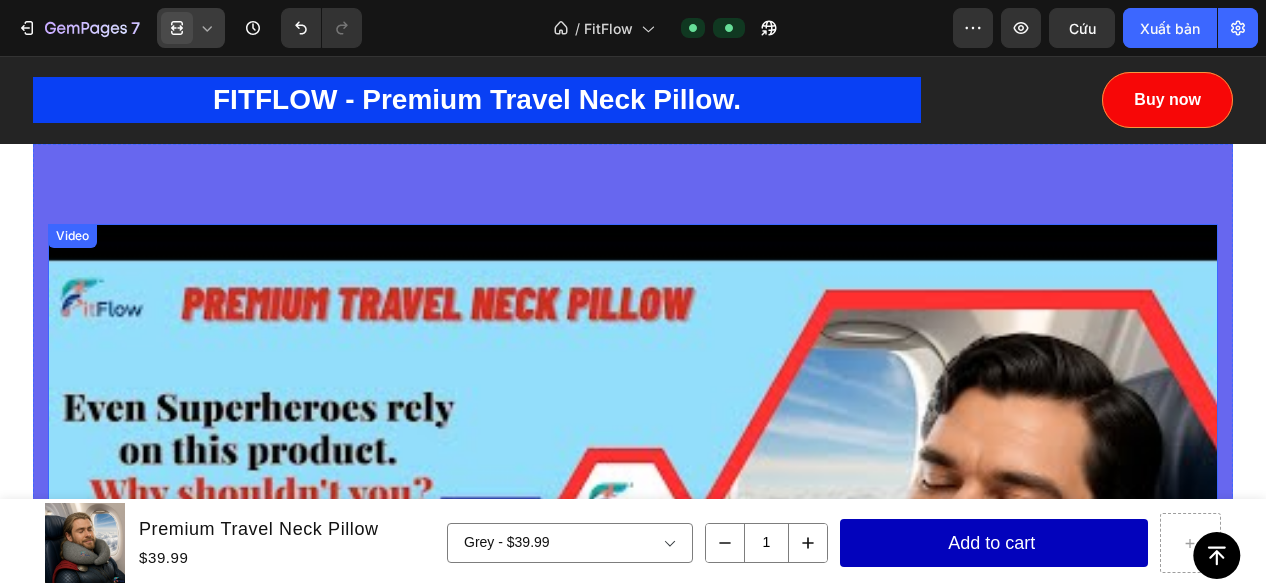 scroll, scrollTop: 4190, scrollLeft: 0, axis: vertical 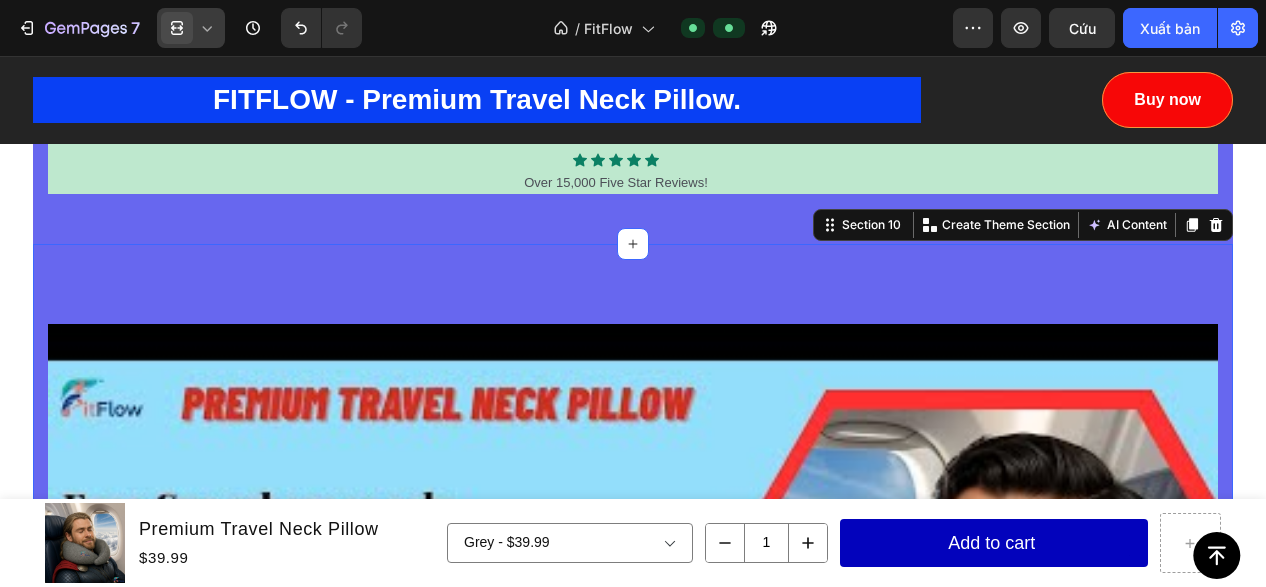 click on "Video Image How to care for and store your Travel Neck Pillow Heading Take off:  First, remove the product from your neck (if you are using it). Roll up :  Begin rolling the product. The image shows you rolling it from one end. Rolled into a bal l:  Continue to roll it tightly until the product forms a compact shape, like a ball. Complete storag e:  Finally, place the neatly rolled product into the accompanying storage bag (the grey drawstring bag as shown in the image). With a smart design,  Premium Travel Pillow  ourcan be easily folded in just a few simple steps, transforming a bulky pillow or accessory into a tiny object that fits perfectly into your handbag or backpack. Text block Row Why Our Premium Travel Neck Pillow, and Not Just Any Other Product??? Heading Exclusive 360-degree Ergonomic Design. Supreme High-Quality Memory Foam. Superior Breathability with Air Track Technology. Unmatched Versatility & Convenience. Guaranteed Quality & Lasting Durability. Text block Image Row Section 10   AI Content" at bounding box center (633, 1194) 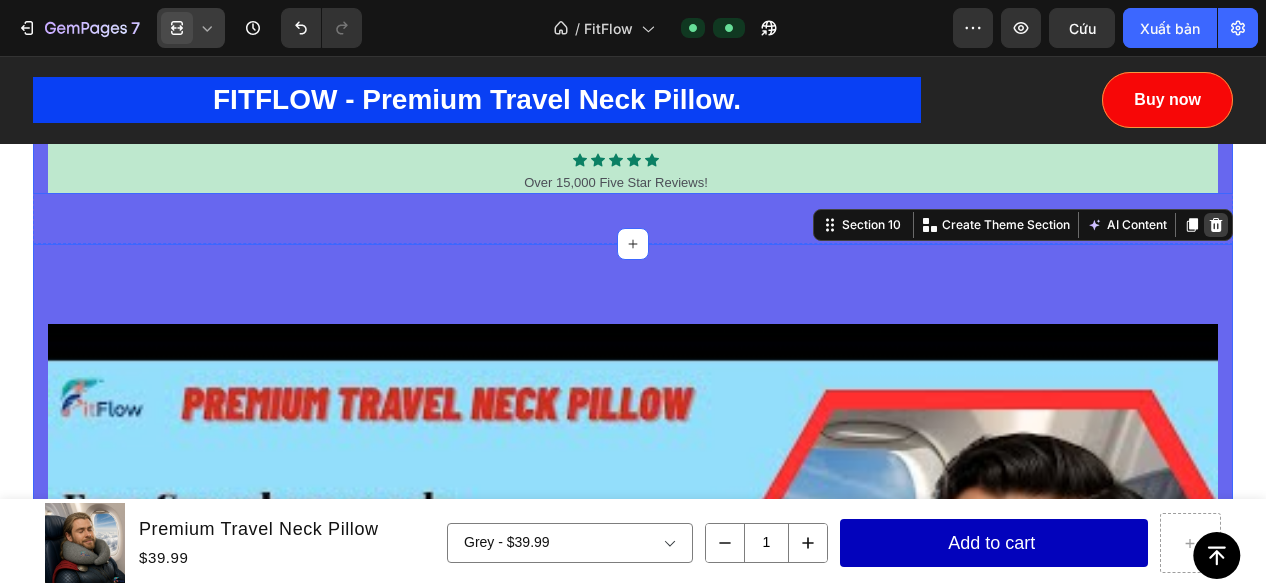 click 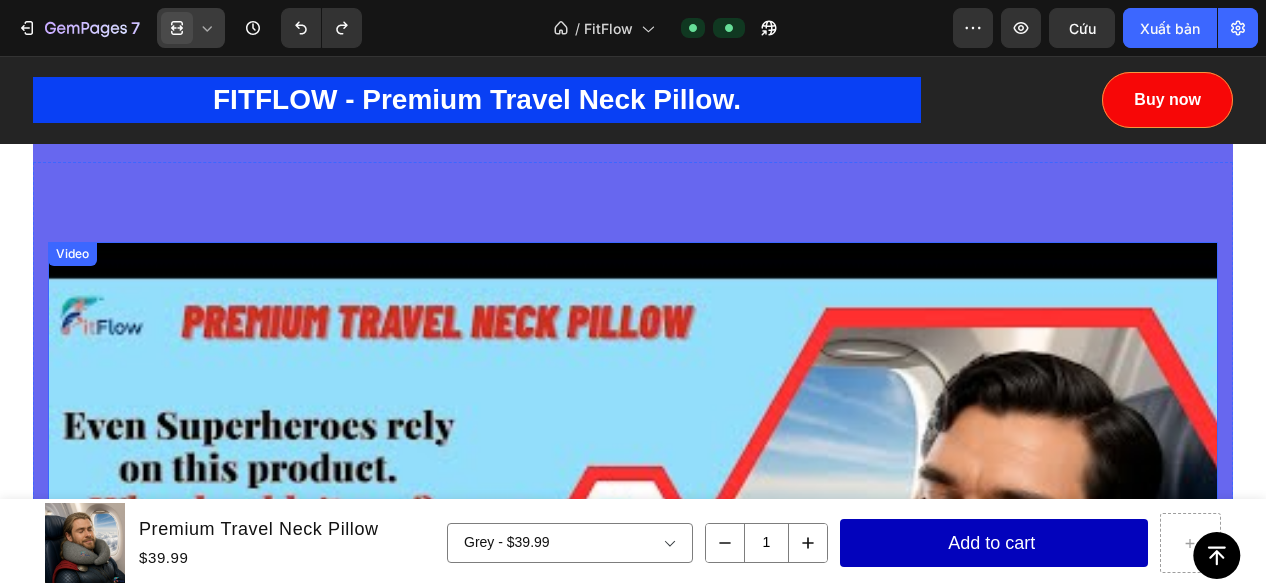scroll, scrollTop: 3972, scrollLeft: 0, axis: vertical 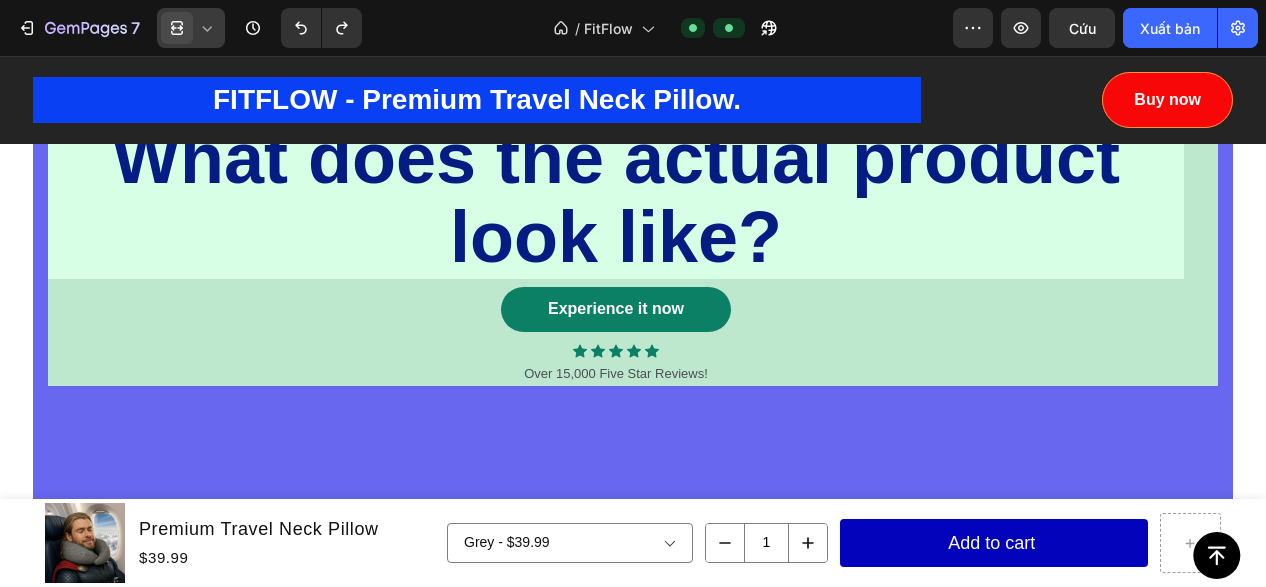 click 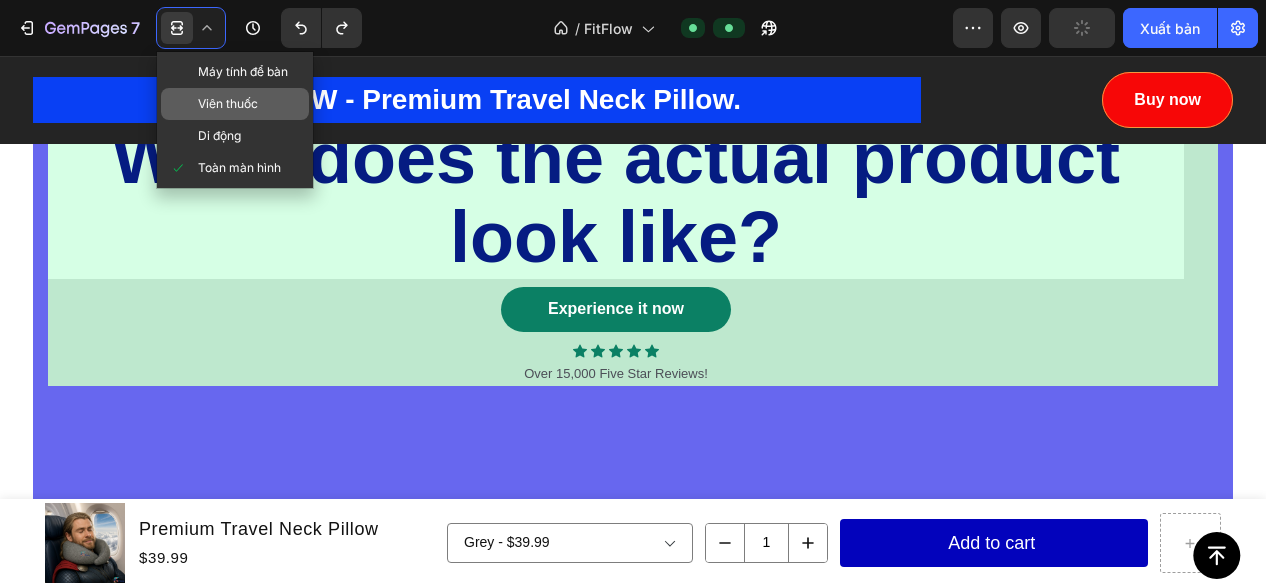 click on "Viên thuốc" at bounding box center [228, 104] 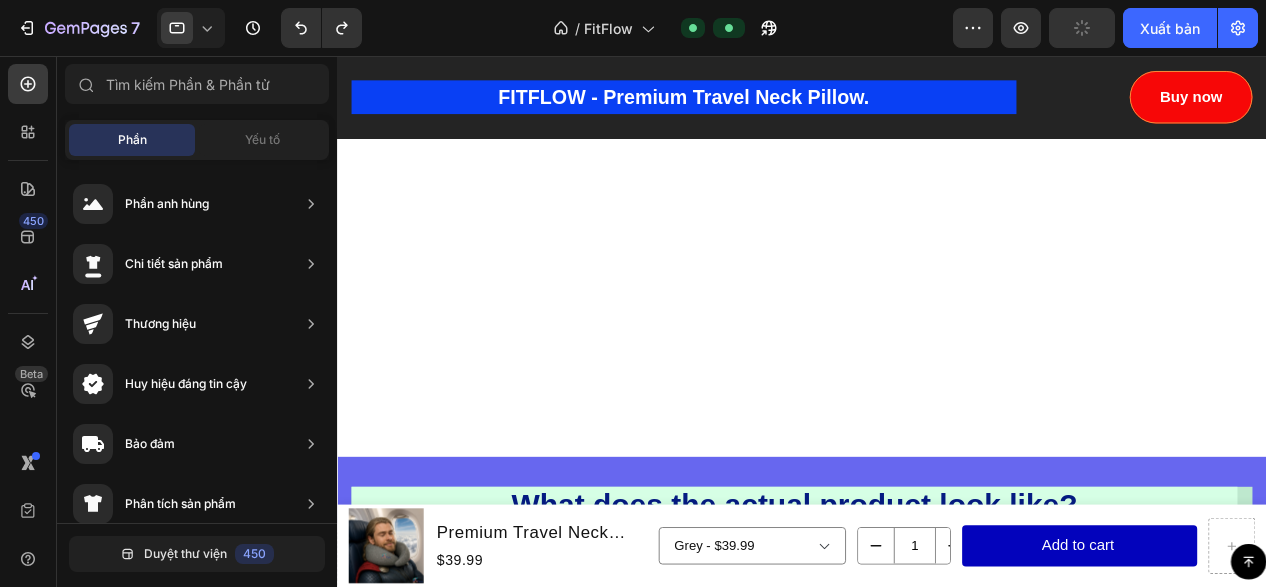 scroll, scrollTop: 4454, scrollLeft: 0, axis: vertical 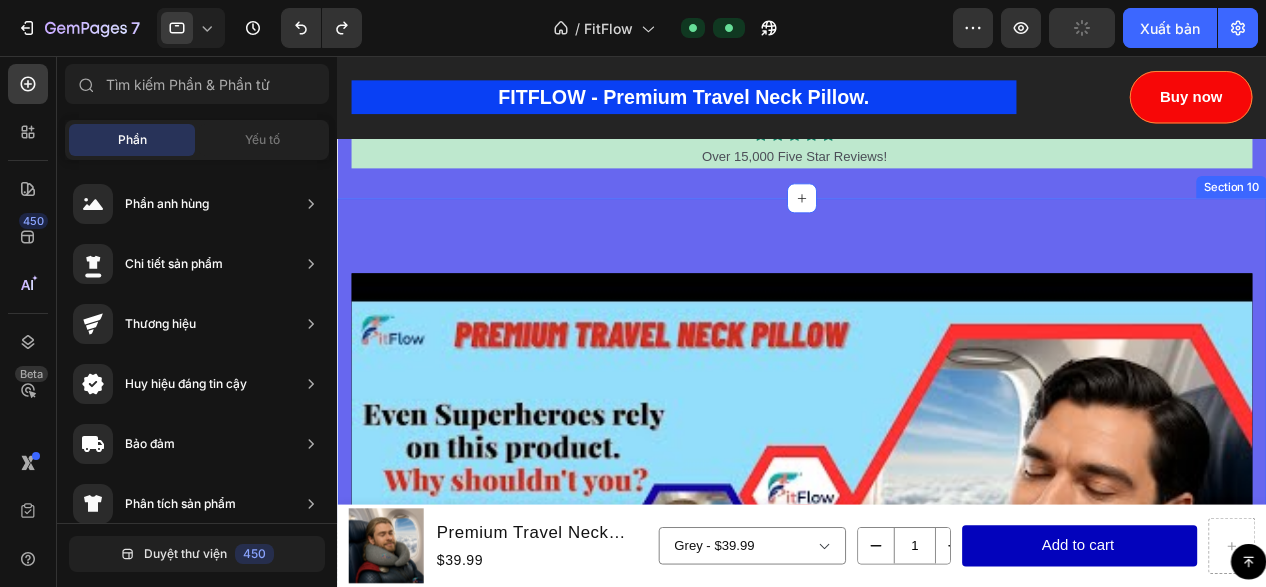 click on "Video Image How to care for and store your Travel Neck Pillow Heading Take off:  First, remove the product from your neck (if you are using it). Roll up :  Begin rolling the product. The image shows you rolling it from one end. Rolled into a bal l:  Continue to roll it tightly until the product forms a compact shape, like a ball. Complete storag e:  Finally, place the neatly rolled product into the accompanying storage bag (the grey drawstring bag as shown in the image). With a smart design,  Premium Travel Pillow  ourcan be easily folded in just a few simple steps, transforming a bulky pillow or accessory into a tiny object that fits perfectly into your handbag or backpack. Text block Row Why Our Premium Travel Neck Pillow, and Not Just Any Other Product??? Heading Exclusive 360-degree Ergonomic Design. Supreme High-Quality Memory Foam. Superior Breathability with Air Track Technology. Unmatched Versatility & Convenience. Guaranteed Quality & Lasting Durability. Text block Image Row Section 10" at bounding box center [833, 1222] 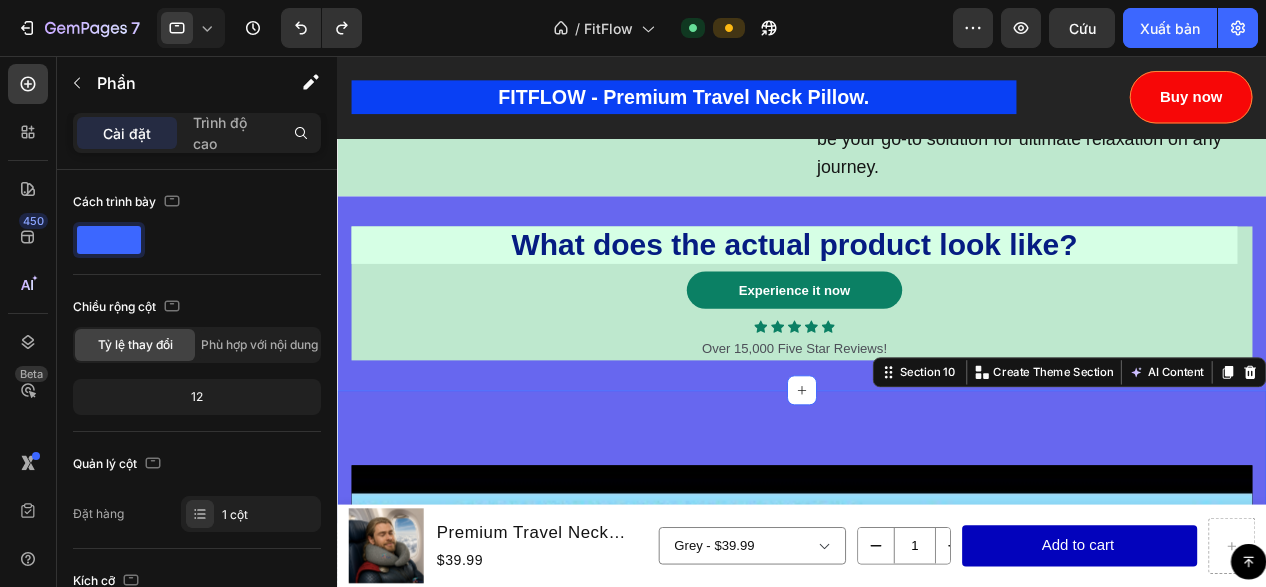 scroll, scrollTop: 4354, scrollLeft: 0, axis: vertical 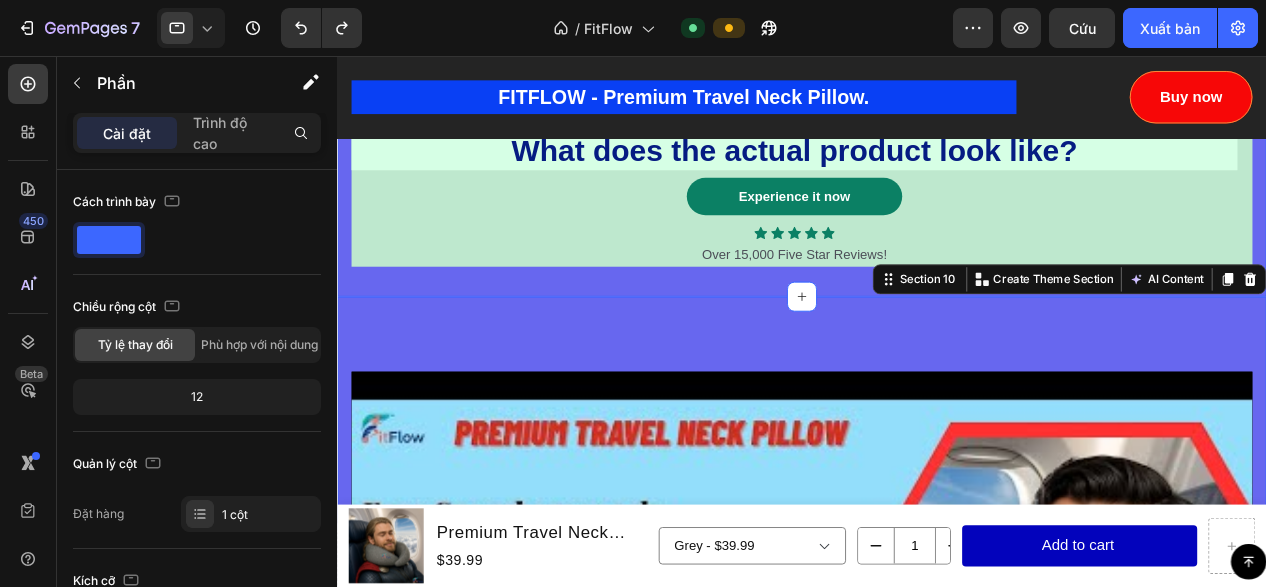 click on "What does the actual product look like? Heading Experience it now Button Icon Icon Icon Icon Icon Icon List Over 15,000 Five Star Reviews! Text Block Row Row Section 9" at bounding box center (833, 209) 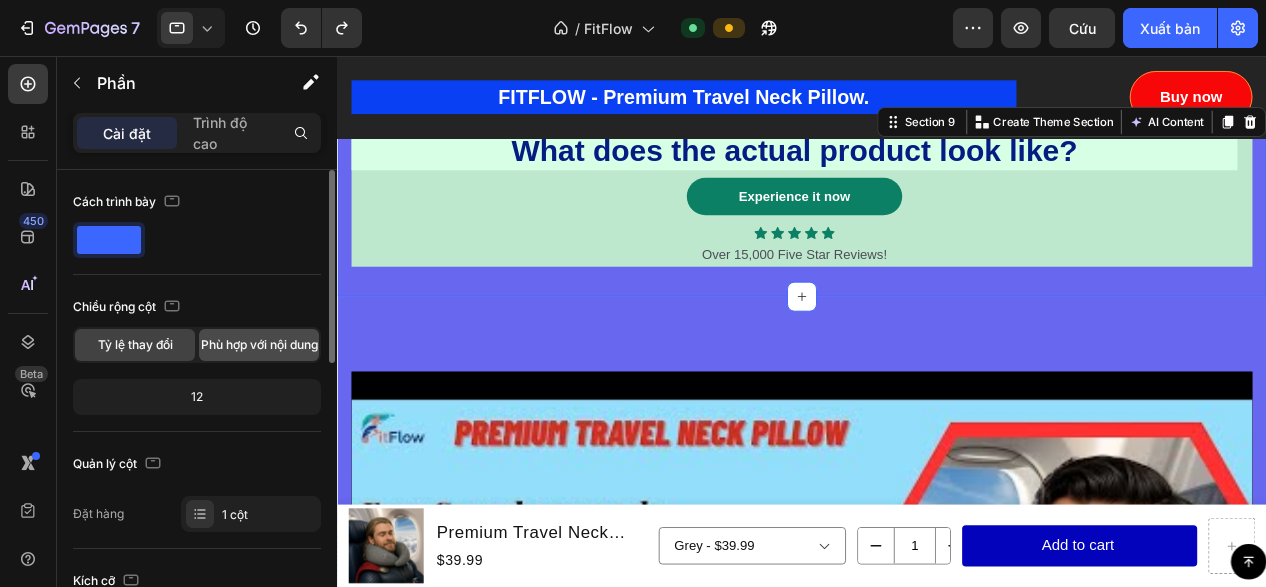 click on "Phù hợp với nội dung" 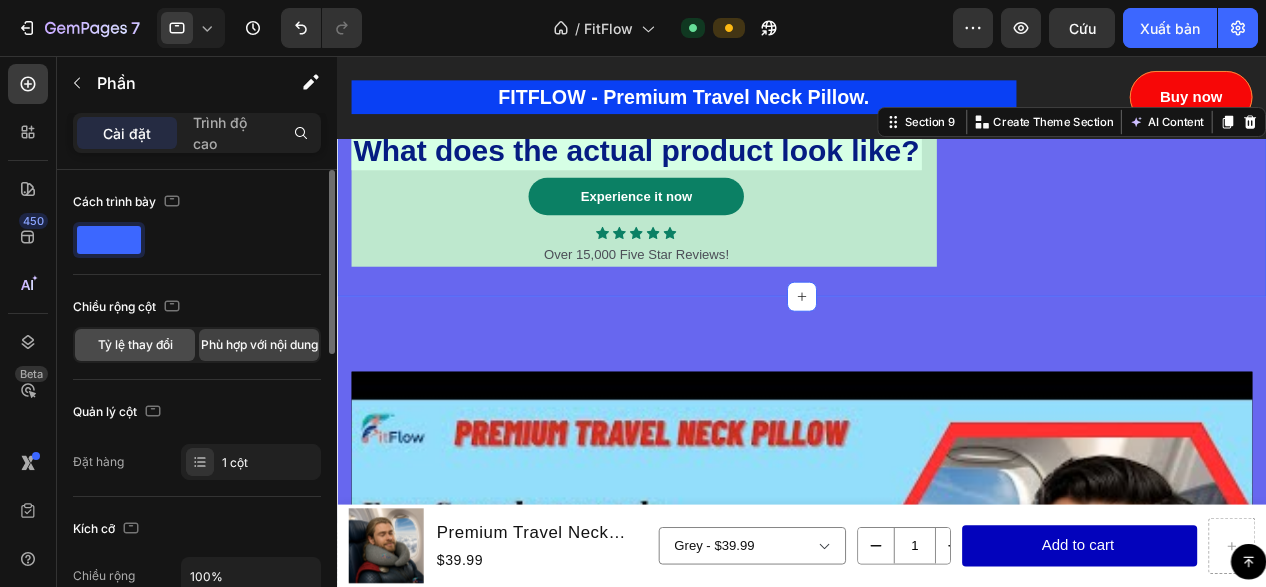 click on "Tỷ lệ thay đổi" at bounding box center (135, 344) 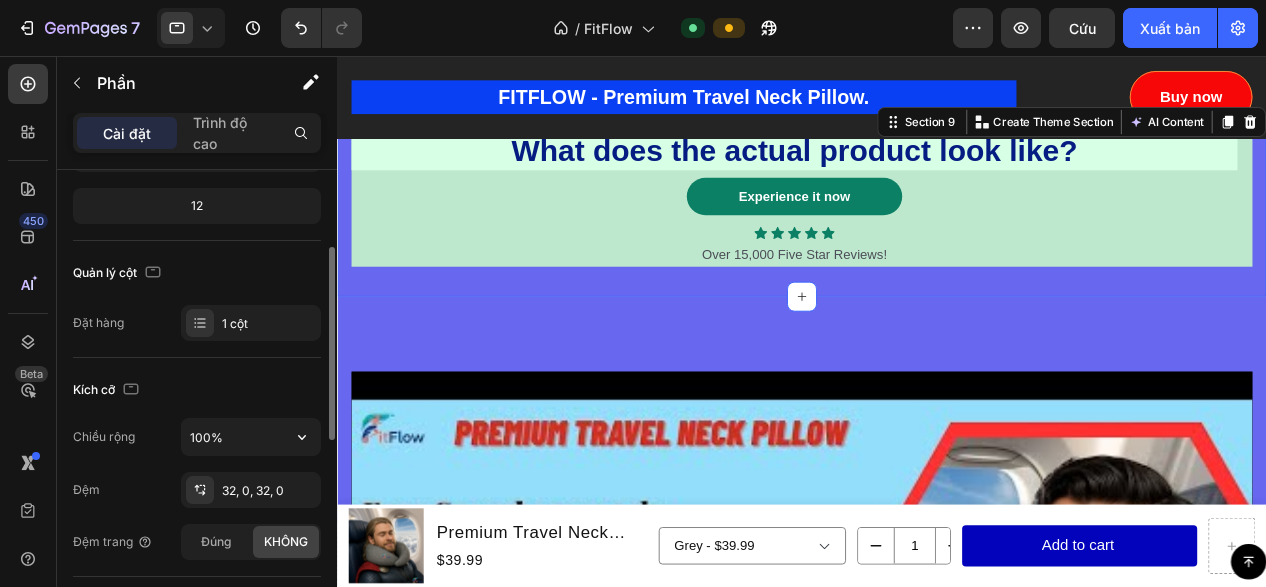 scroll, scrollTop: 91, scrollLeft: 0, axis: vertical 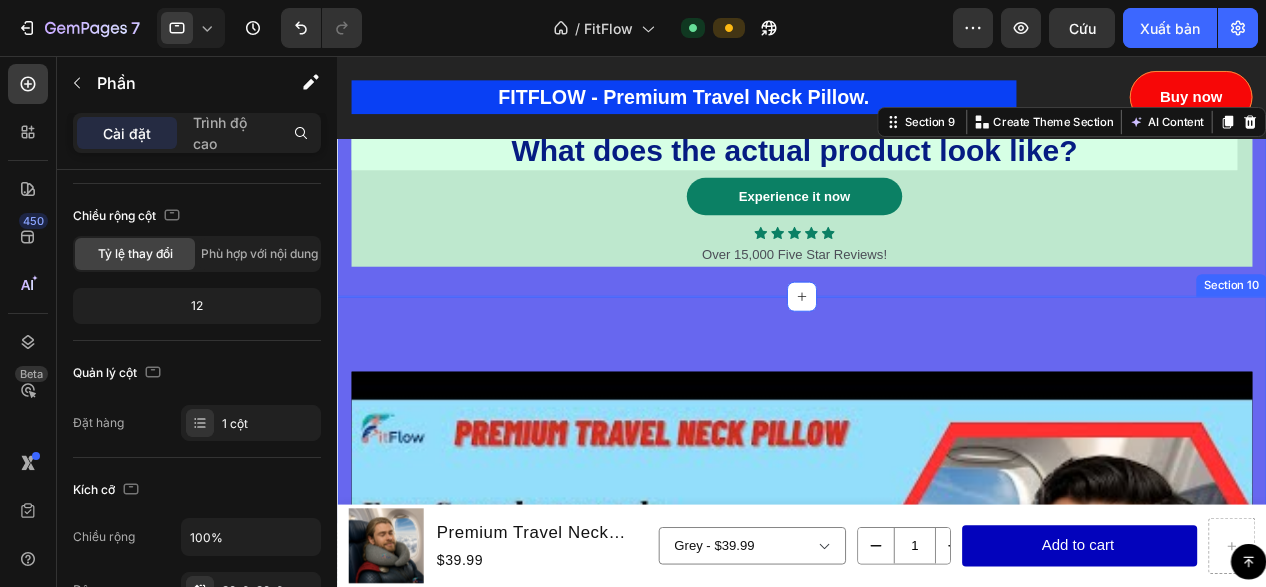 click on "Video Image How to care for and store your Travel Neck Pillow Heading Take off:  First, remove the product from your neck (if you are using it). Roll up :  Begin rolling the product. The image shows you rolling it from one end. Rolled into a bal l:  Continue to roll it tightly until the product forms a compact shape, like a ball. Complete storag e:  Finally, place the neatly rolled product into the accompanying storage bag (the grey drawstring bag as shown in the image). With a smart design,  Premium Travel Pillow  ourcan be easily folded in just a few simple steps, transforming a bulky pillow or accessory into a tiny object that fits perfectly into your handbag or backpack. Text block Row Why Our Premium Travel Neck Pillow, and Not Just Any Other Product??? Heading Exclusive 360-degree Ergonomic Design. Supreme High-Quality Memory Foam. Superior Breathability with Air Track Technology. Unmatched Versatility & Convenience. Guaranteed Quality & Lasting Durability. Text block Image Row Section 10" at bounding box center [833, 1327] 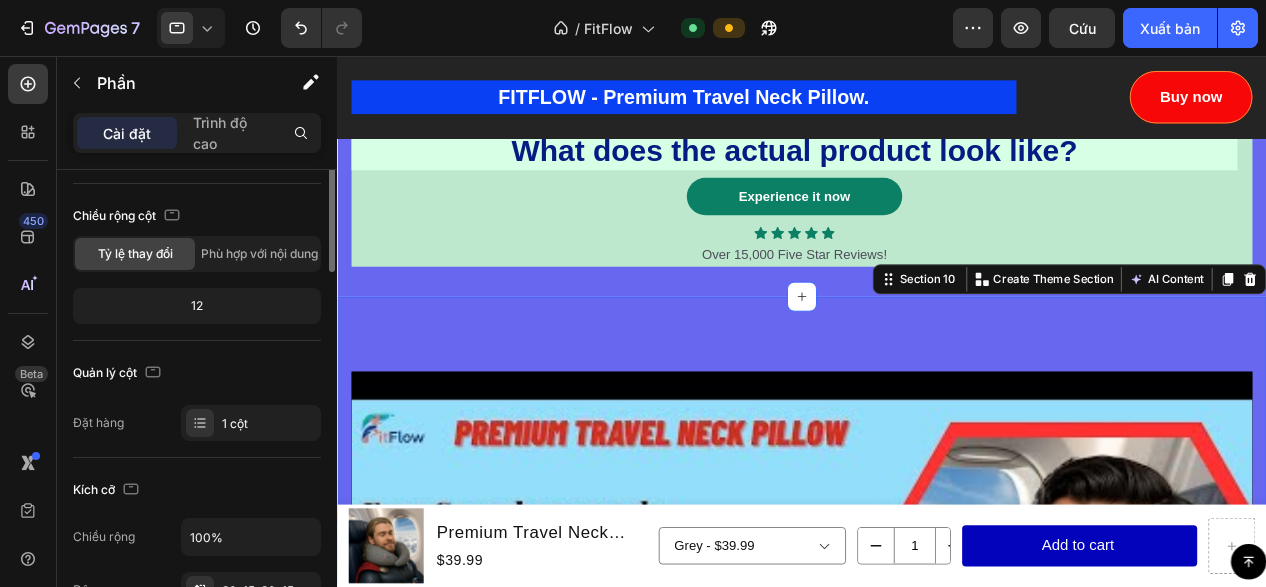 scroll, scrollTop: 0, scrollLeft: 0, axis: both 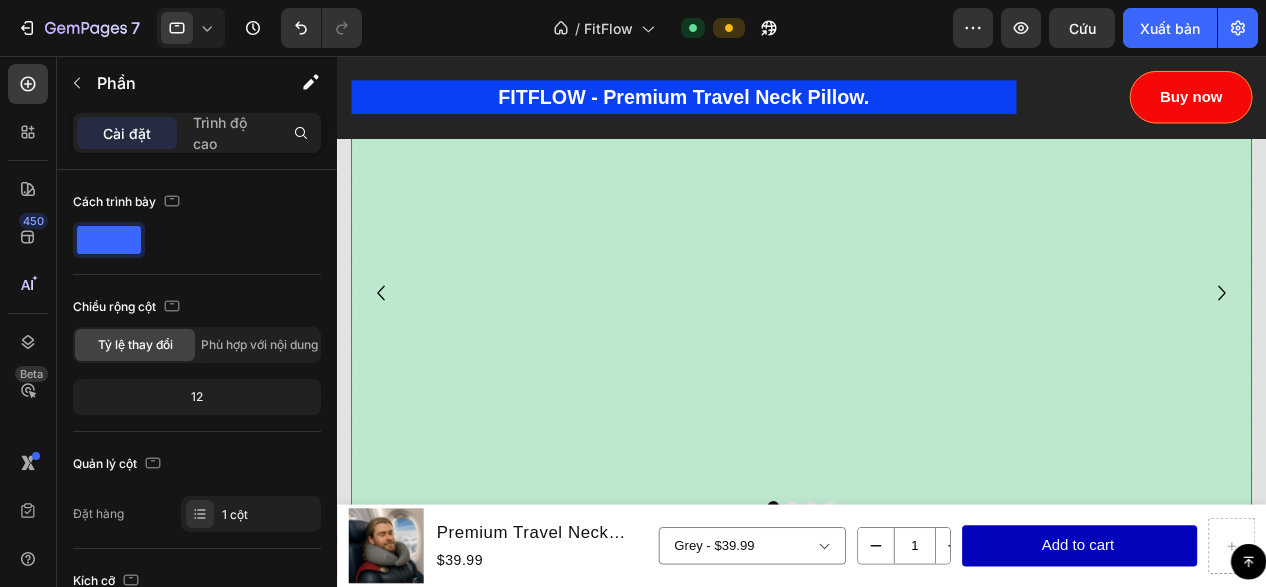 click 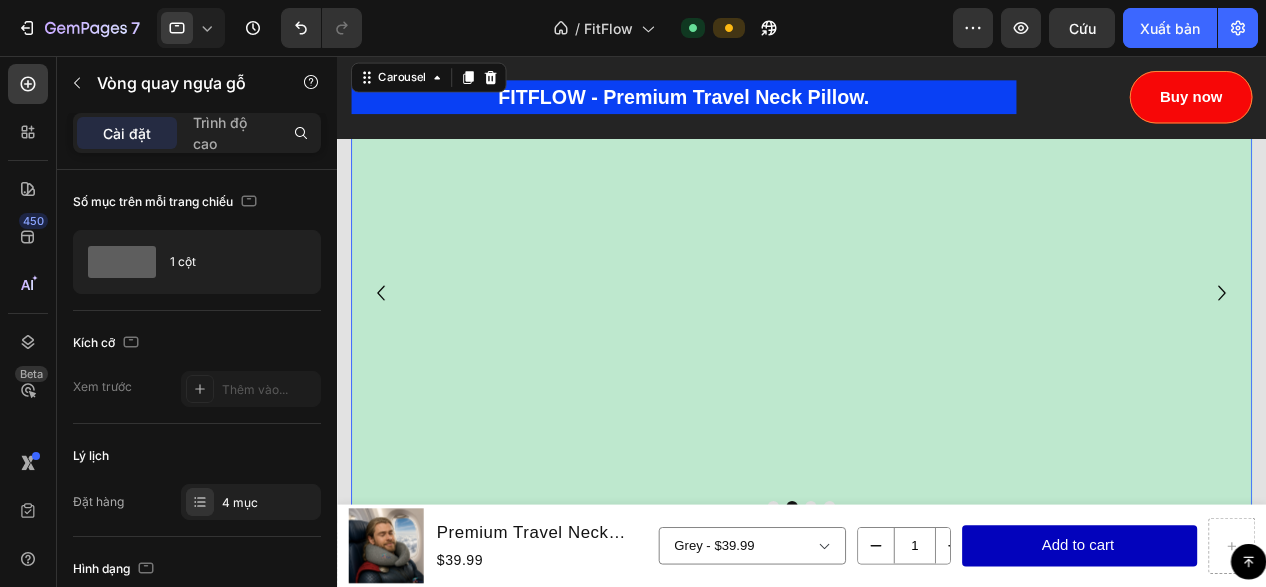scroll, scrollTop: 7054, scrollLeft: 0, axis: vertical 